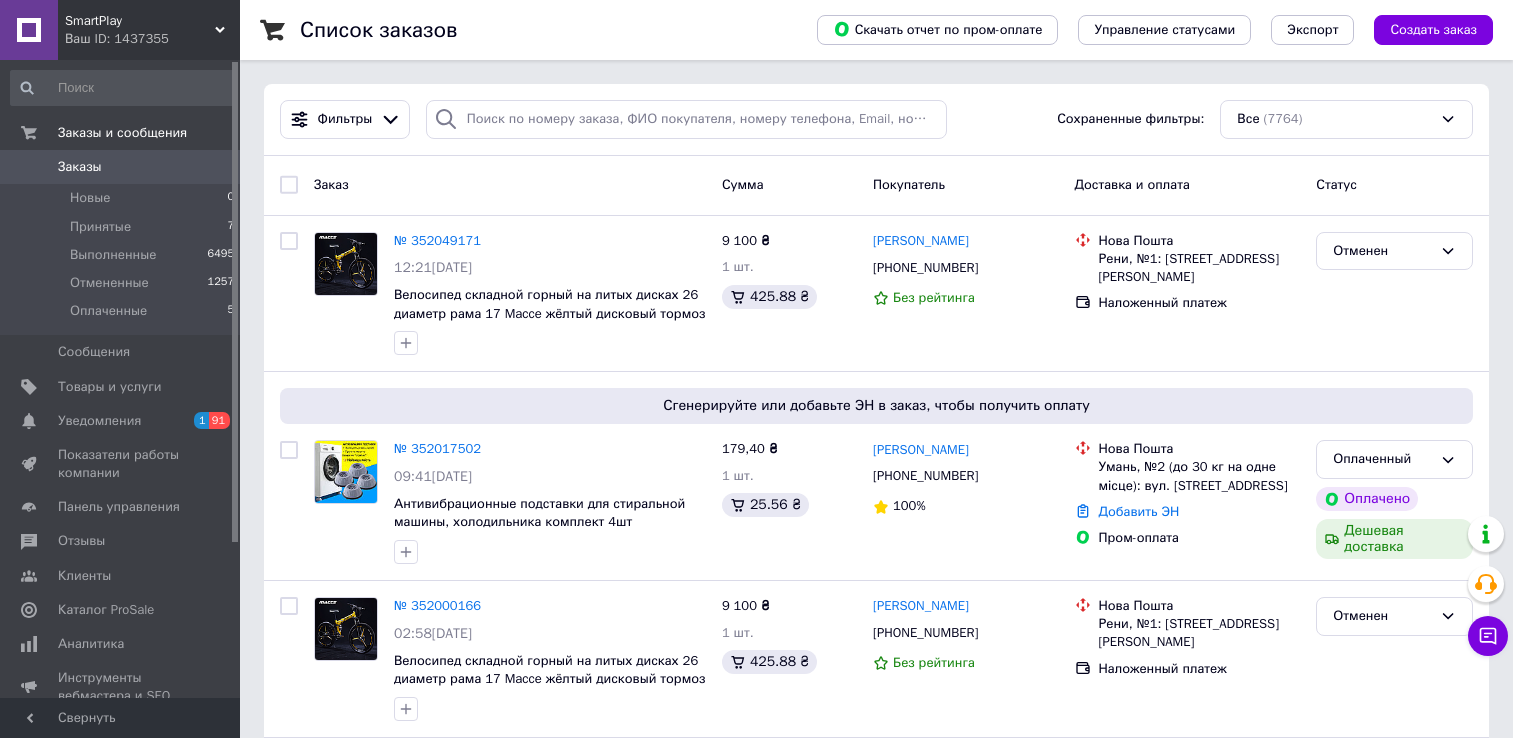 scroll, scrollTop: 171, scrollLeft: 0, axis: vertical 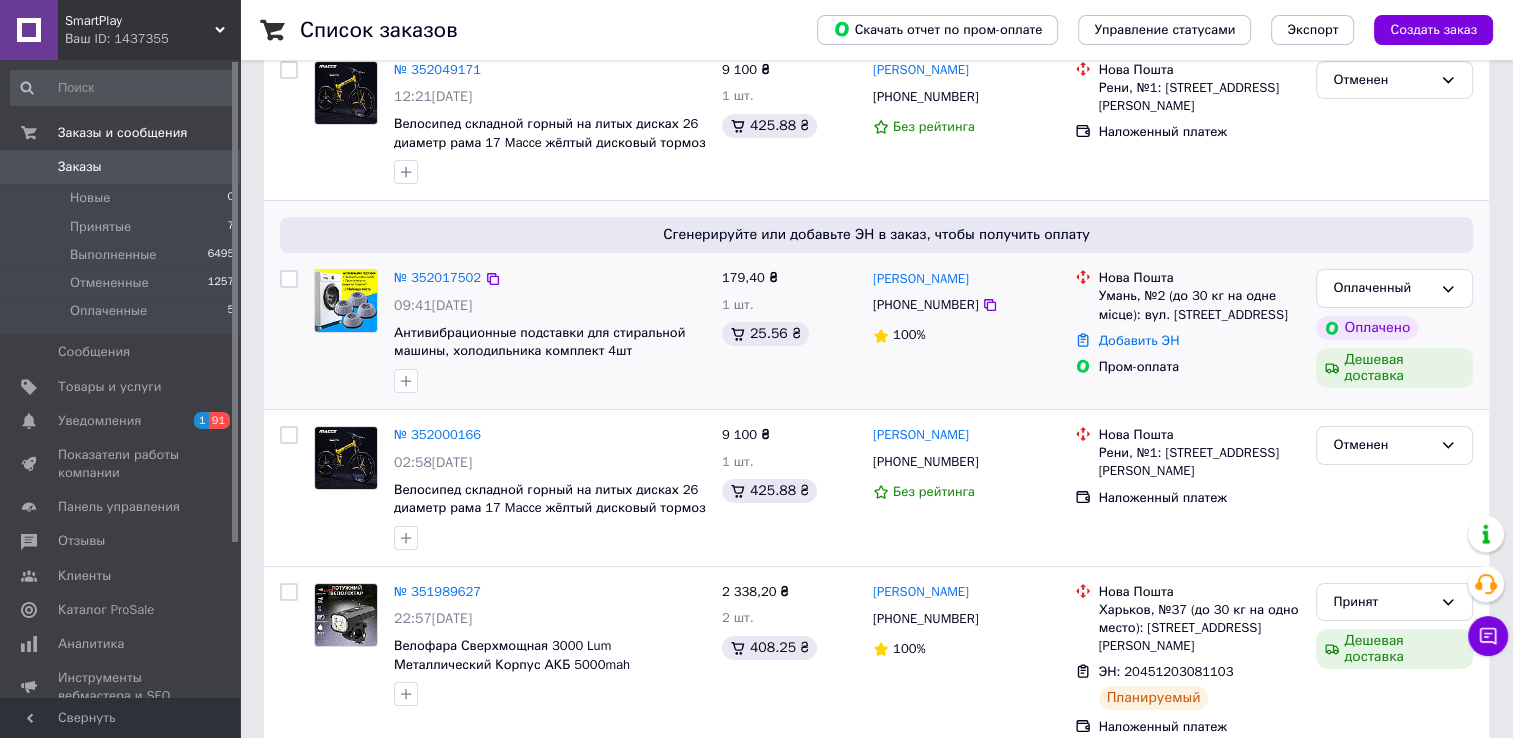 click at bounding box center (406, 381) 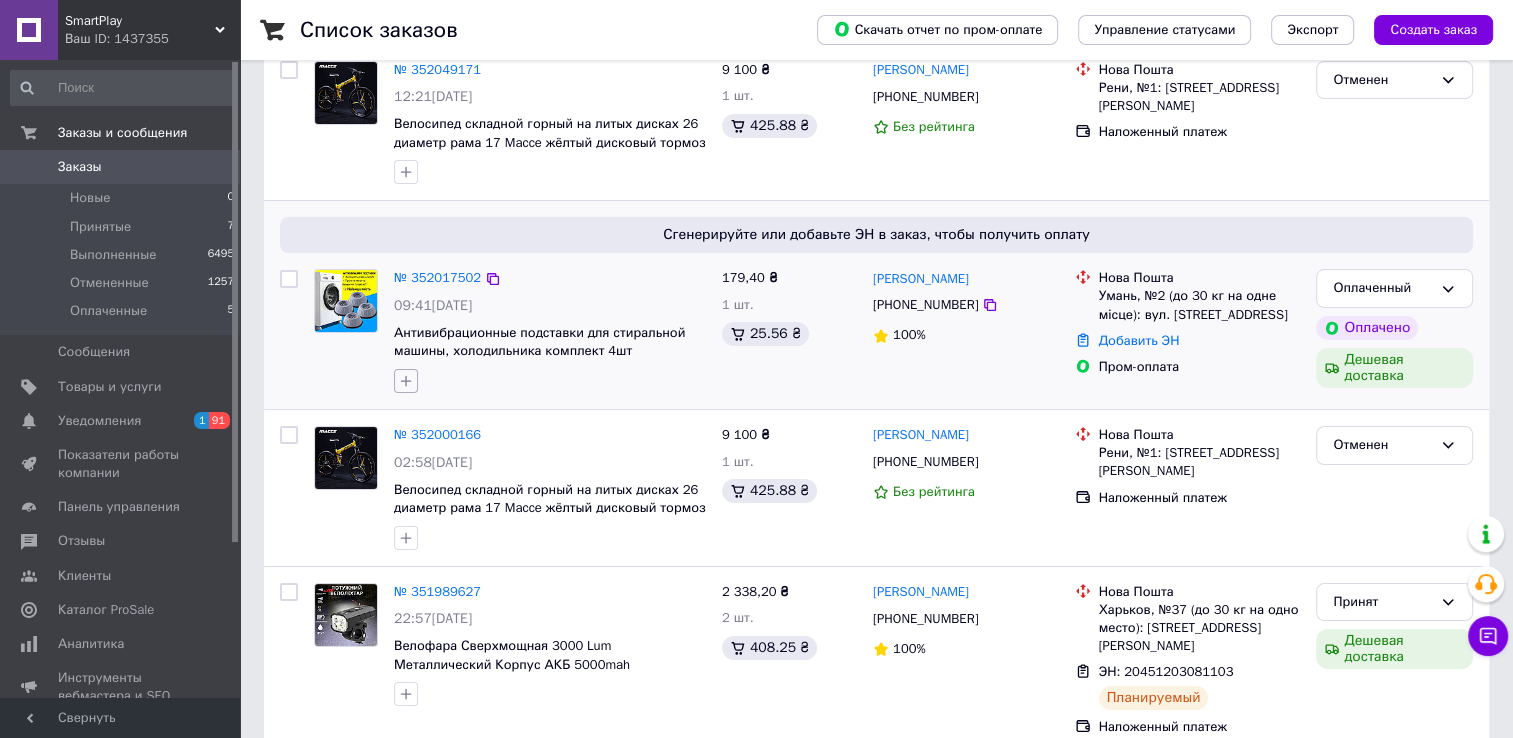 click at bounding box center (406, 381) 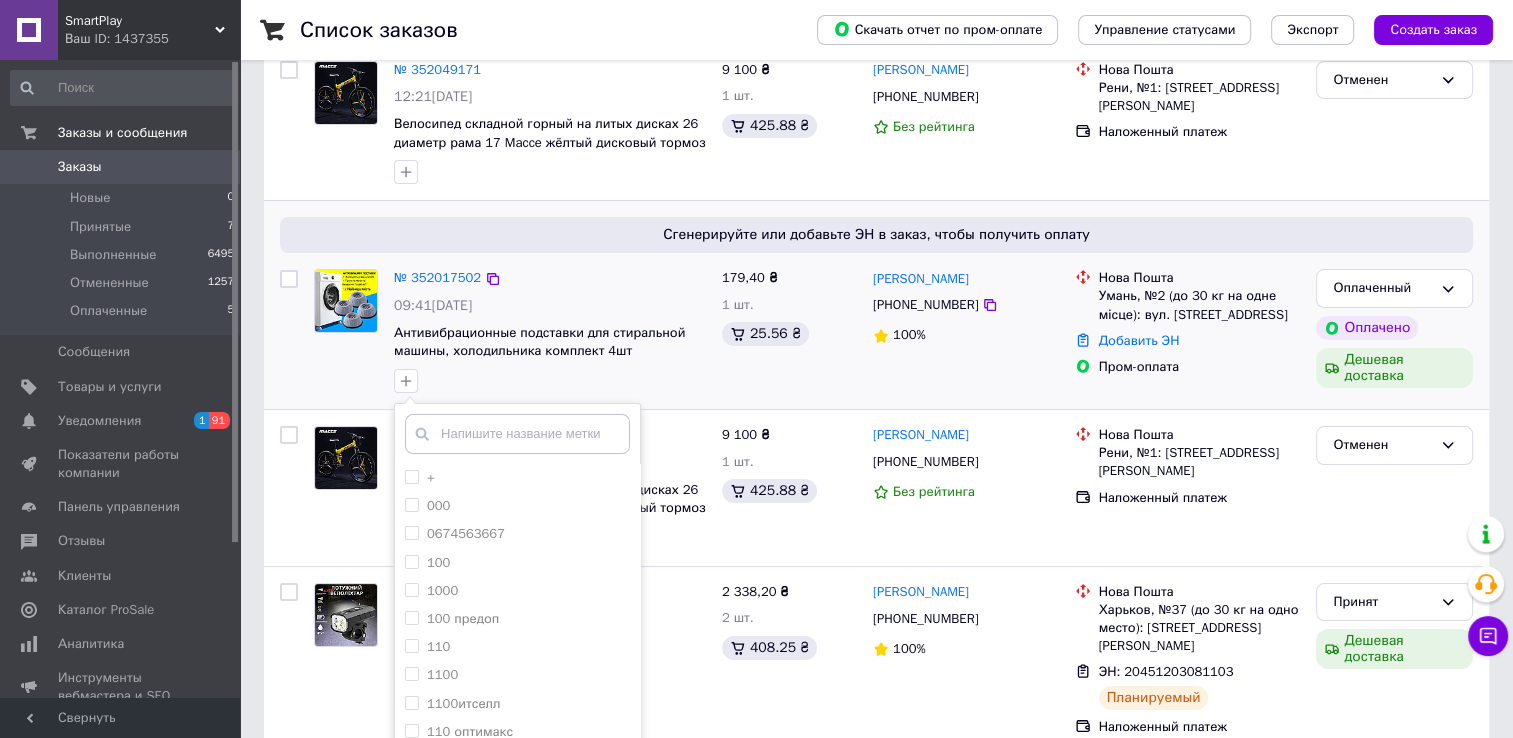 click at bounding box center [517, 434] 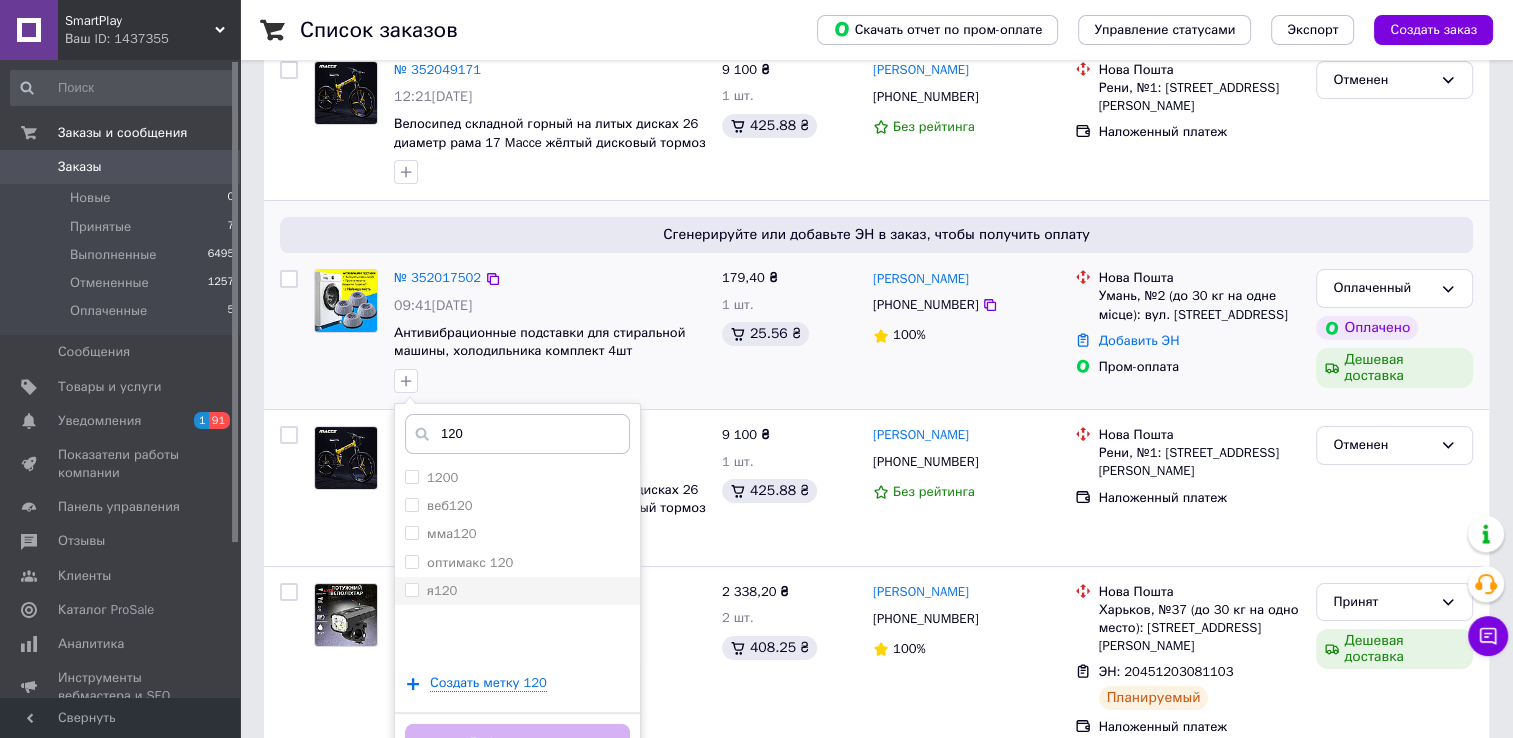 type on "120" 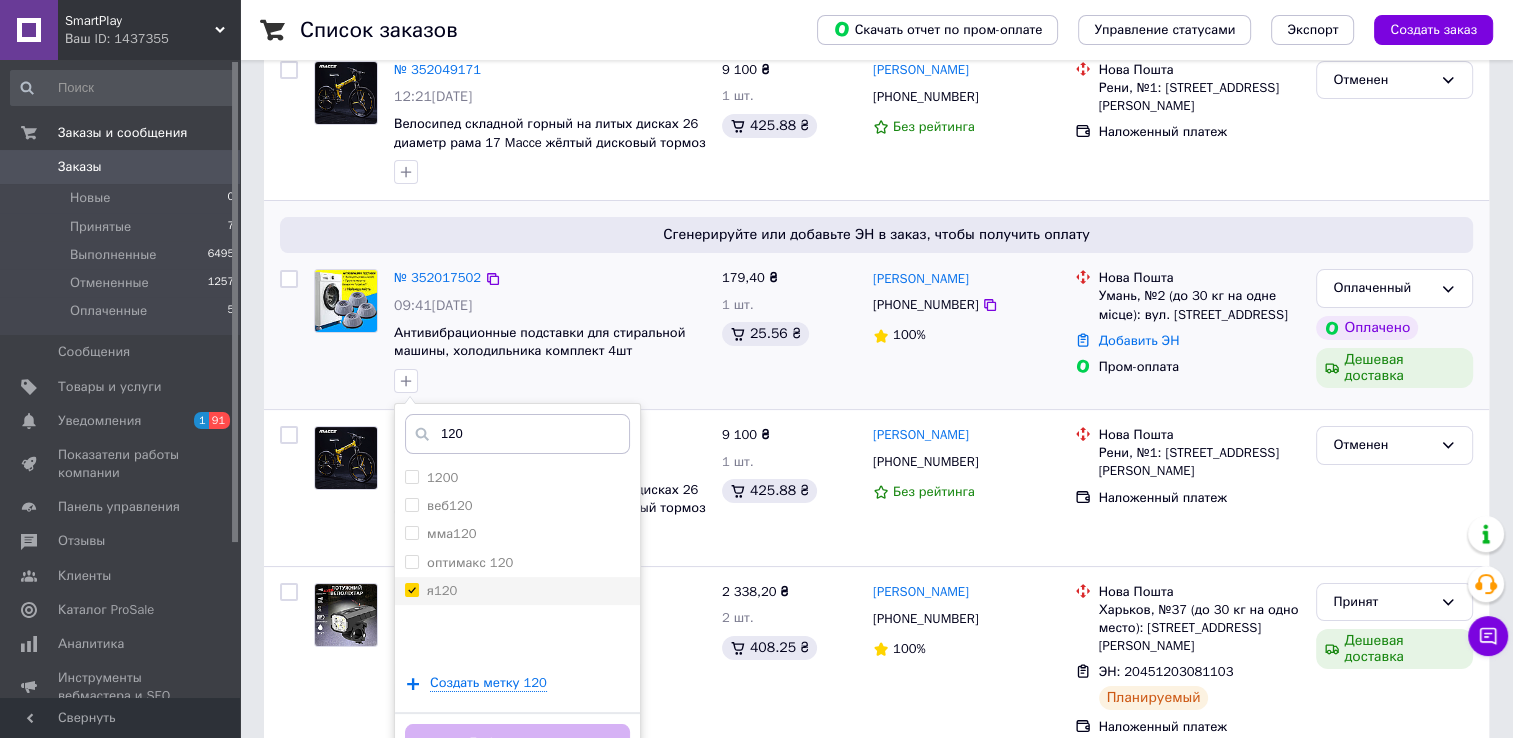 checkbox on "true" 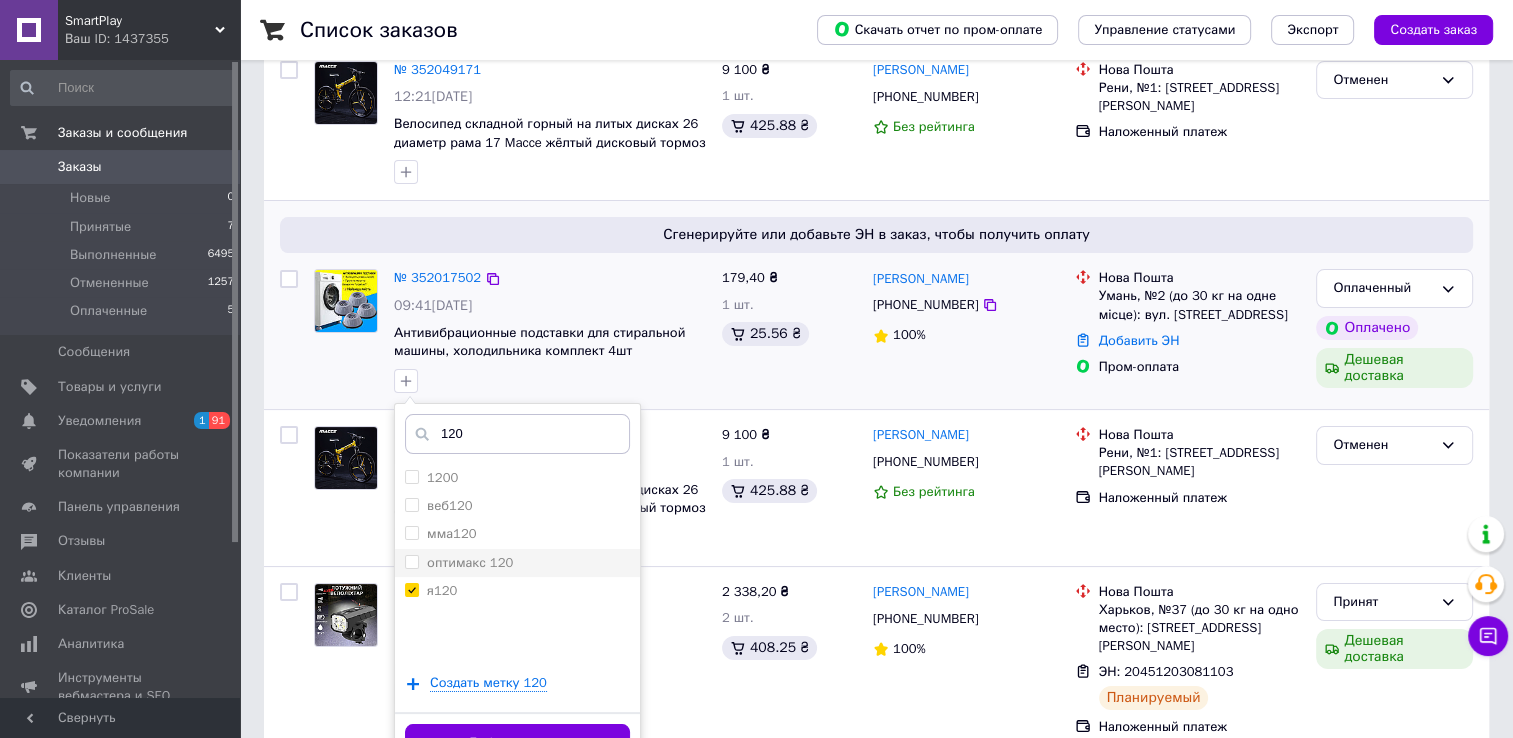 click on "оптимакс 120" at bounding box center (470, 562) 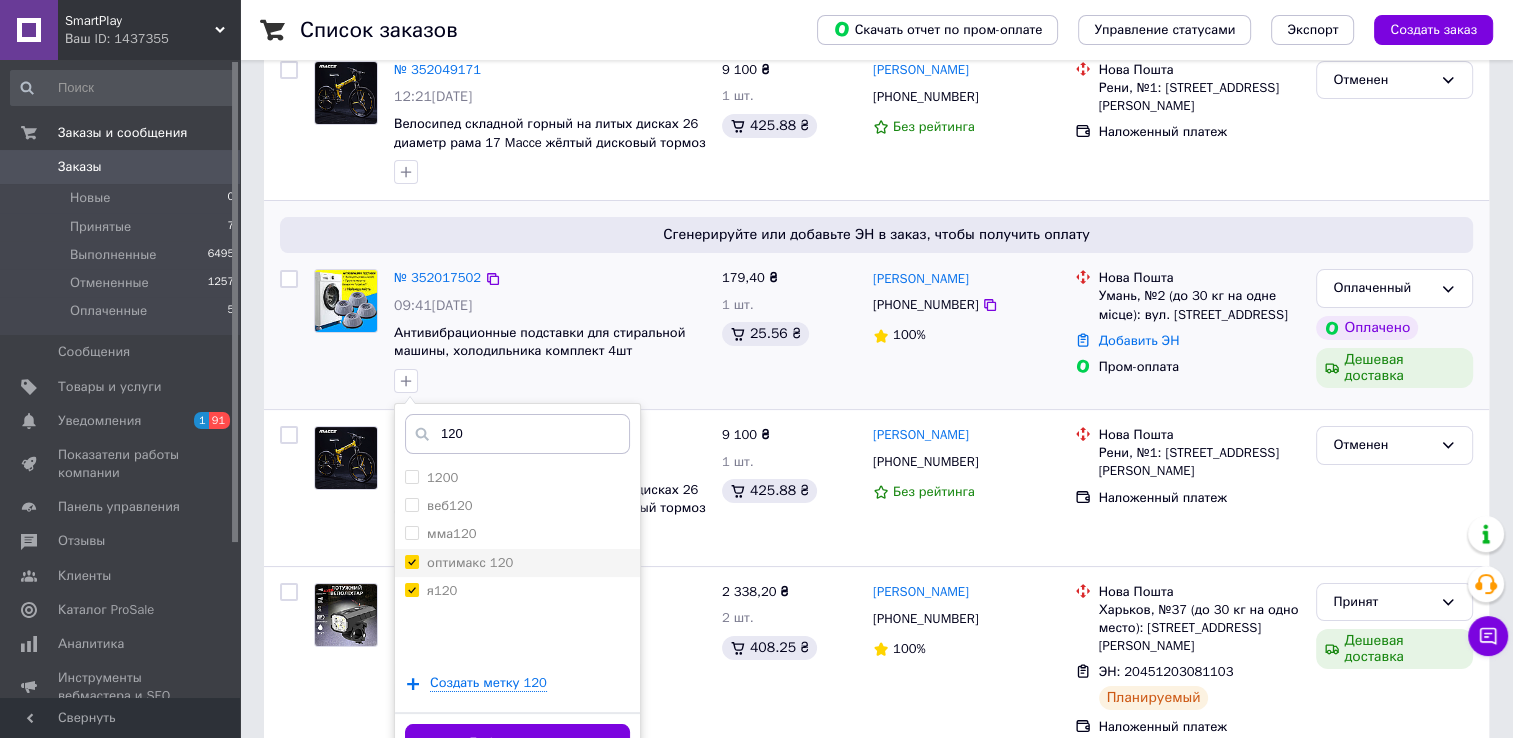 checkbox on "true" 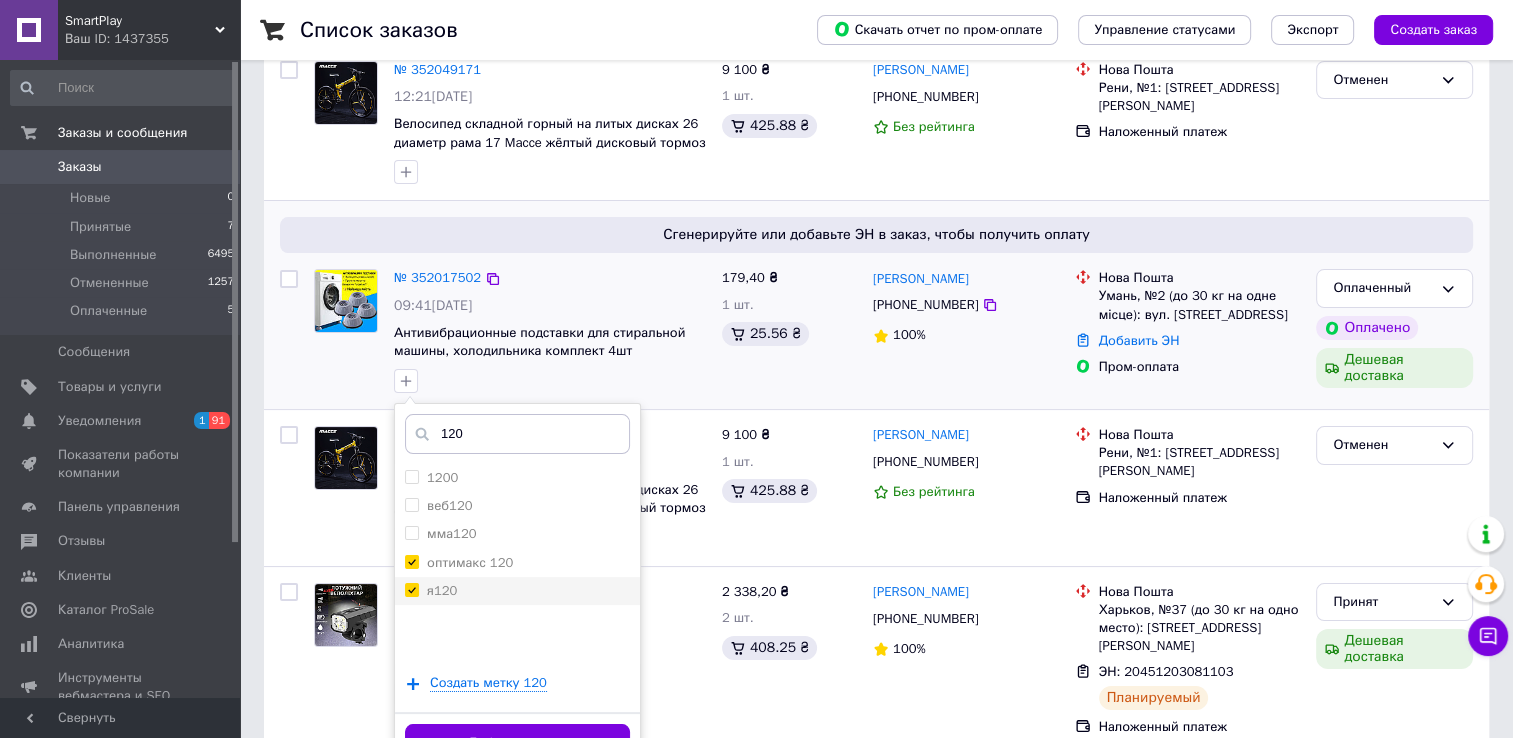 click on "я120" at bounding box center (517, 591) 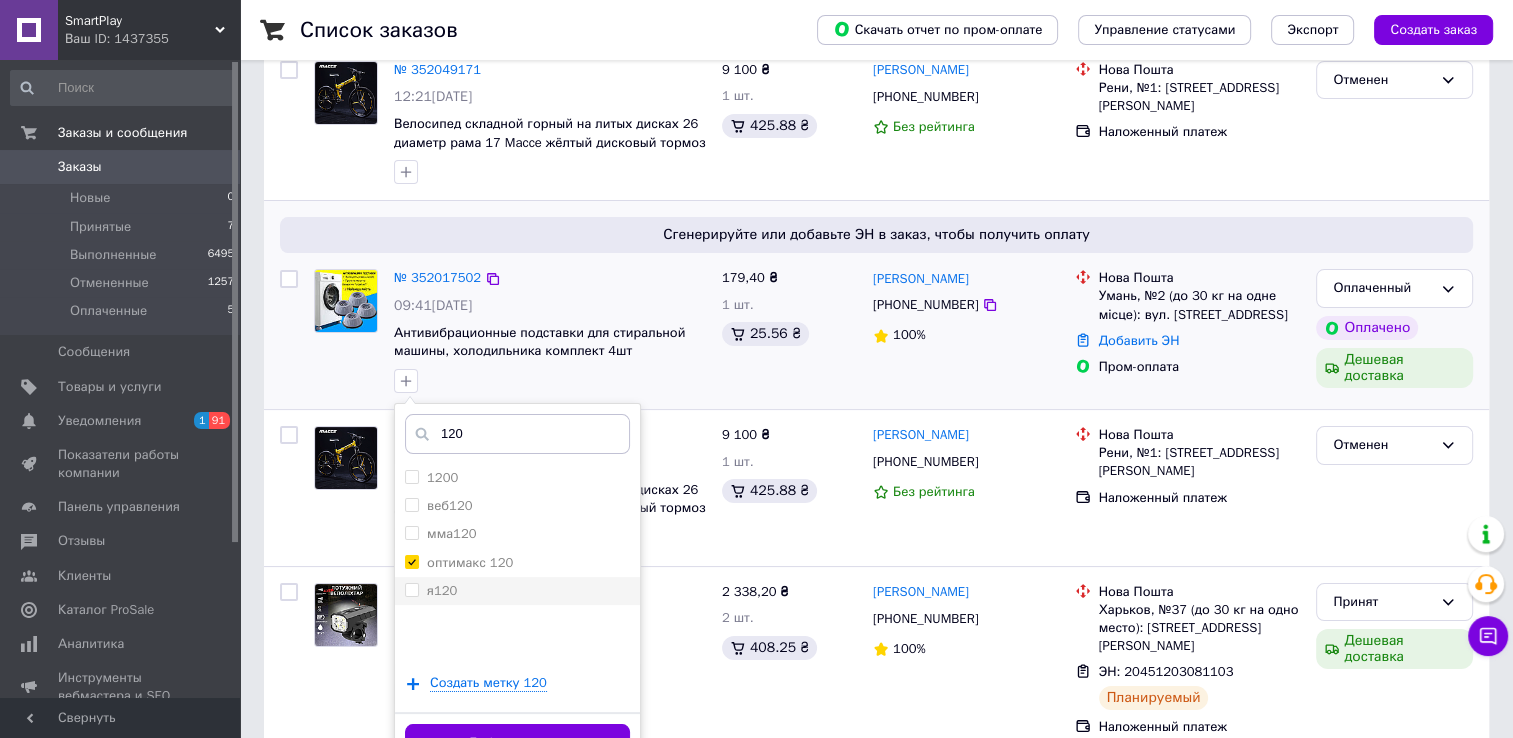 checkbox on "false" 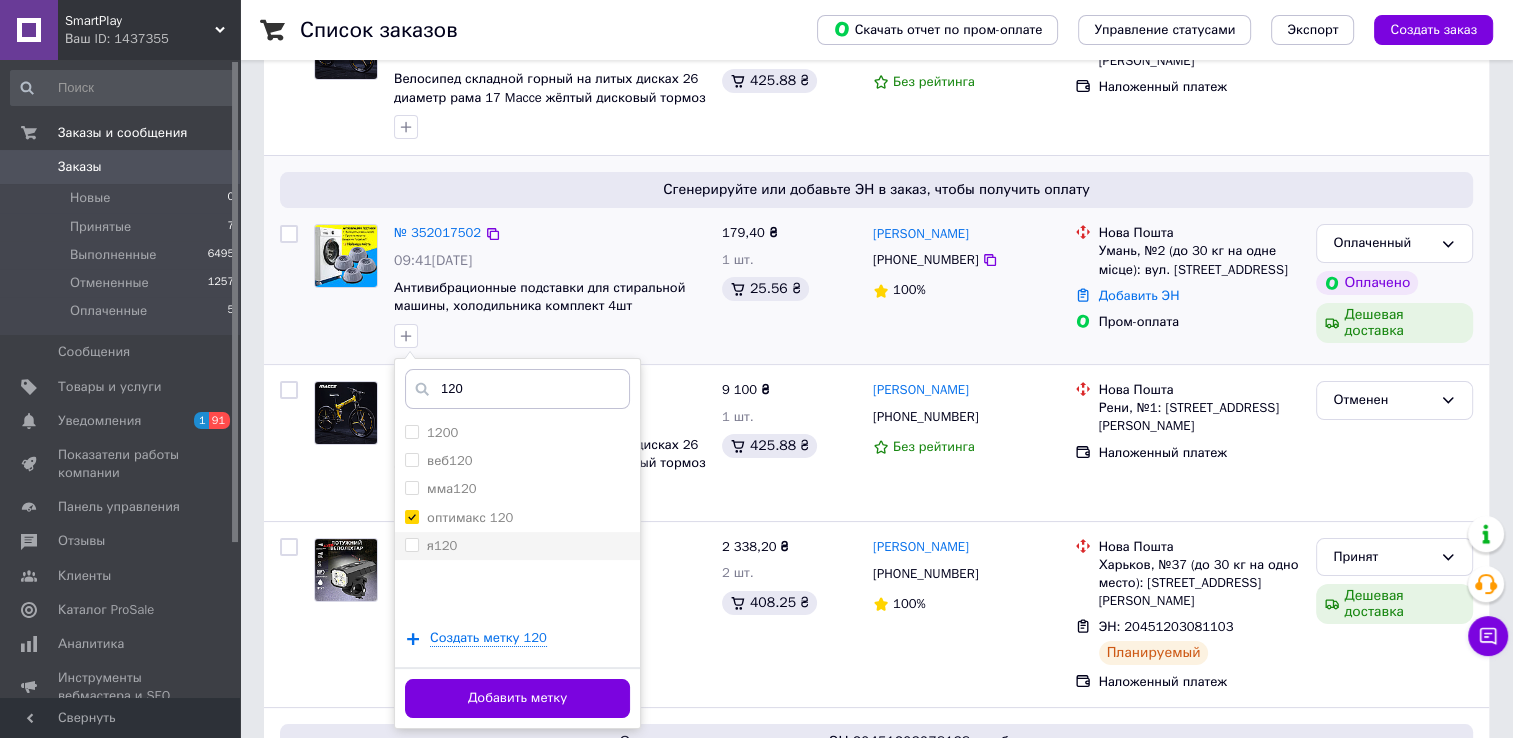 scroll, scrollTop: 223, scrollLeft: 0, axis: vertical 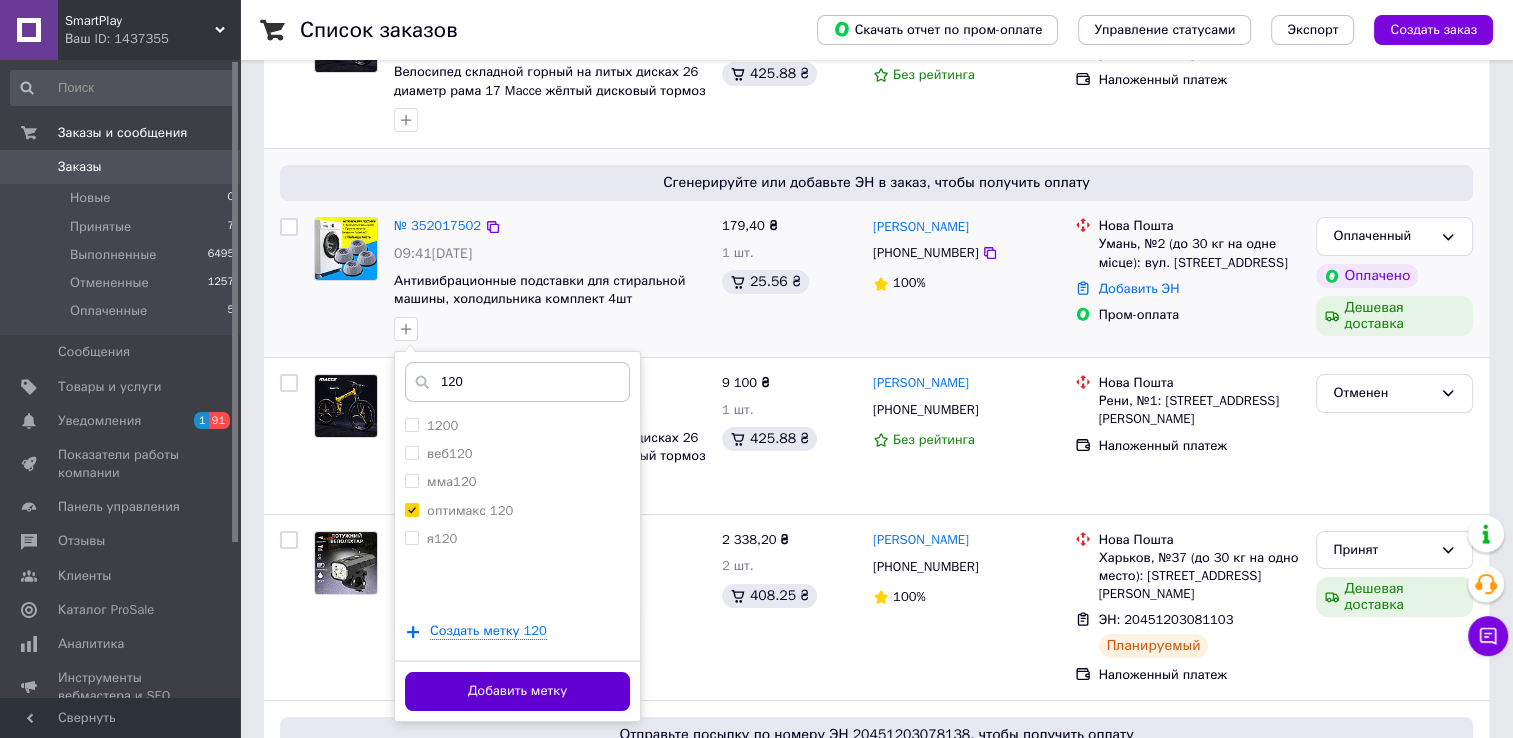 click on "Добавить метку" at bounding box center [517, 691] 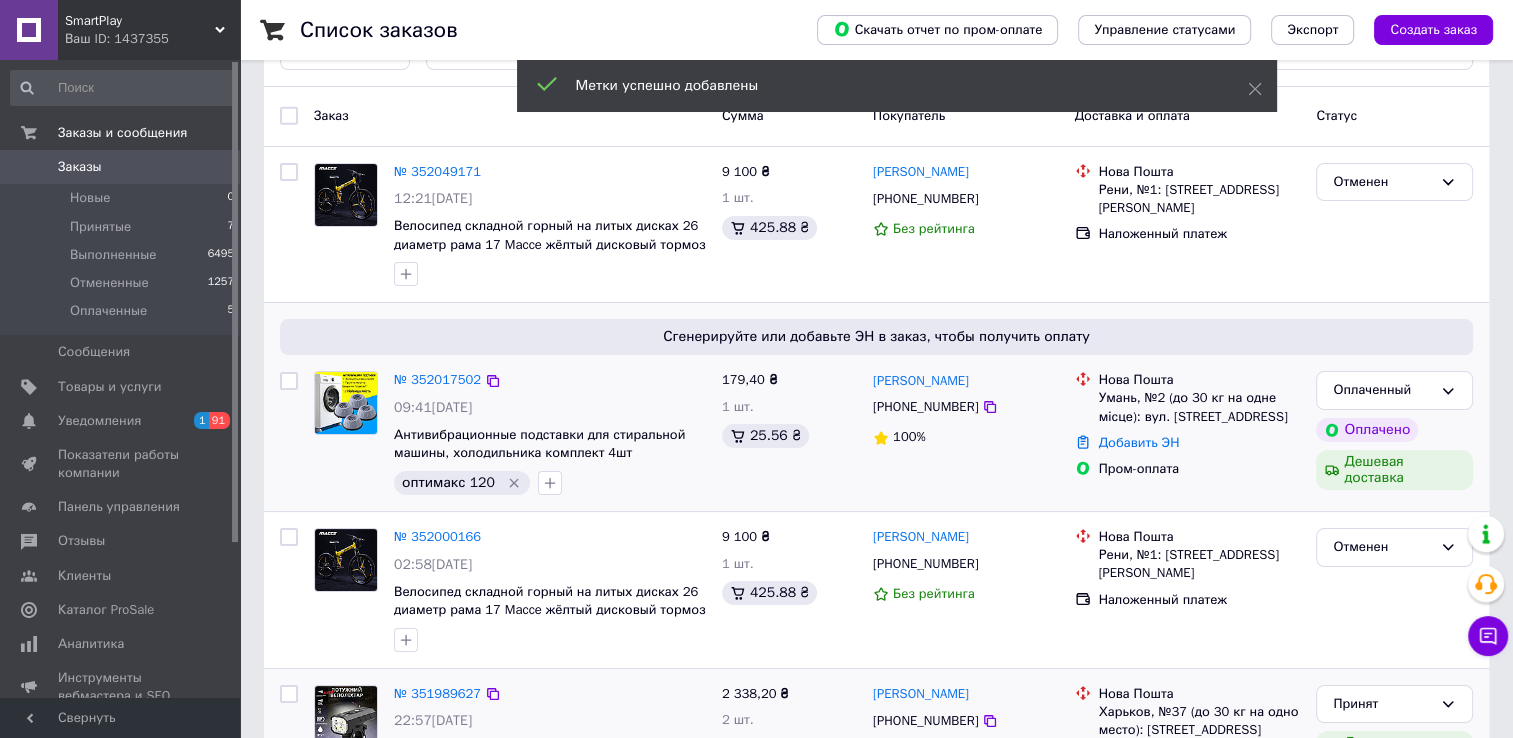 scroll, scrollTop: 0, scrollLeft: 0, axis: both 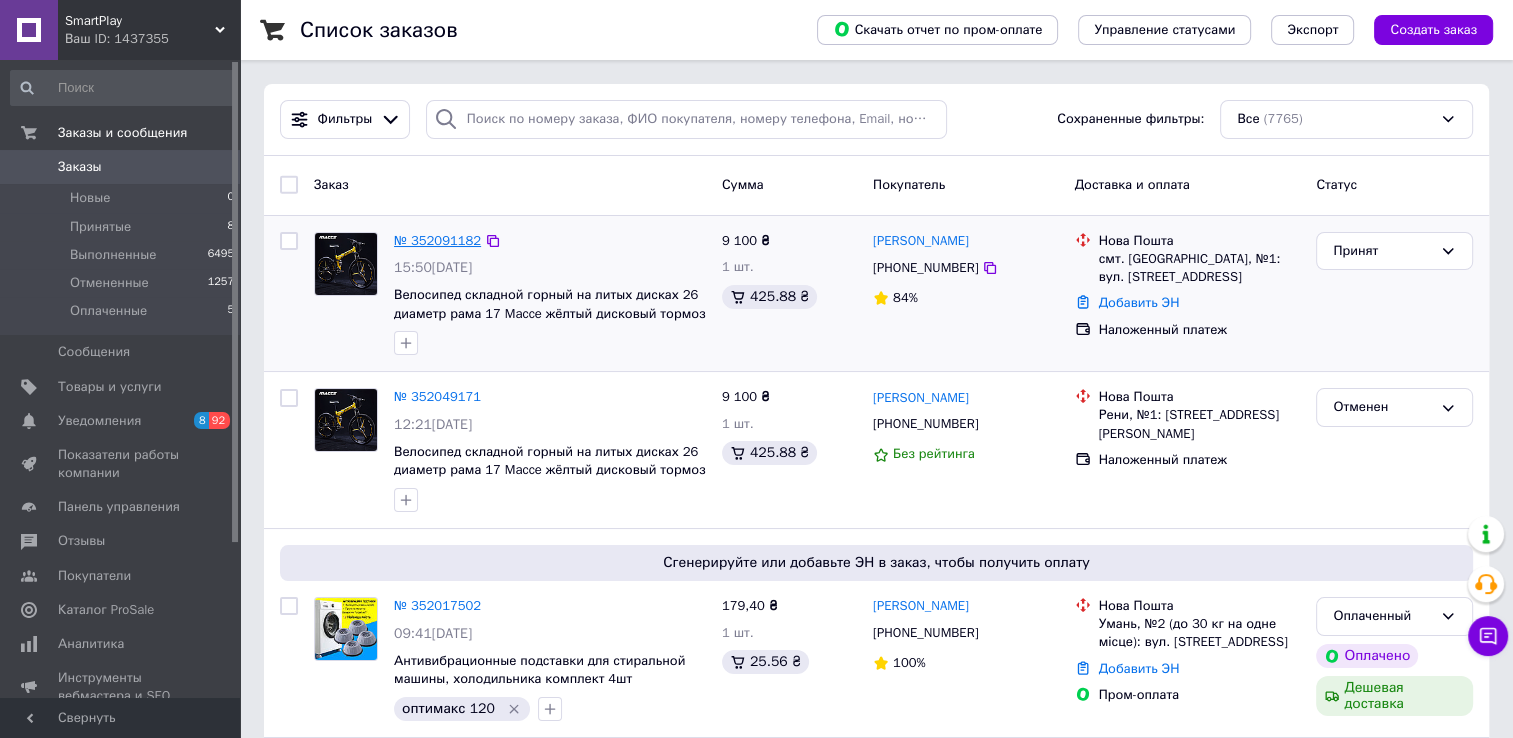 click on "№ 352091182" at bounding box center [437, 240] 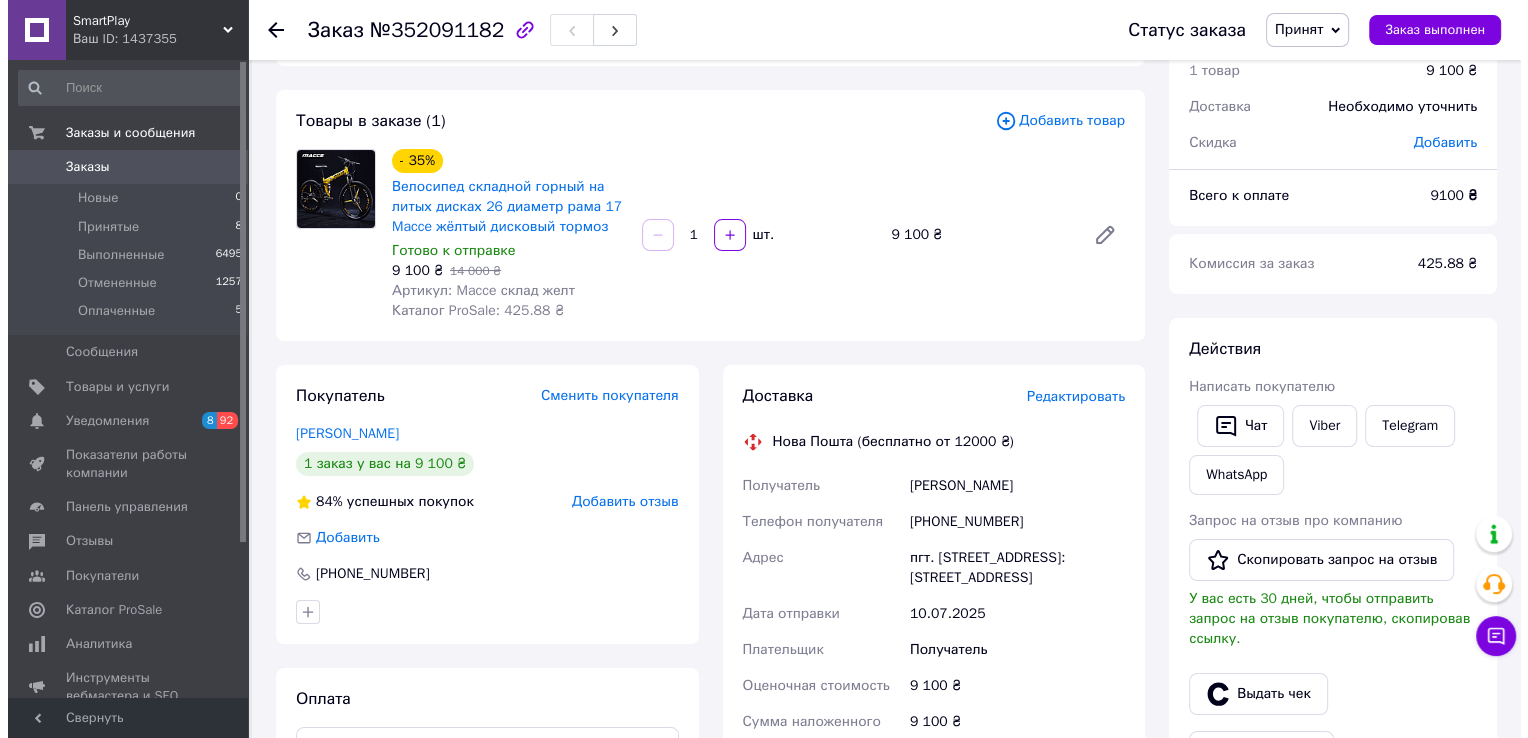 scroll, scrollTop: 107, scrollLeft: 0, axis: vertical 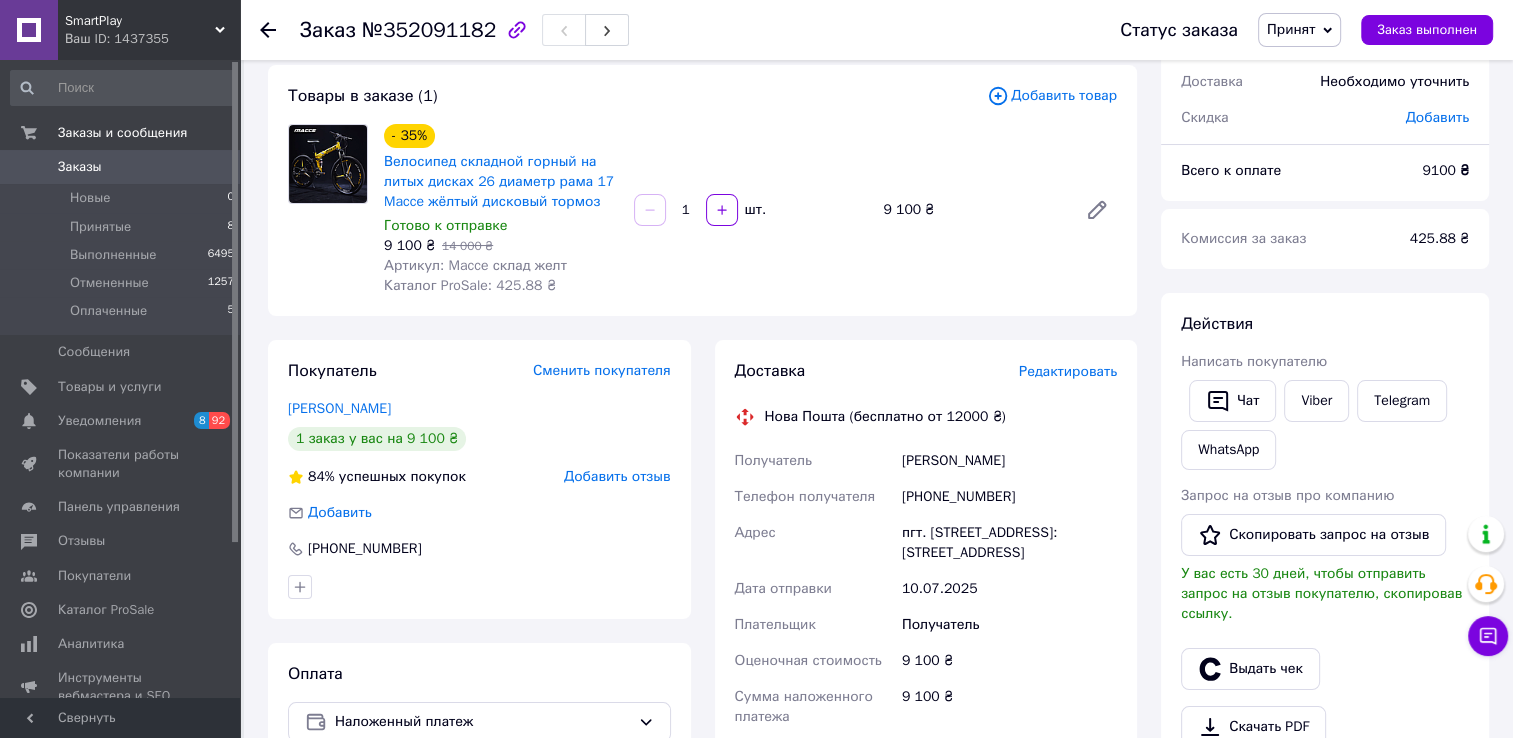 click on "Добавить отзыв" at bounding box center (617, 476) 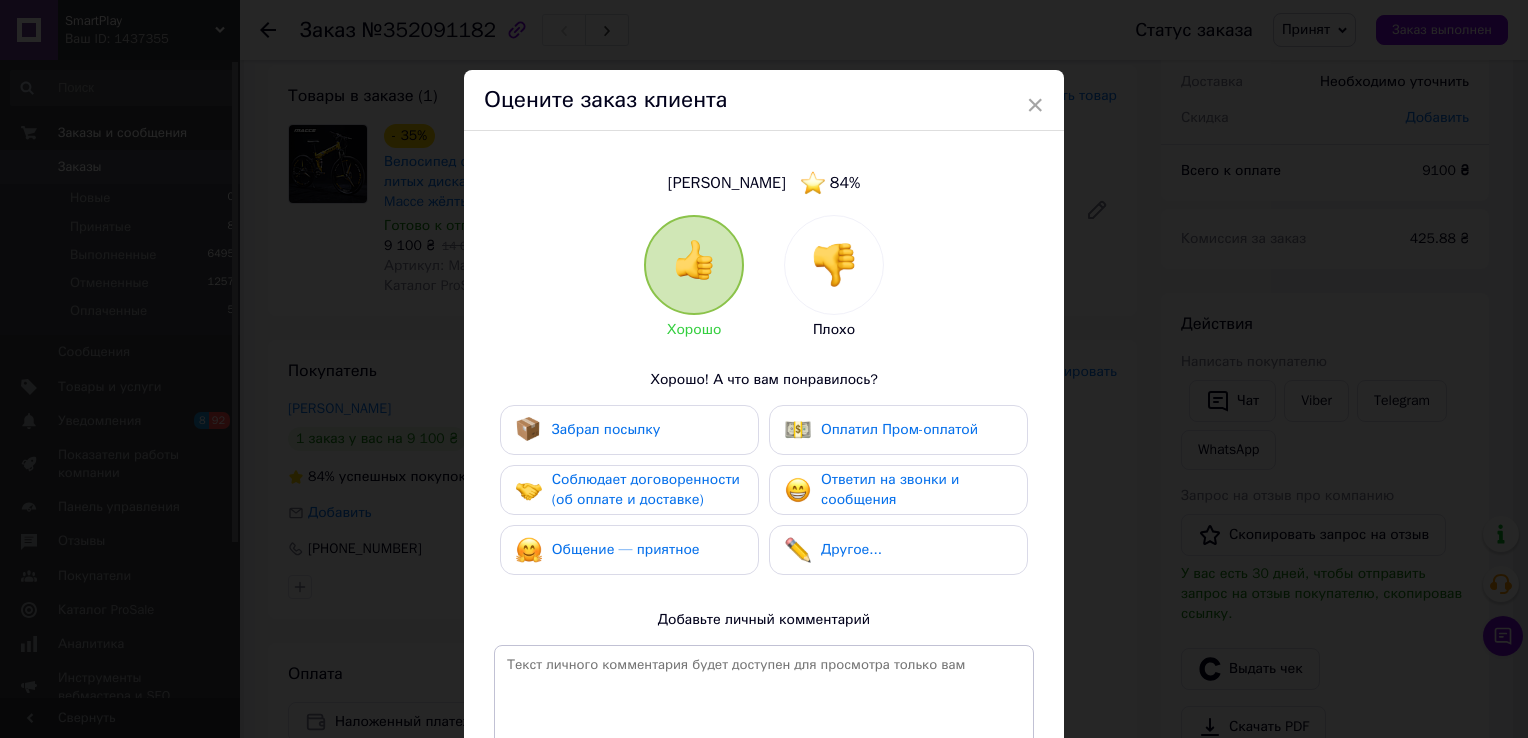 click at bounding box center (834, 265) 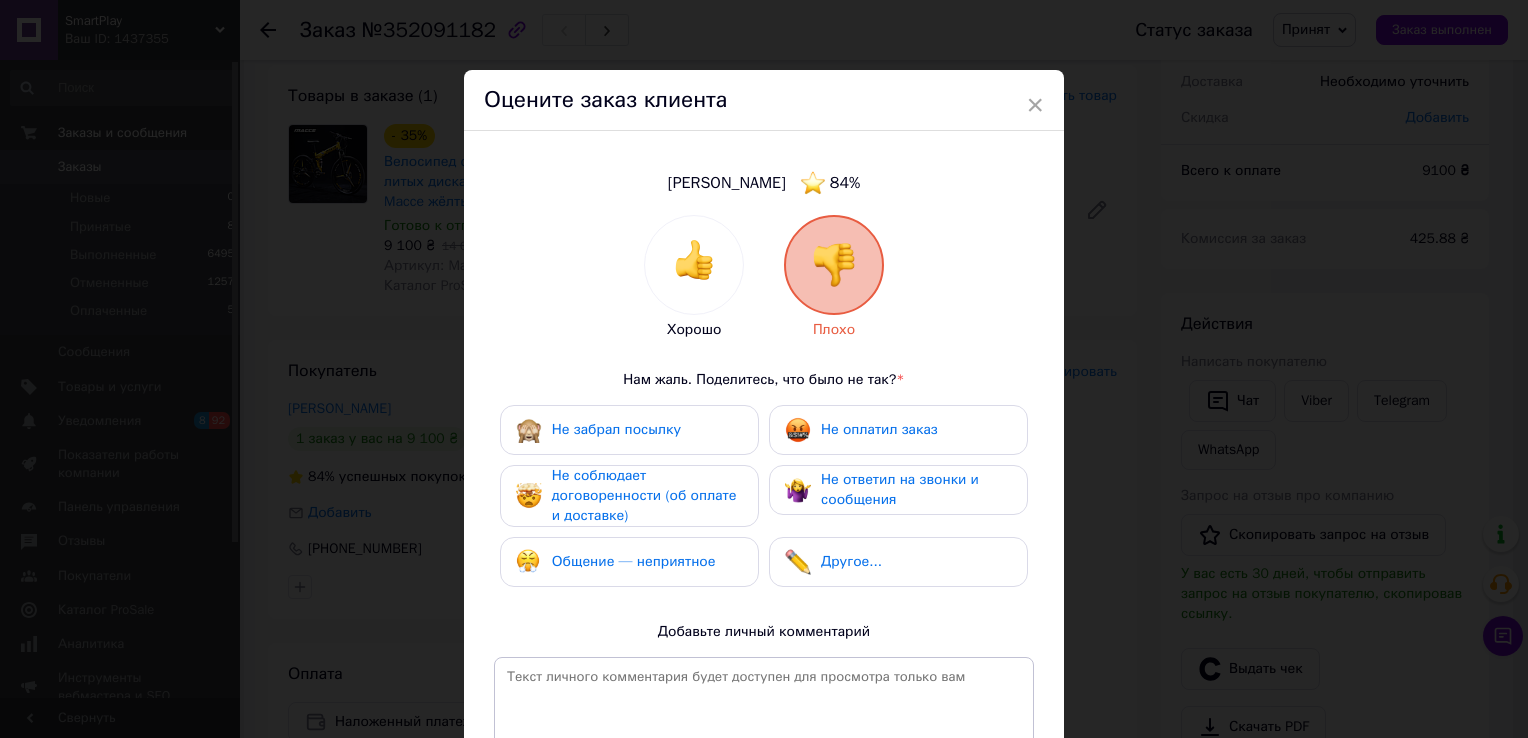 click at bounding box center [798, 430] 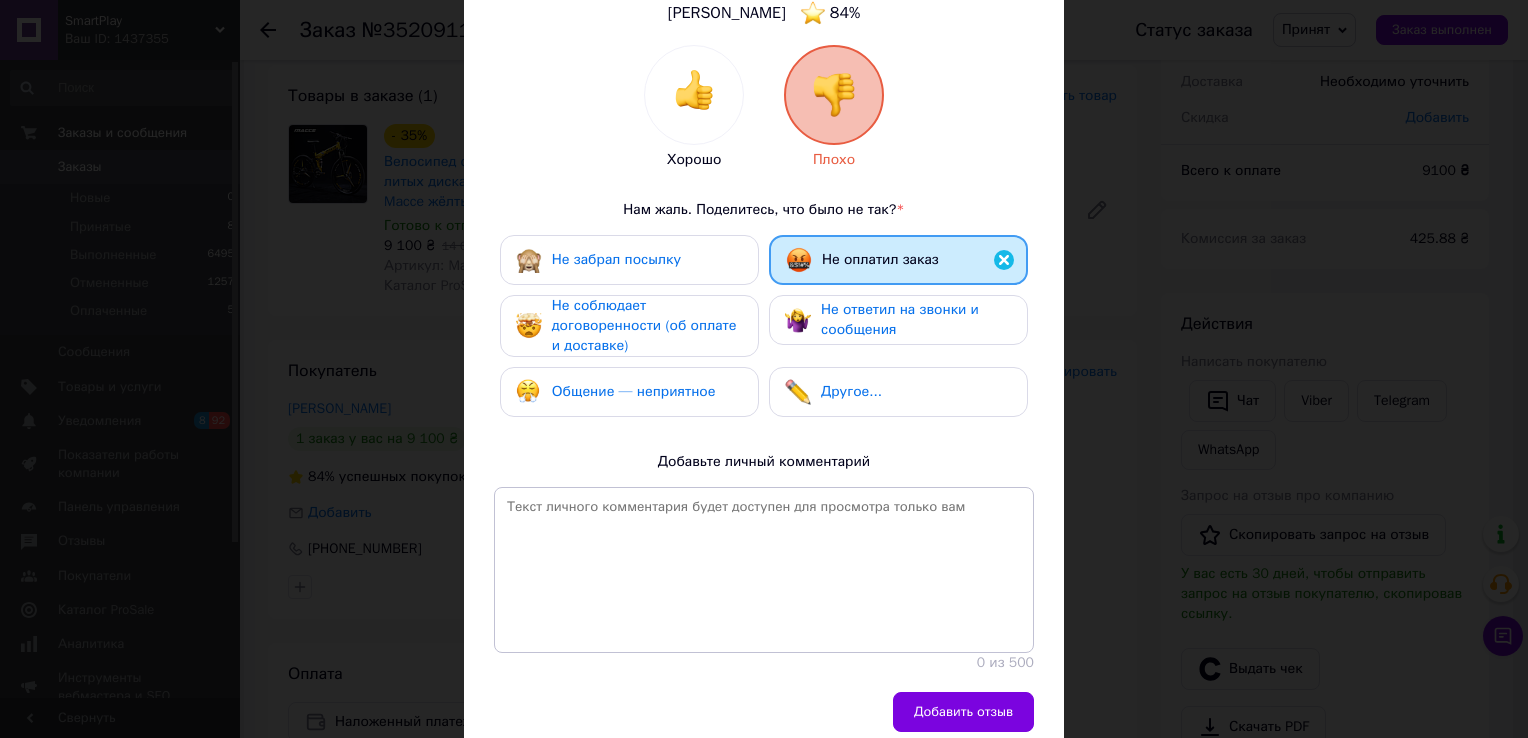 scroll, scrollTop: 172, scrollLeft: 0, axis: vertical 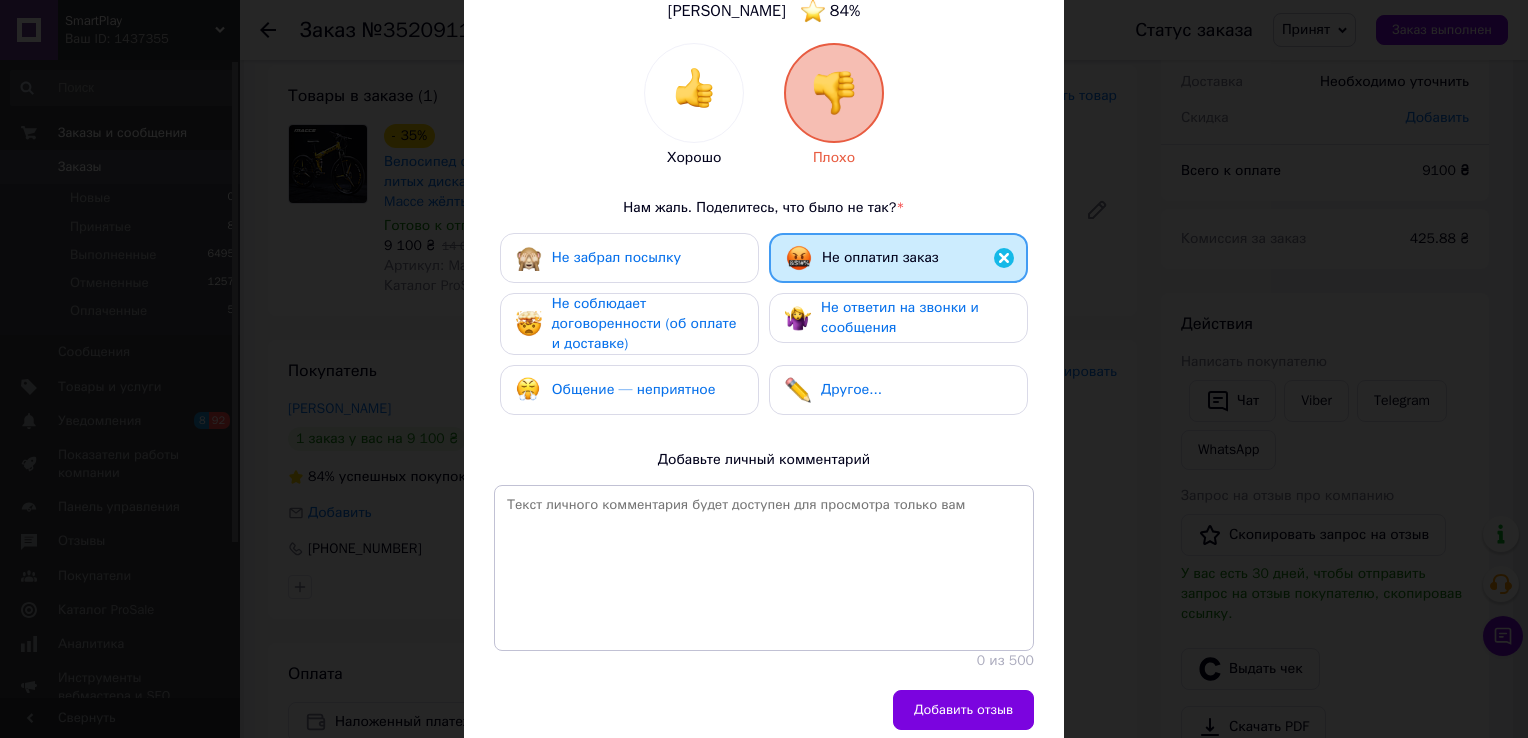 click on "Не ответил на звонки и сообщения" at bounding box center [900, 317] 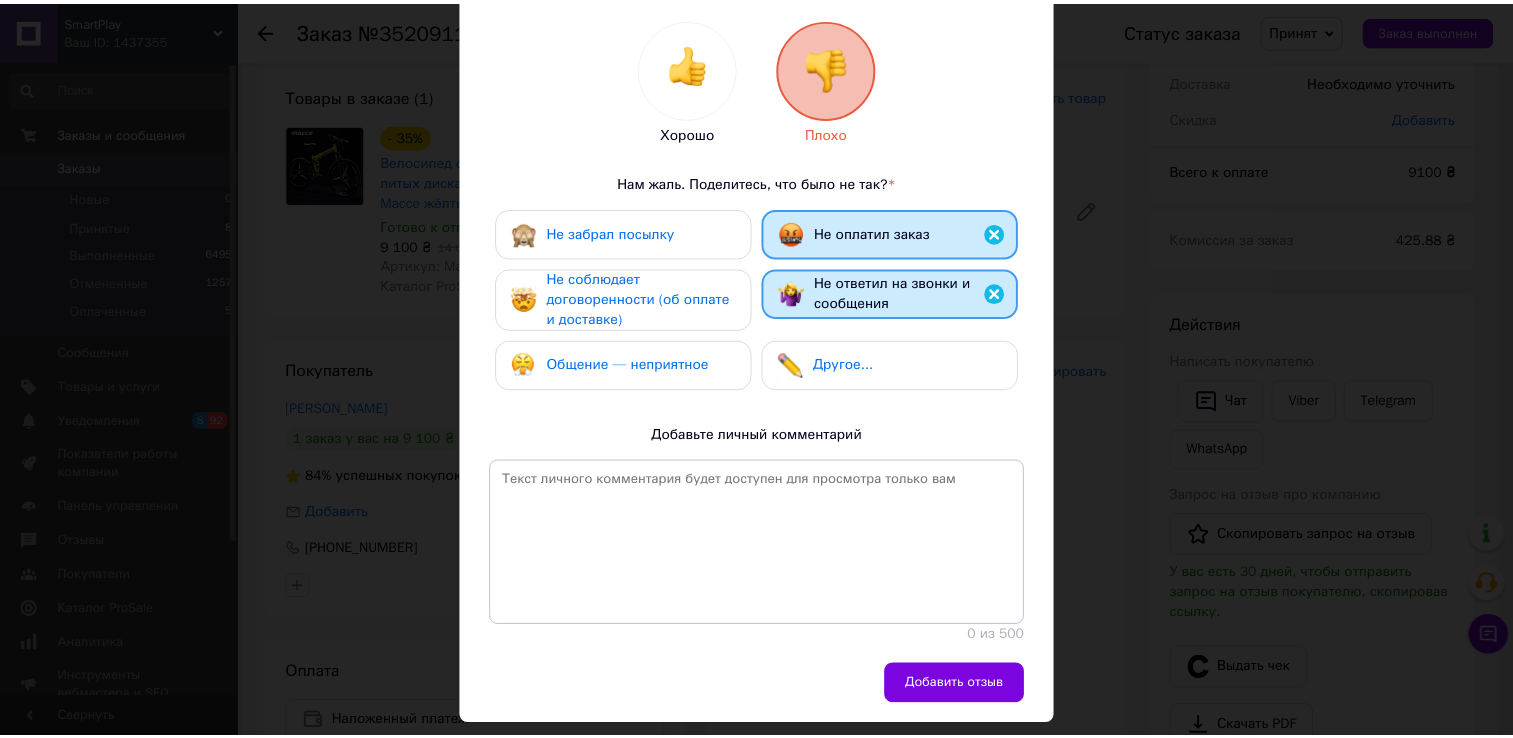 scroll, scrollTop: 199, scrollLeft: 0, axis: vertical 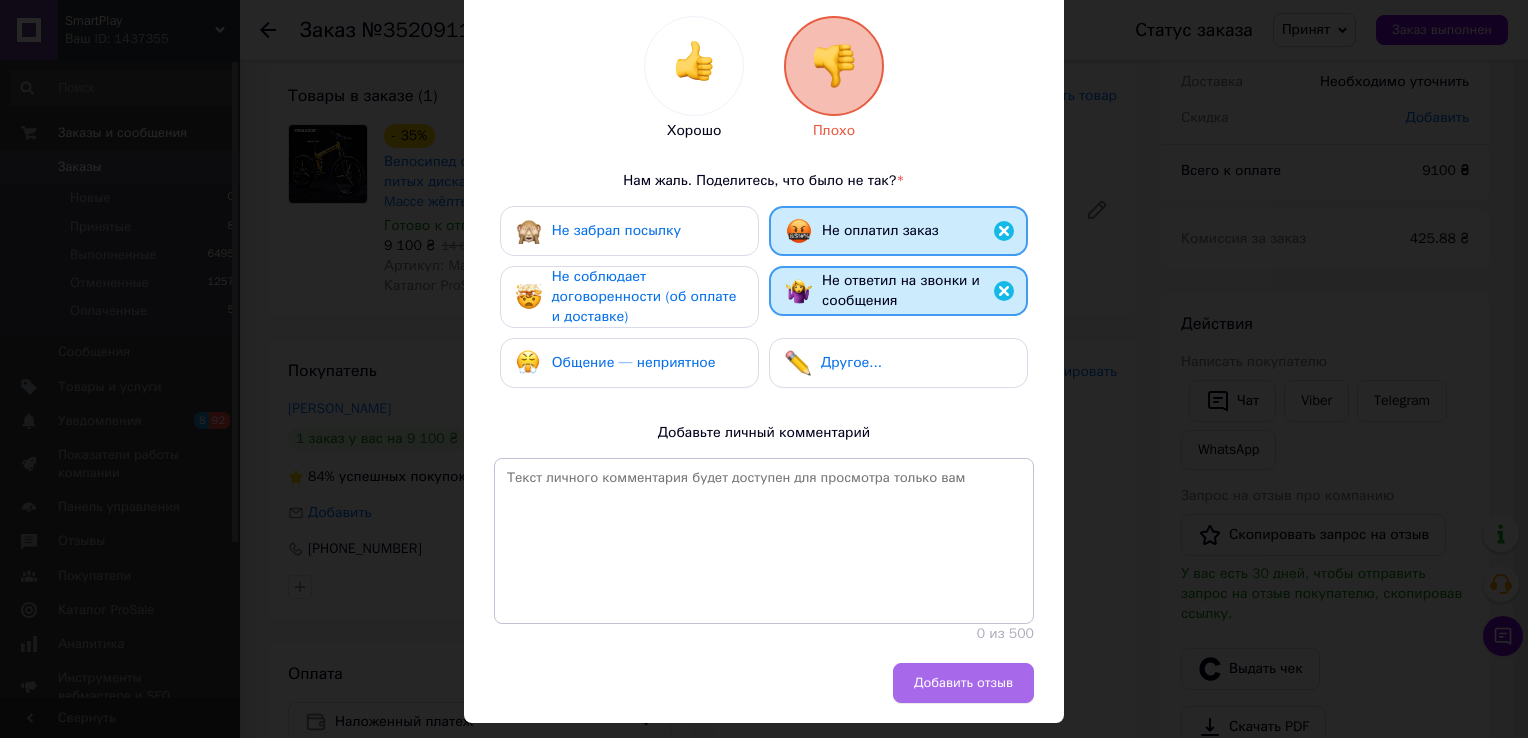 click on "Добавить отзыв" at bounding box center [963, 683] 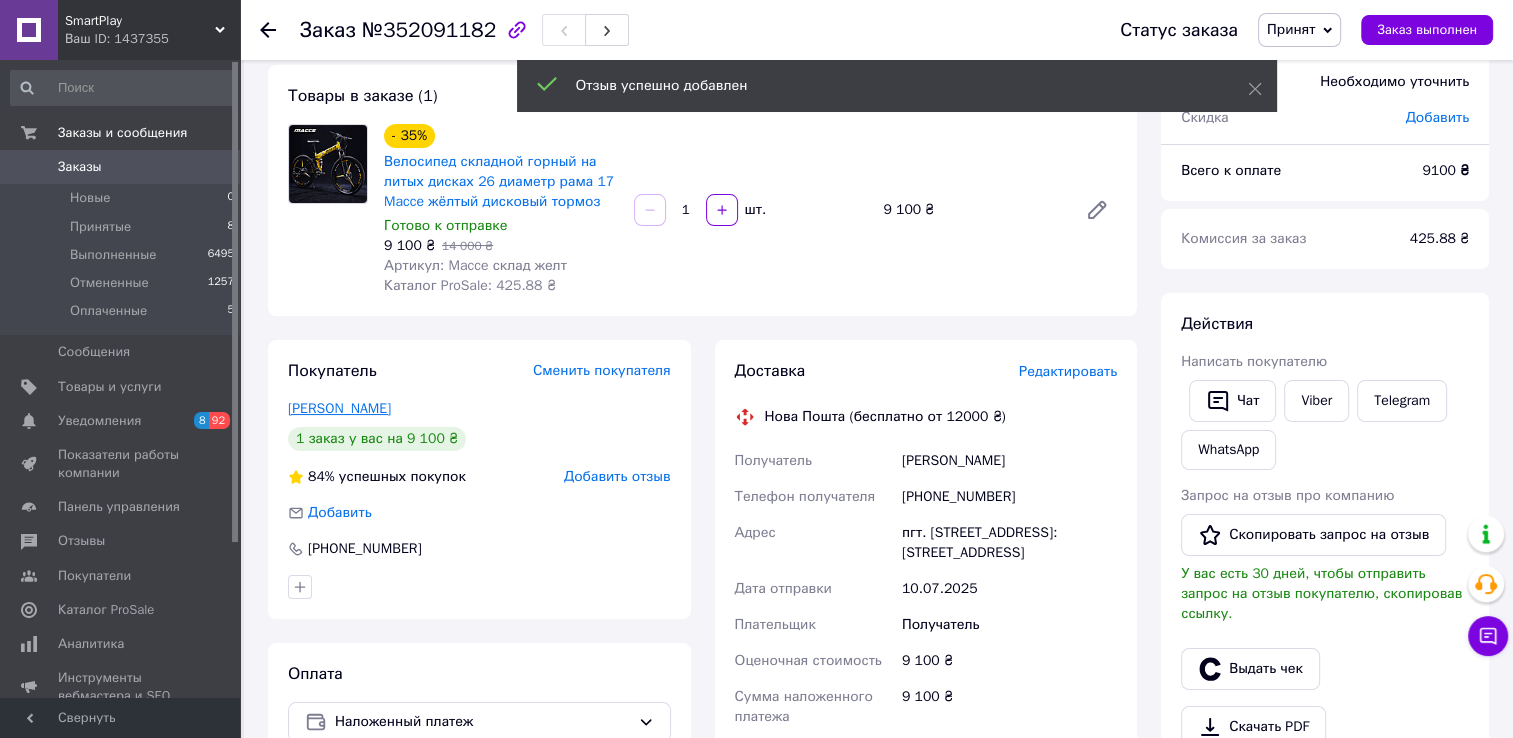 click on "Кучеренко Віктор" at bounding box center [339, 408] 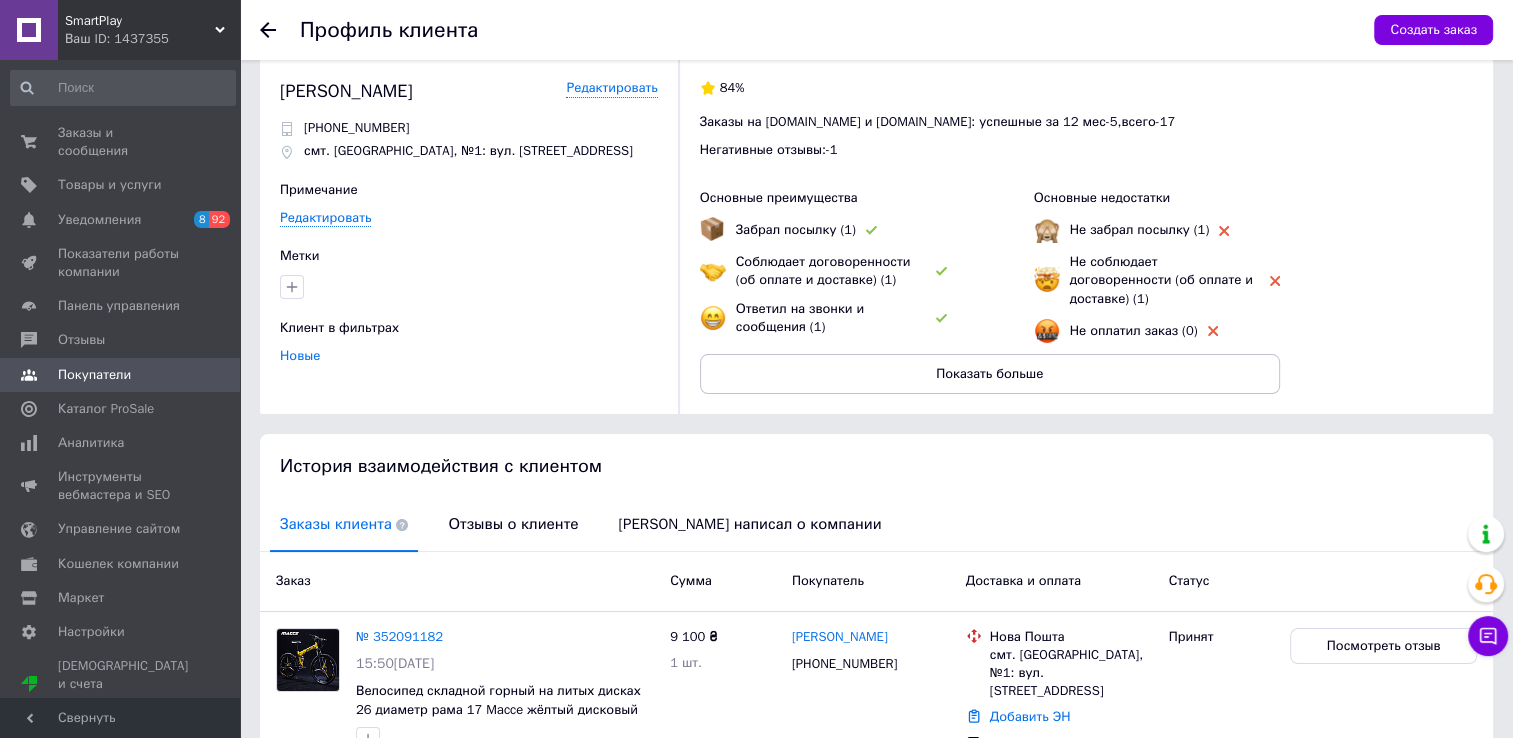 scroll, scrollTop: 0, scrollLeft: 0, axis: both 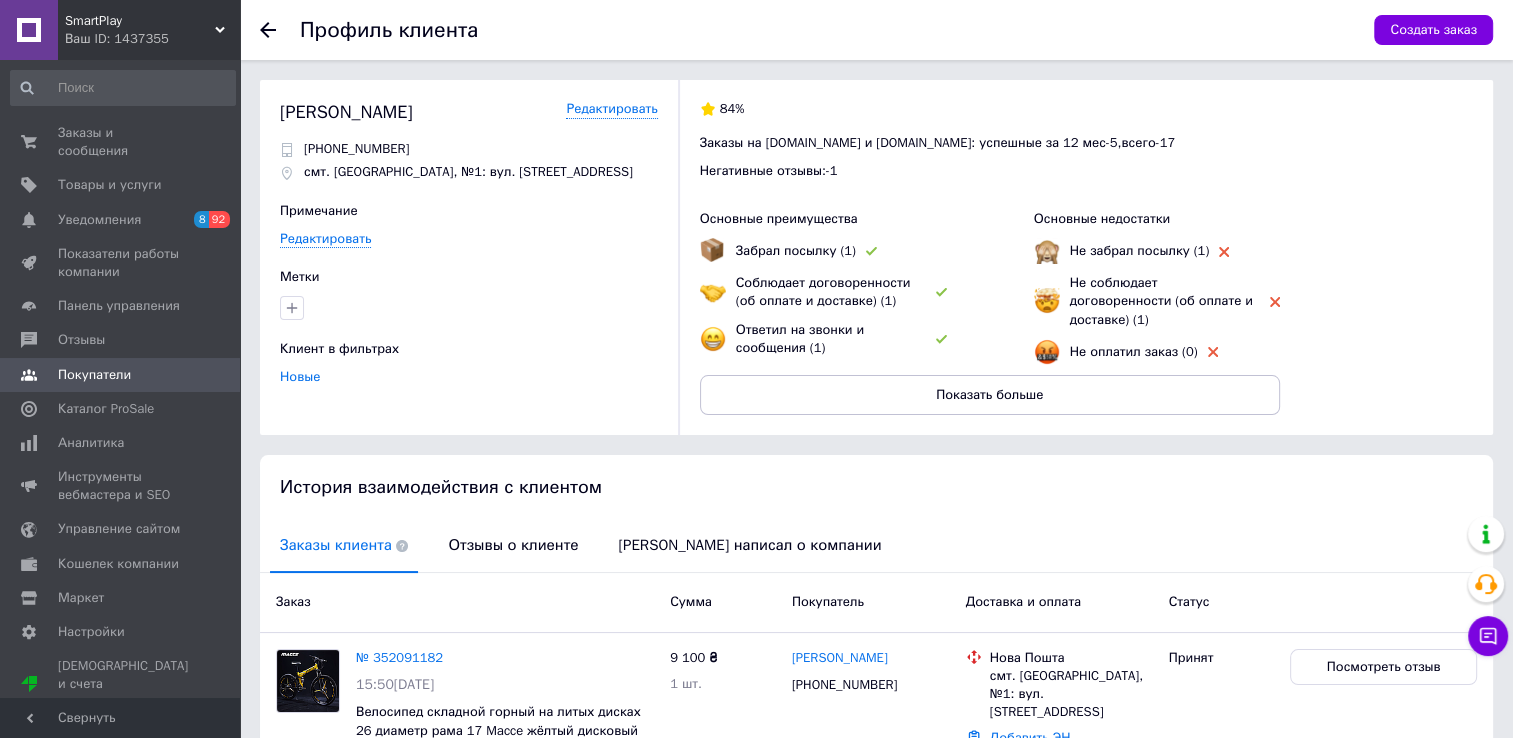 click 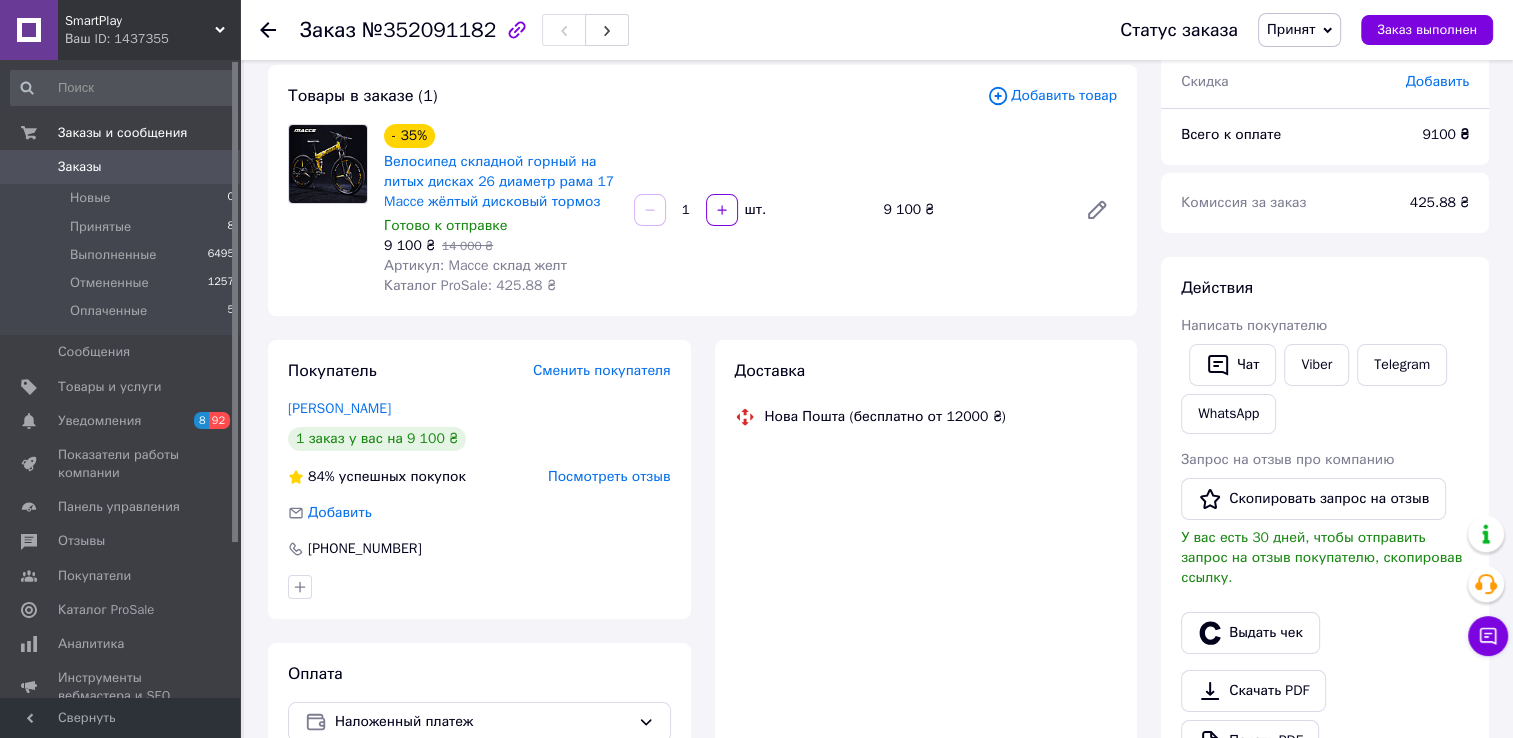click 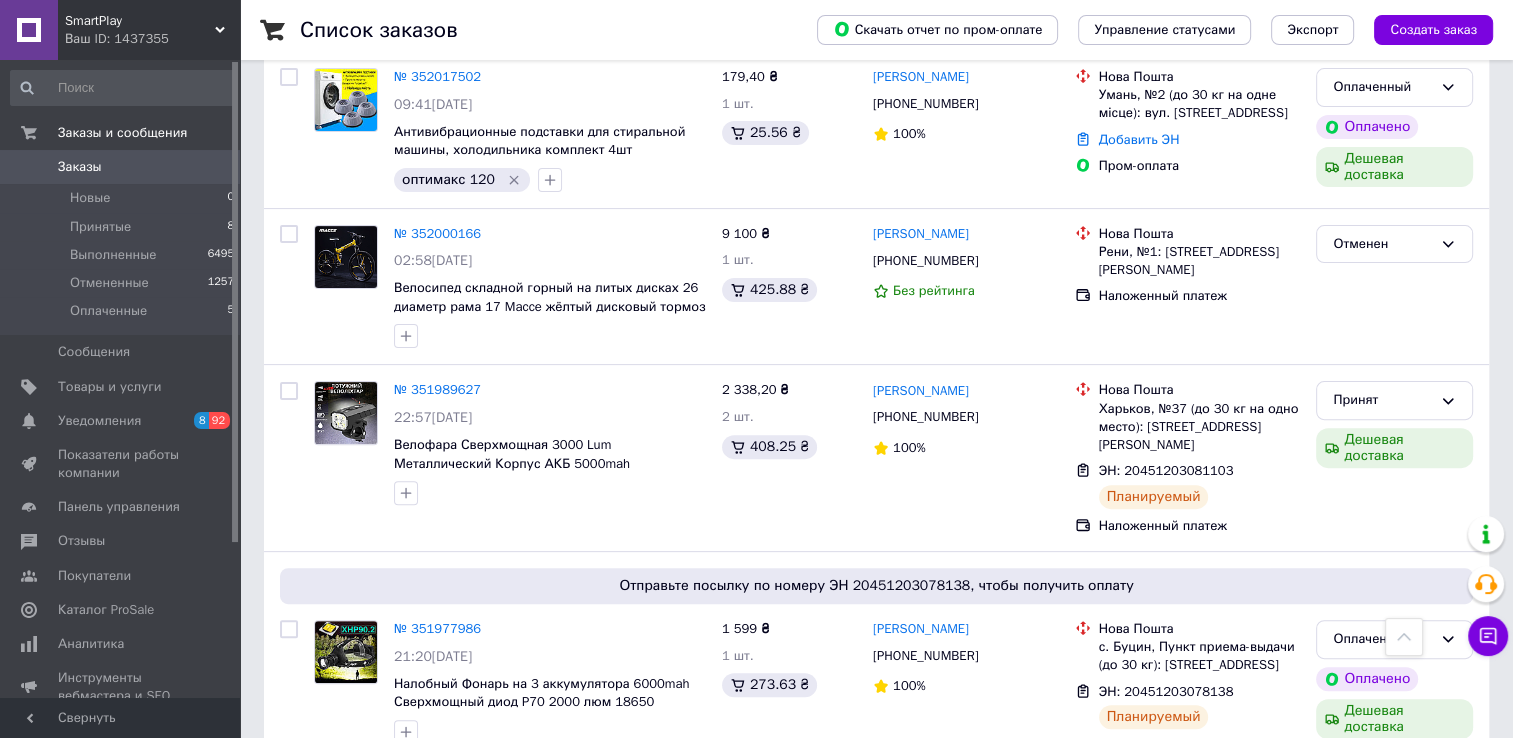 scroll, scrollTop: 533, scrollLeft: 0, axis: vertical 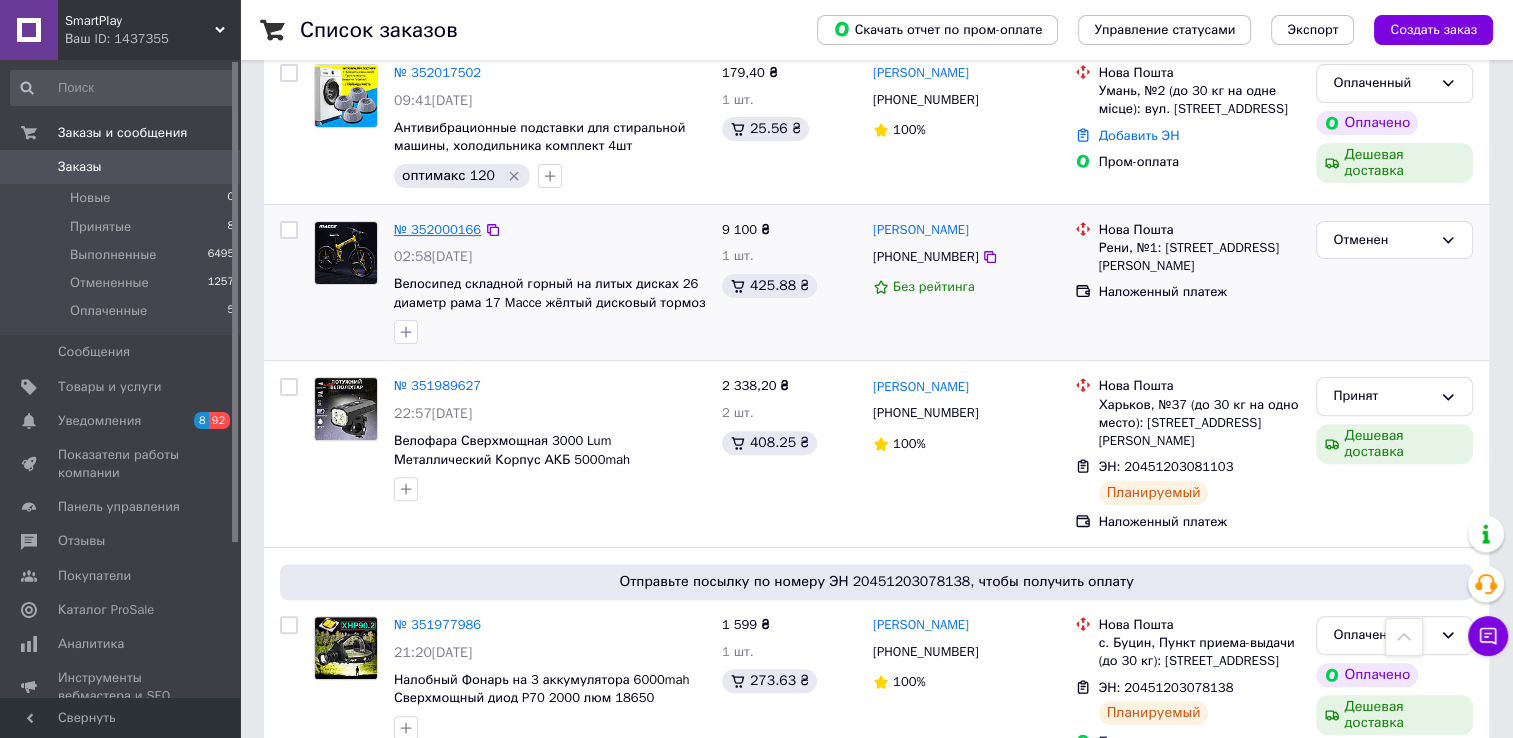 click on "№ 352000166" at bounding box center (437, 229) 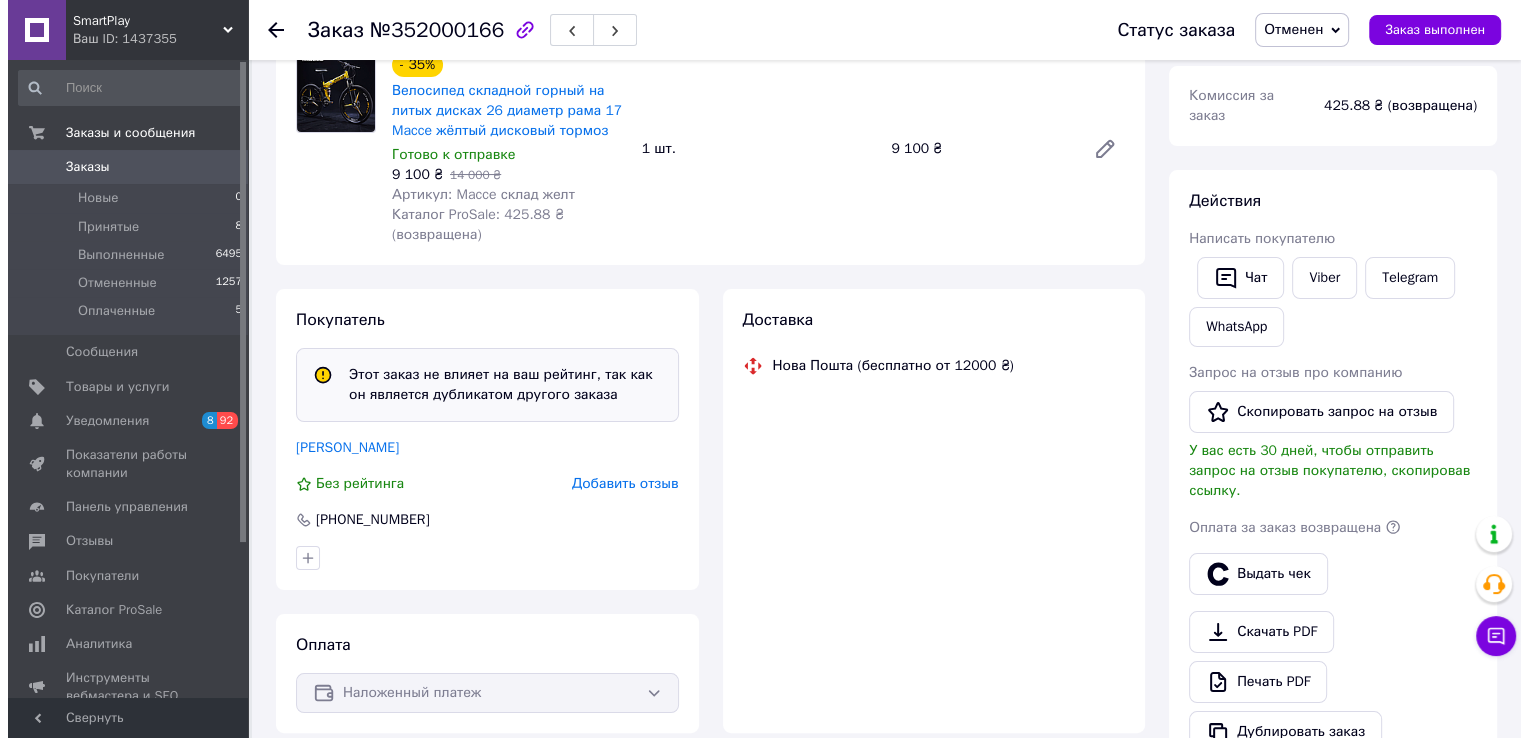 scroll, scrollTop: 328, scrollLeft: 0, axis: vertical 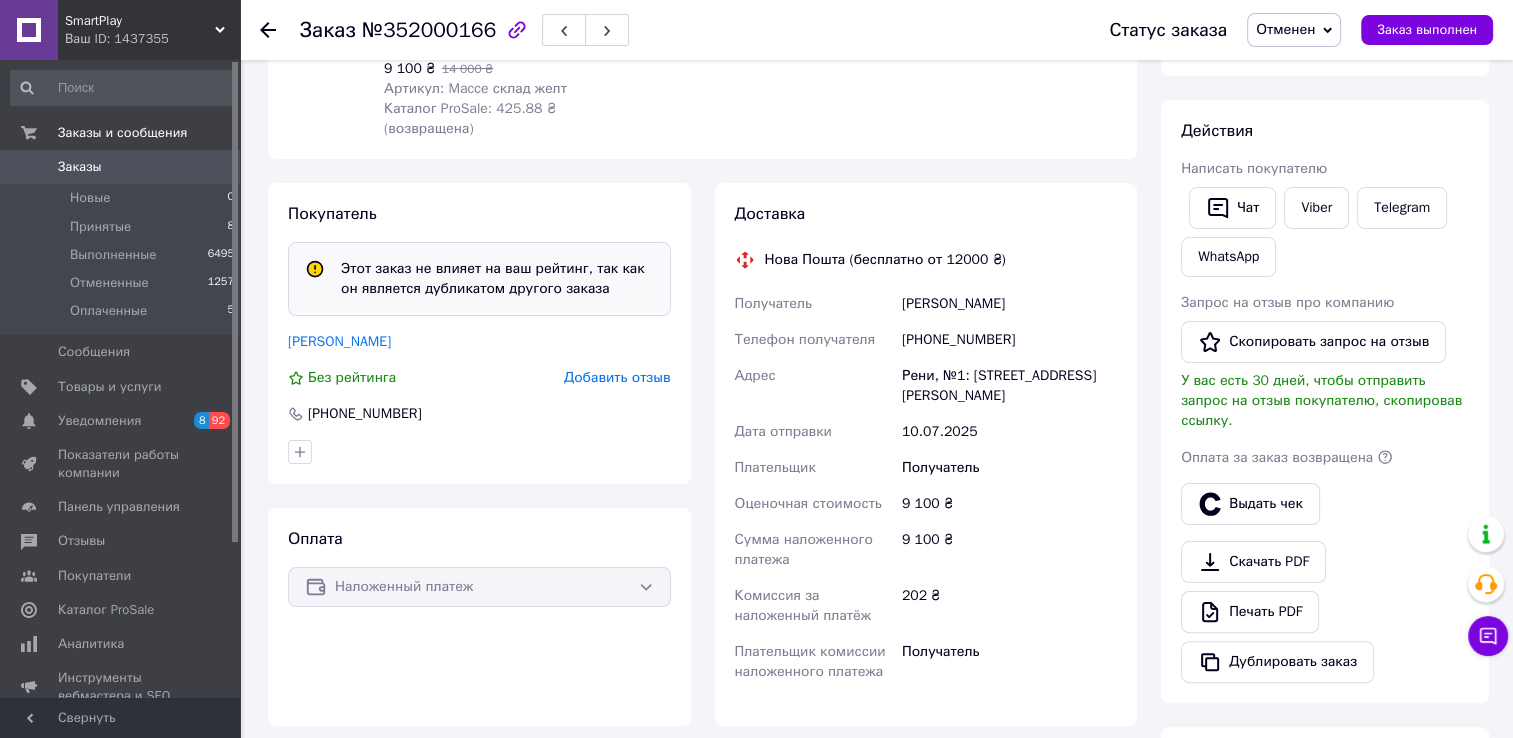 click on "Добавить отзыв" at bounding box center [617, 377] 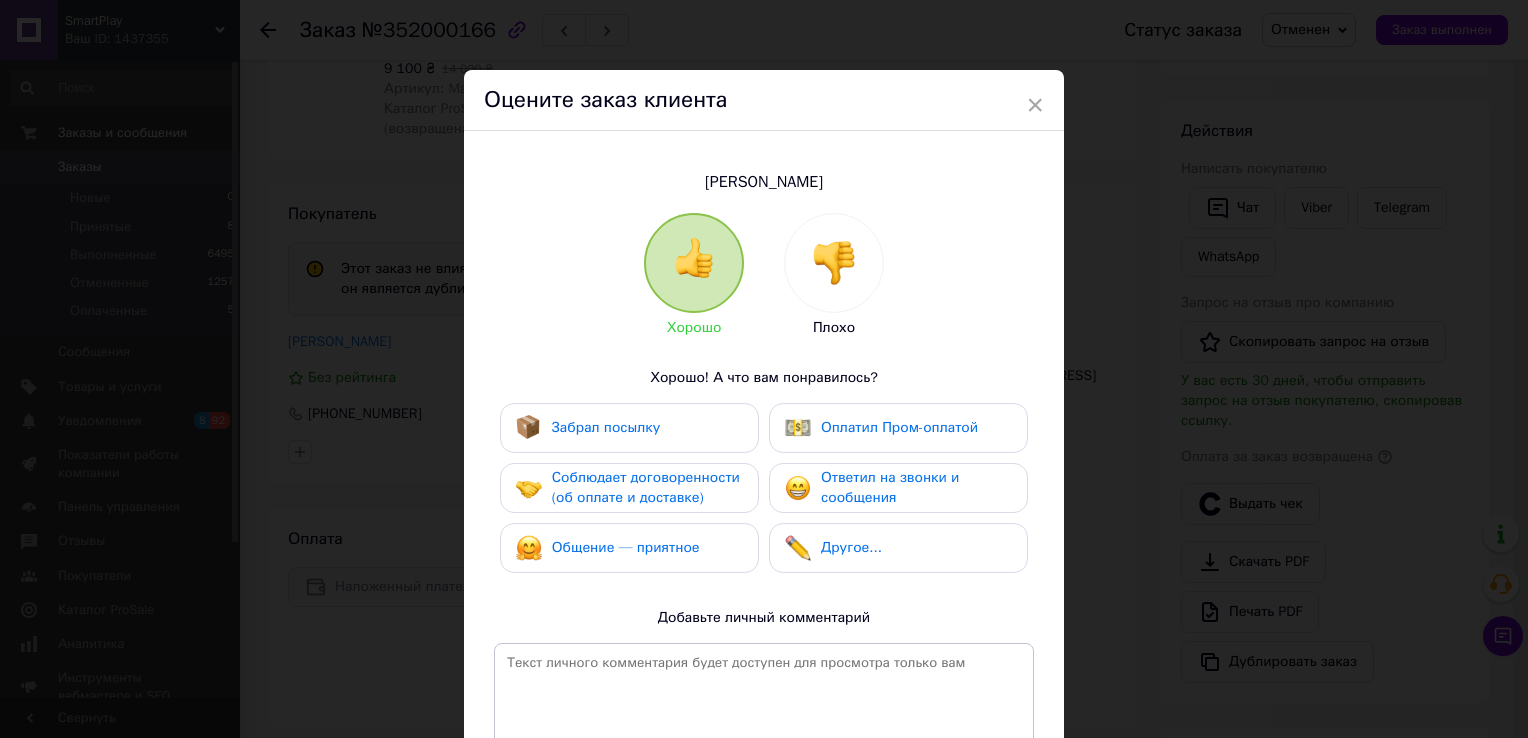 click at bounding box center [834, 263] 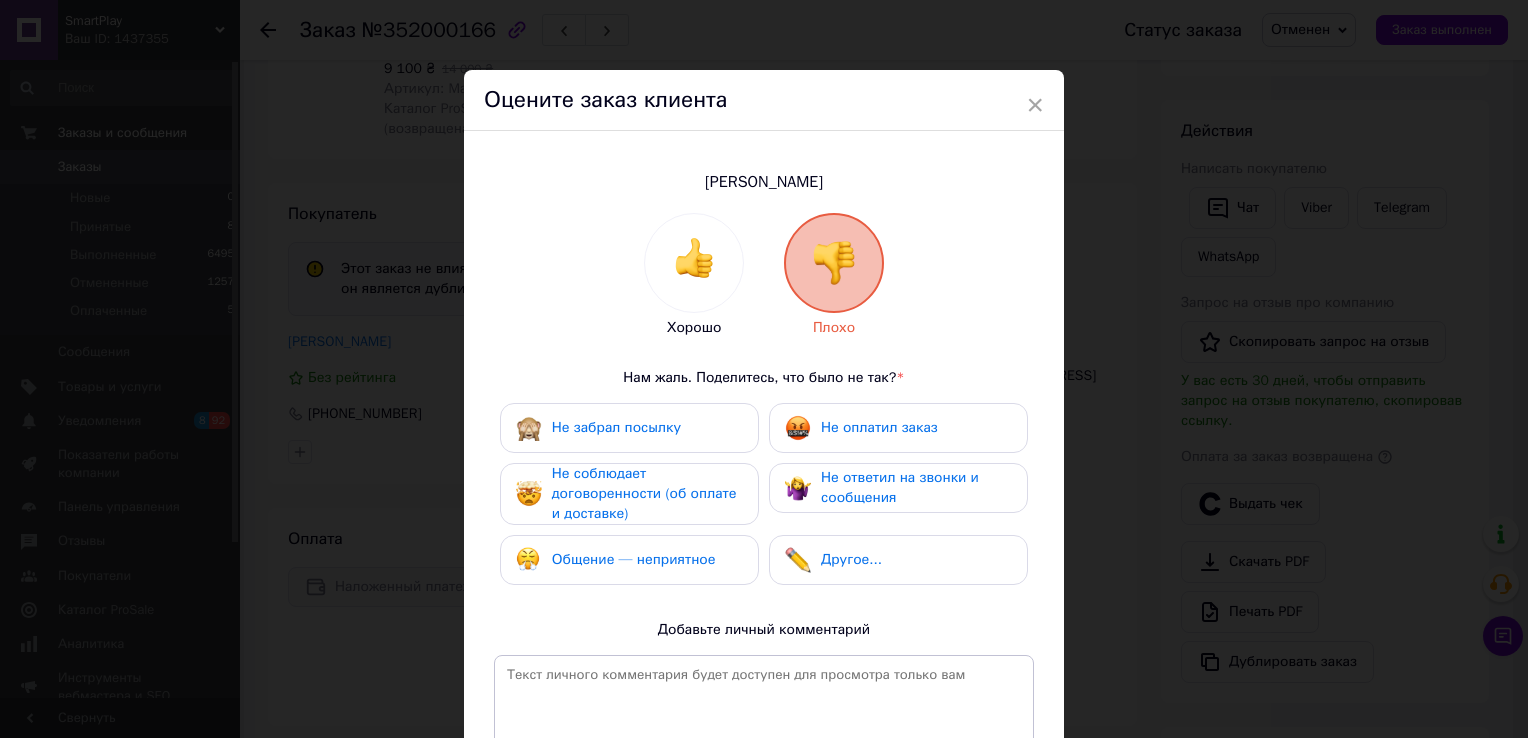 click on "Не оплатил заказ" at bounding box center [861, 428] 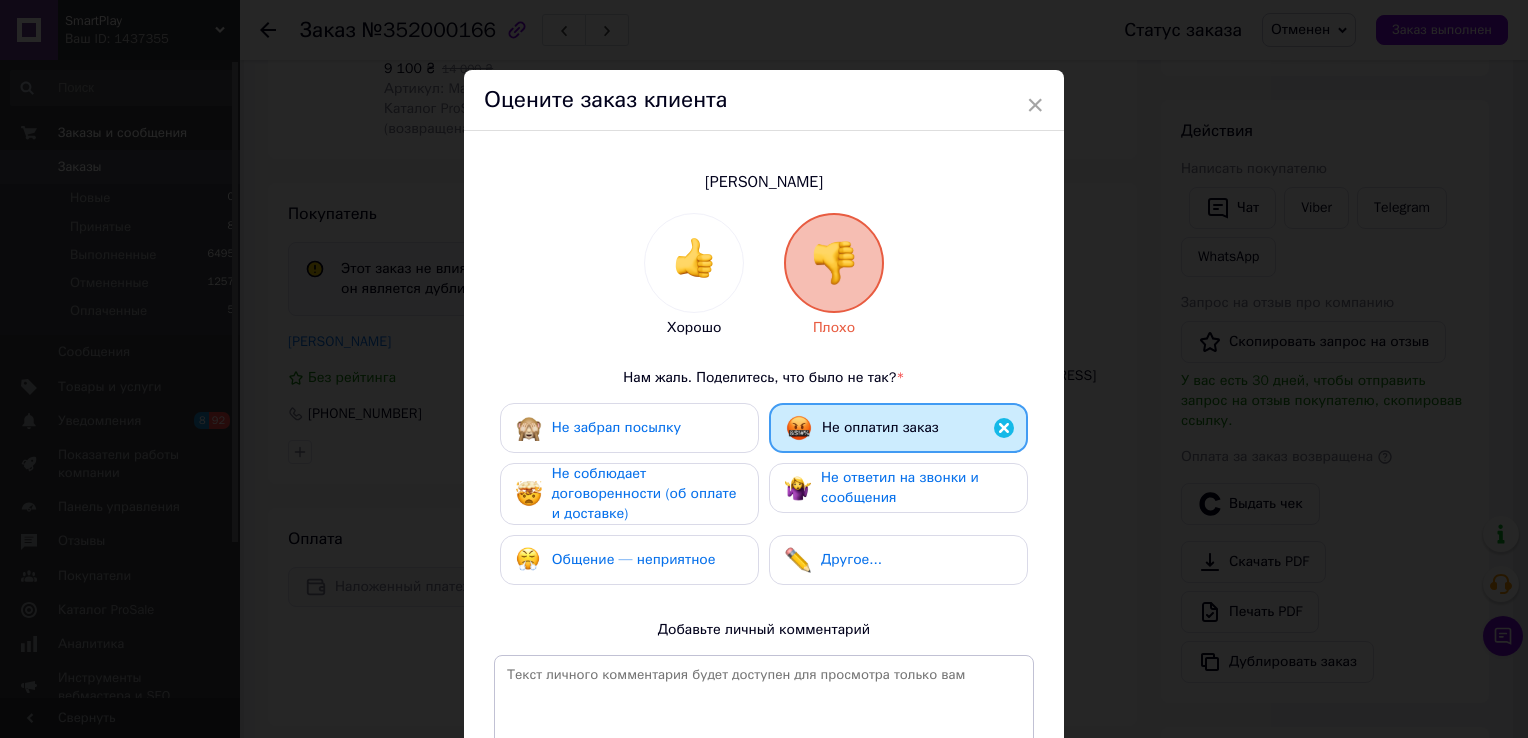 click on "Не ответил на звонки и сообщения" at bounding box center [900, 487] 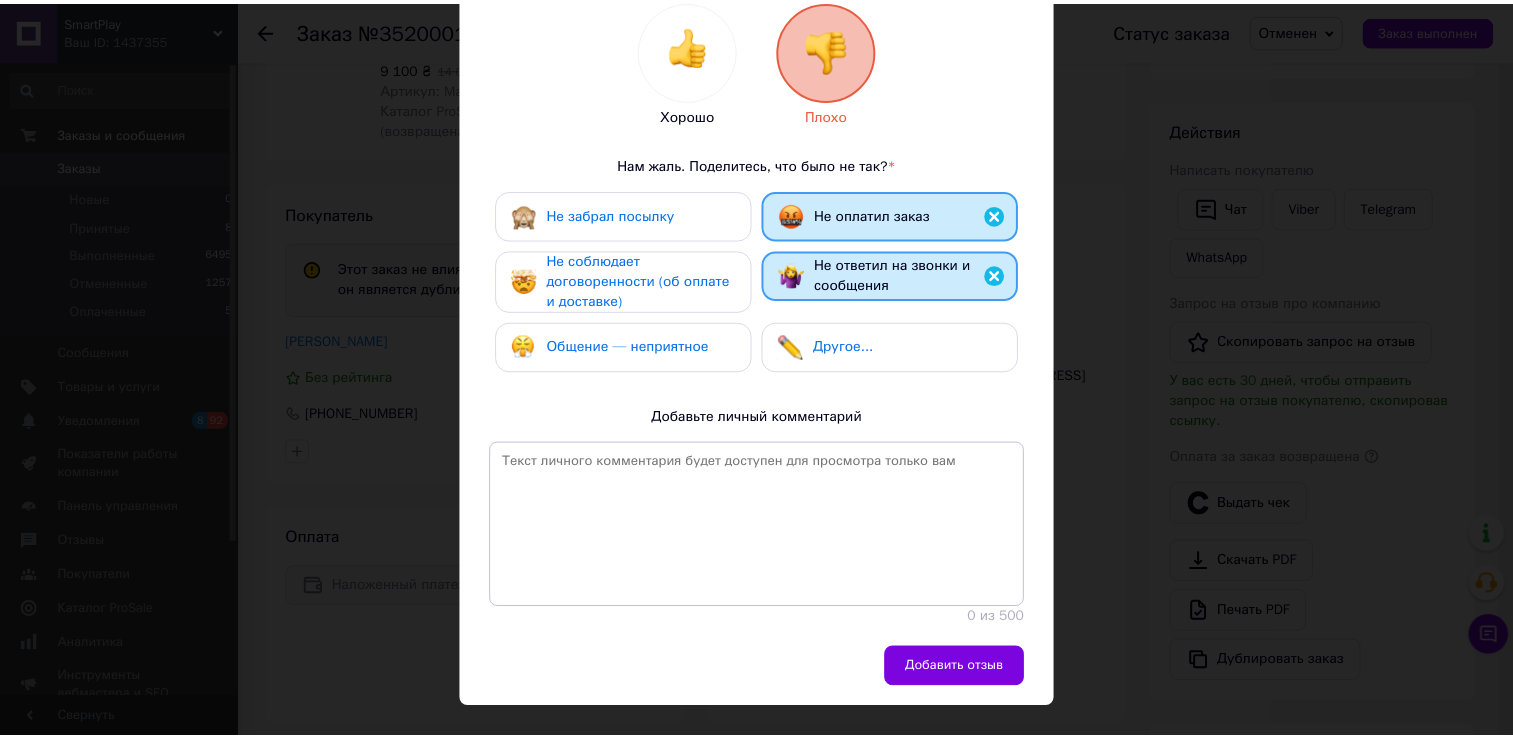 scroll, scrollTop: 248, scrollLeft: 0, axis: vertical 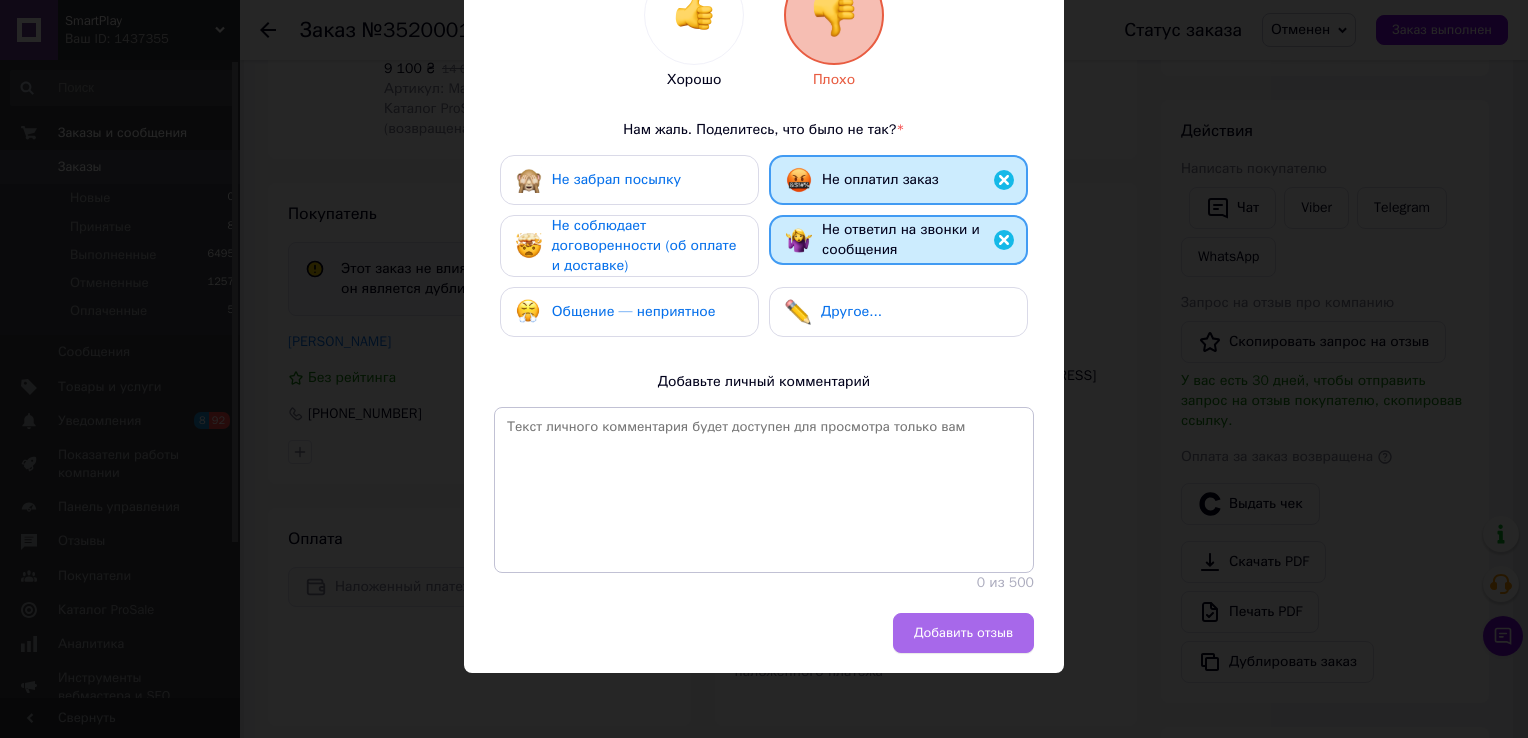 click on "Добавить отзыв" at bounding box center [963, 633] 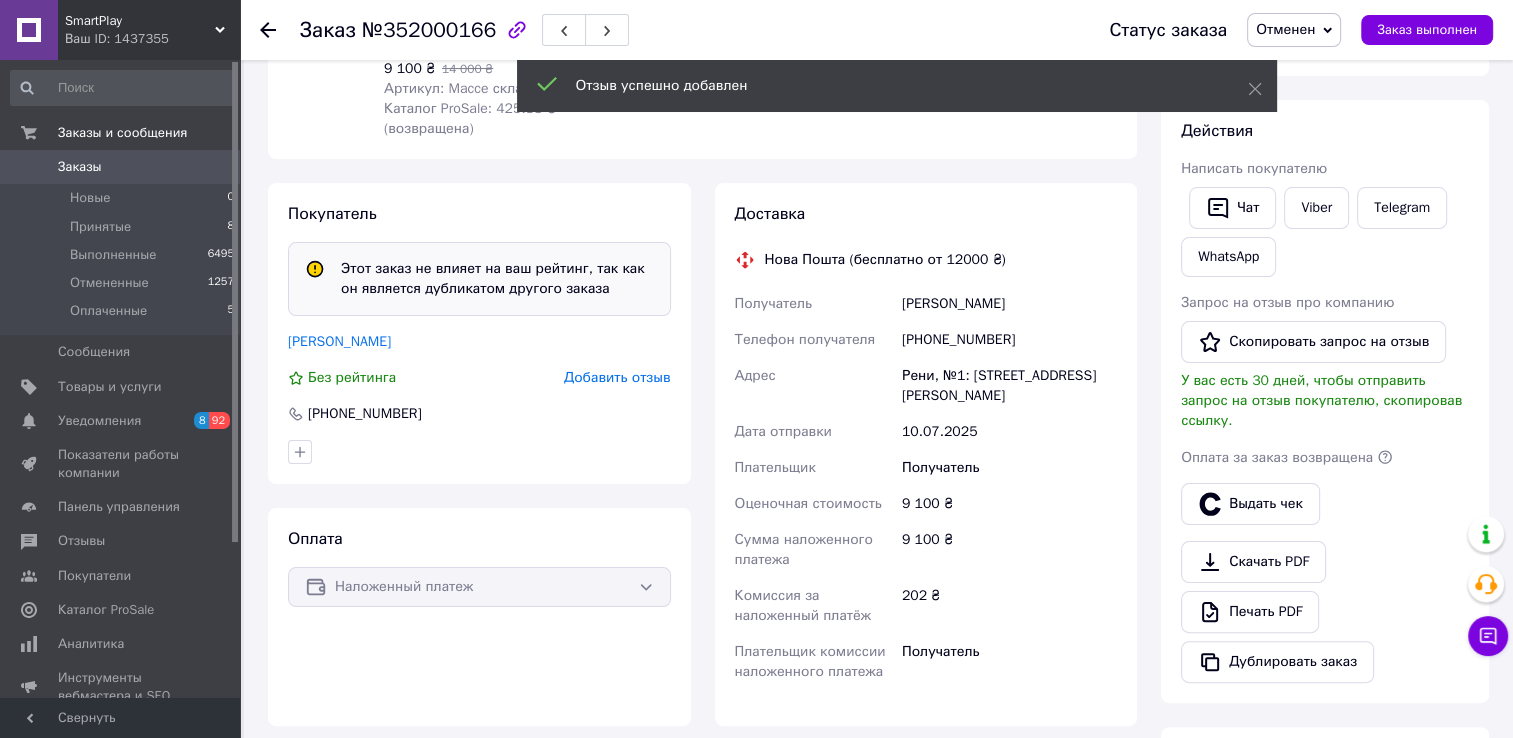 click 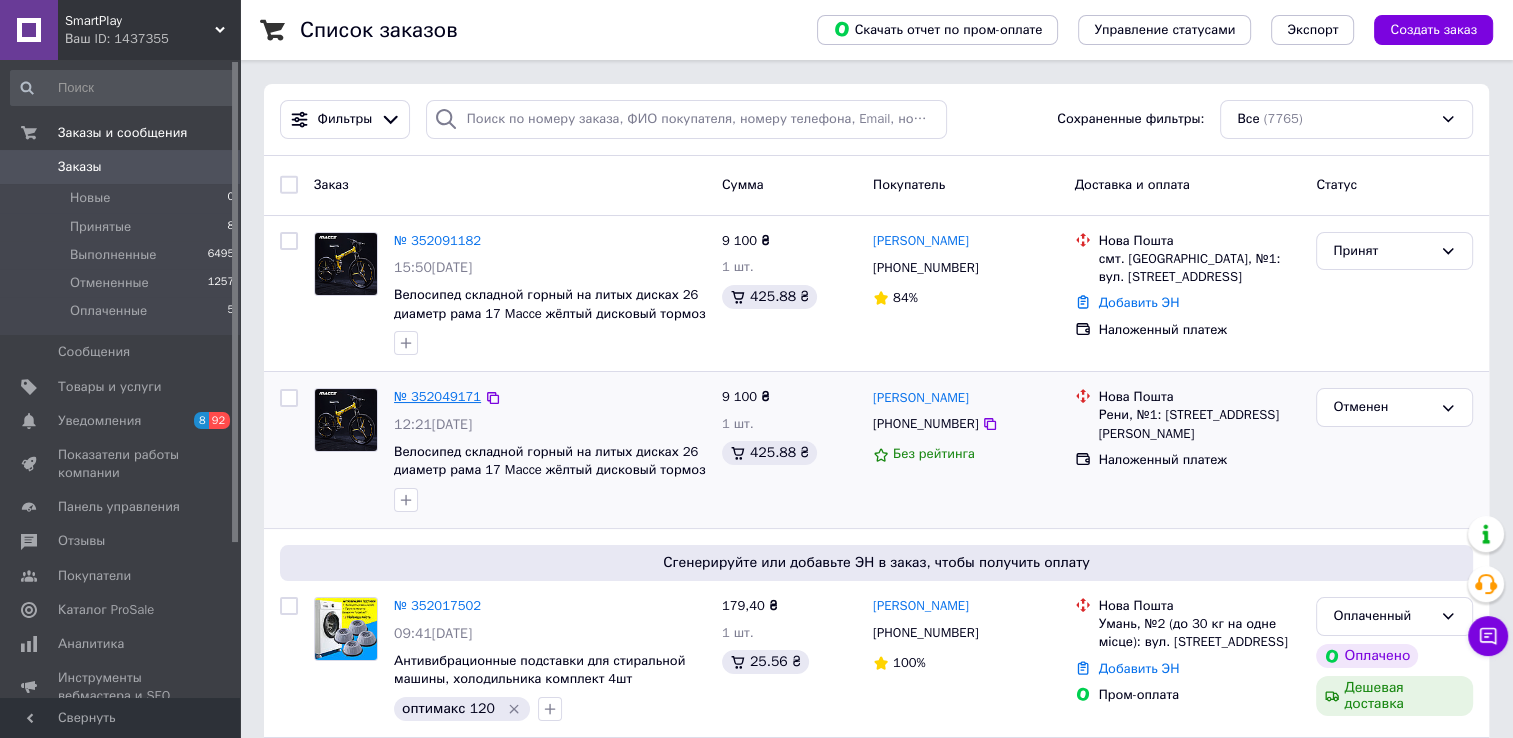click on "№ 352049171" at bounding box center (437, 396) 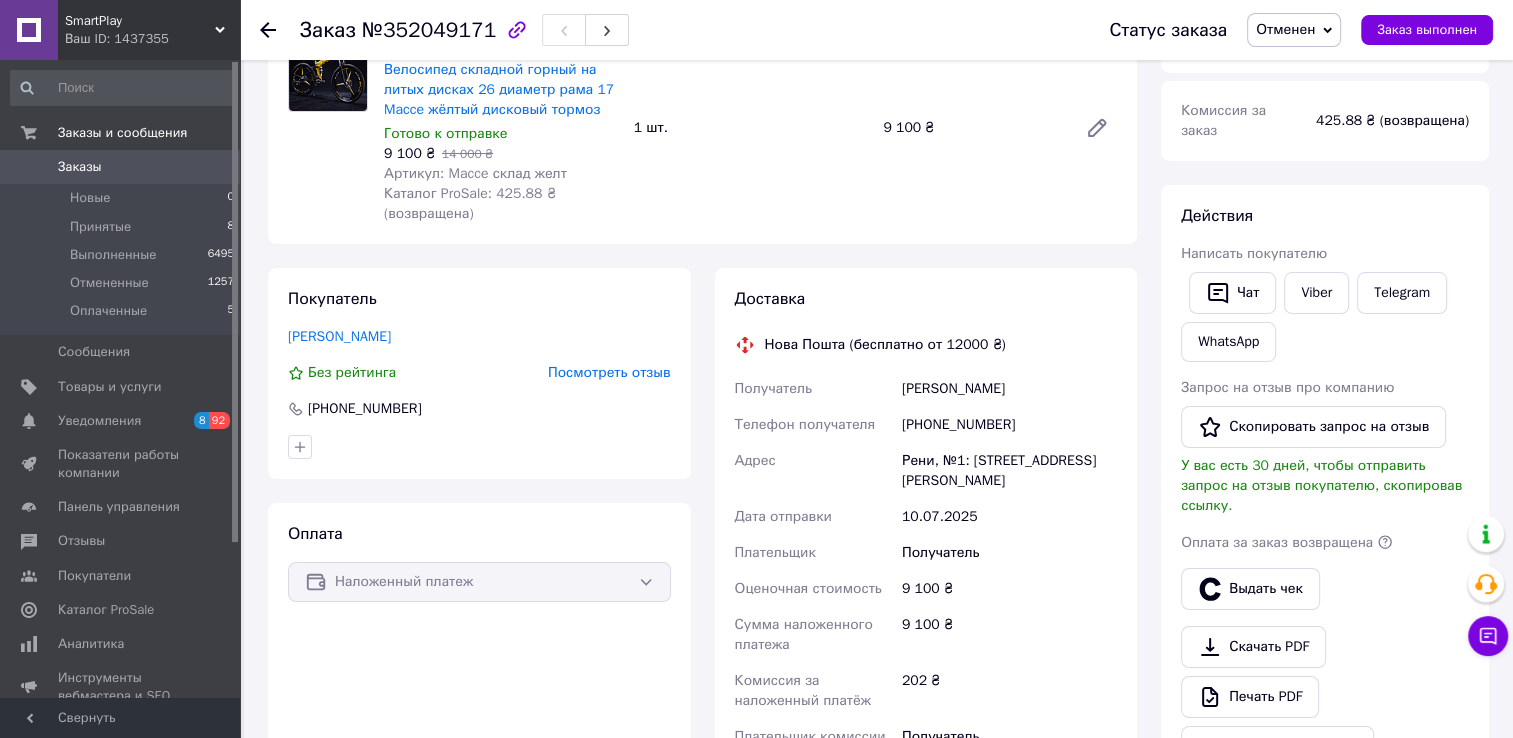 scroll, scrollTop: 198, scrollLeft: 0, axis: vertical 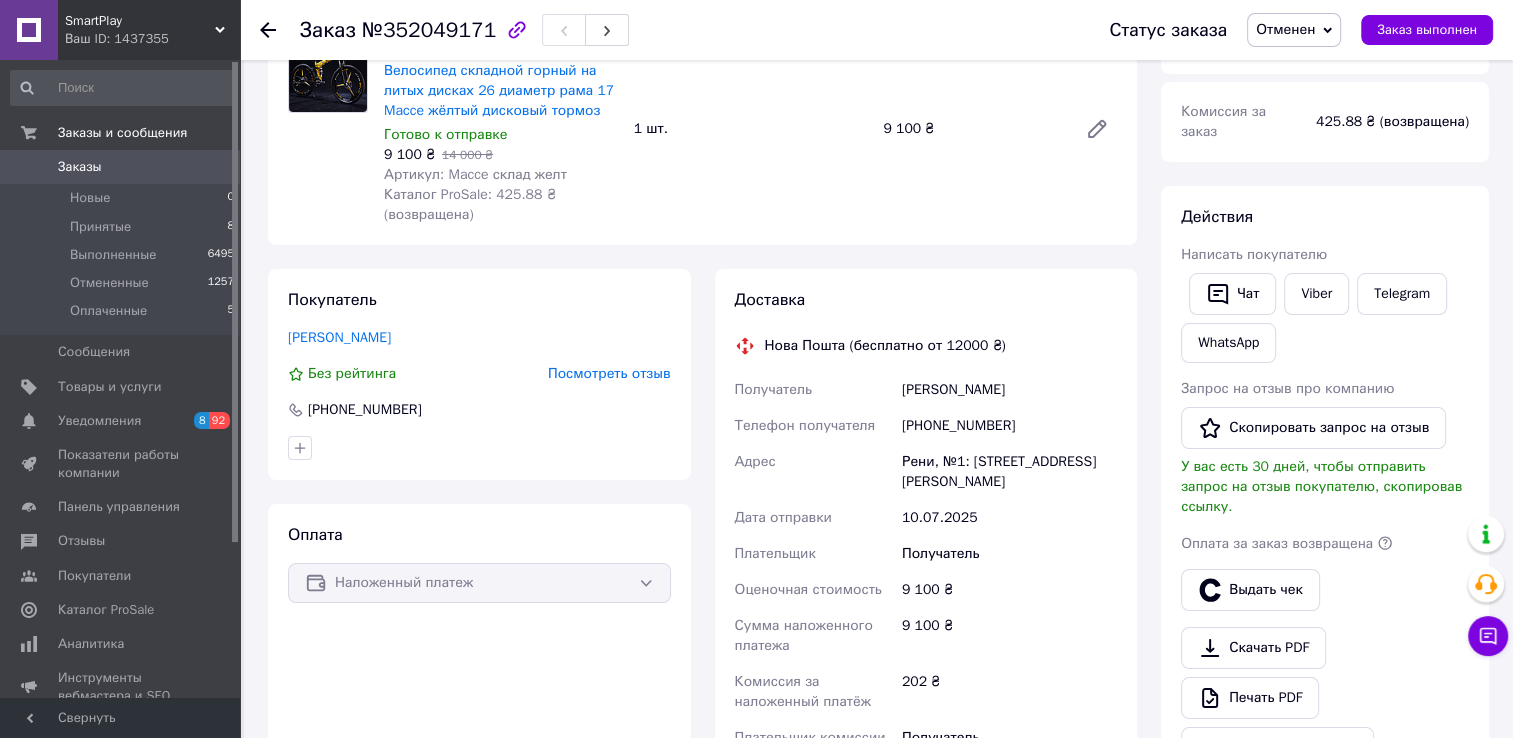 click on "Посмотреть отзыв" at bounding box center [609, 373] 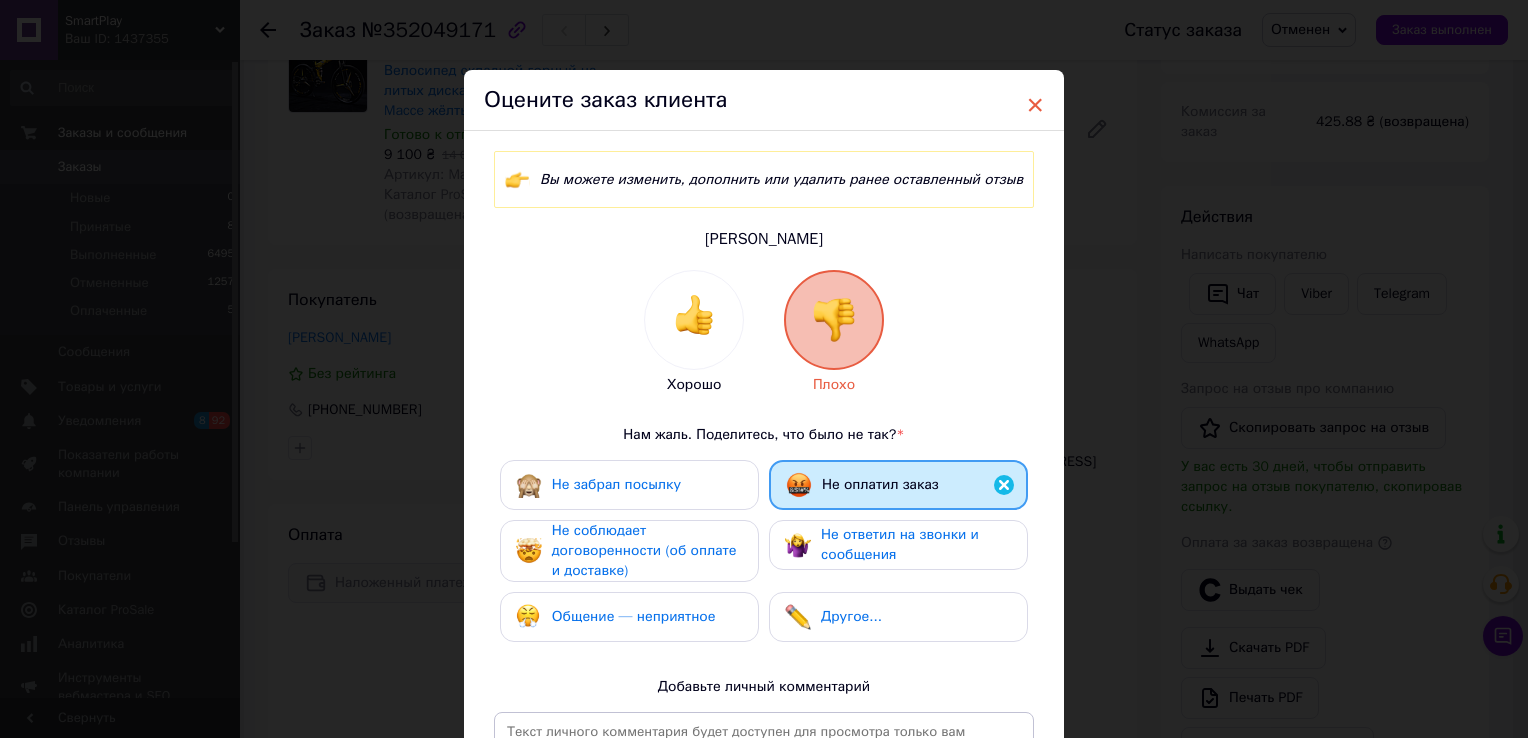 click on "×" at bounding box center (1035, 105) 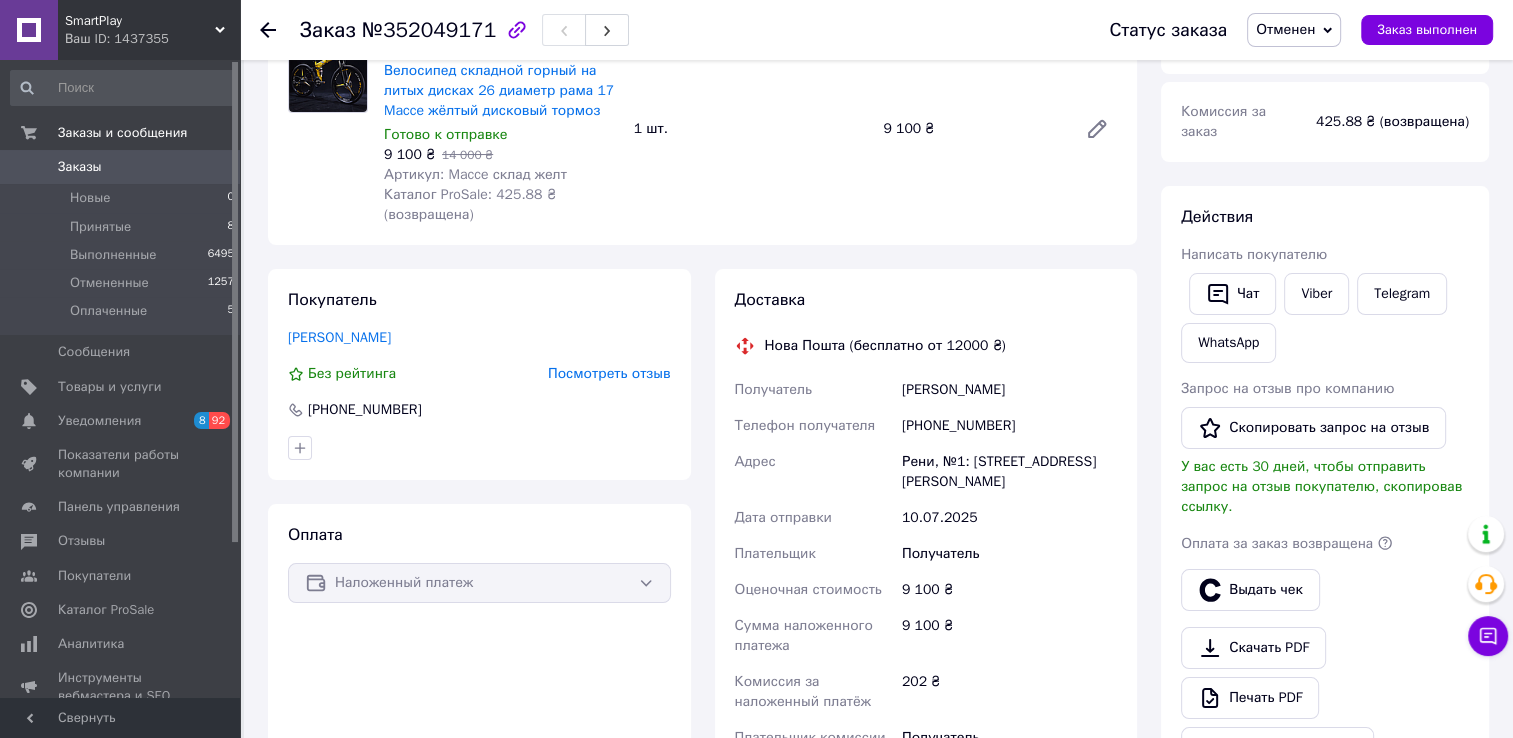 click 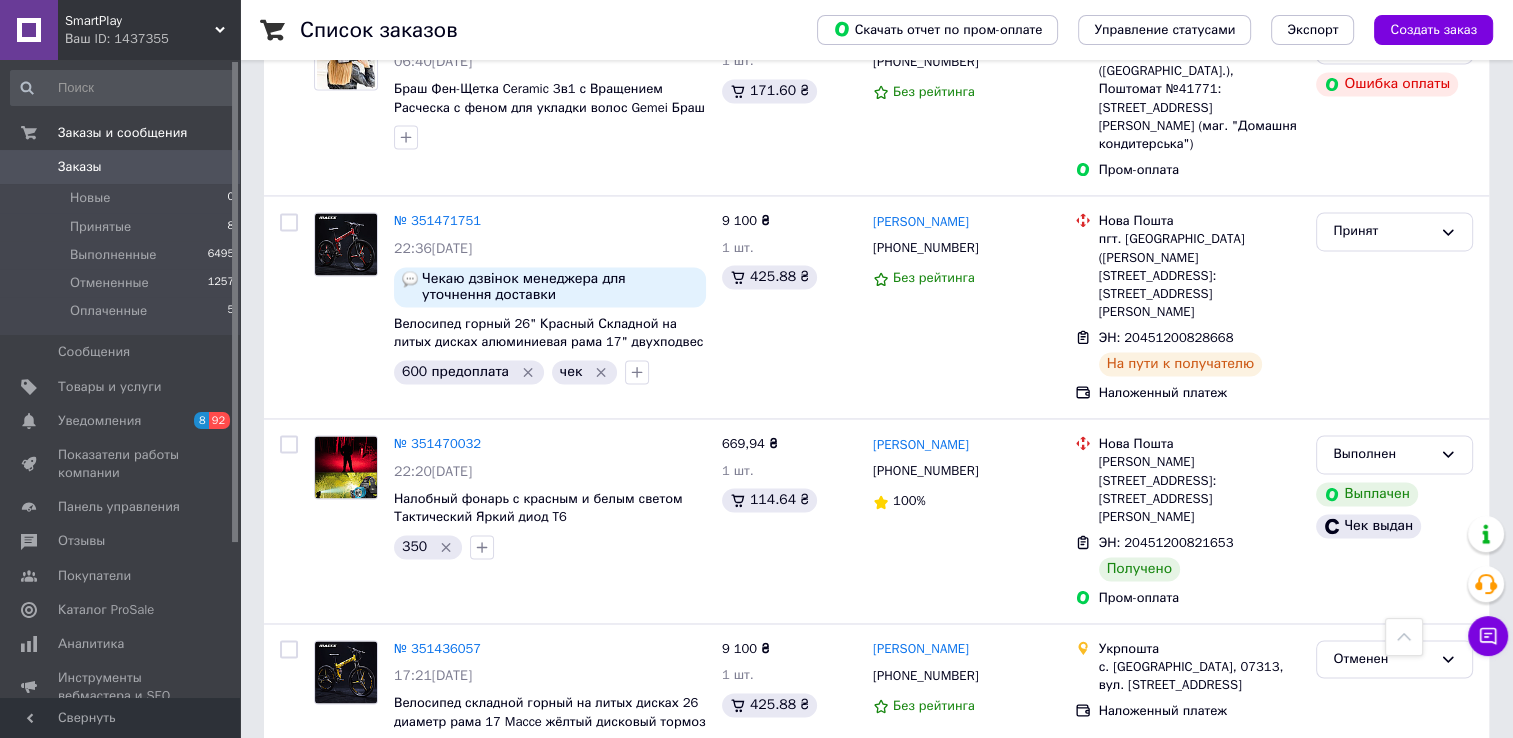 scroll, scrollTop: 3052, scrollLeft: 0, axis: vertical 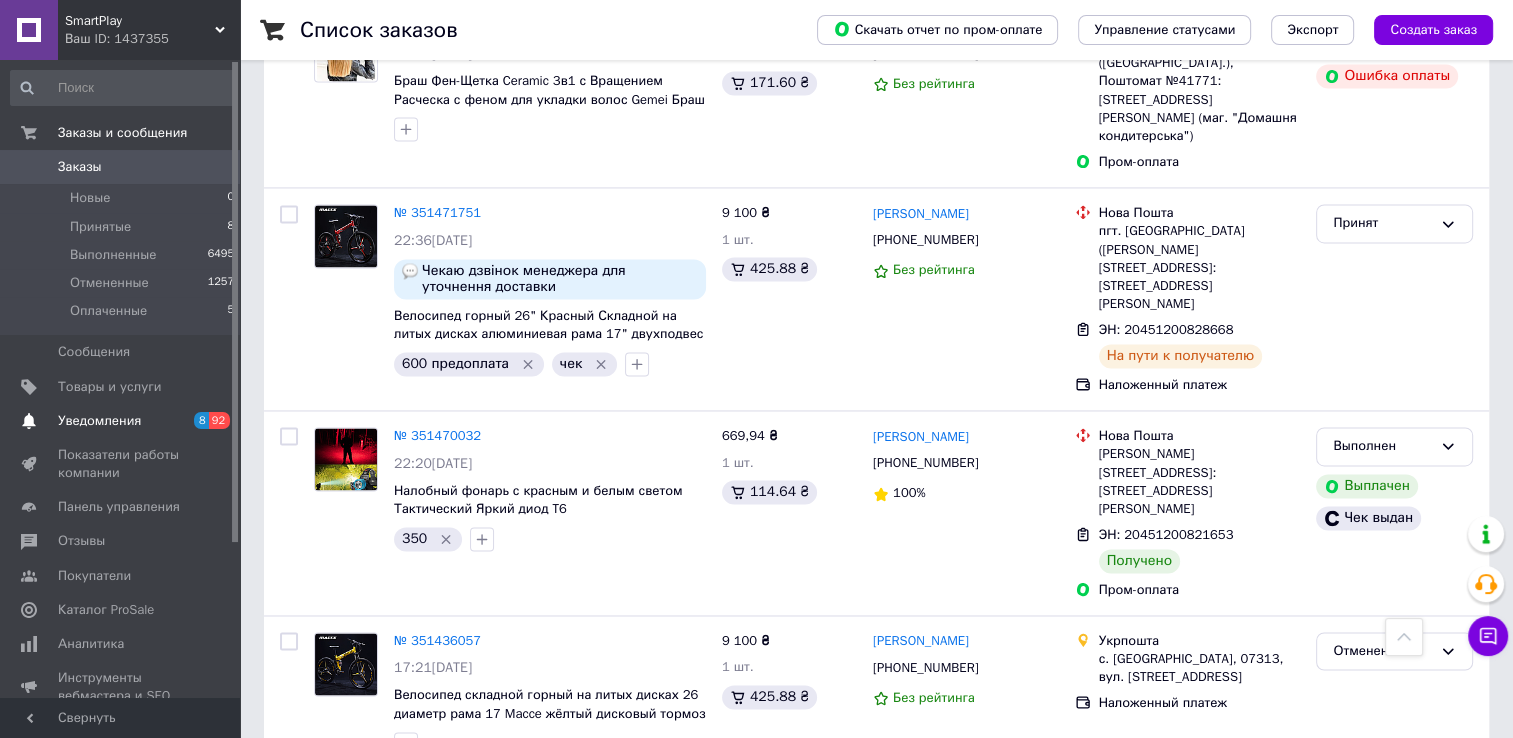 click on "Уведомления" at bounding box center (99, 421) 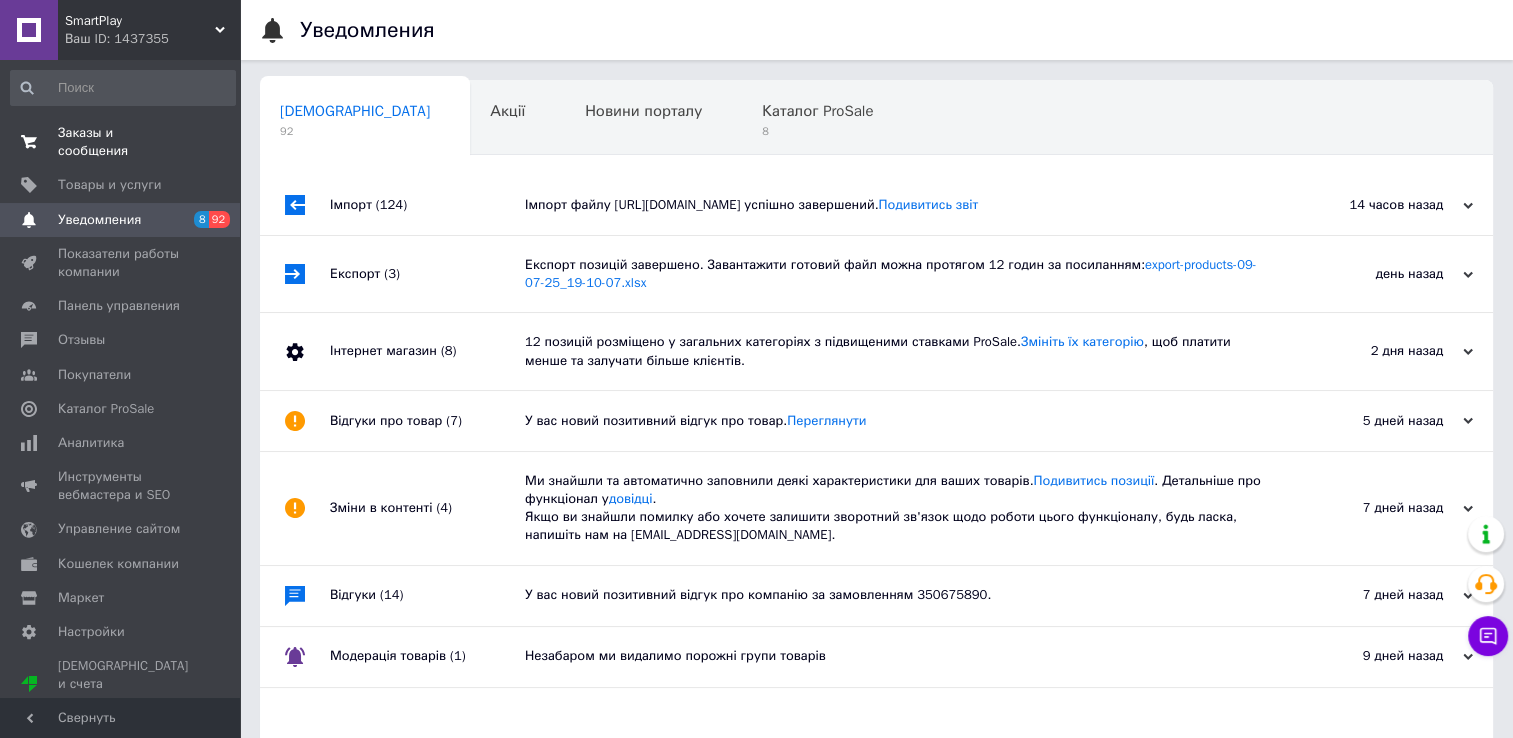 click on "Заказы и сообщения" at bounding box center (121, 142) 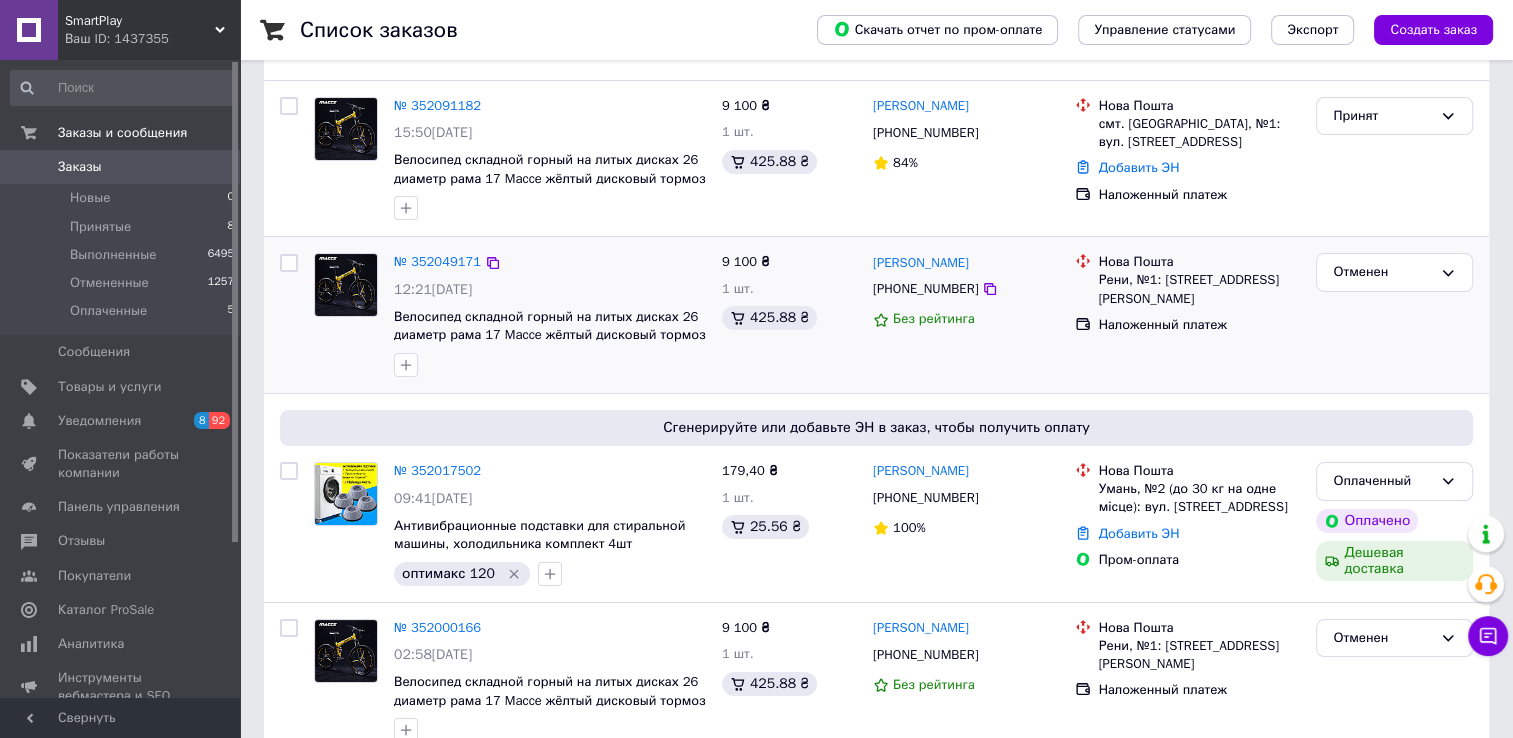 scroll, scrollTop: 155, scrollLeft: 0, axis: vertical 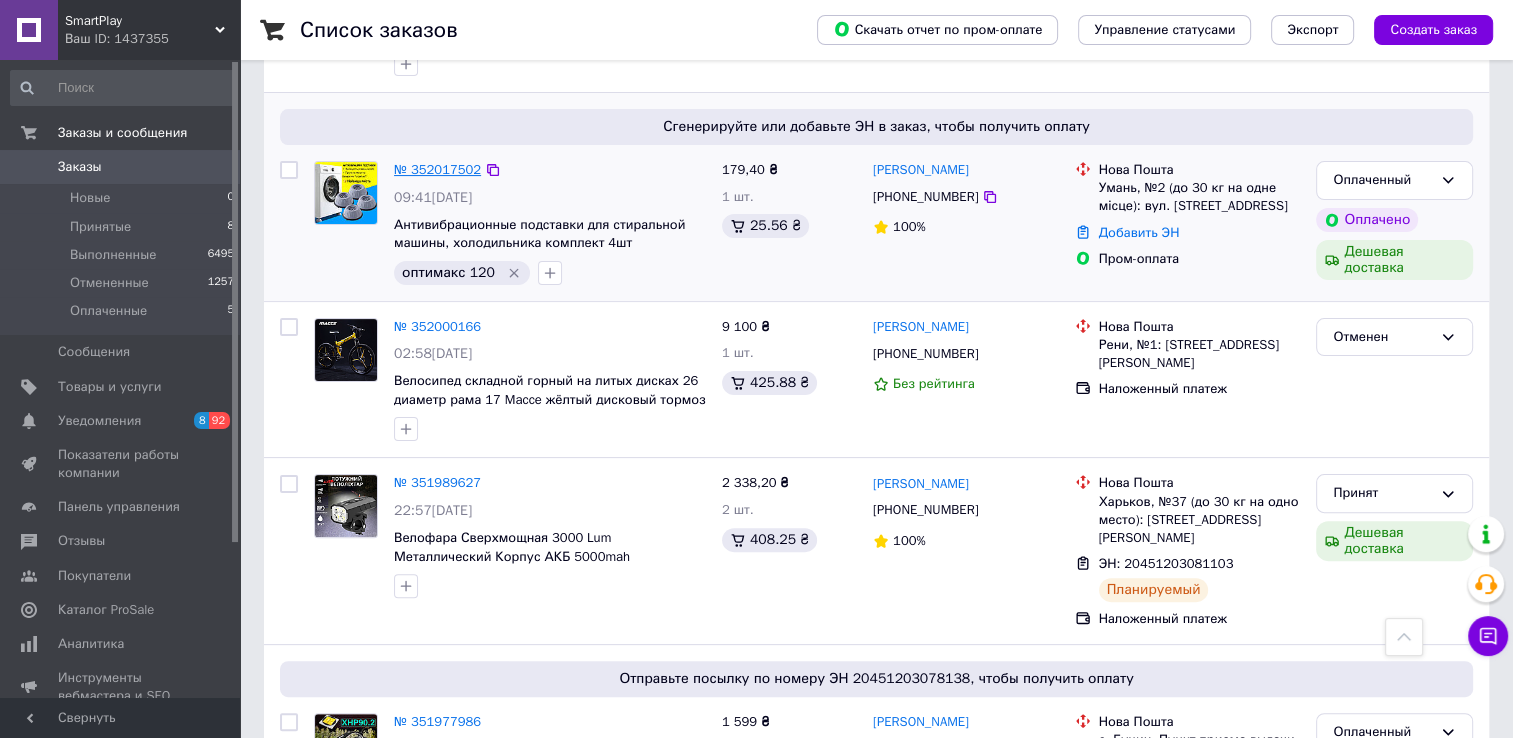 click on "№ 352017502" at bounding box center [437, 169] 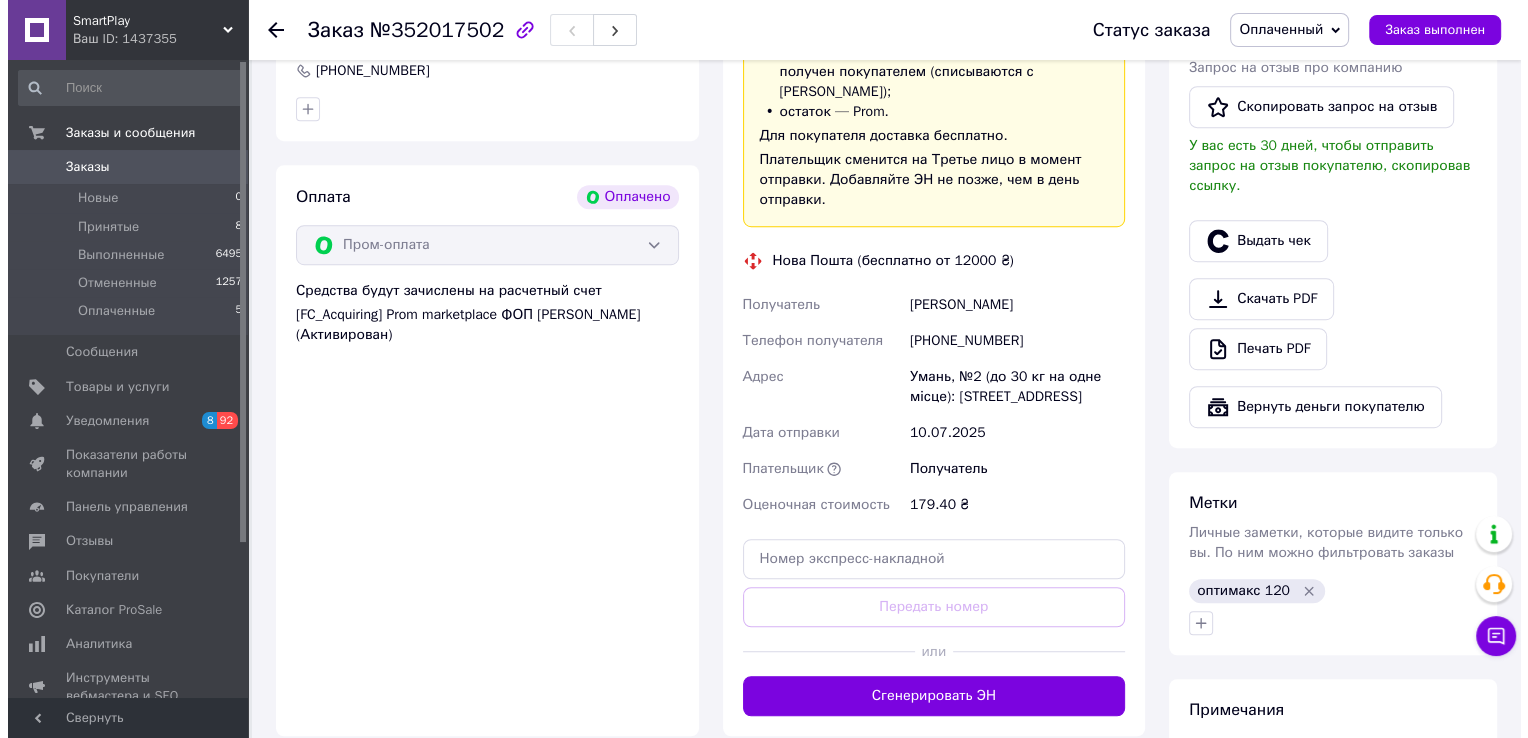 scroll, scrollTop: 1115, scrollLeft: 0, axis: vertical 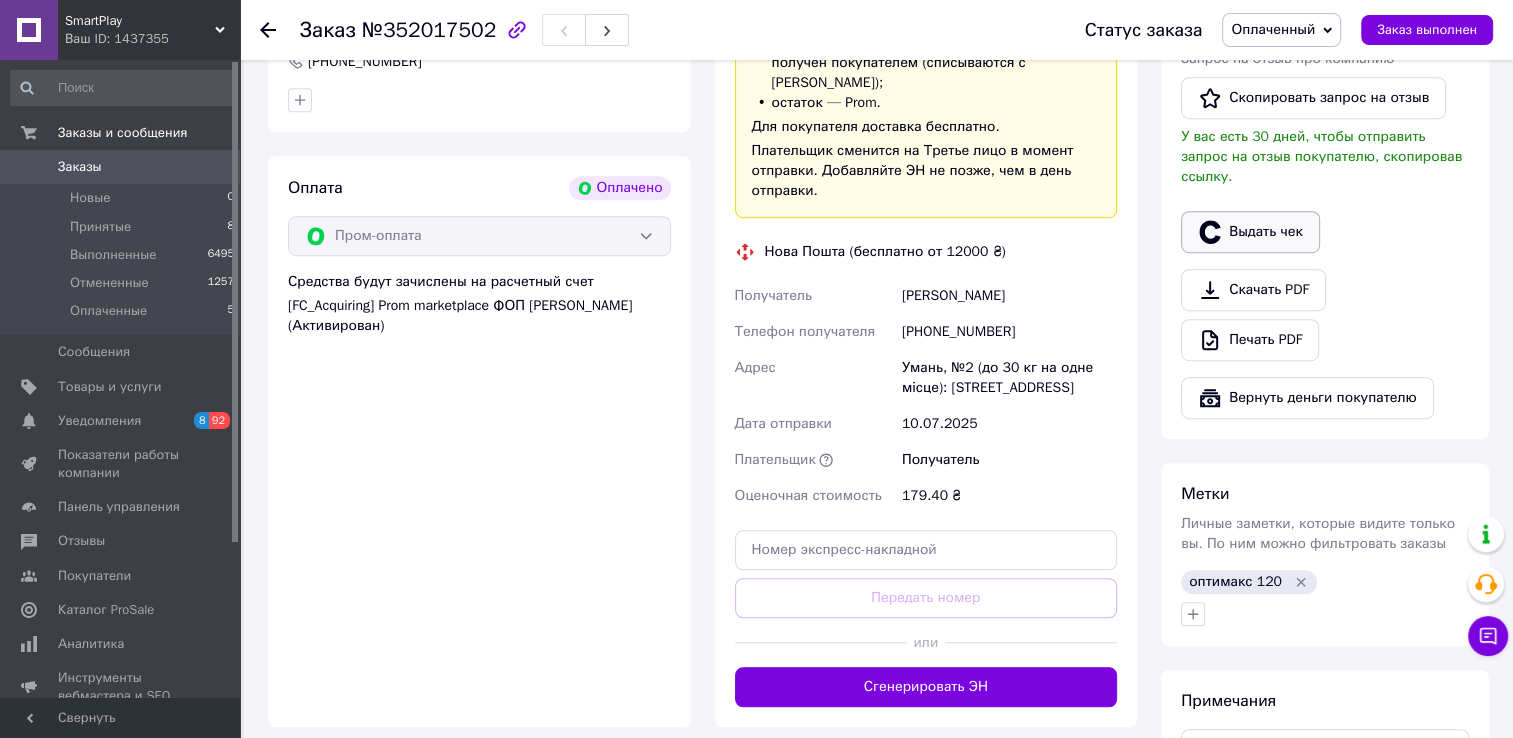 click on "Выдать чек" at bounding box center (1250, 232) 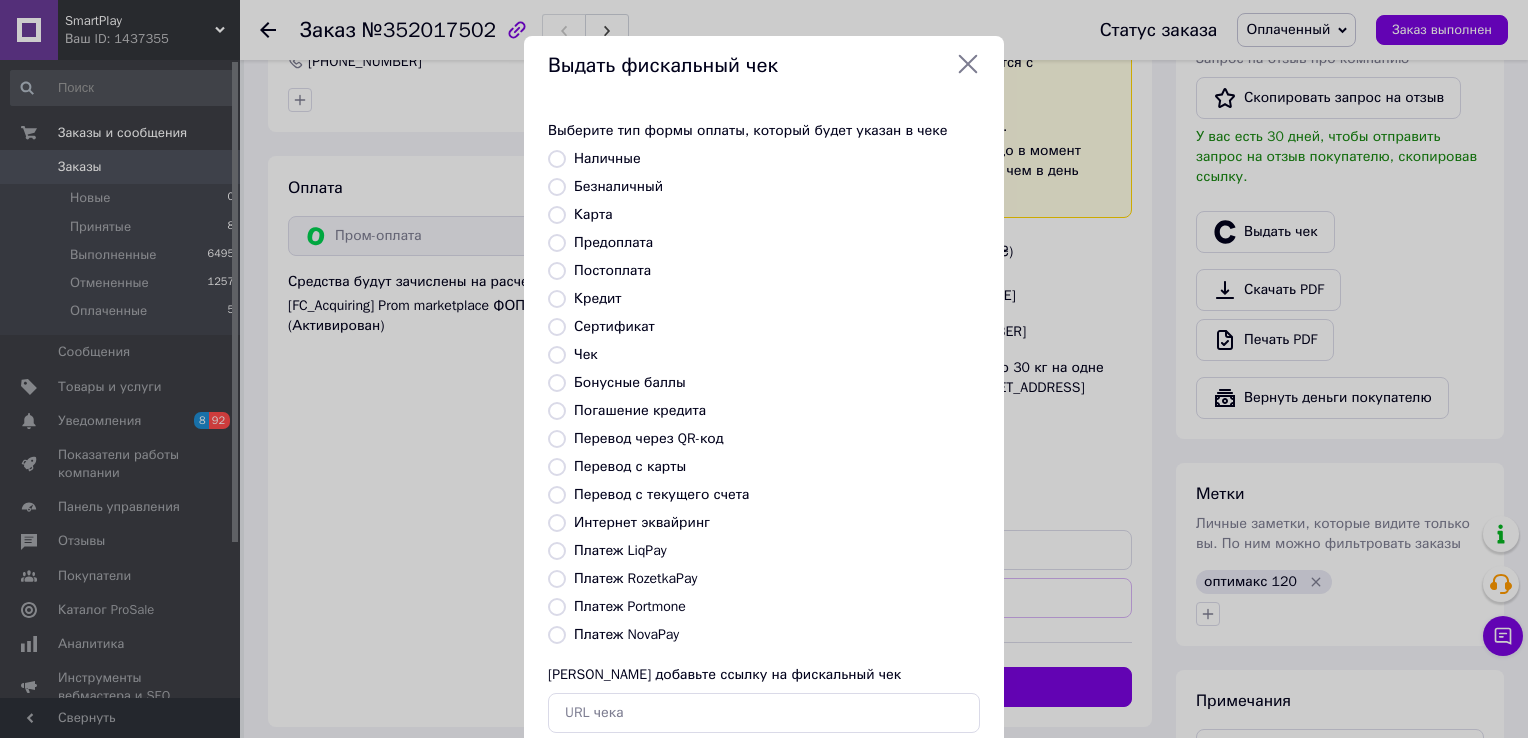 click on "Платеж RozetkaPay" at bounding box center (635, 578) 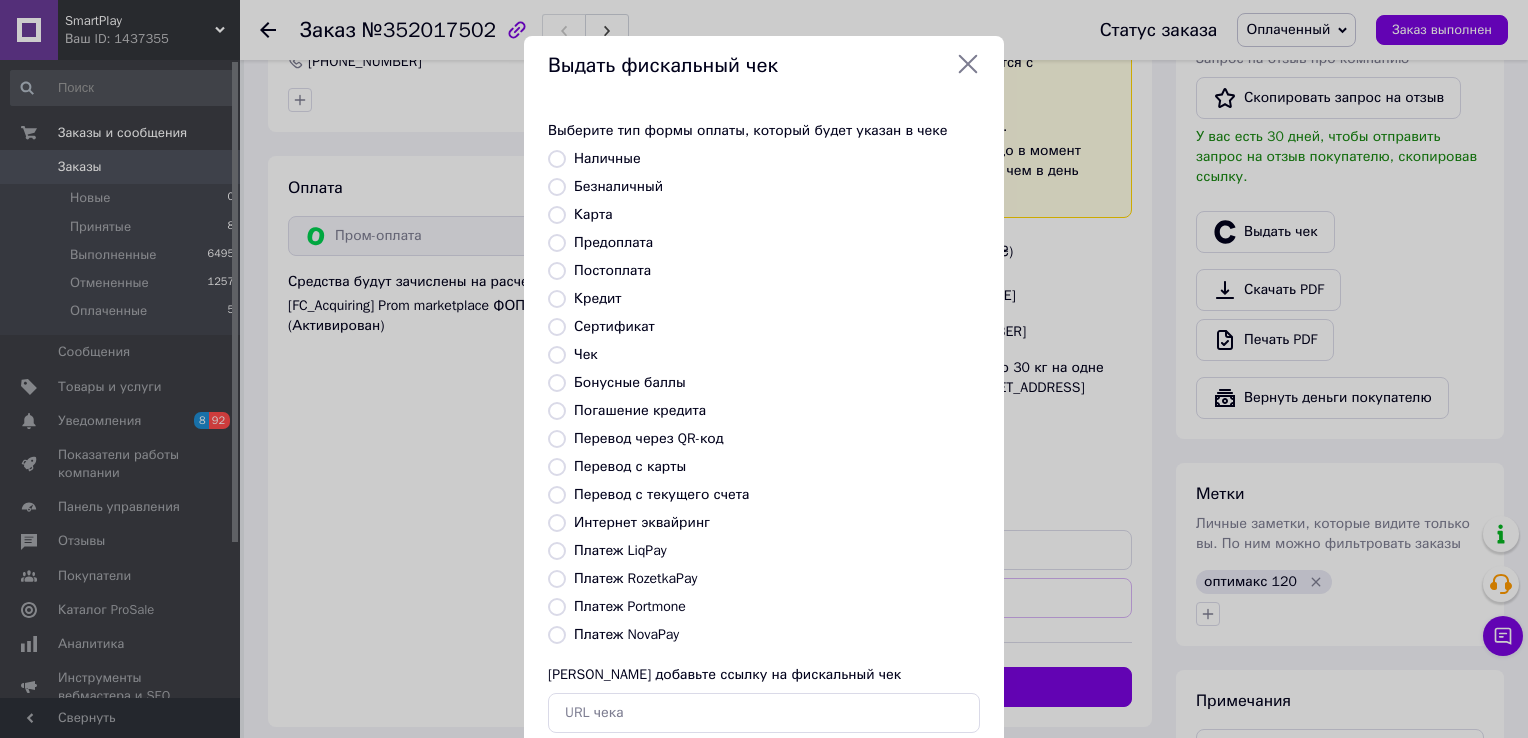 radio on "true" 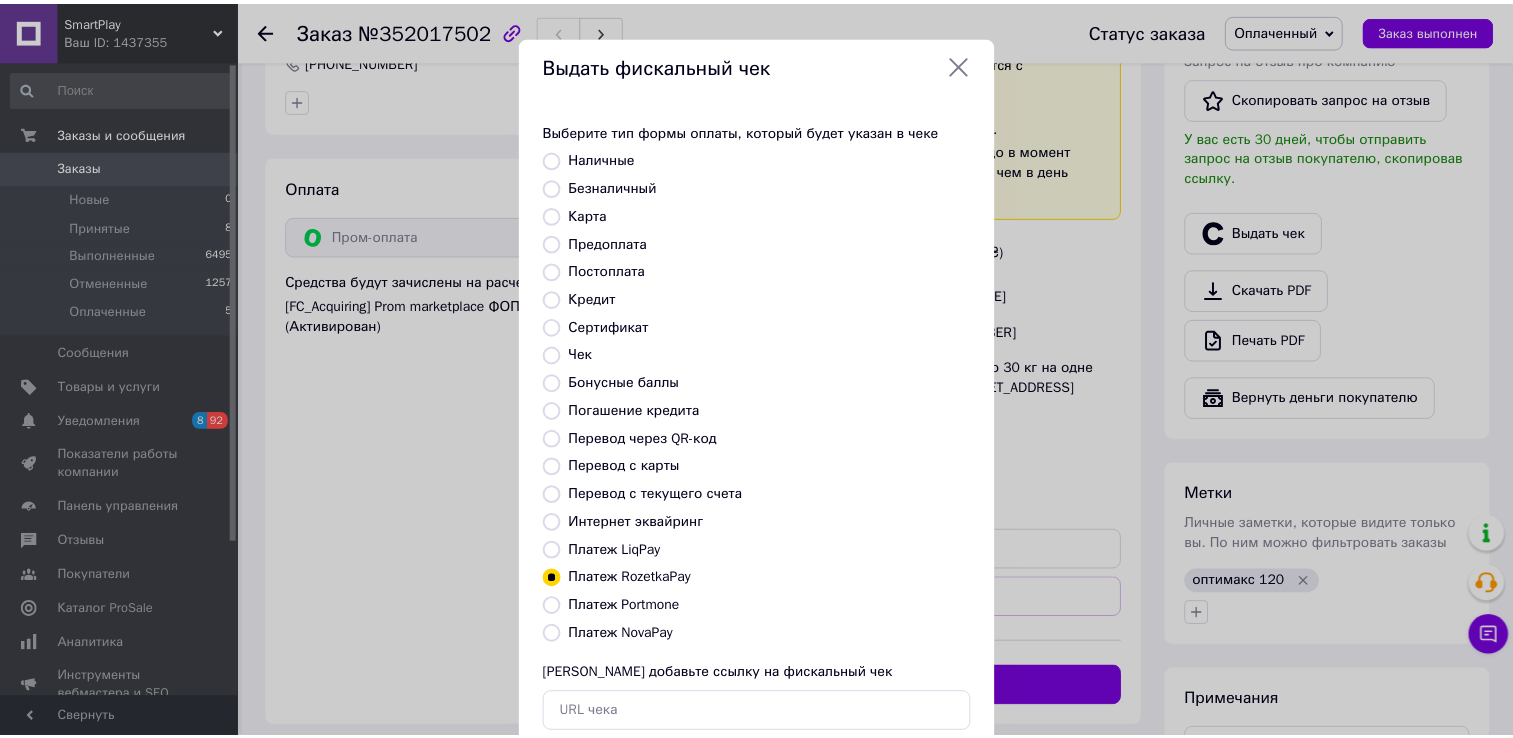 scroll, scrollTop: 120, scrollLeft: 0, axis: vertical 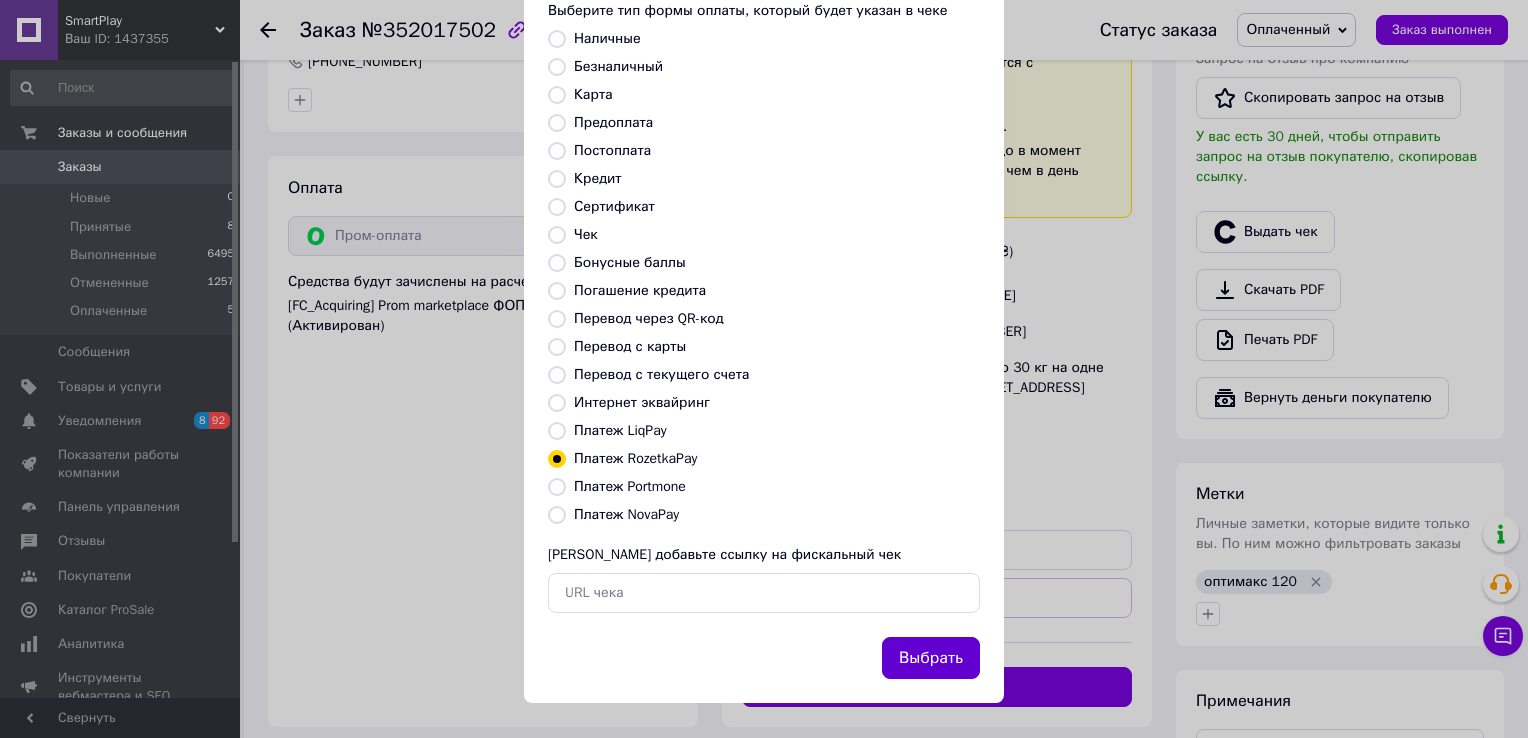 click on "Выбрать" at bounding box center [931, 658] 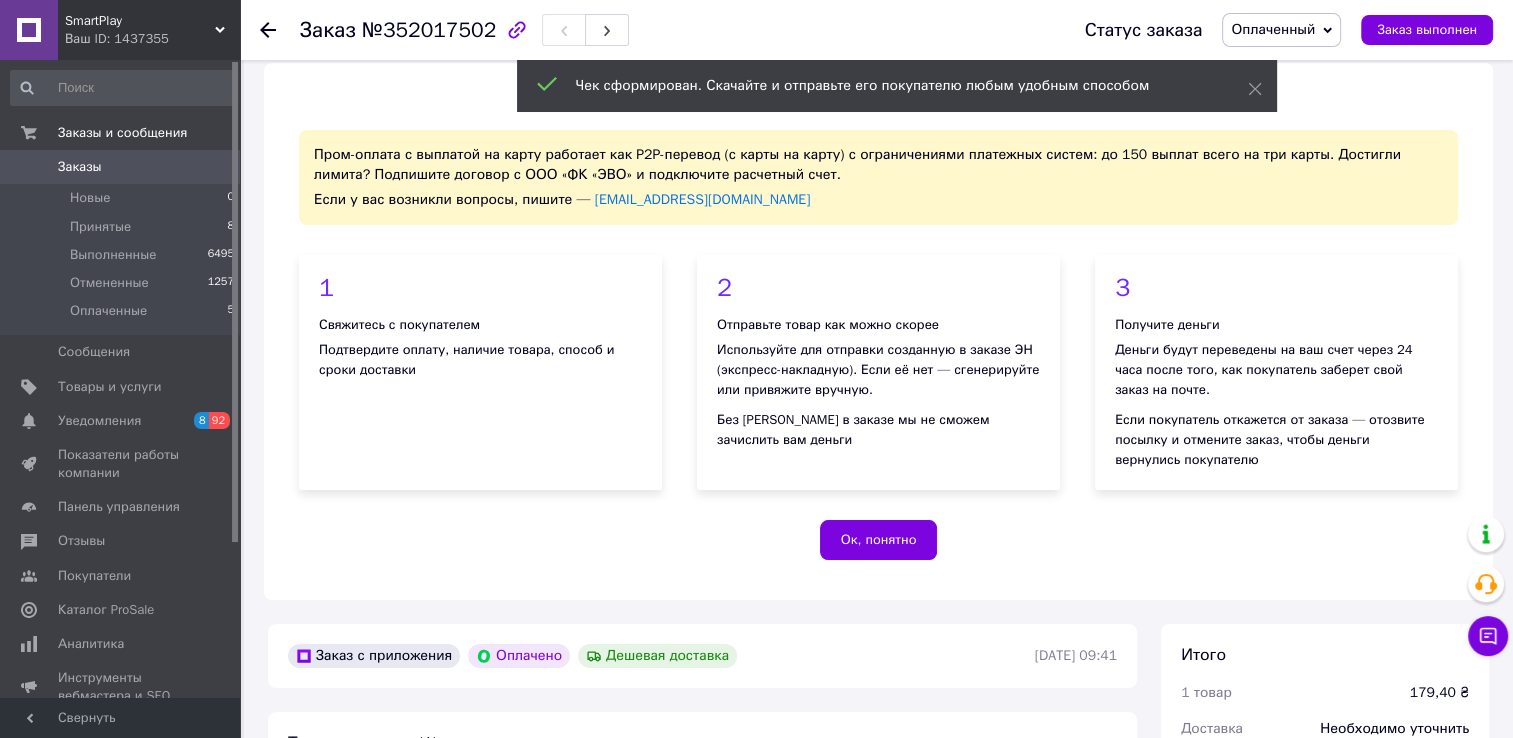 scroll, scrollTop: 0, scrollLeft: 0, axis: both 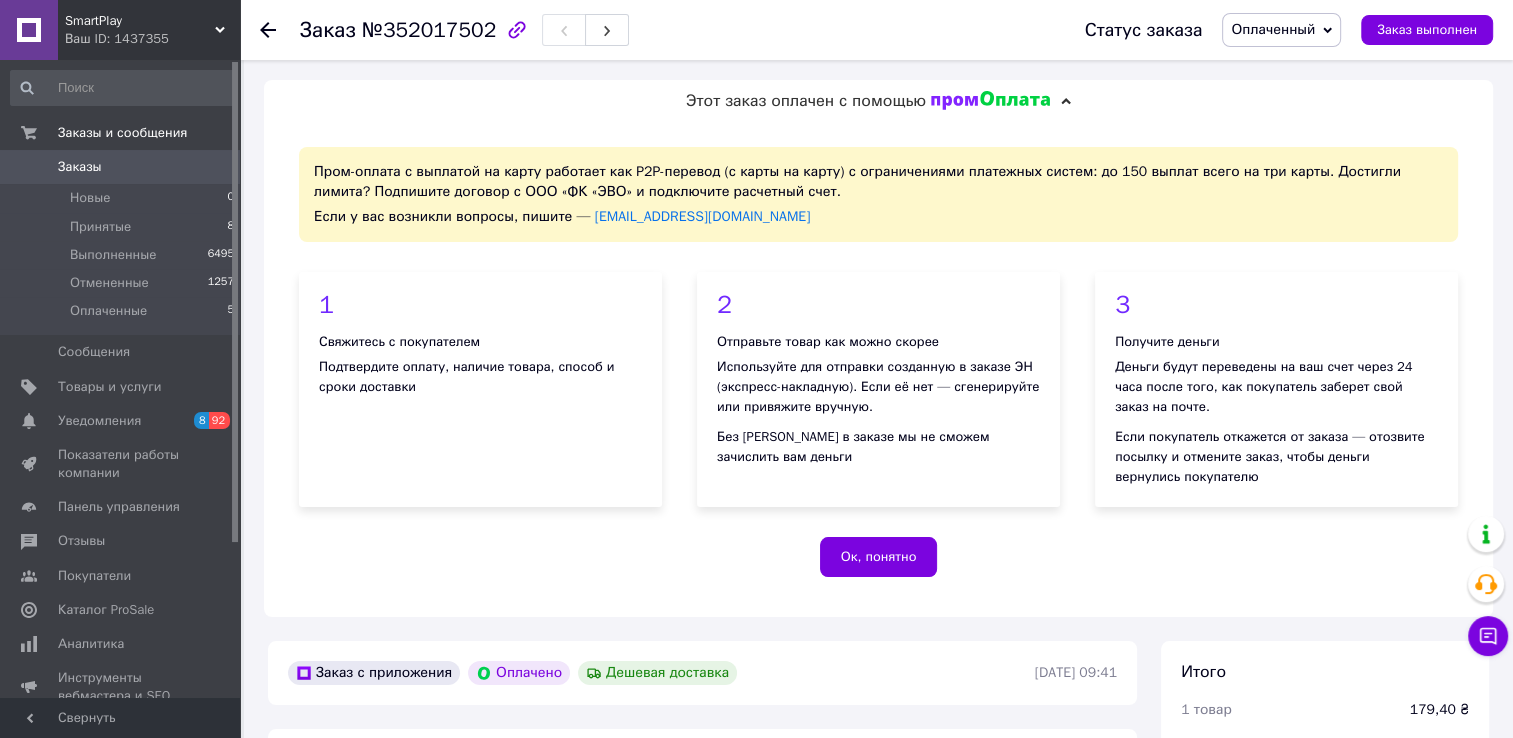 click 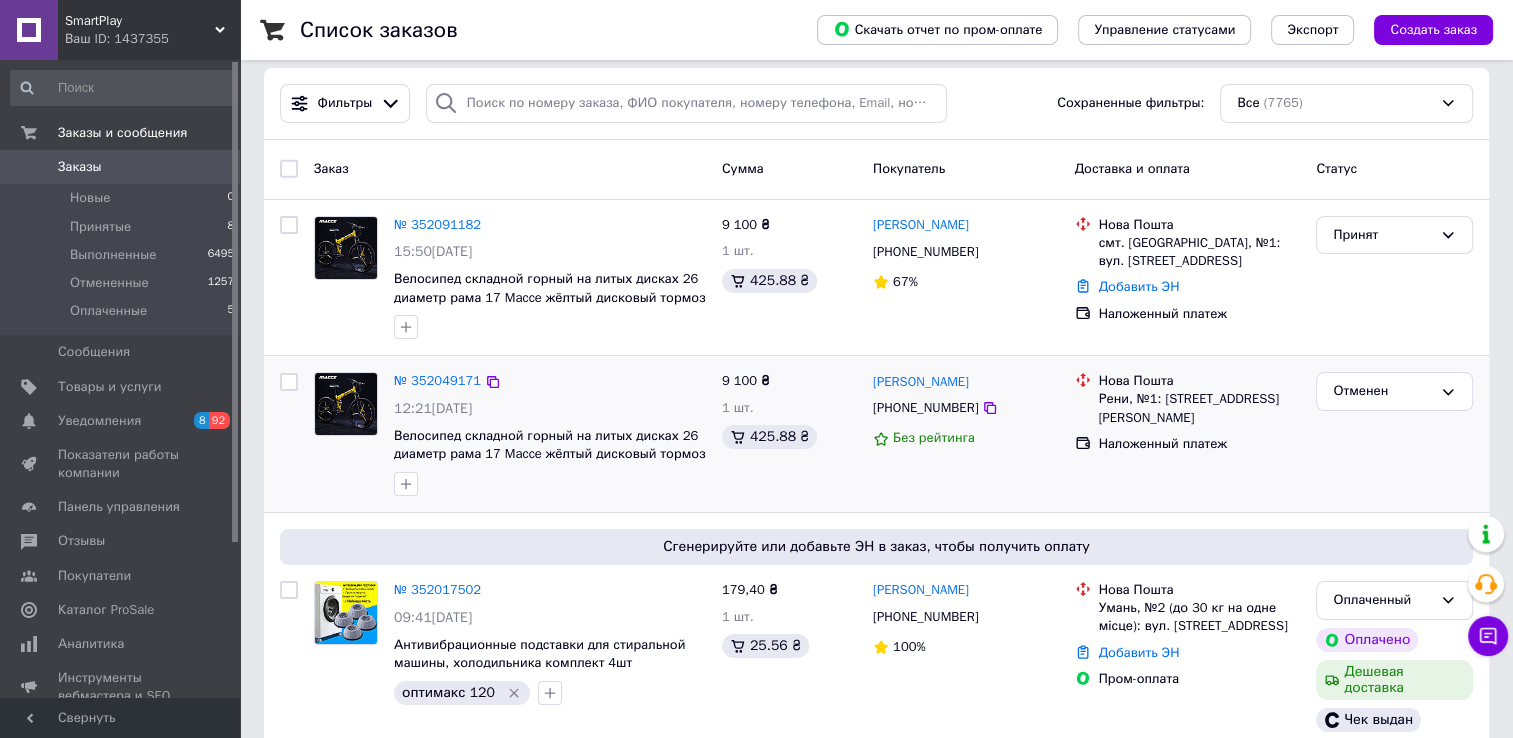 scroll, scrollTop: 15, scrollLeft: 0, axis: vertical 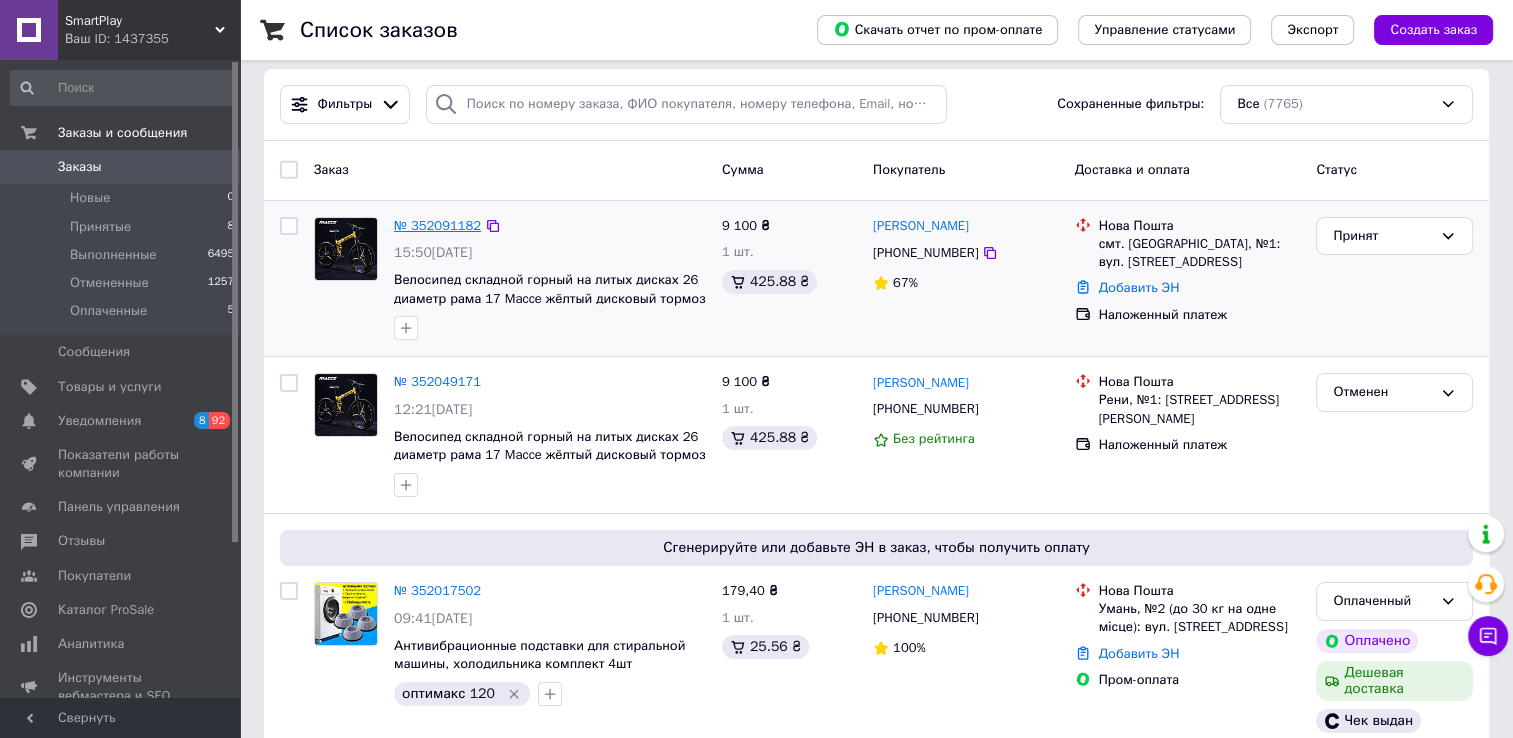 click on "№ 352091182" at bounding box center [437, 225] 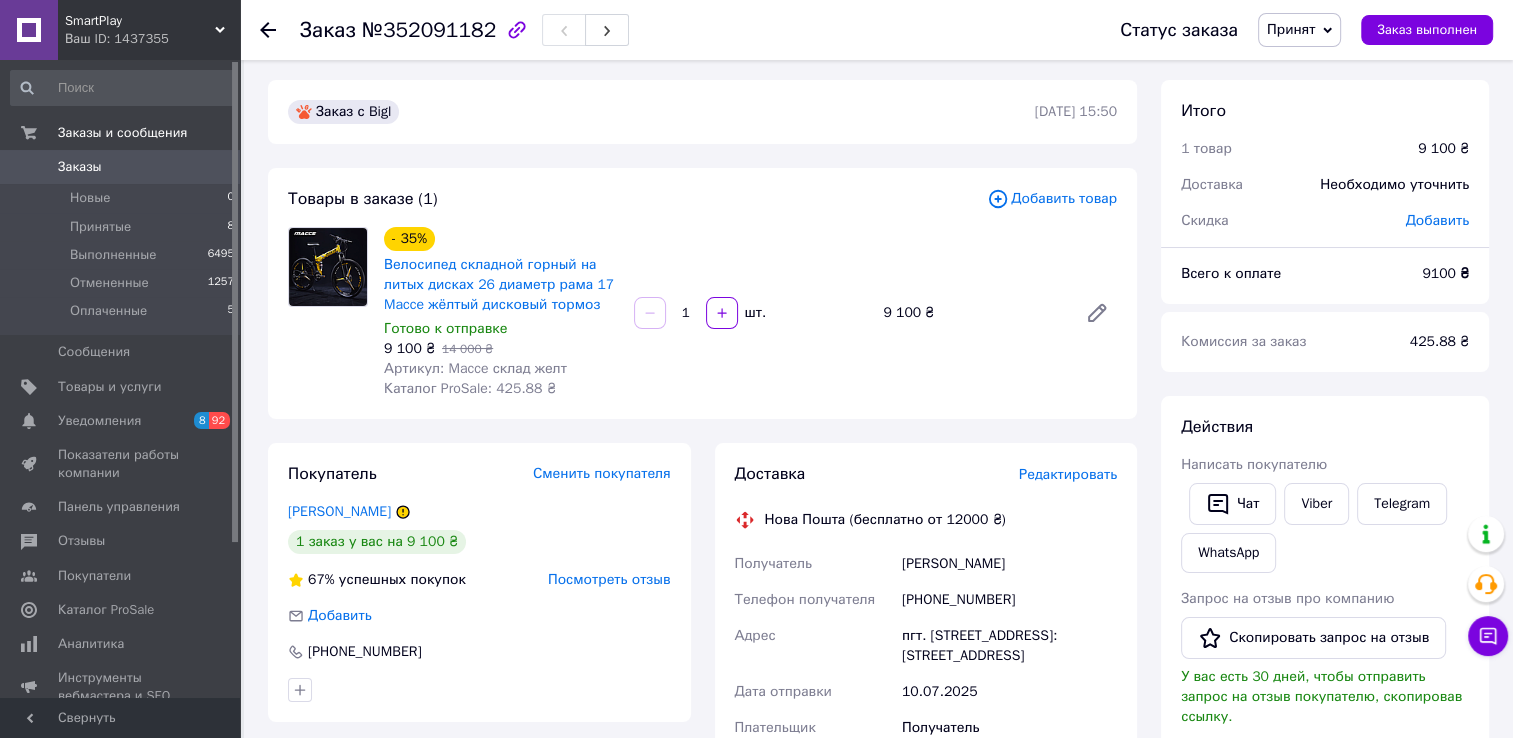 scroll, scrollTop: 0, scrollLeft: 0, axis: both 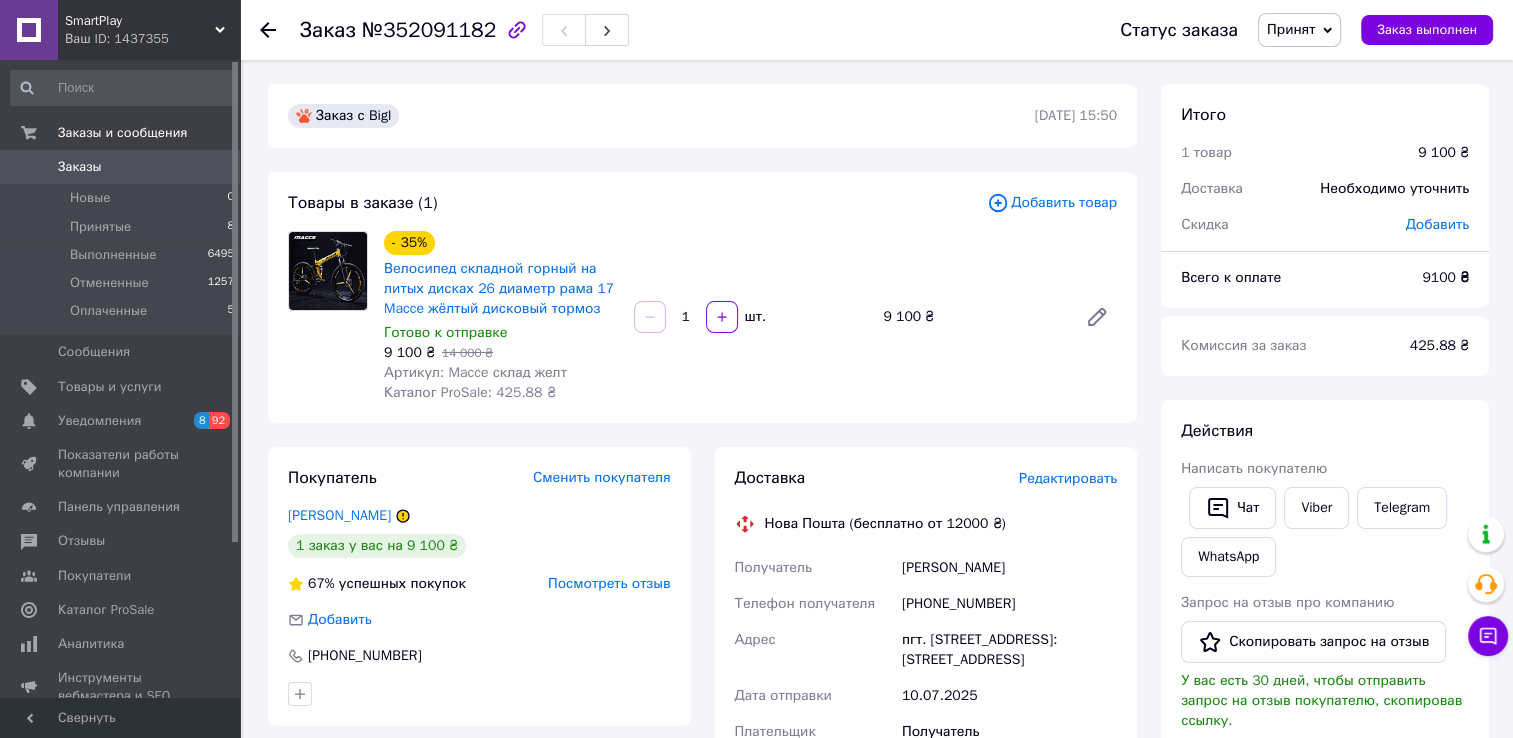 click 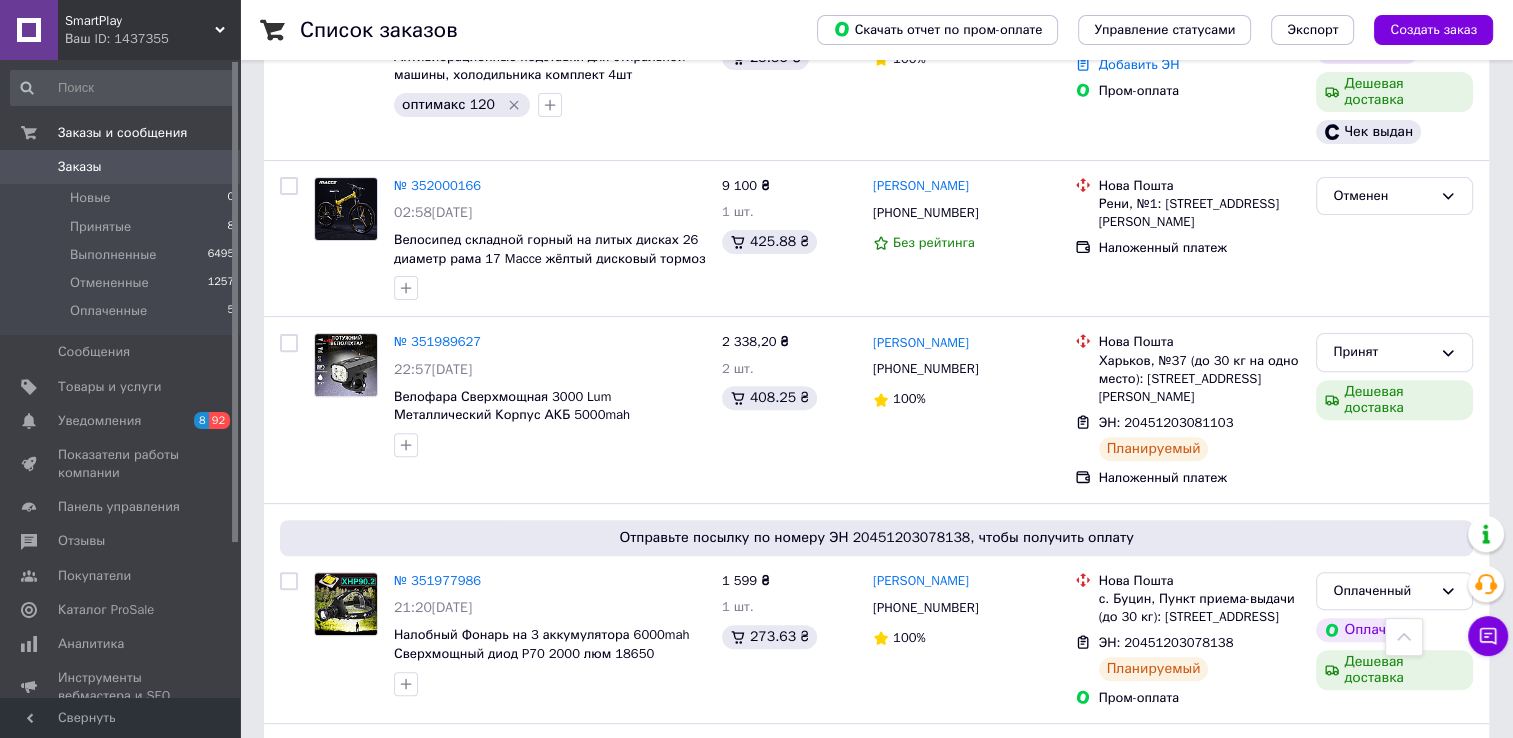 scroll, scrollTop: 606, scrollLeft: 0, axis: vertical 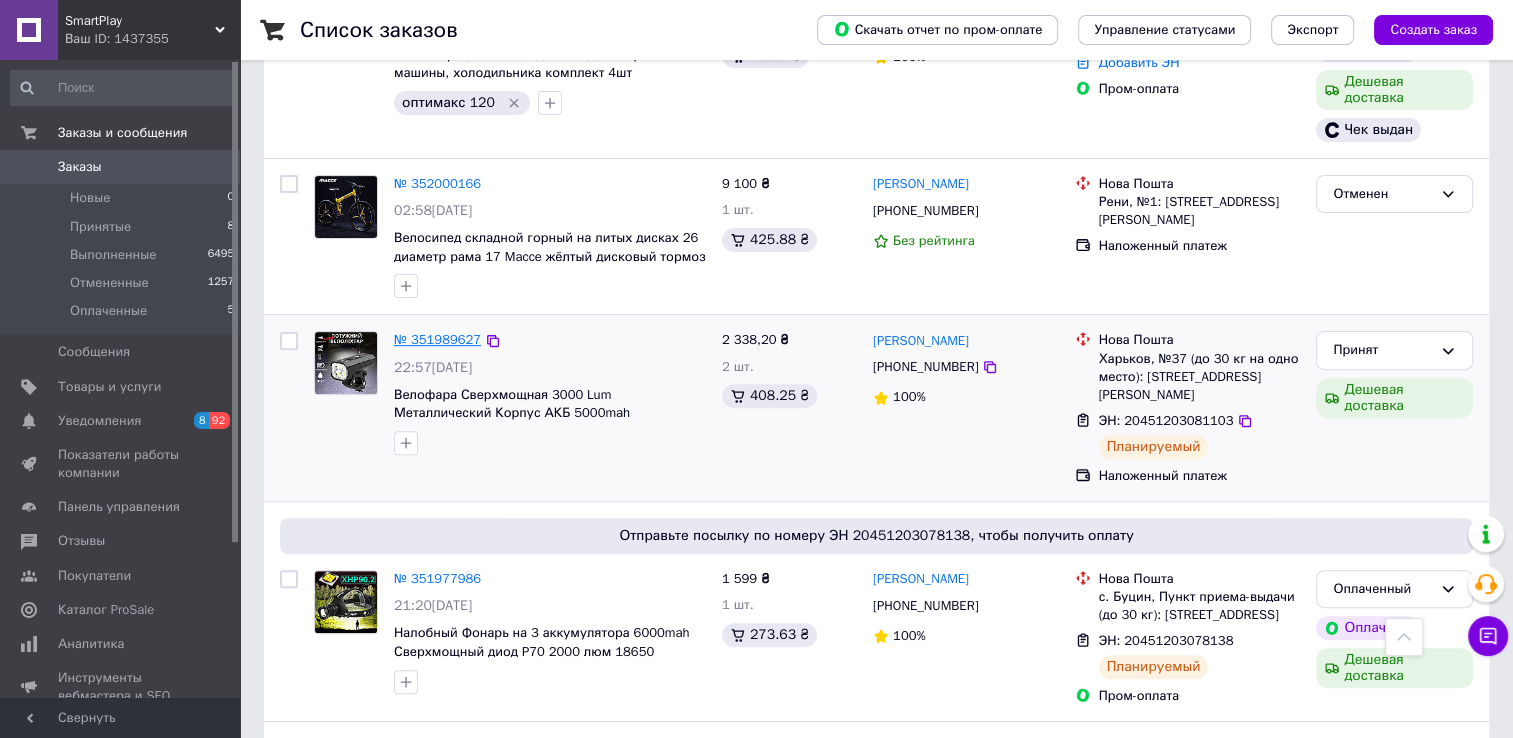 click on "№ 351989627" at bounding box center [437, 339] 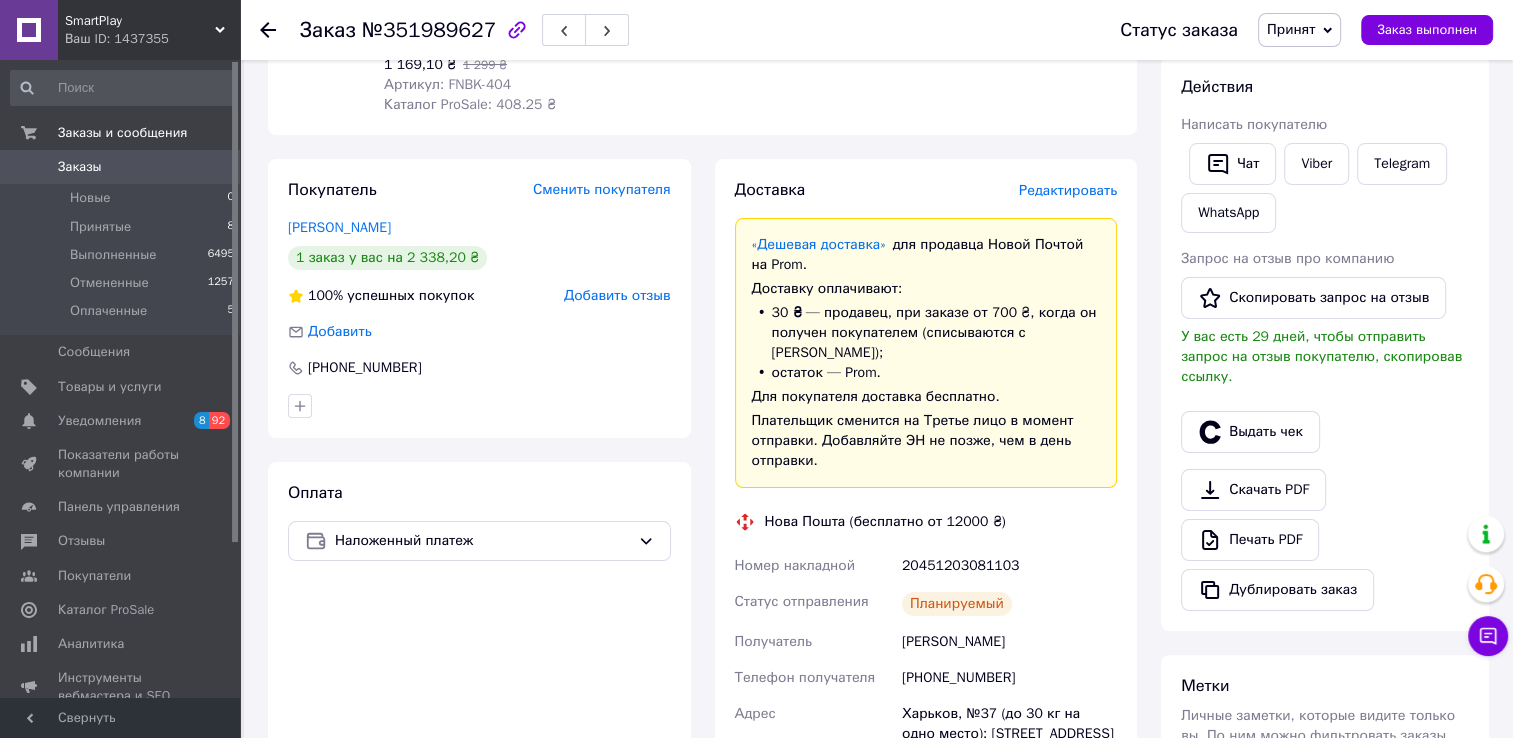 scroll, scrollTop: 307, scrollLeft: 0, axis: vertical 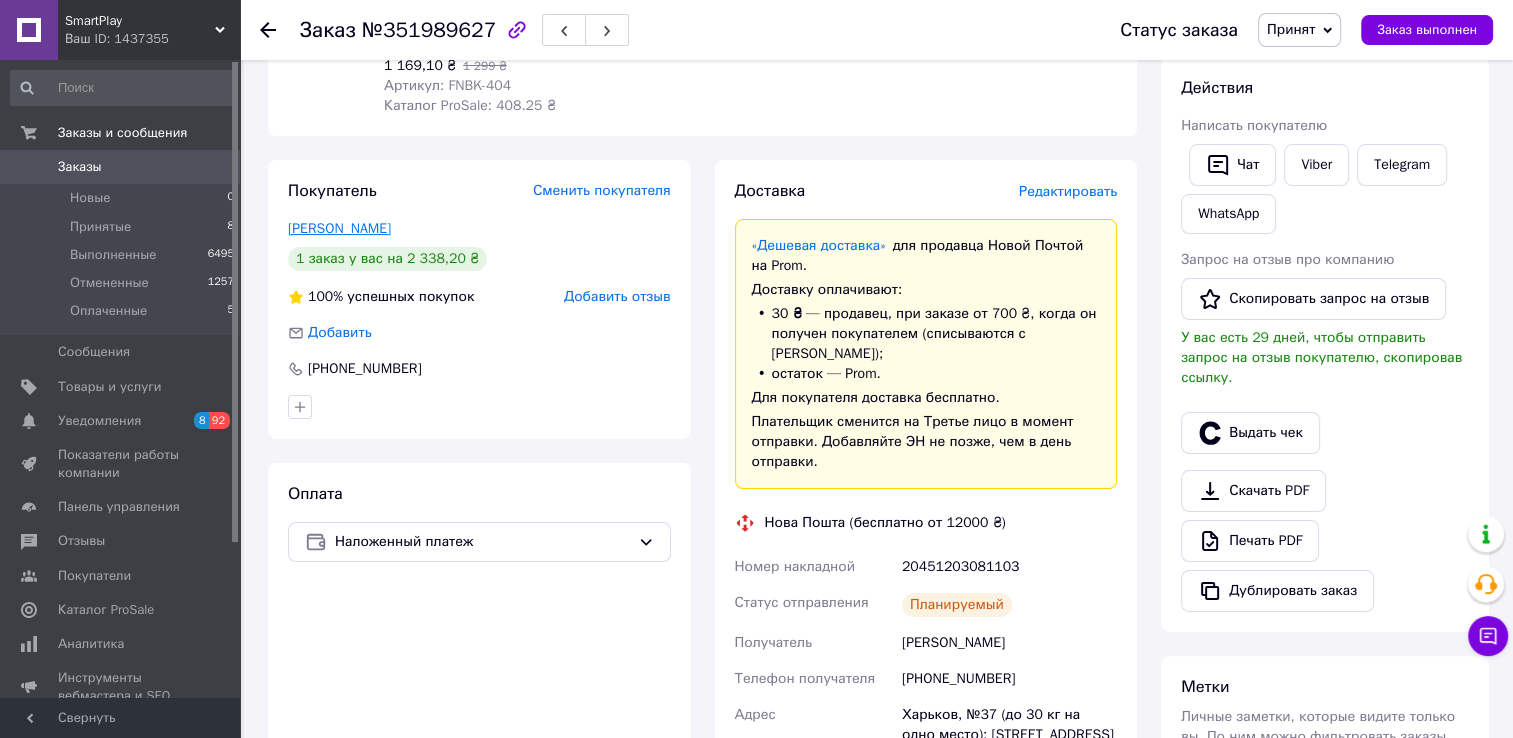 click on "Сухомлинов Игорь" at bounding box center (339, 228) 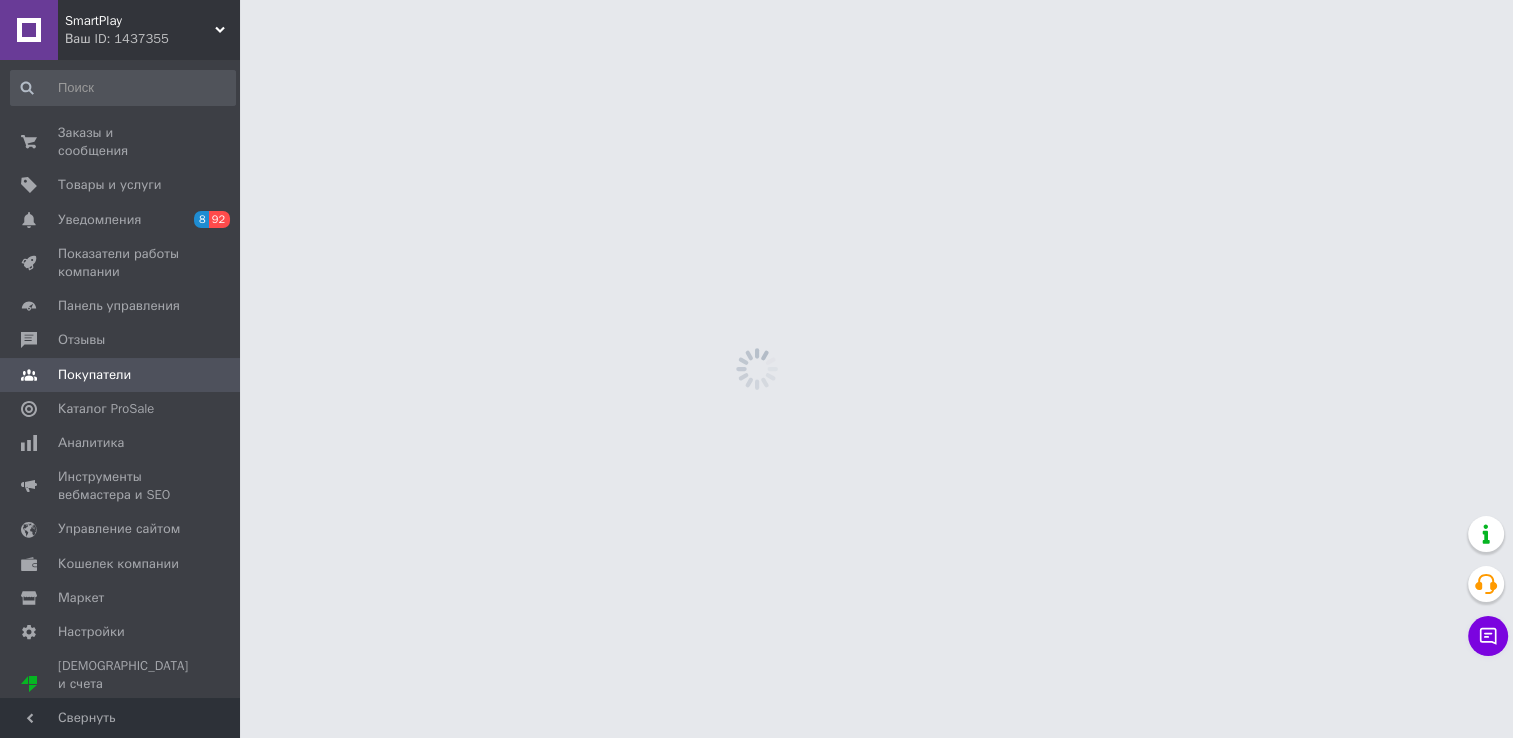 scroll, scrollTop: 0, scrollLeft: 0, axis: both 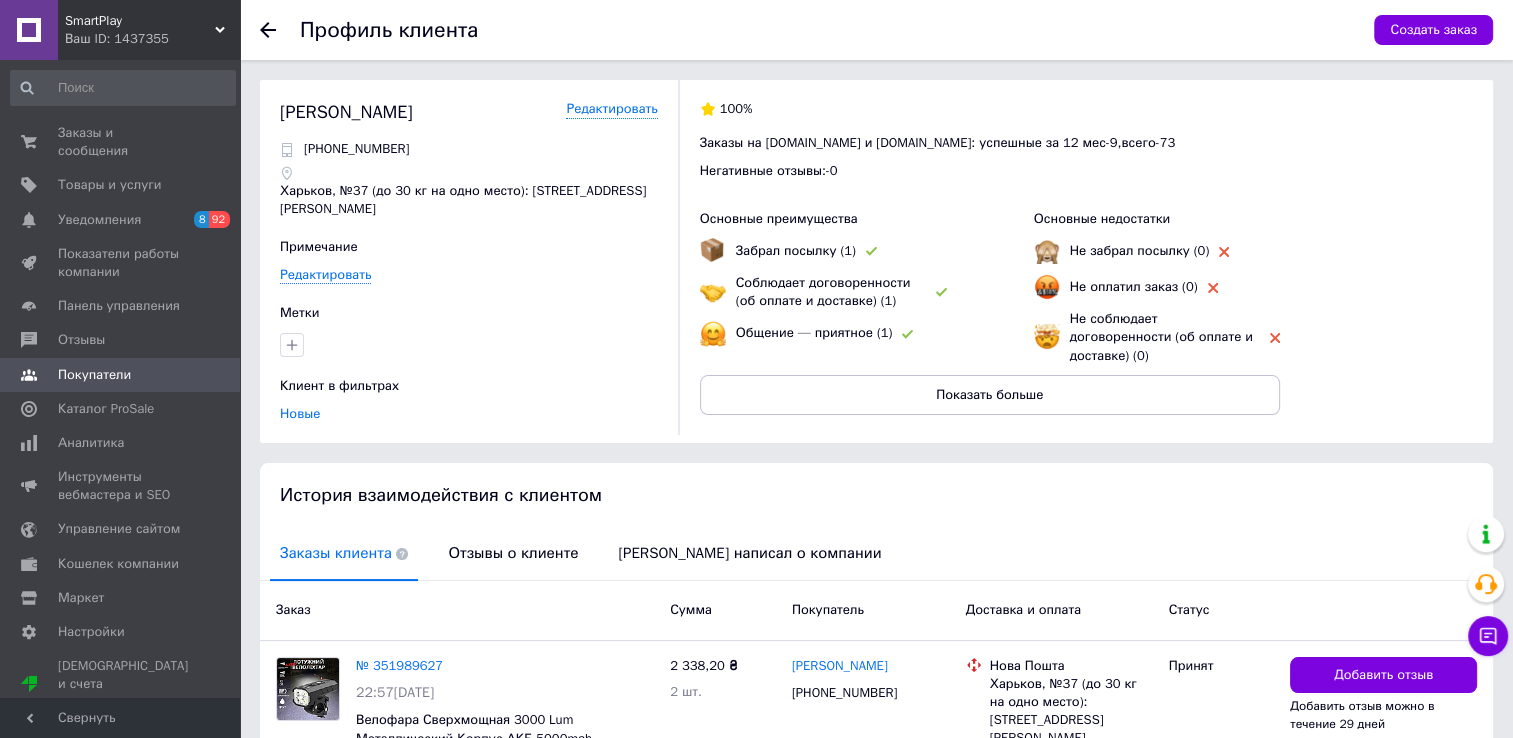 click 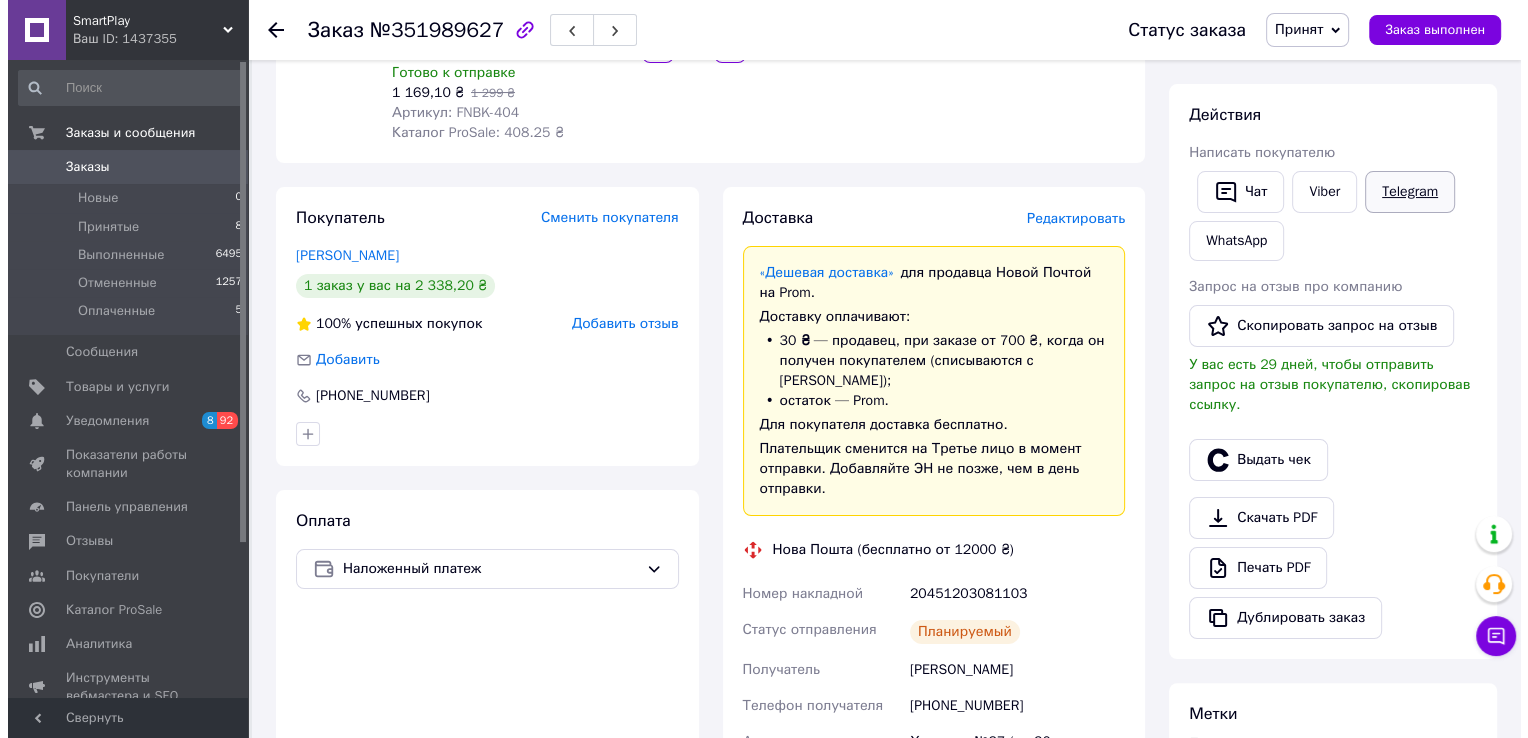scroll, scrollTop: 281, scrollLeft: 0, axis: vertical 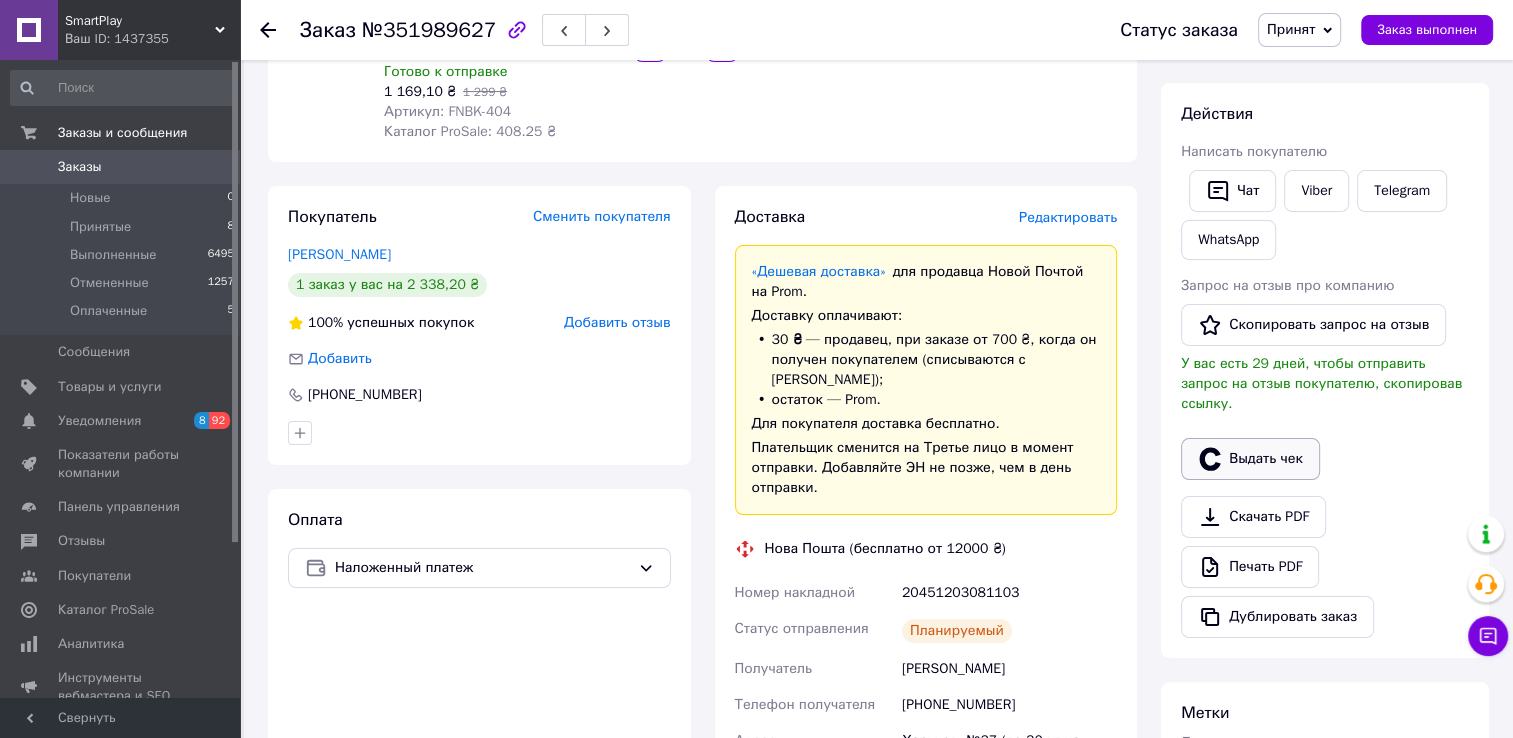 click on "Выдать чек" at bounding box center [1250, 459] 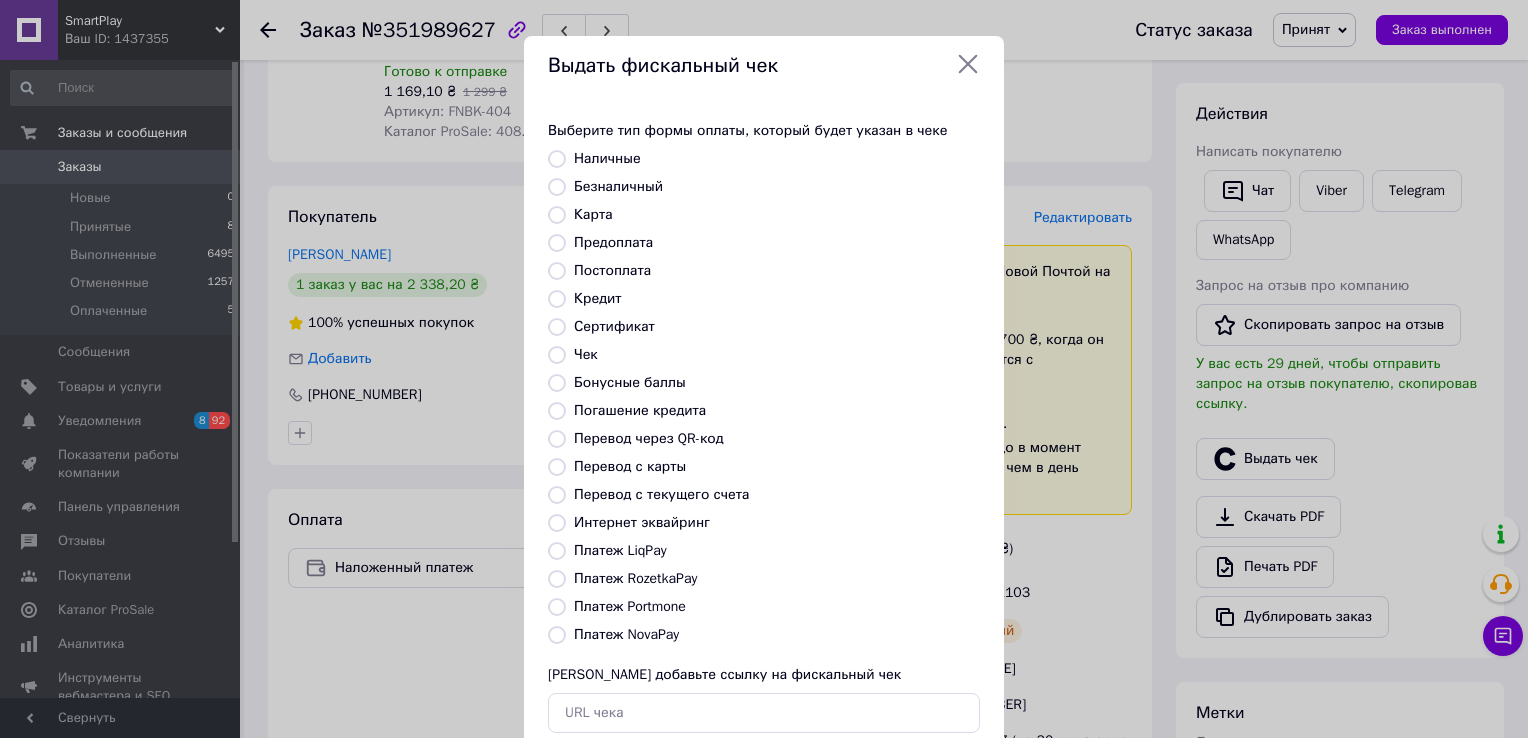 click on "Платеж NovaPay" at bounding box center [626, 634] 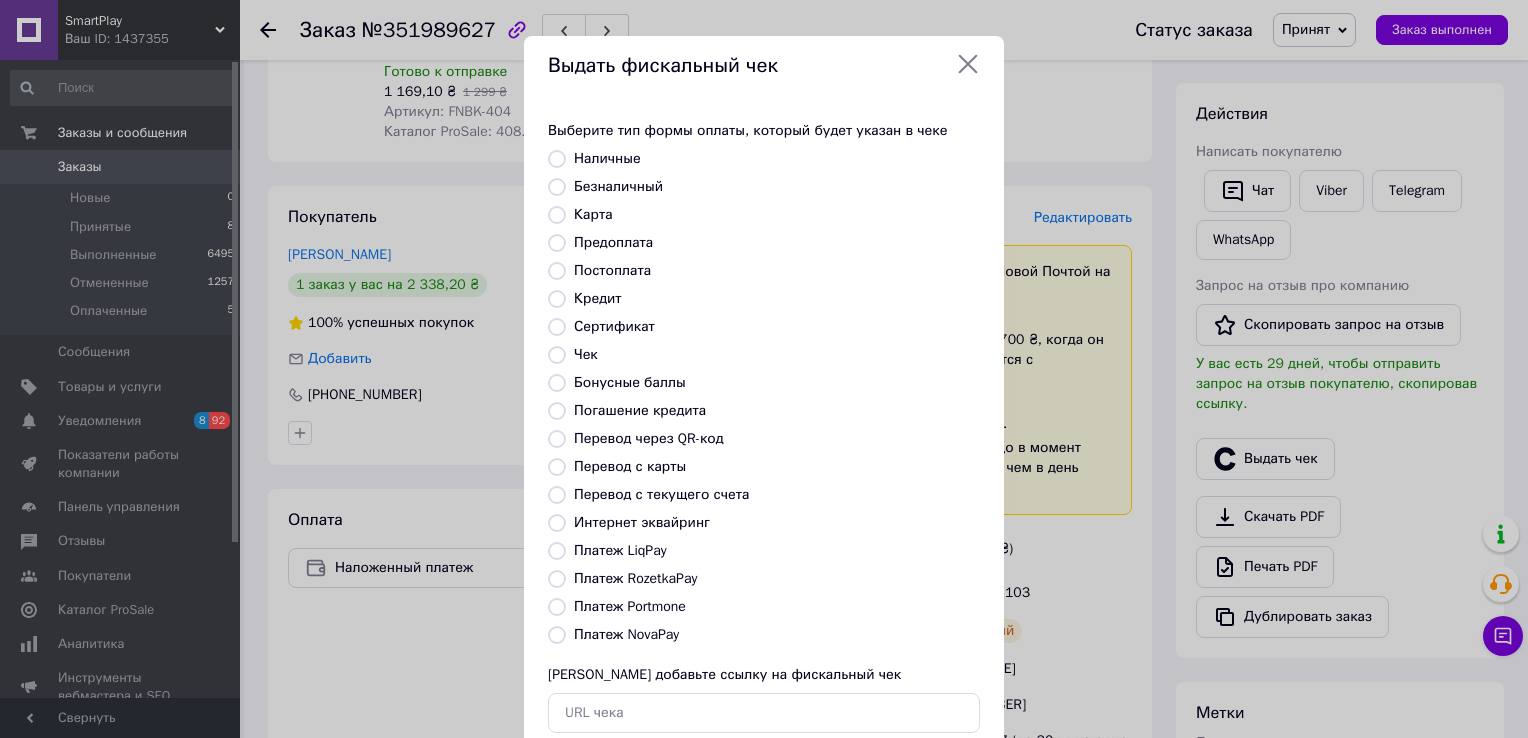 radio on "true" 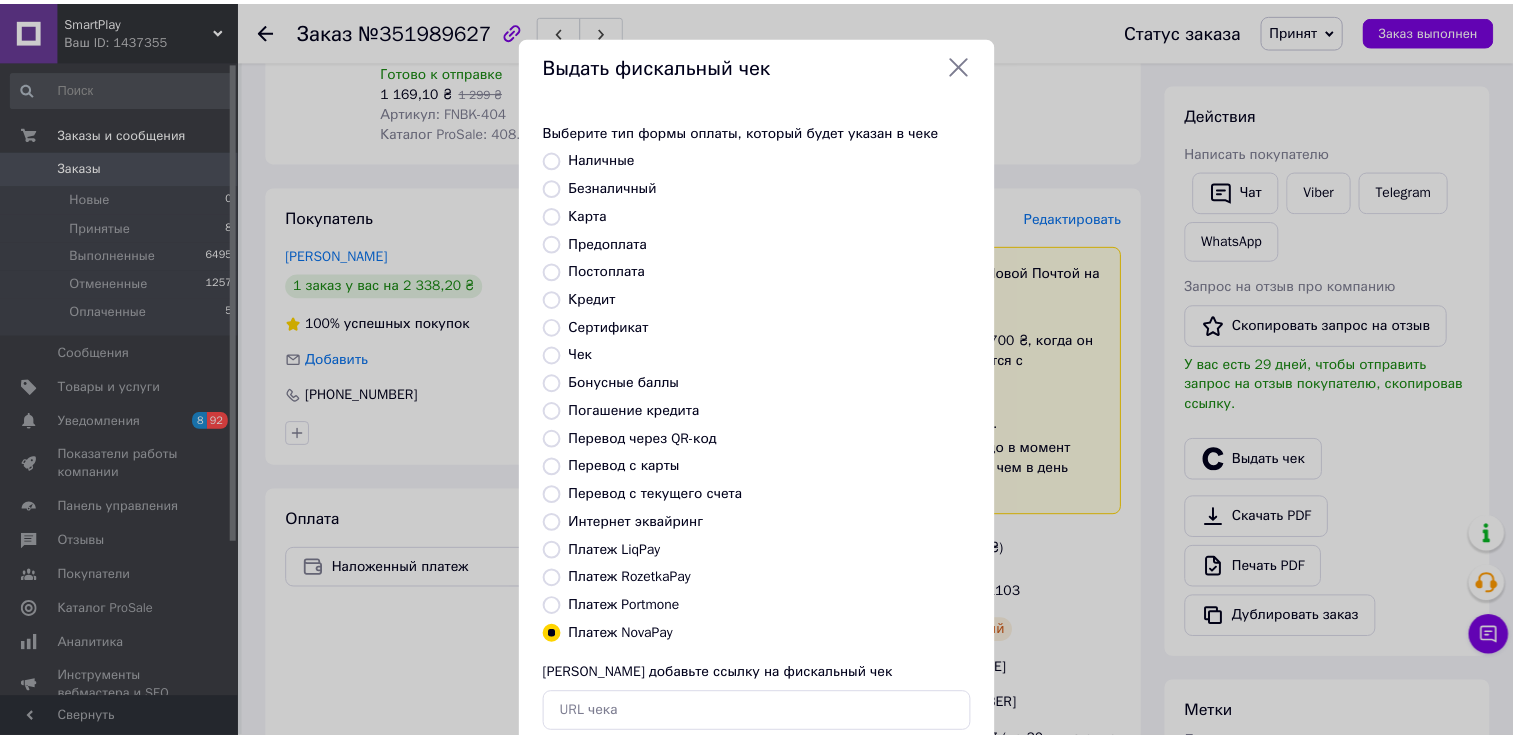 scroll, scrollTop: 120, scrollLeft: 0, axis: vertical 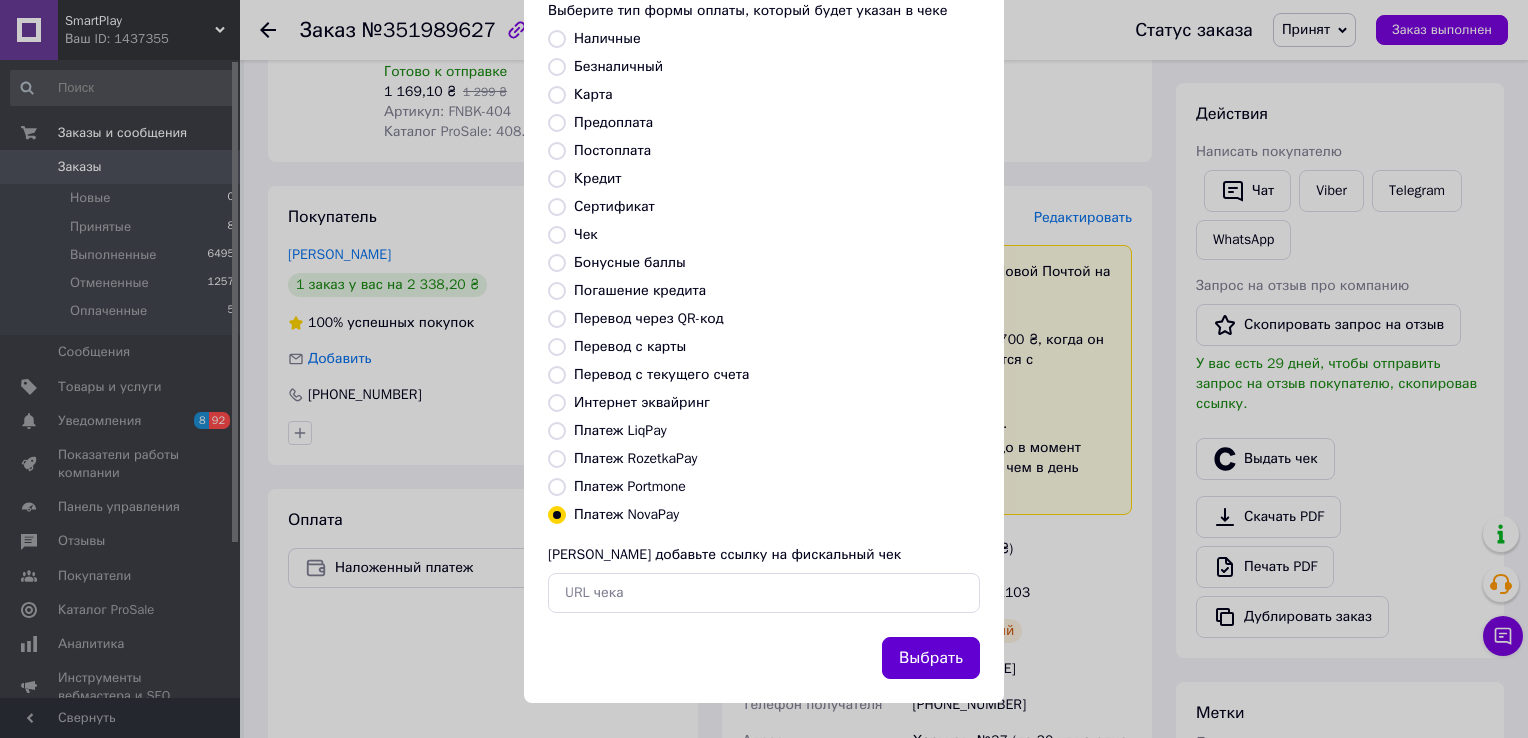 click on "Выбрать" at bounding box center [931, 658] 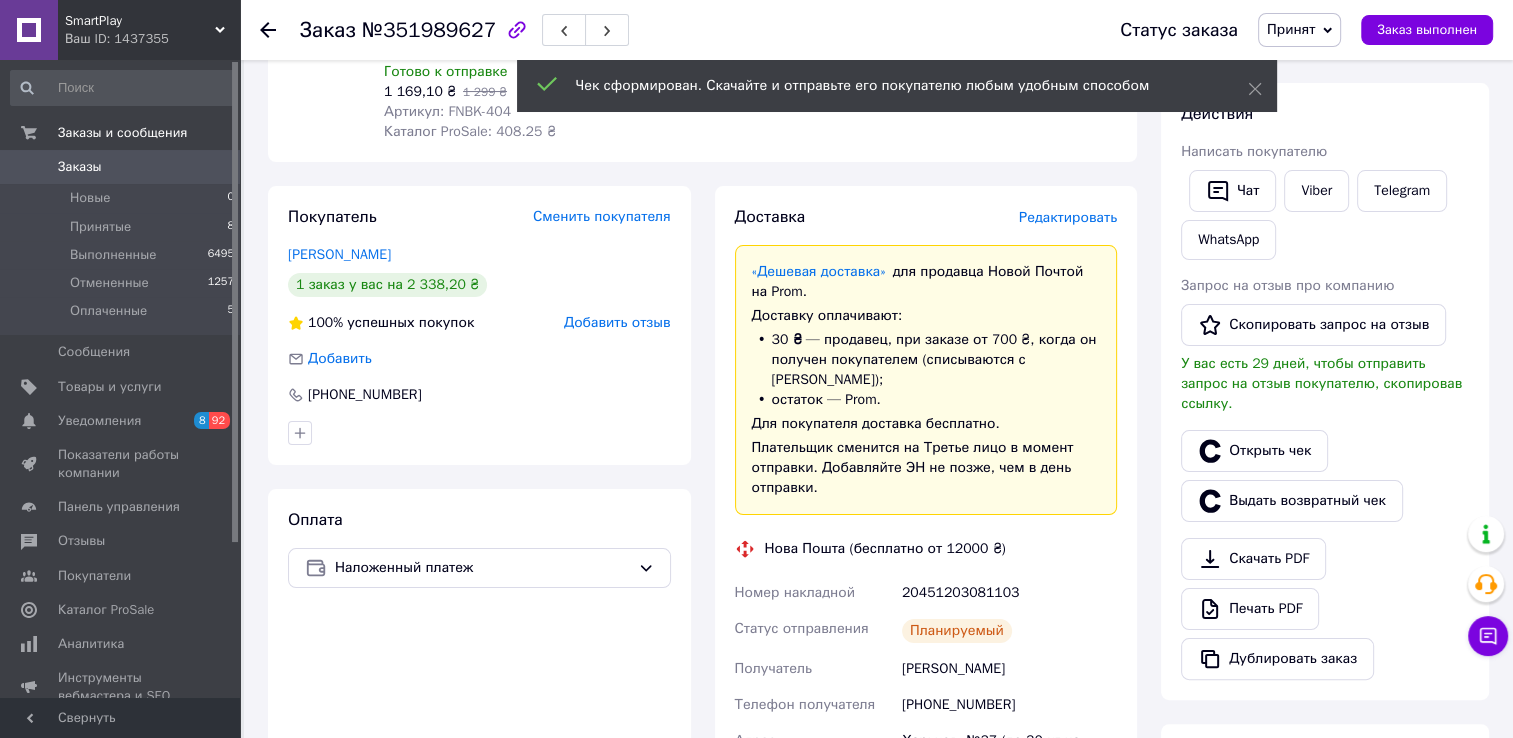 scroll, scrollTop: 0, scrollLeft: 0, axis: both 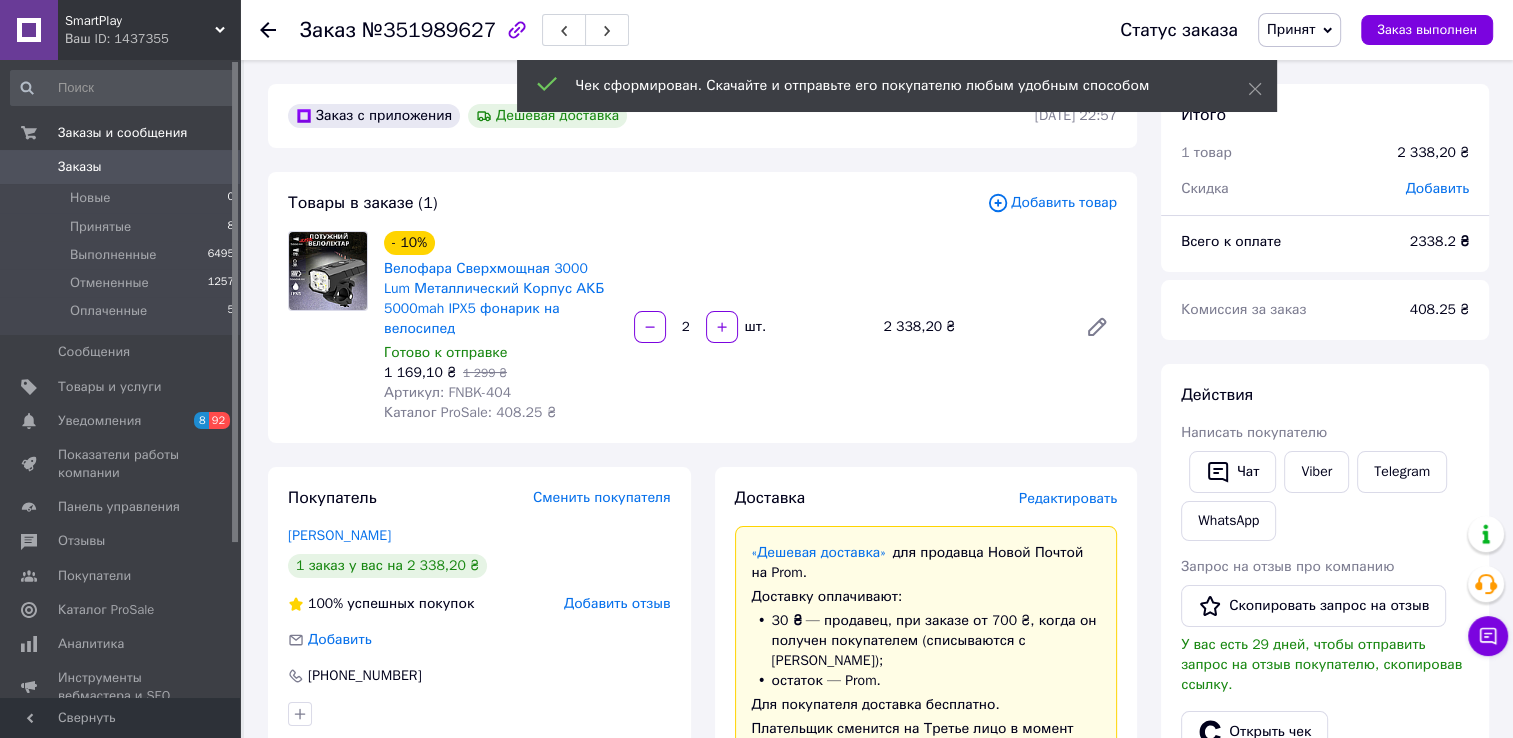 click 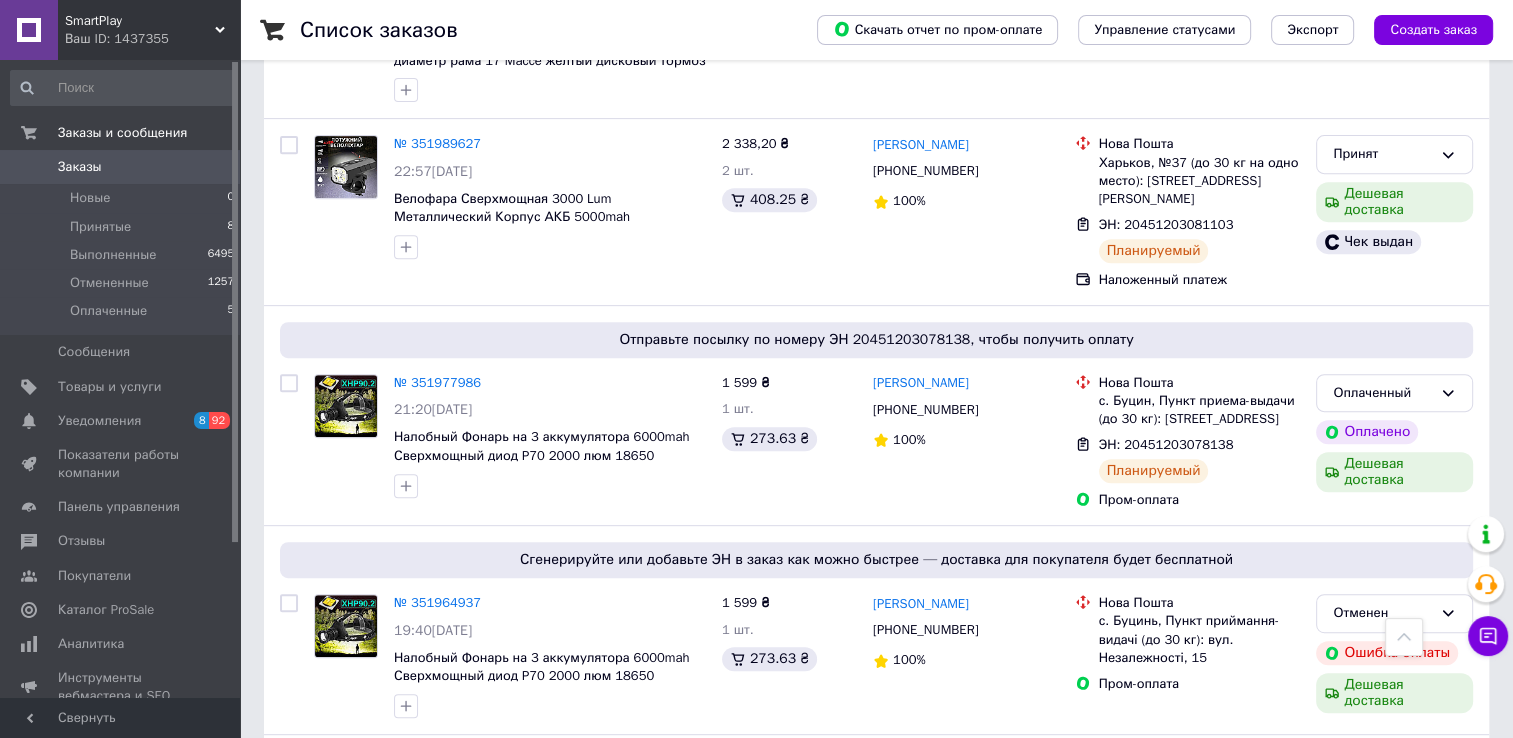 scroll, scrollTop: 807, scrollLeft: 0, axis: vertical 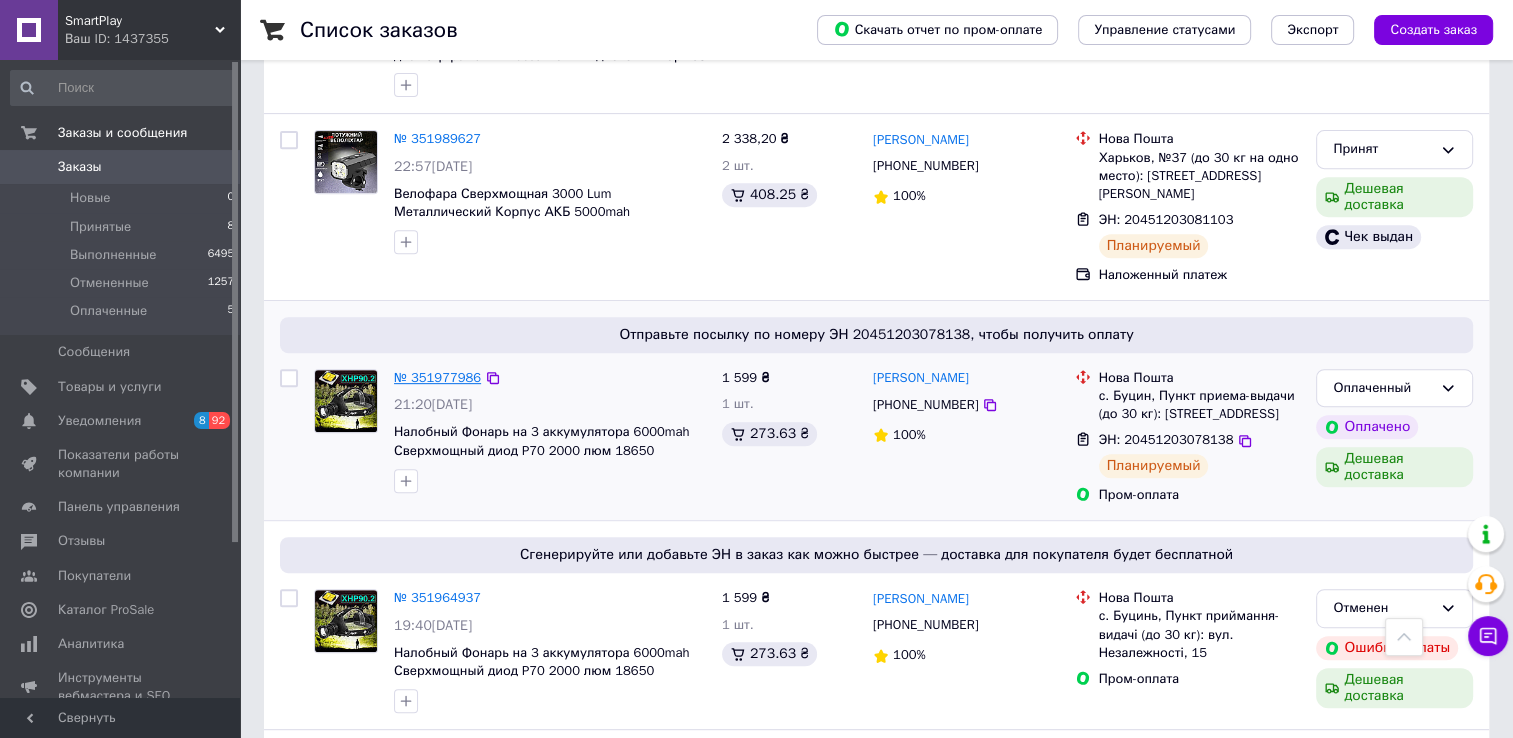 click on "№ 351977986" at bounding box center [437, 377] 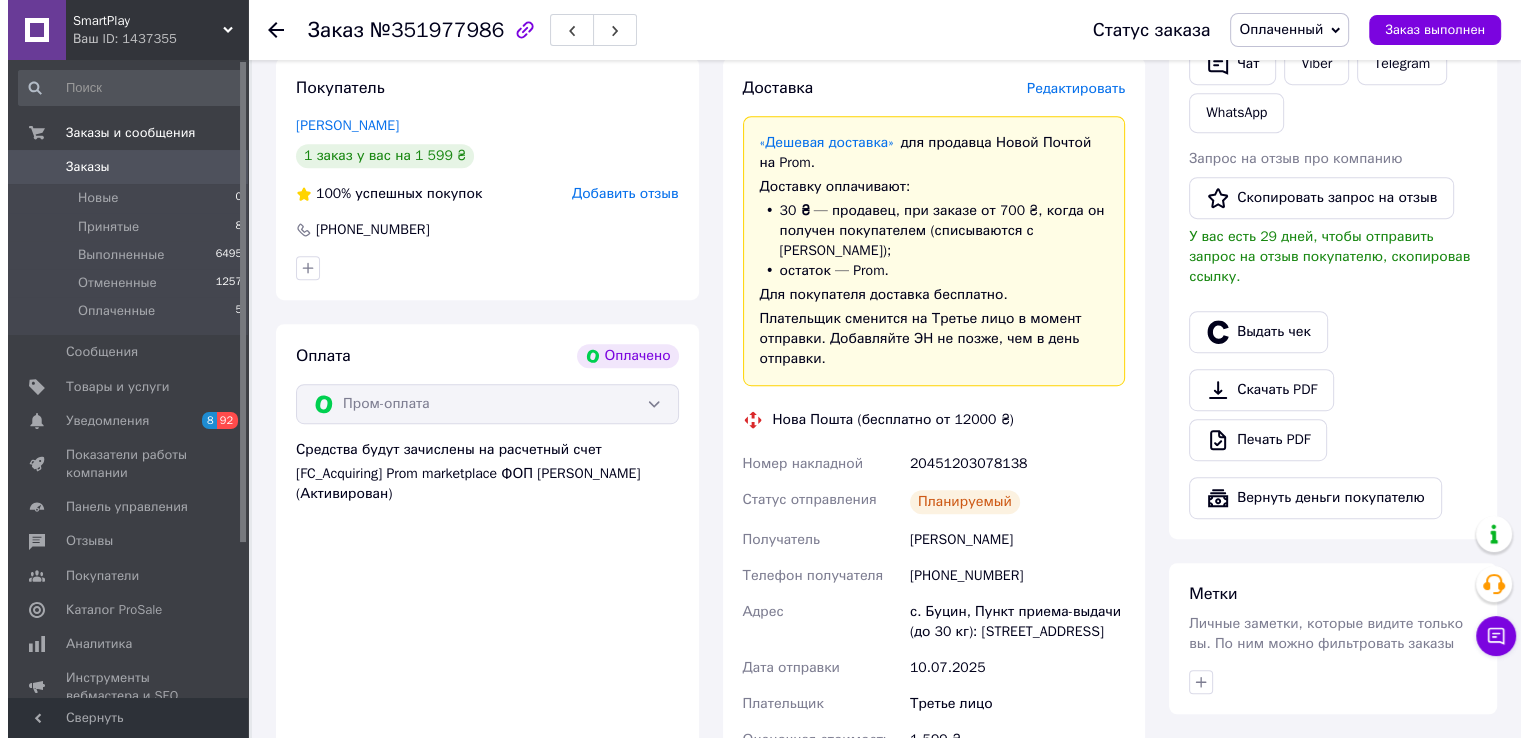 scroll, scrollTop: 978, scrollLeft: 0, axis: vertical 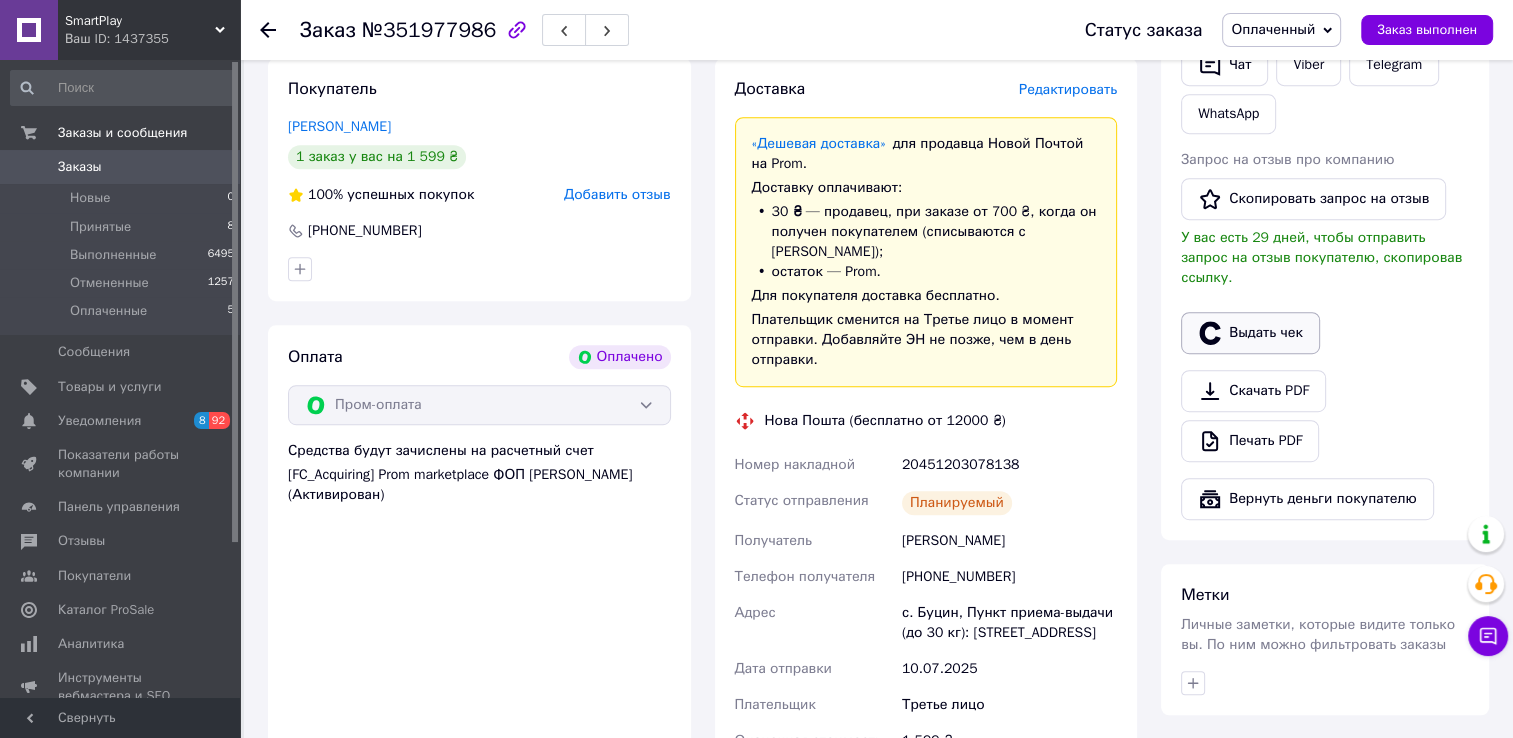 click on "Выдать чек" at bounding box center (1250, 333) 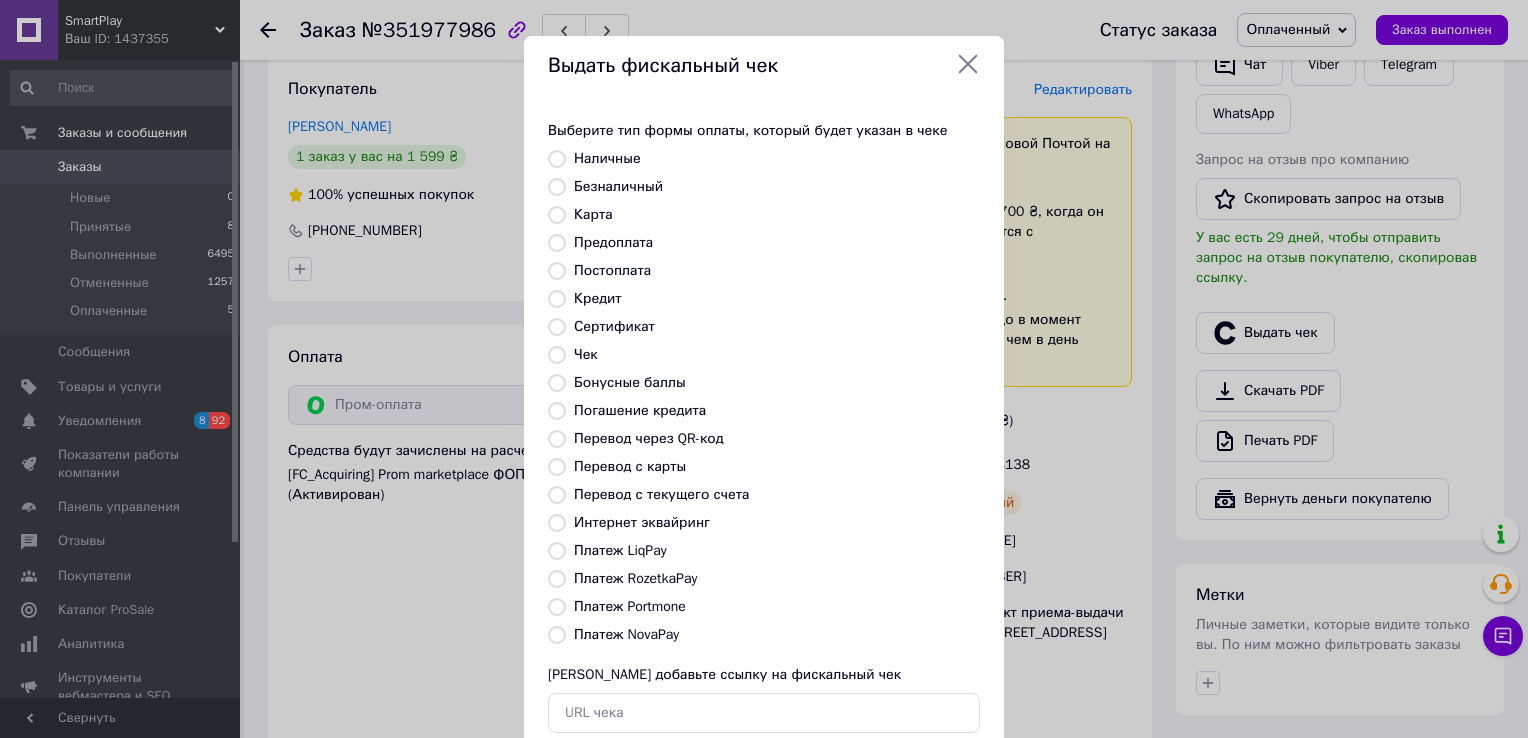 click on "Платеж RozetkaPay" at bounding box center [635, 578] 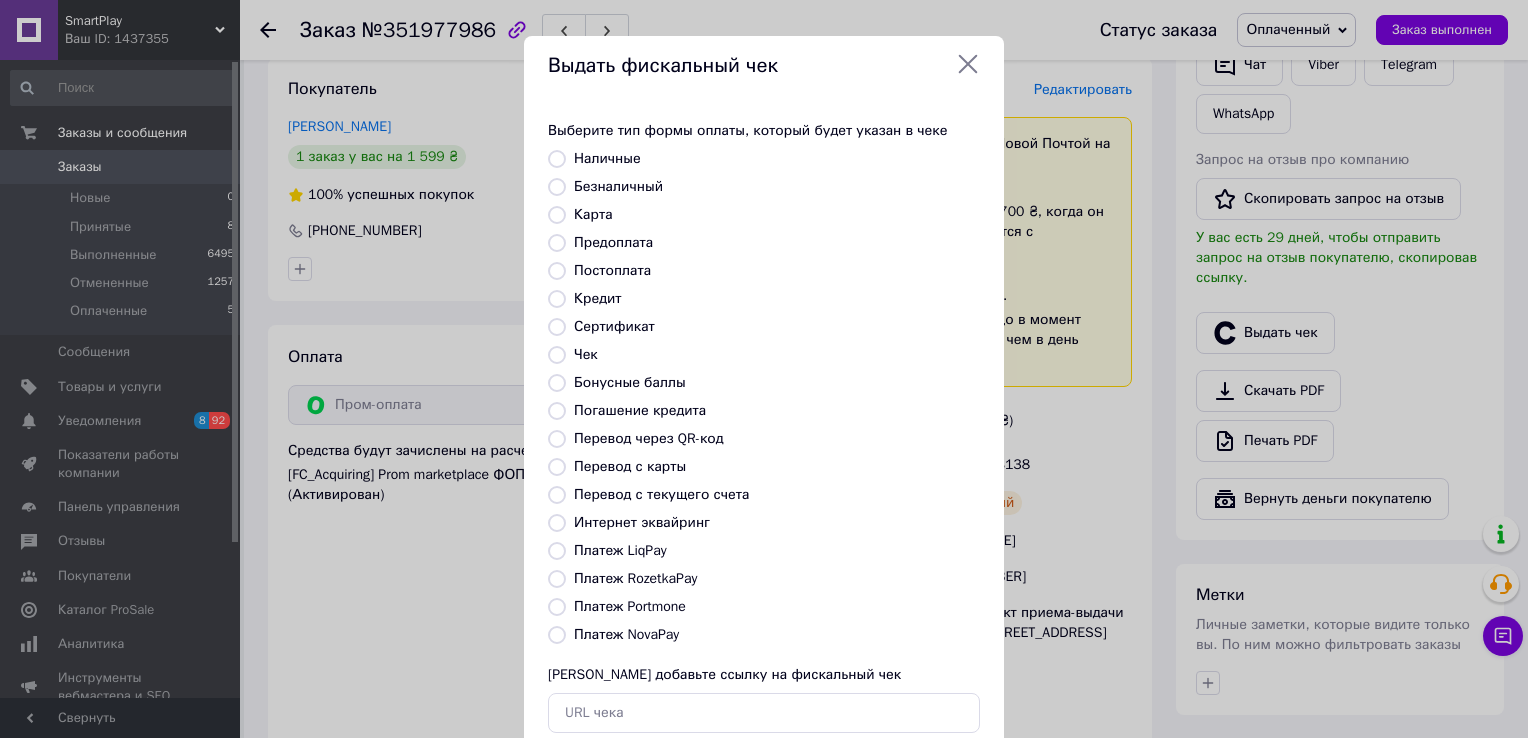 radio on "true" 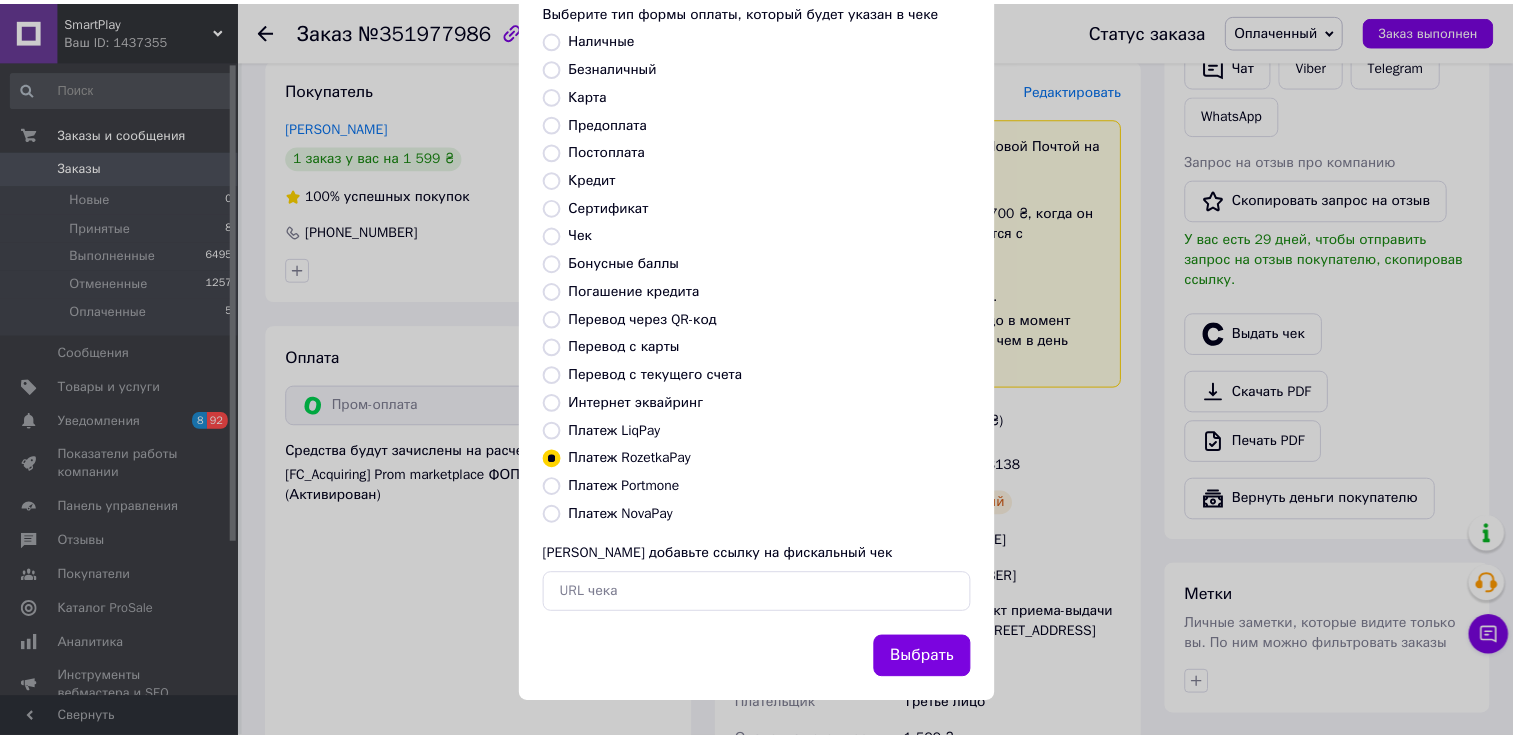 scroll, scrollTop: 120, scrollLeft: 0, axis: vertical 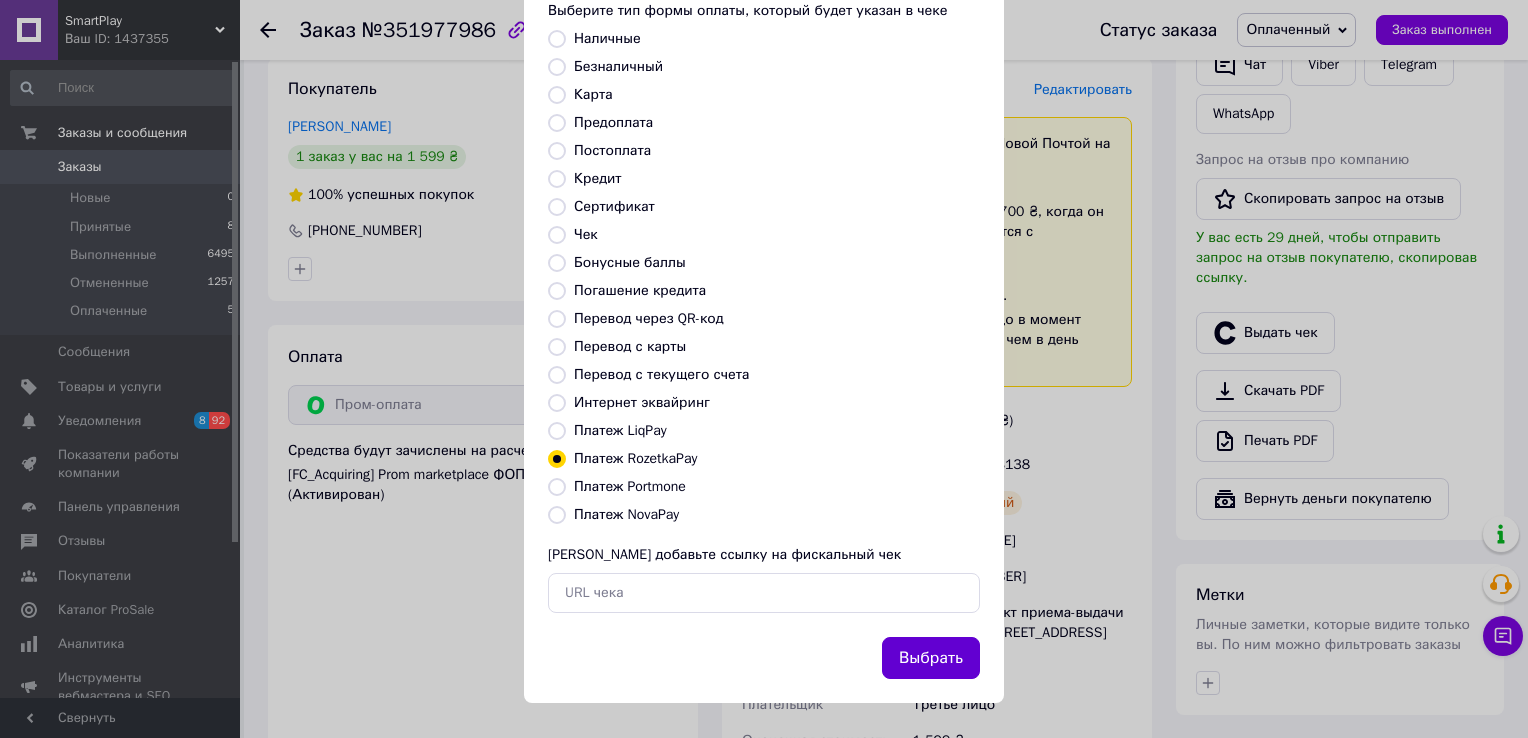 click on "Выбрать" at bounding box center (931, 658) 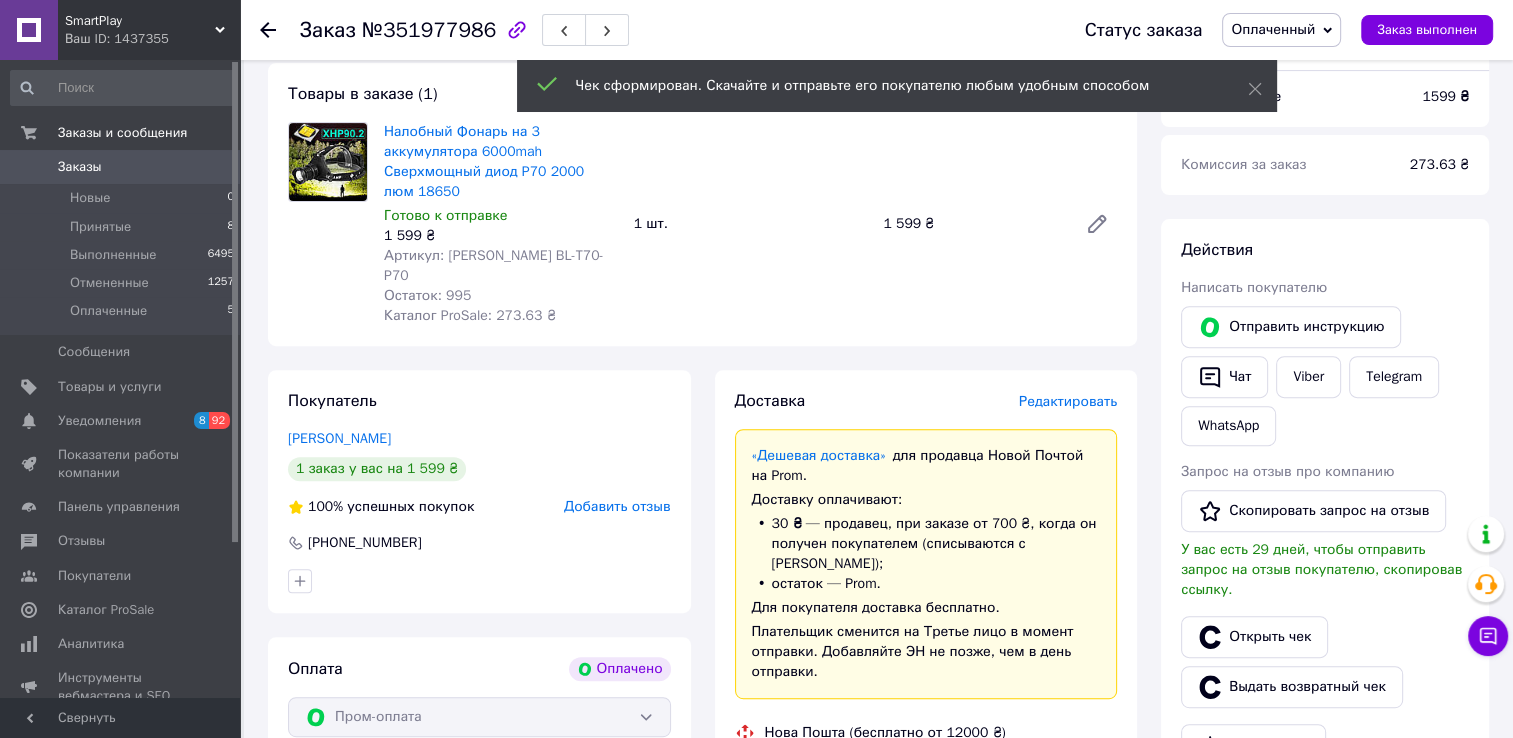 scroll, scrollTop: 283, scrollLeft: 0, axis: vertical 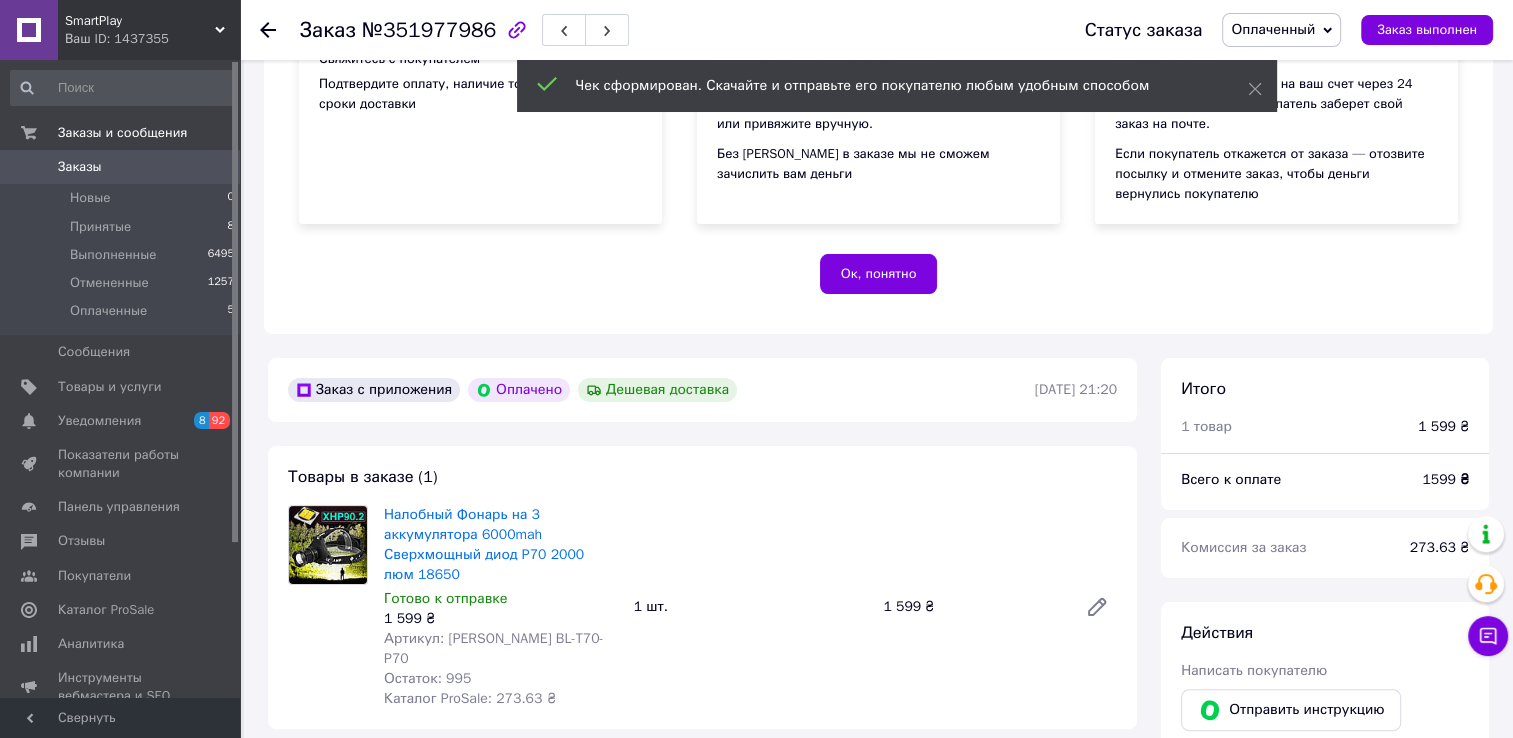 click 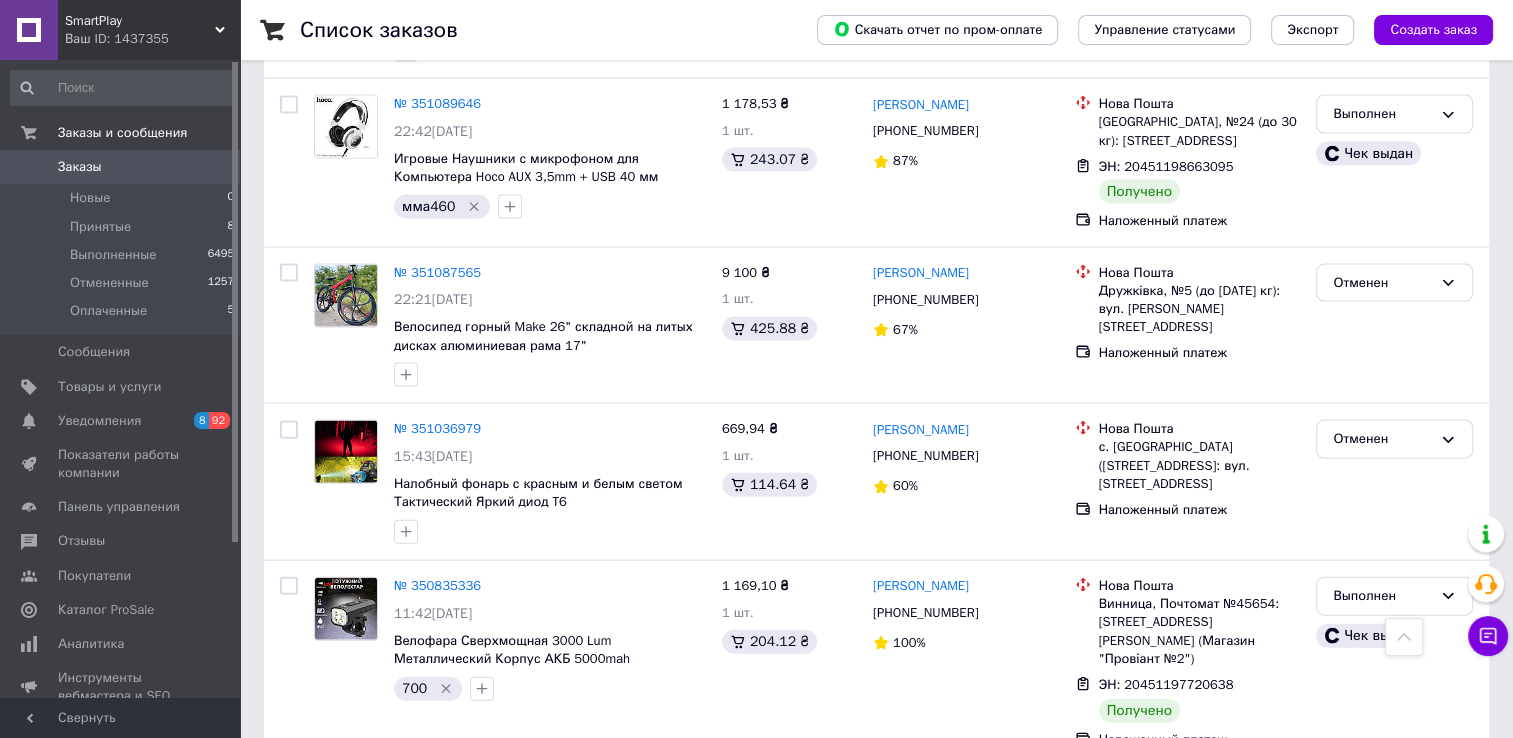 scroll, scrollTop: 4300, scrollLeft: 0, axis: vertical 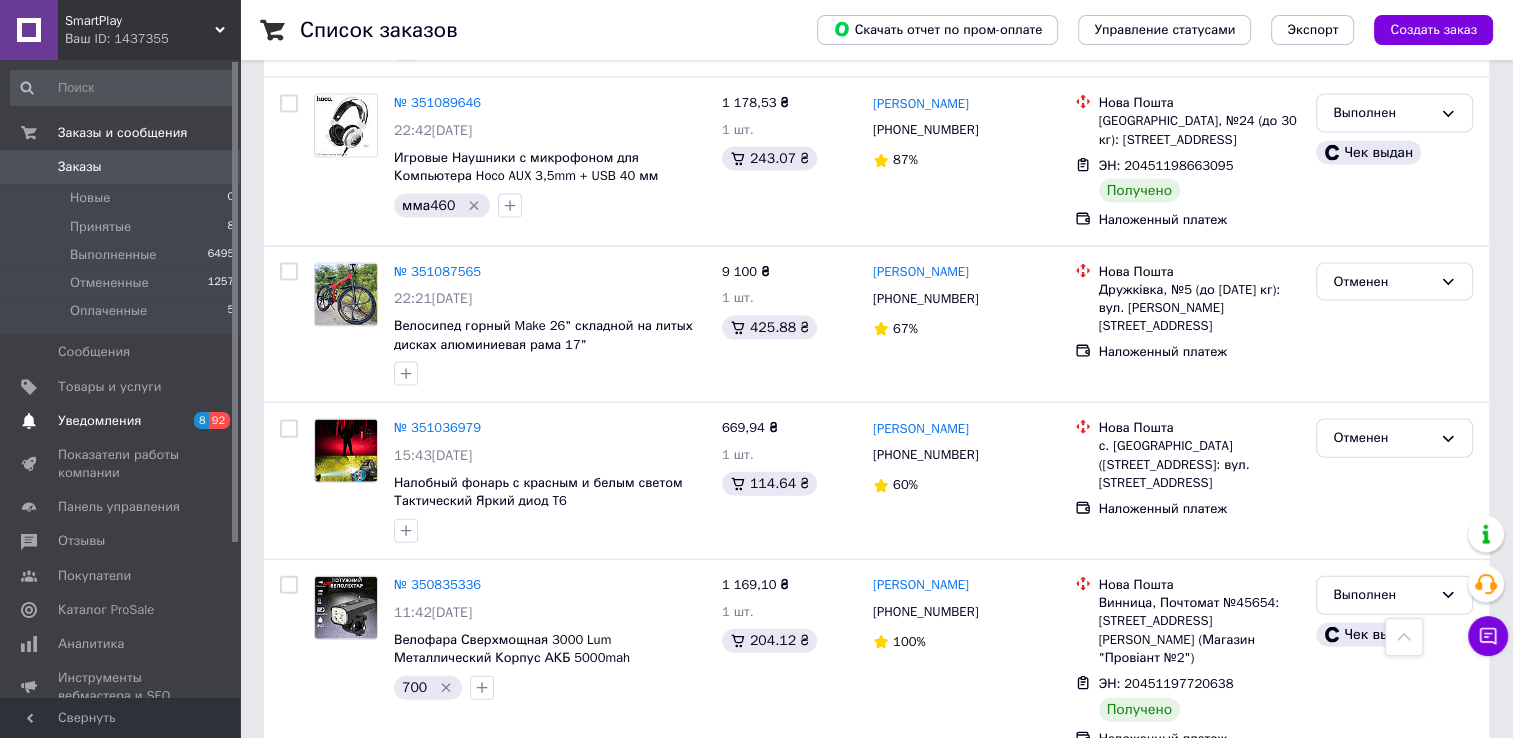 click at bounding box center (29, 421) 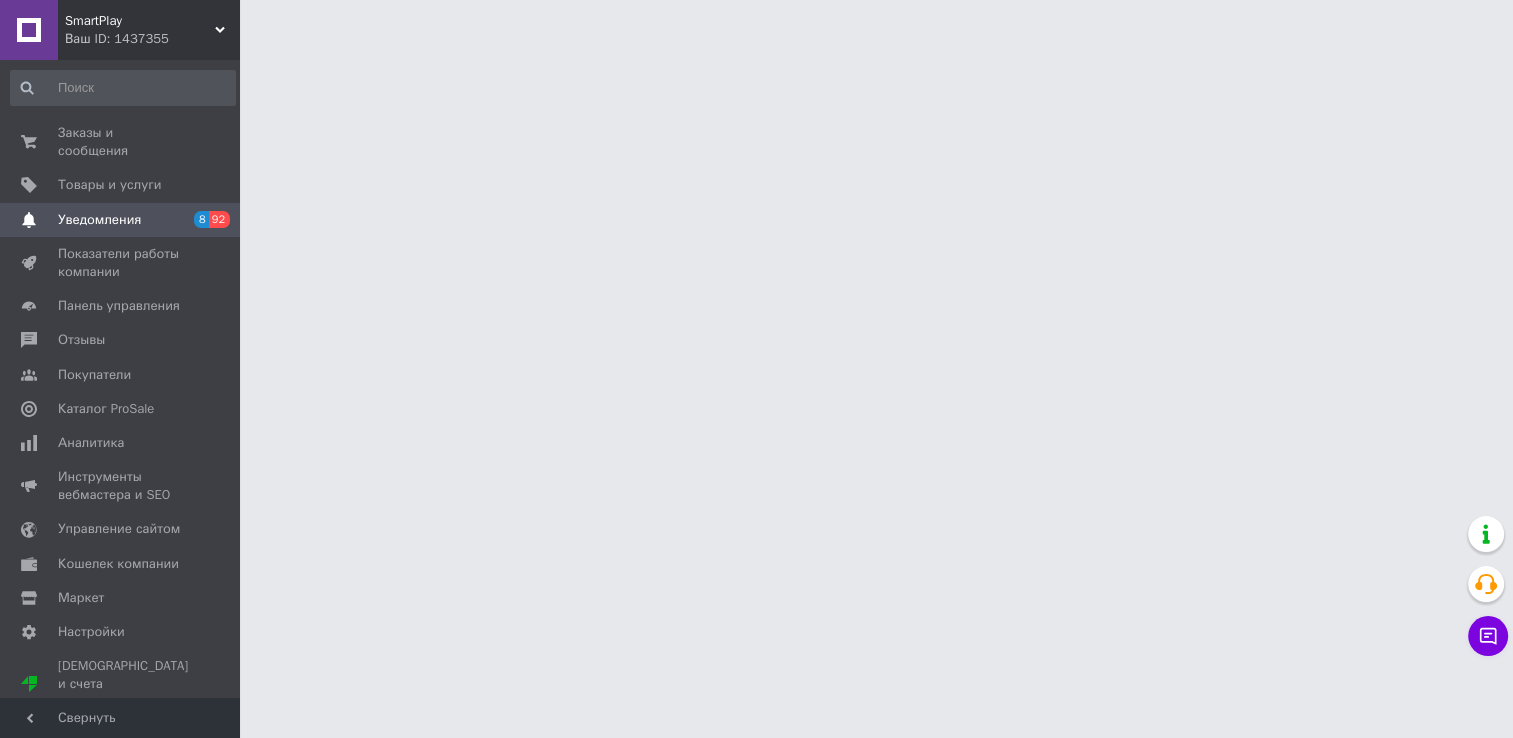 scroll, scrollTop: 0, scrollLeft: 0, axis: both 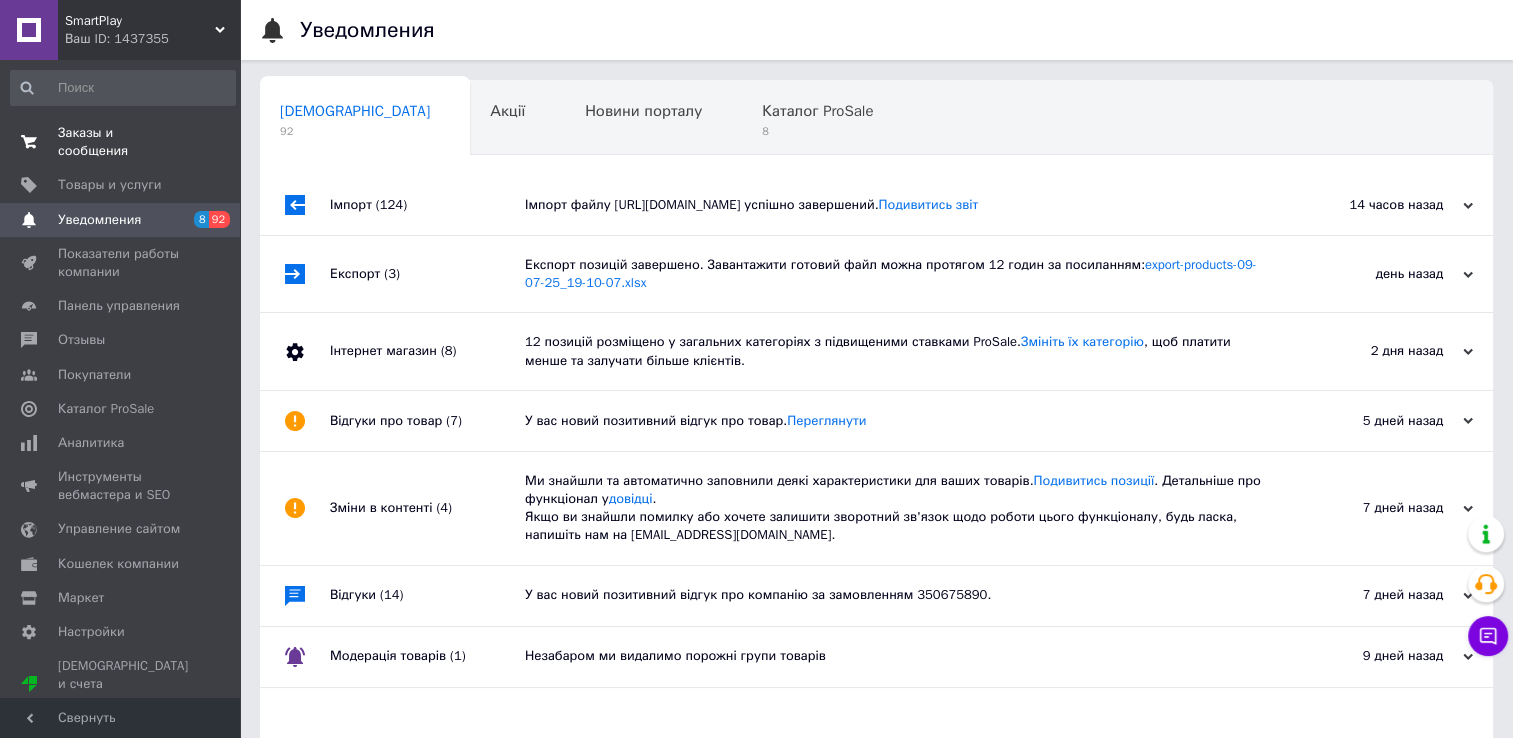 click on "Заказы и сообщения" at bounding box center (121, 142) 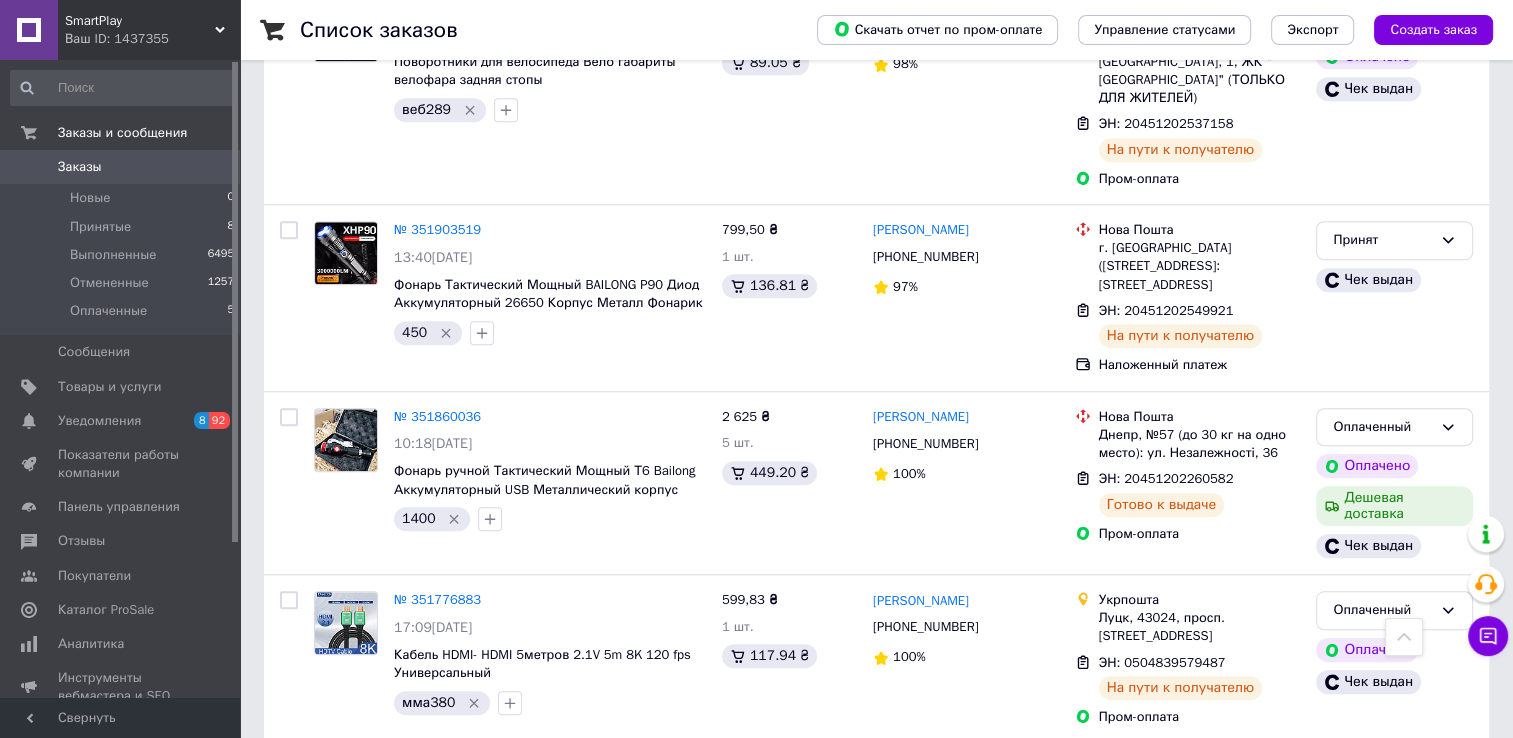 scroll, scrollTop: 1681, scrollLeft: 0, axis: vertical 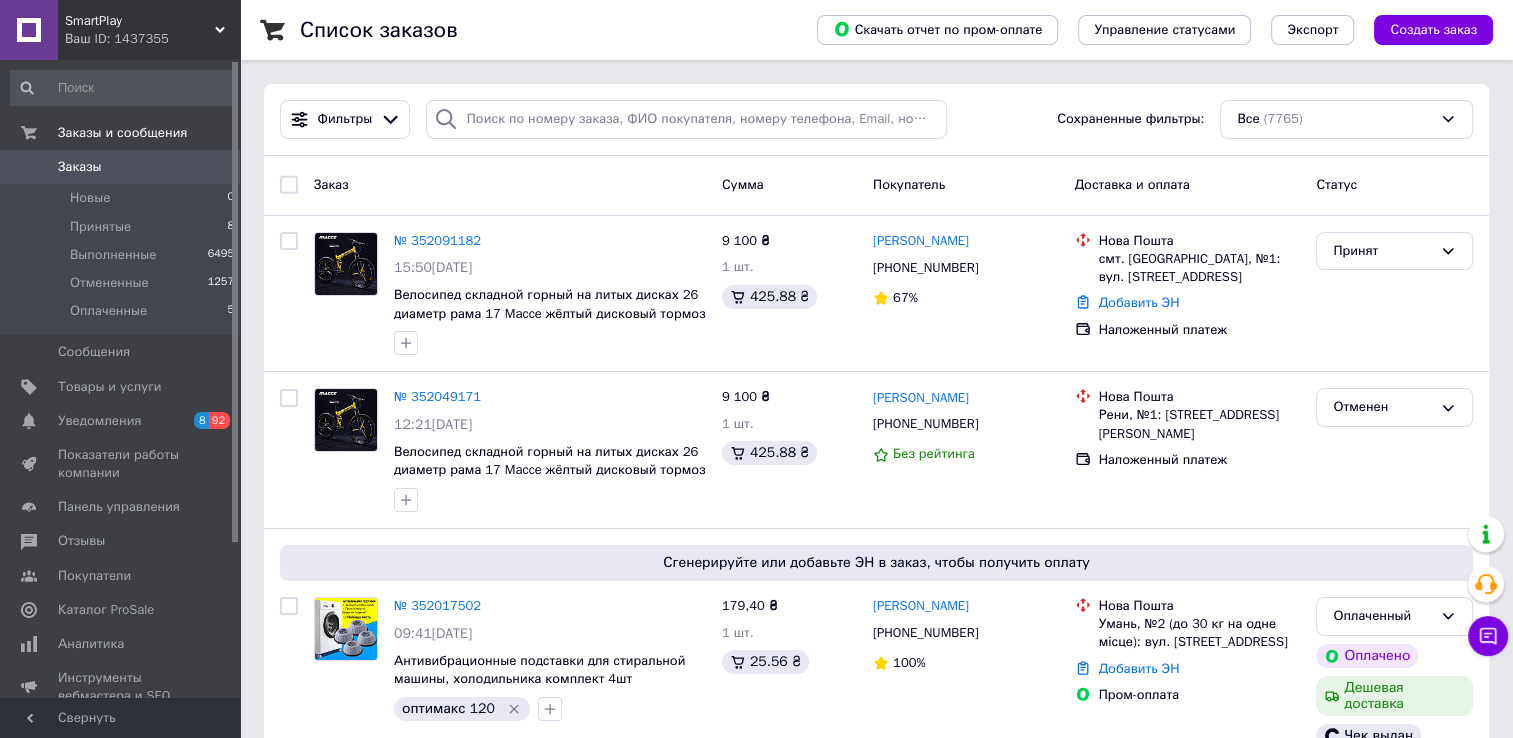 click on "Заказы" at bounding box center (121, 167) 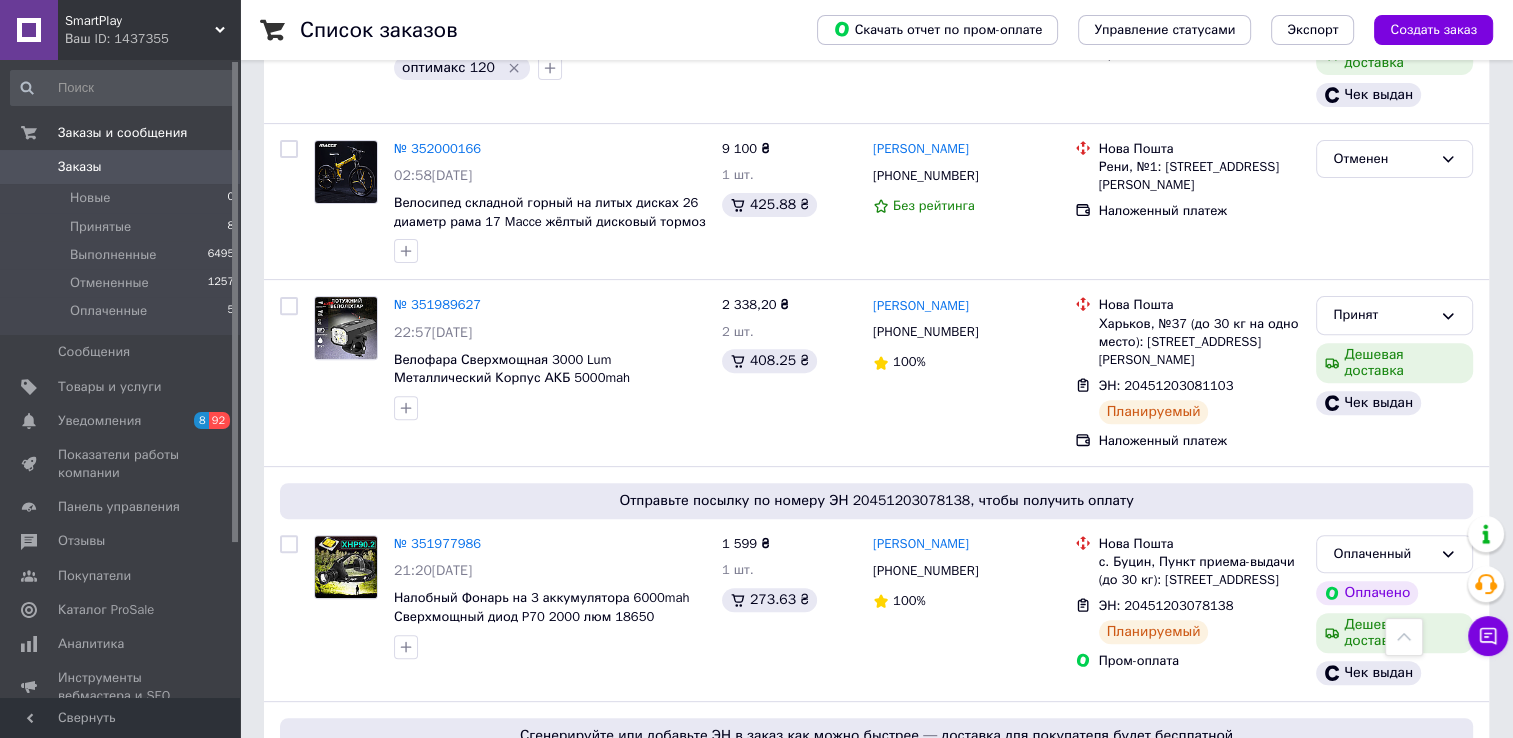 scroll, scrollTop: 642, scrollLeft: 0, axis: vertical 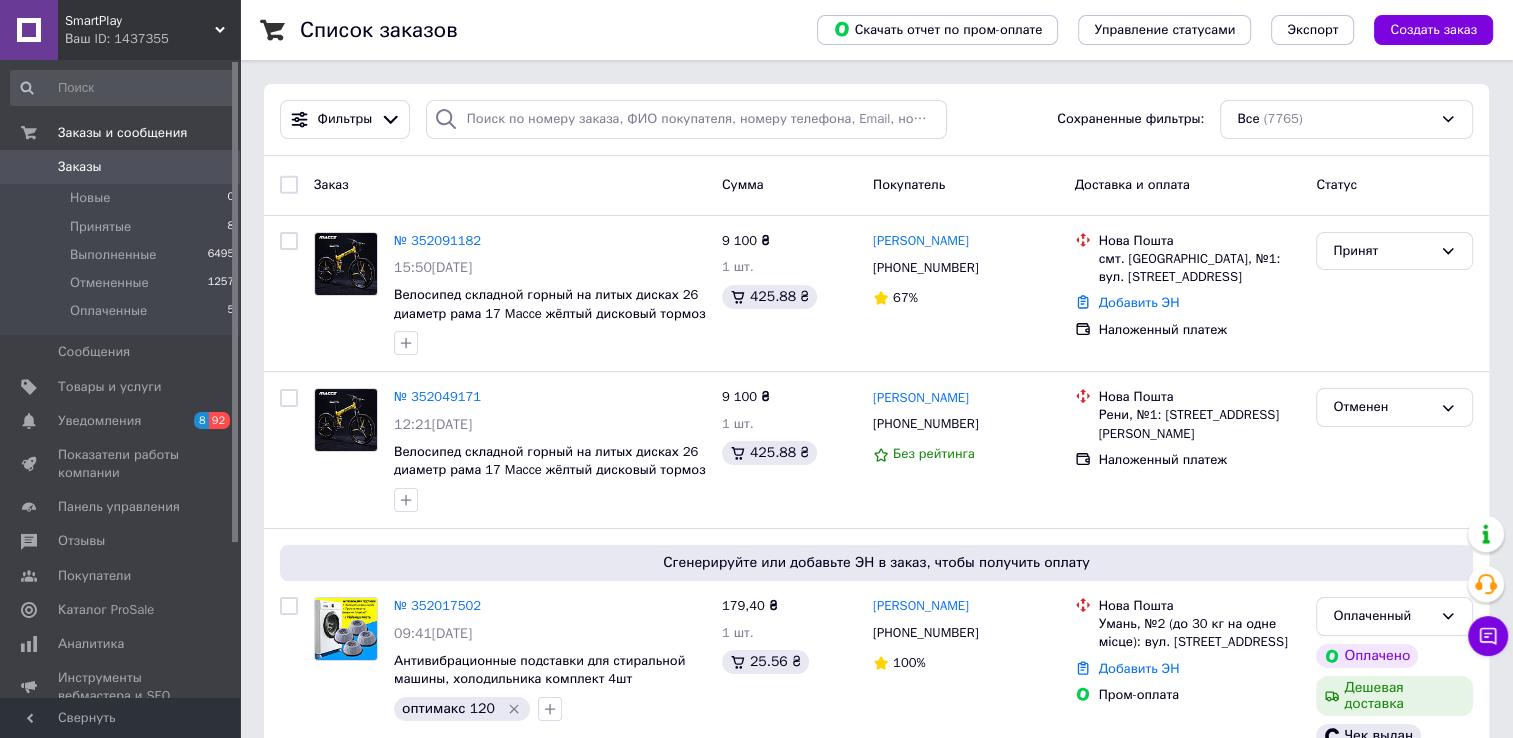 click on "Заказы" at bounding box center (121, 167) 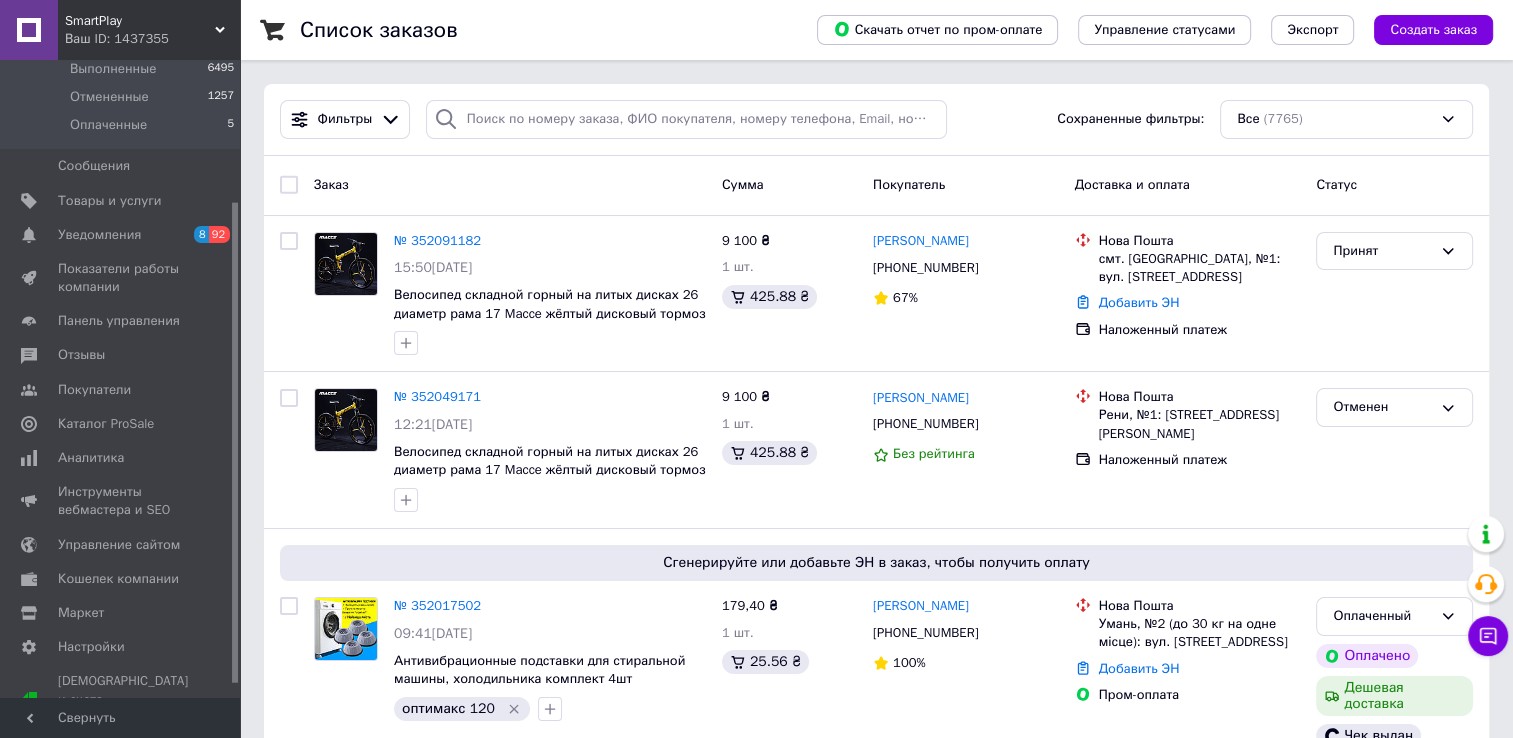 scroll, scrollTop: 190, scrollLeft: 0, axis: vertical 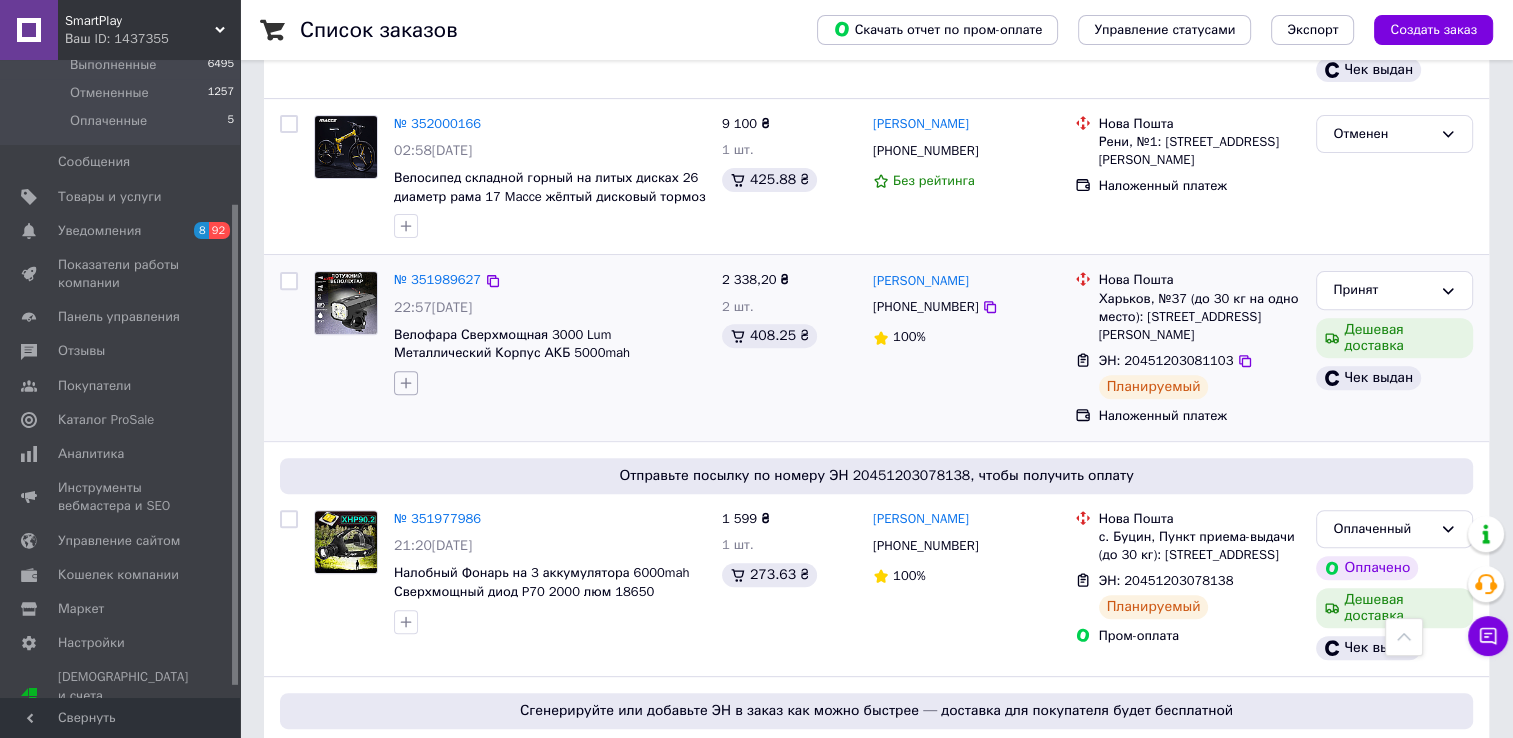 click 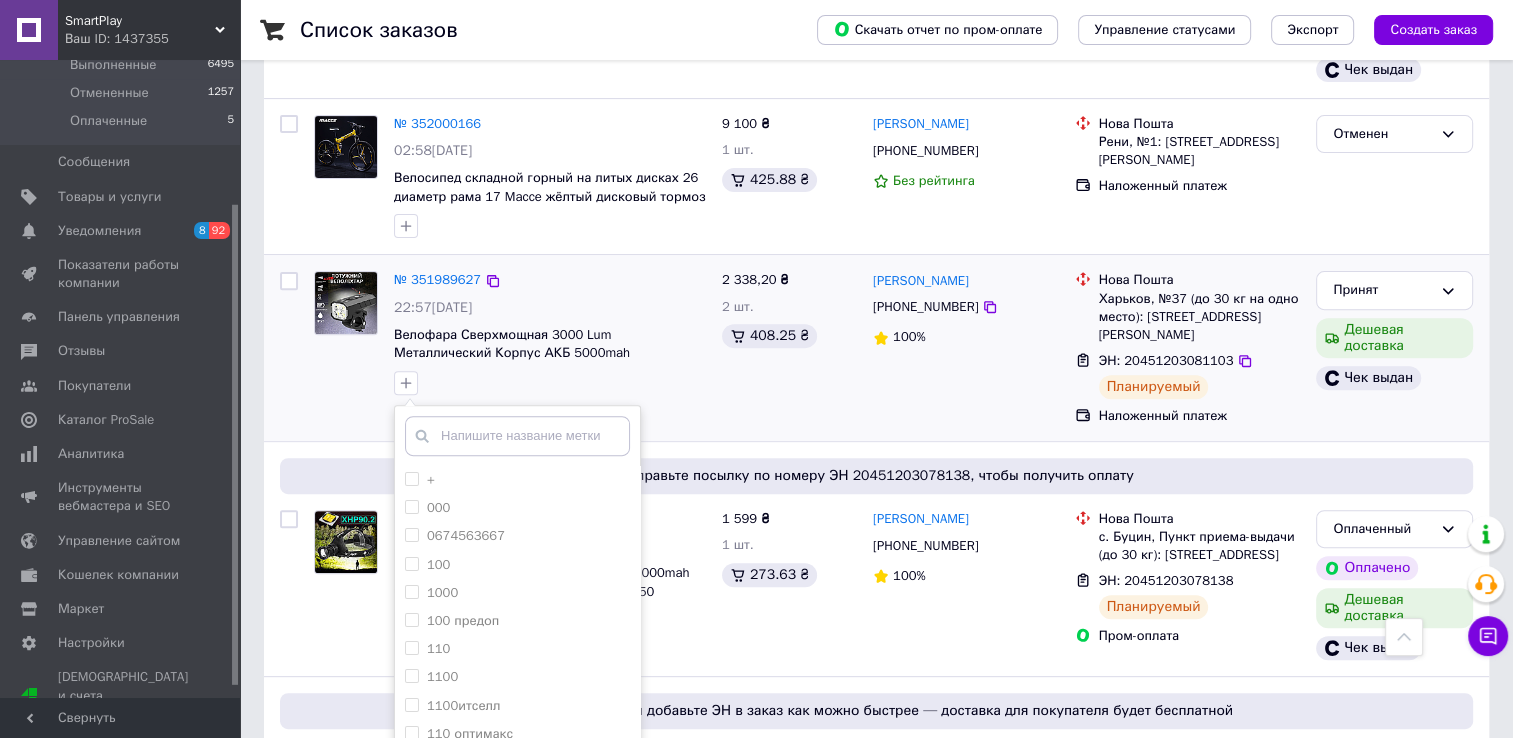 click at bounding box center [517, 436] 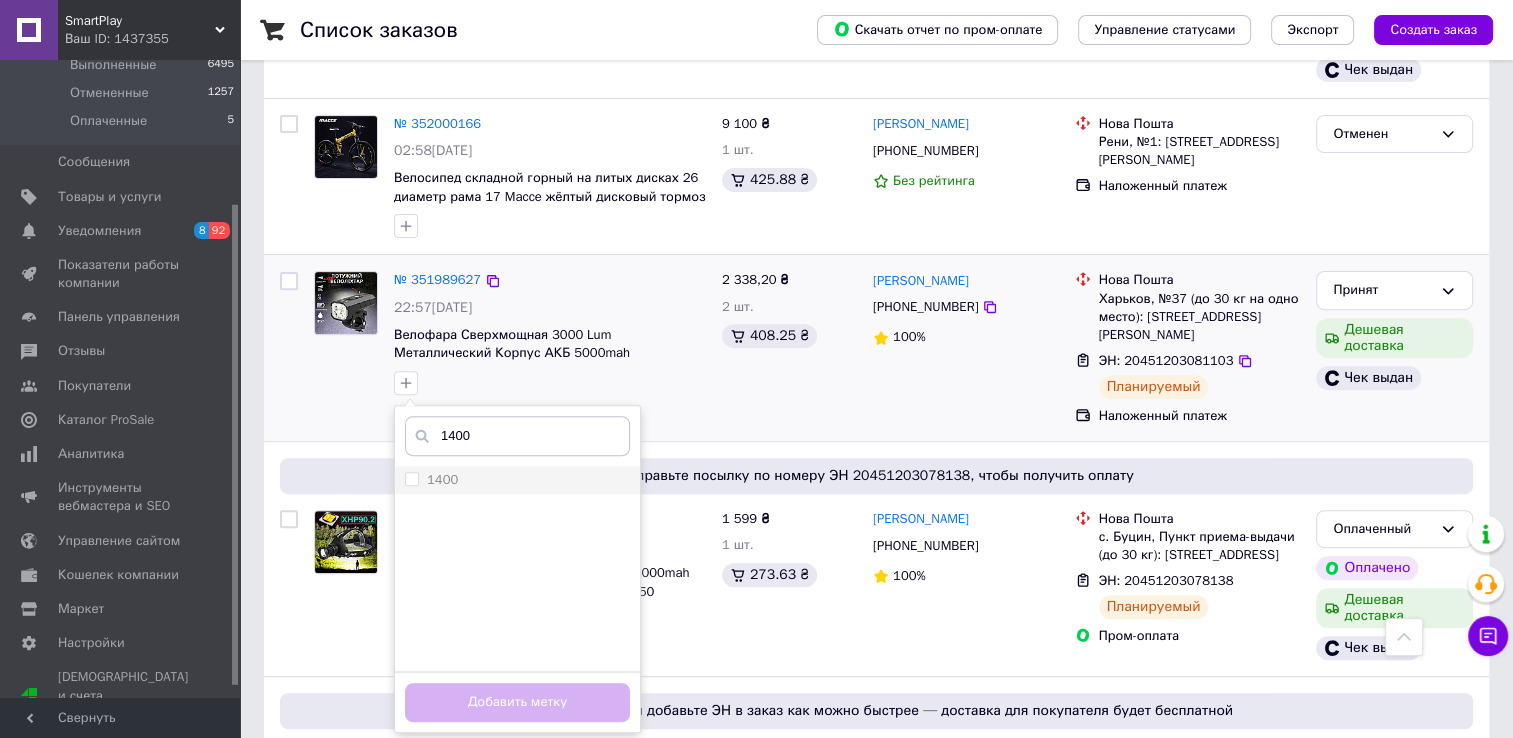 type on "1400" 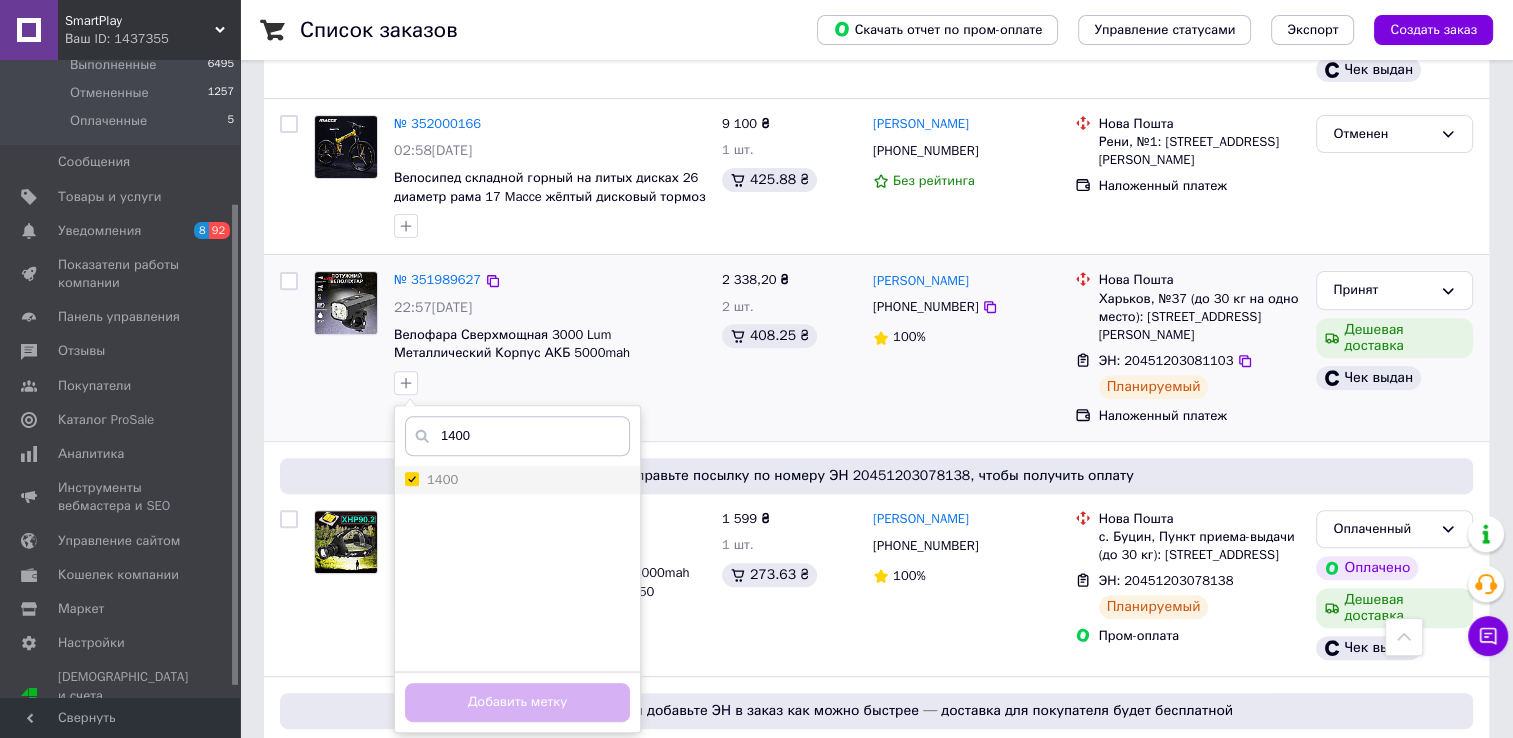 checkbox on "true" 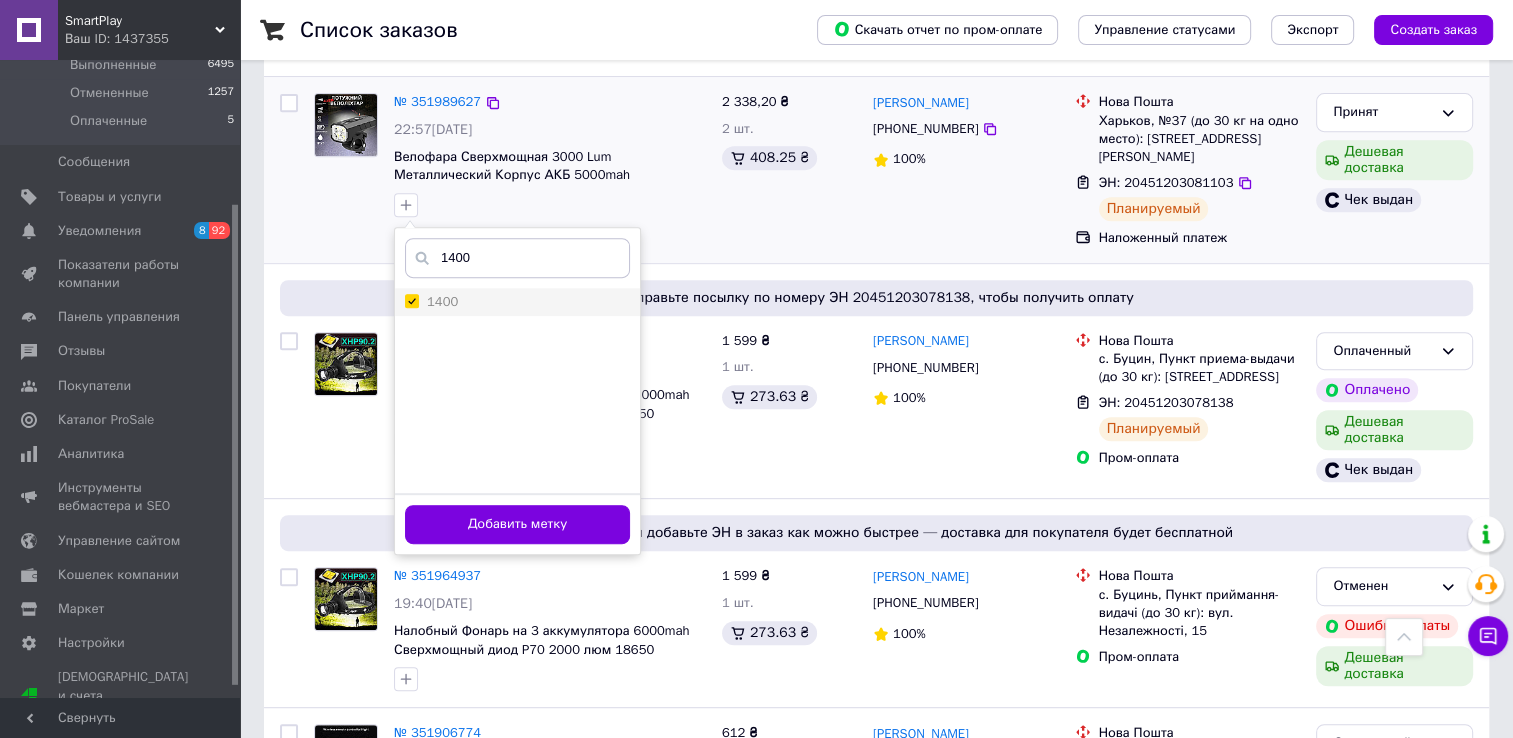 scroll, scrollTop: 849, scrollLeft: 0, axis: vertical 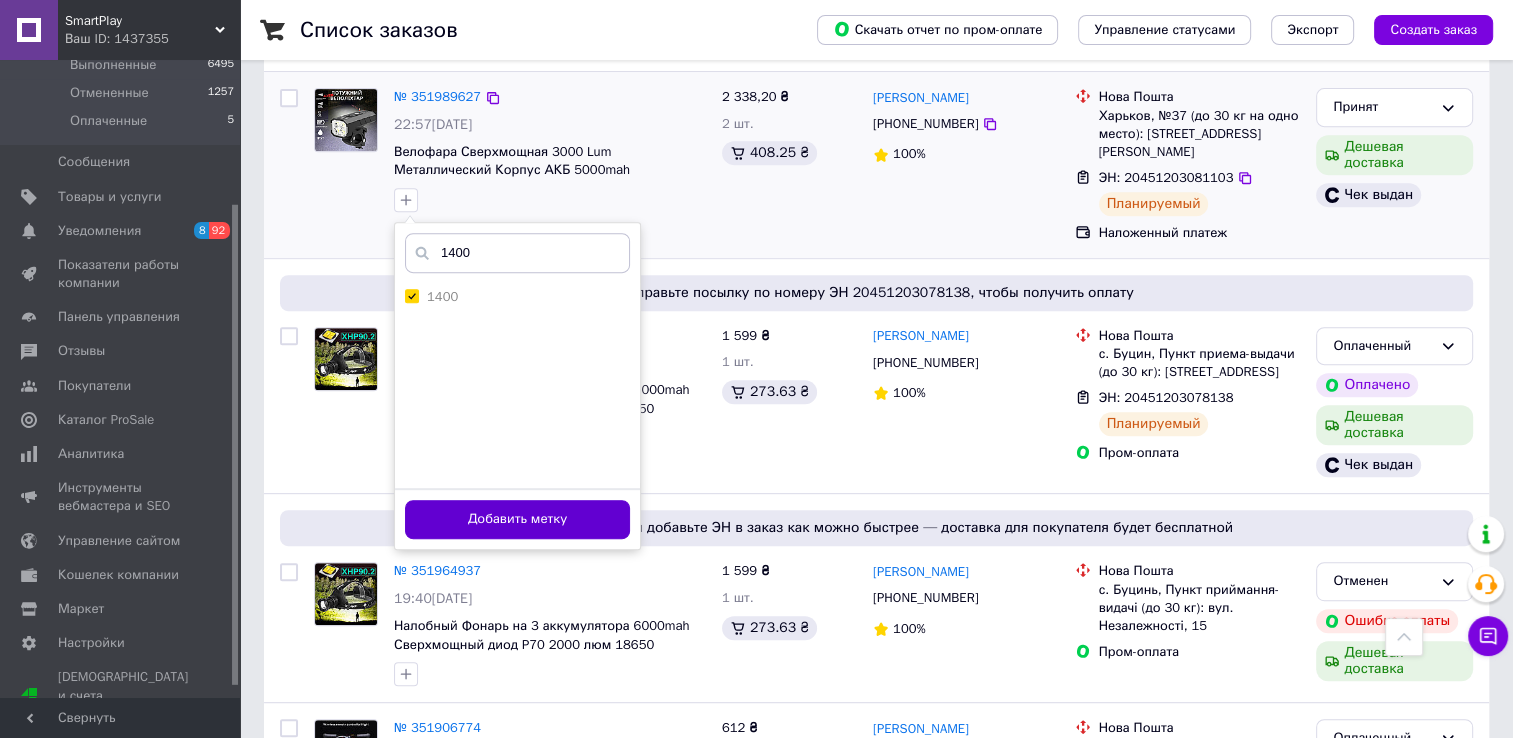 click on "Добавить метку" at bounding box center (517, 519) 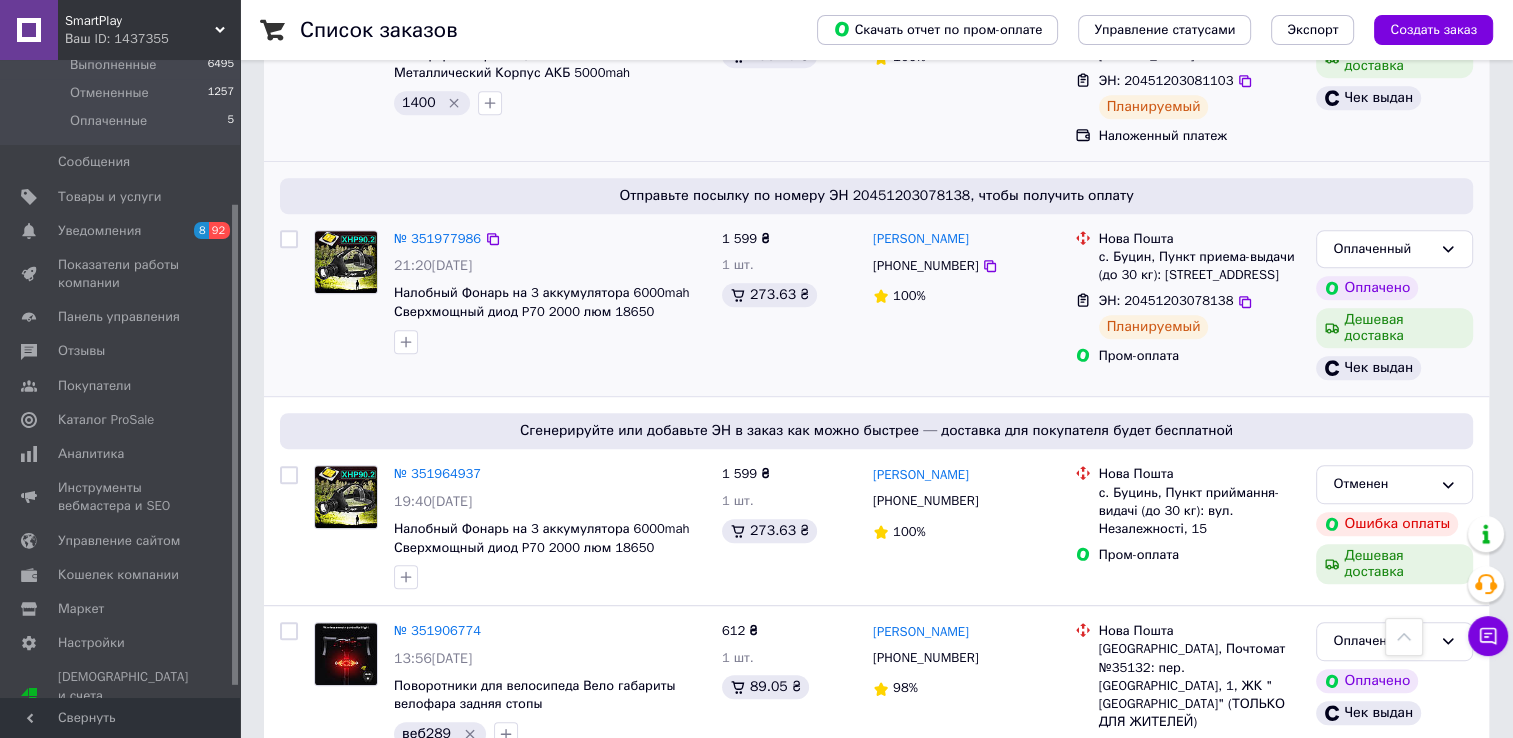 scroll, scrollTop: 930, scrollLeft: 0, axis: vertical 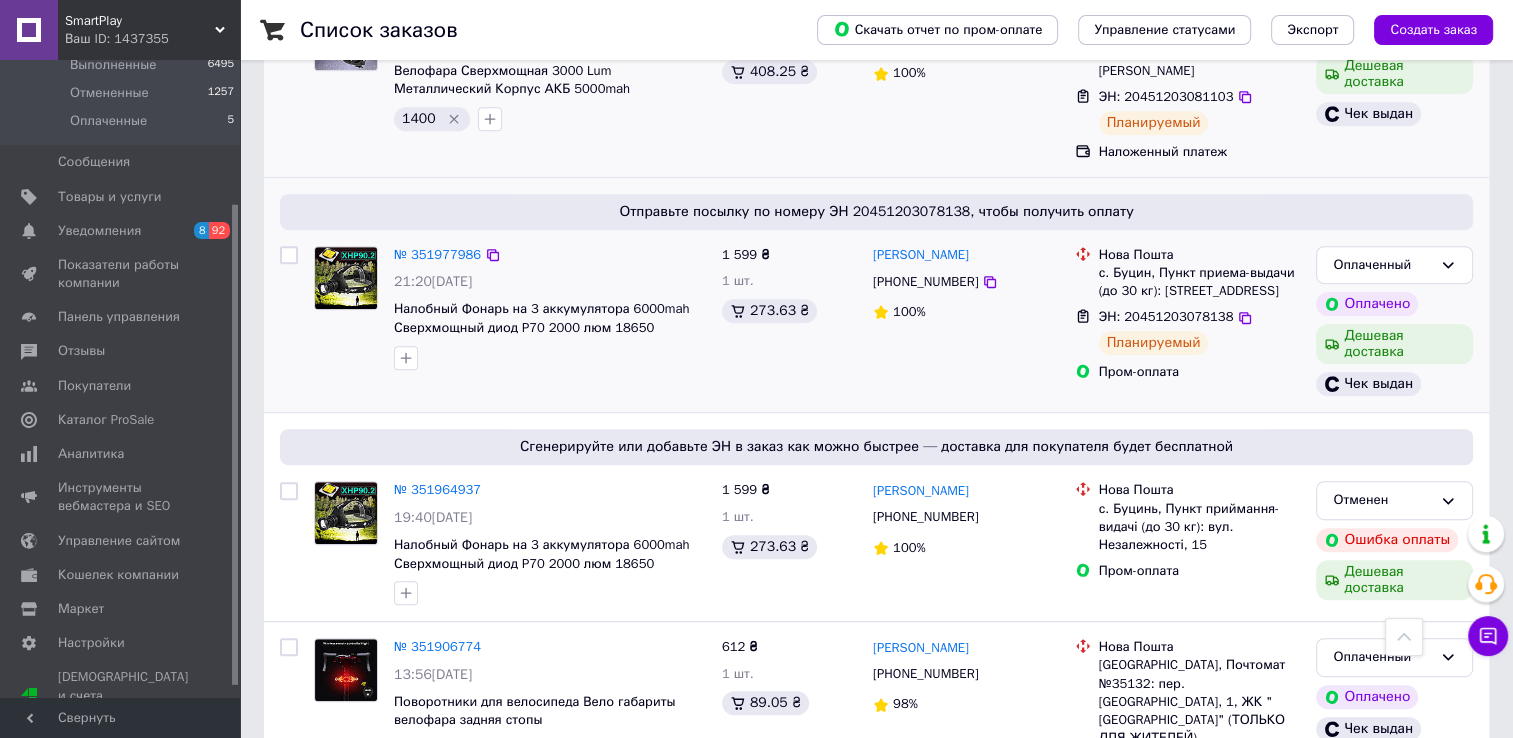 click on "Сгенерируйте или добавьте ЭН в заказ как можно быстрее — доставка для покупателя будет бесплатной" at bounding box center [876, 447] 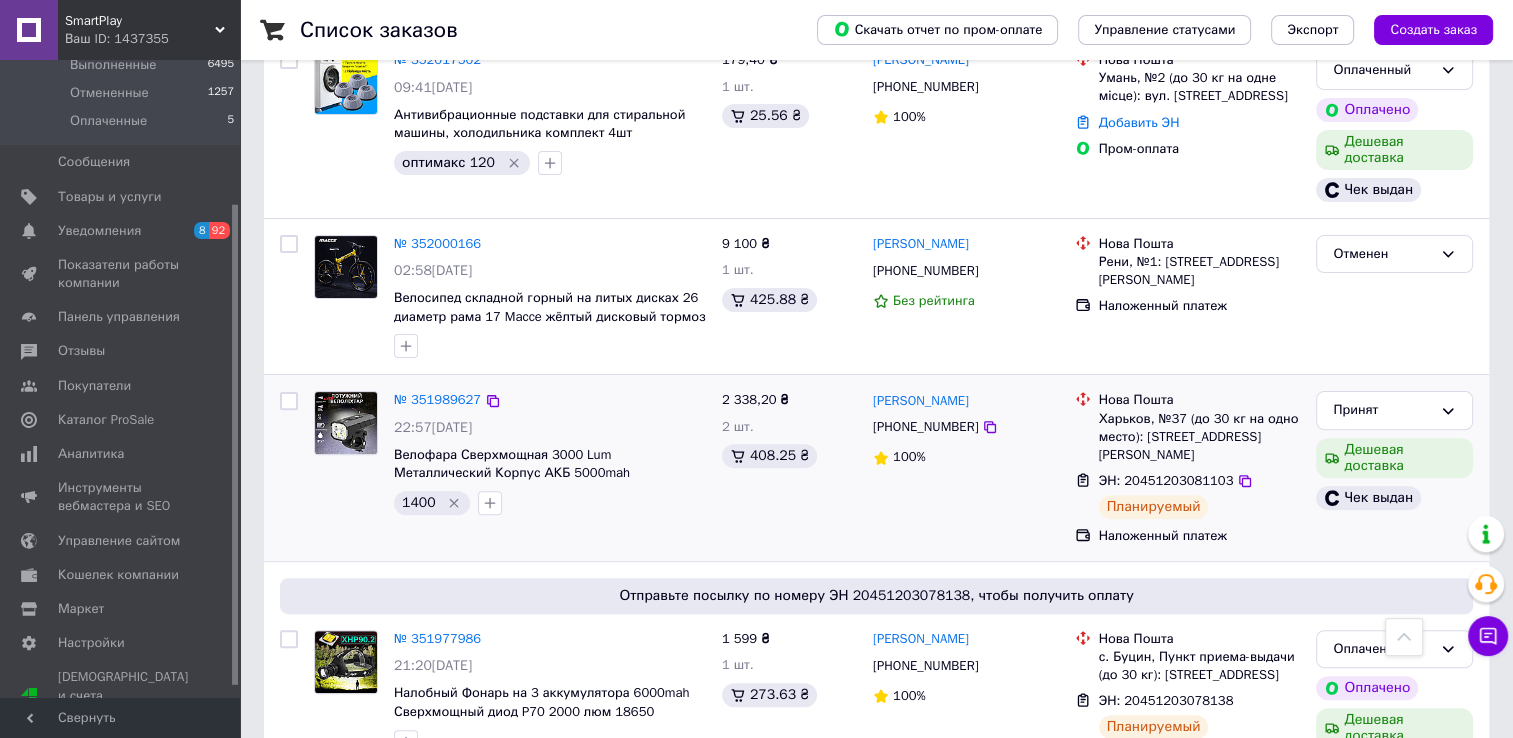 scroll, scrollTop: 0, scrollLeft: 0, axis: both 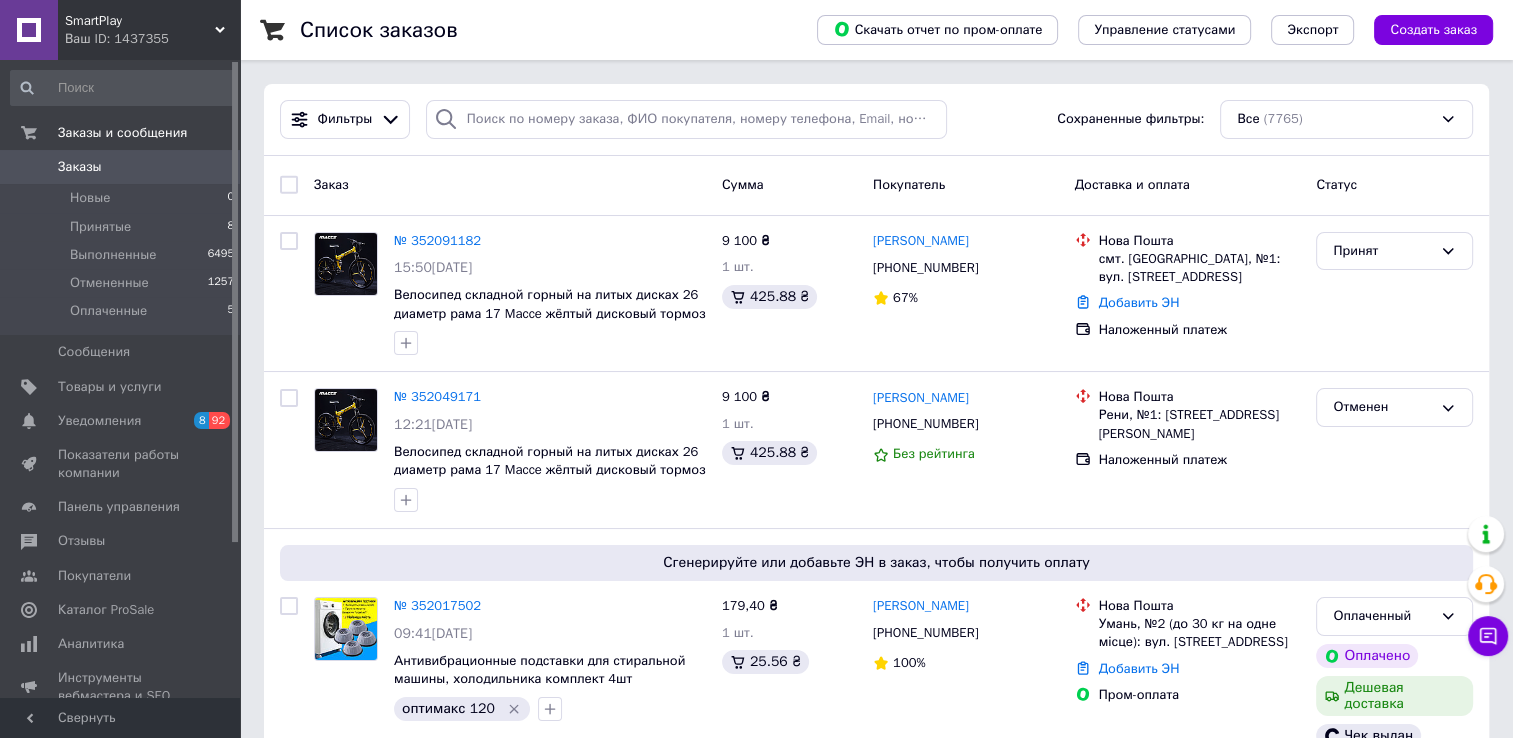 click on "Заказы 0" at bounding box center [123, 167] 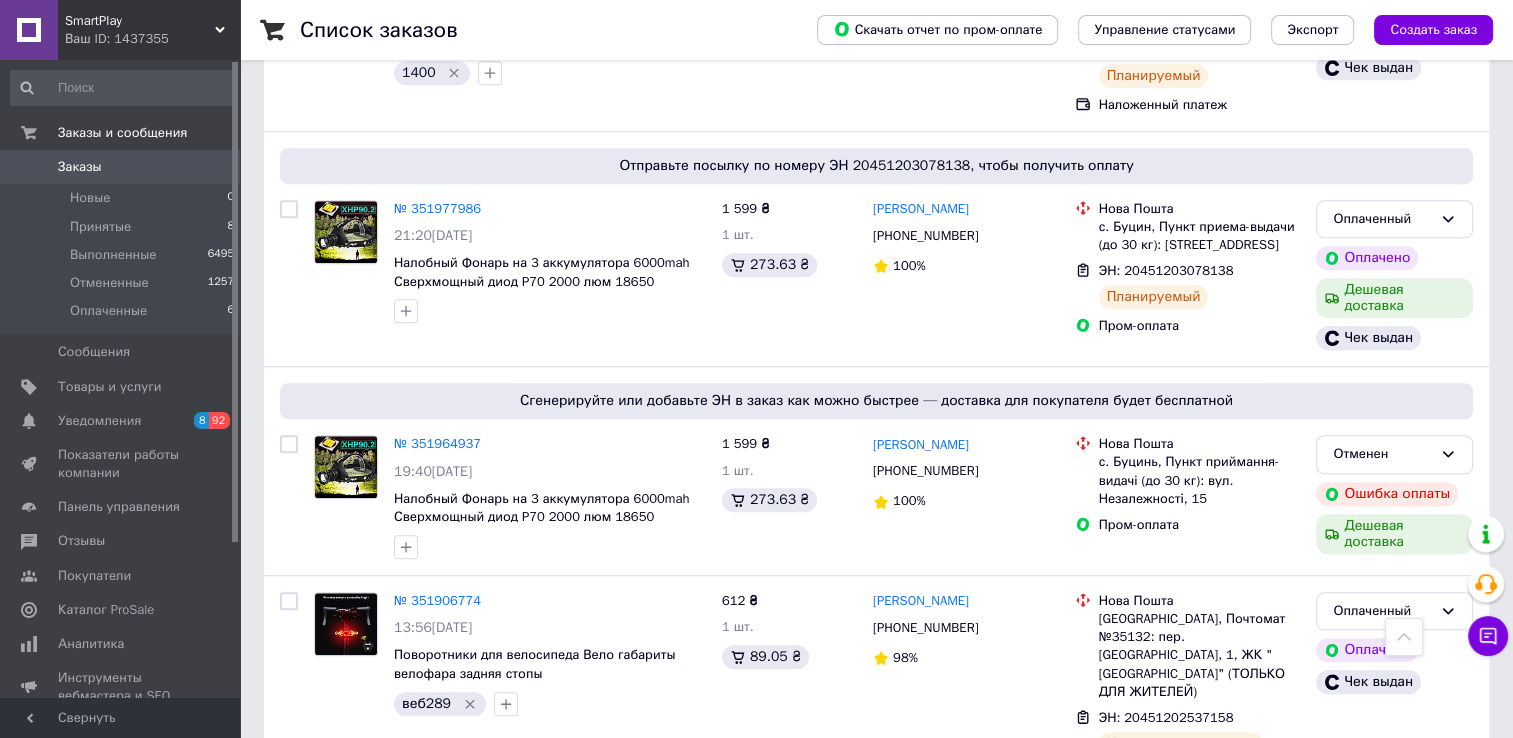 scroll, scrollTop: 1184, scrollLeft: 0, axis: vertical 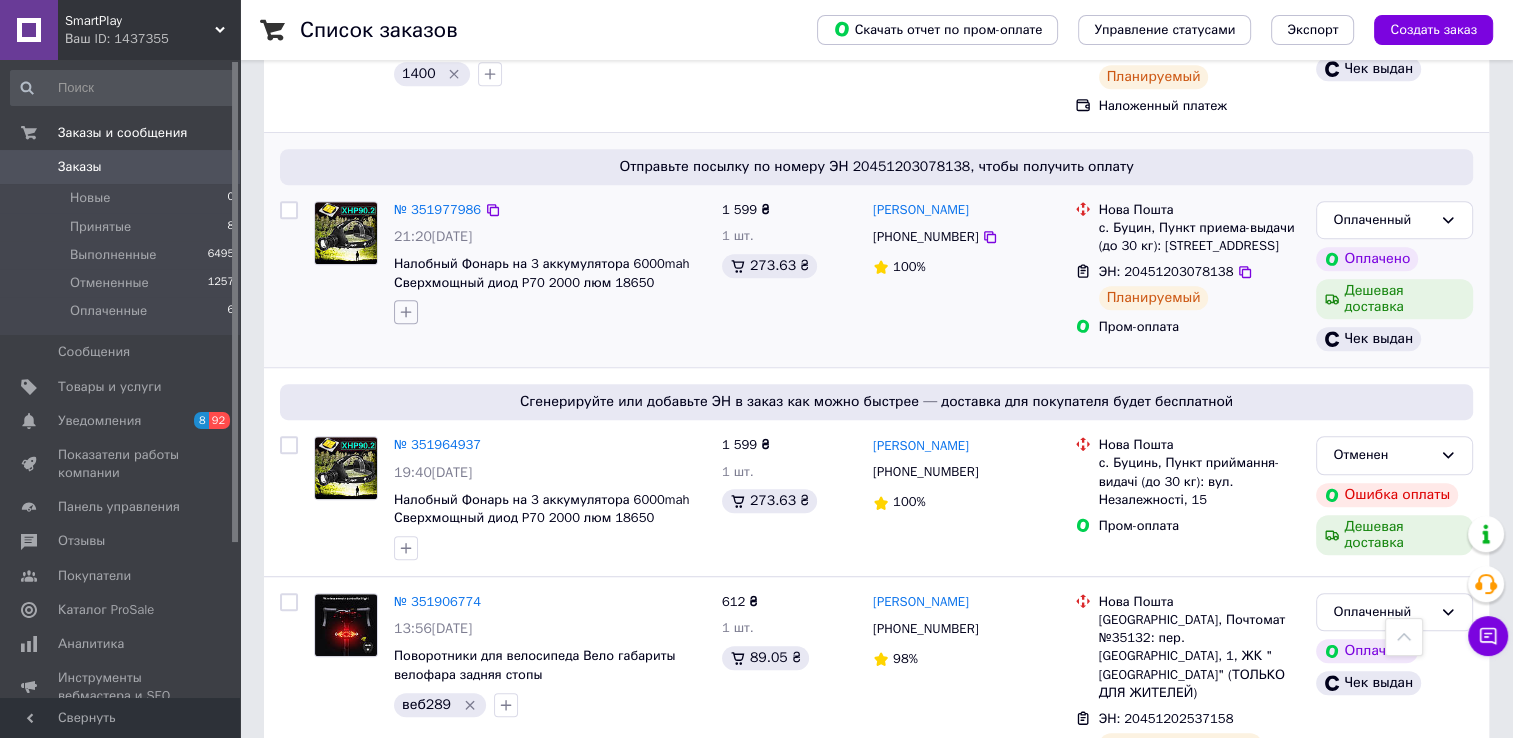 click 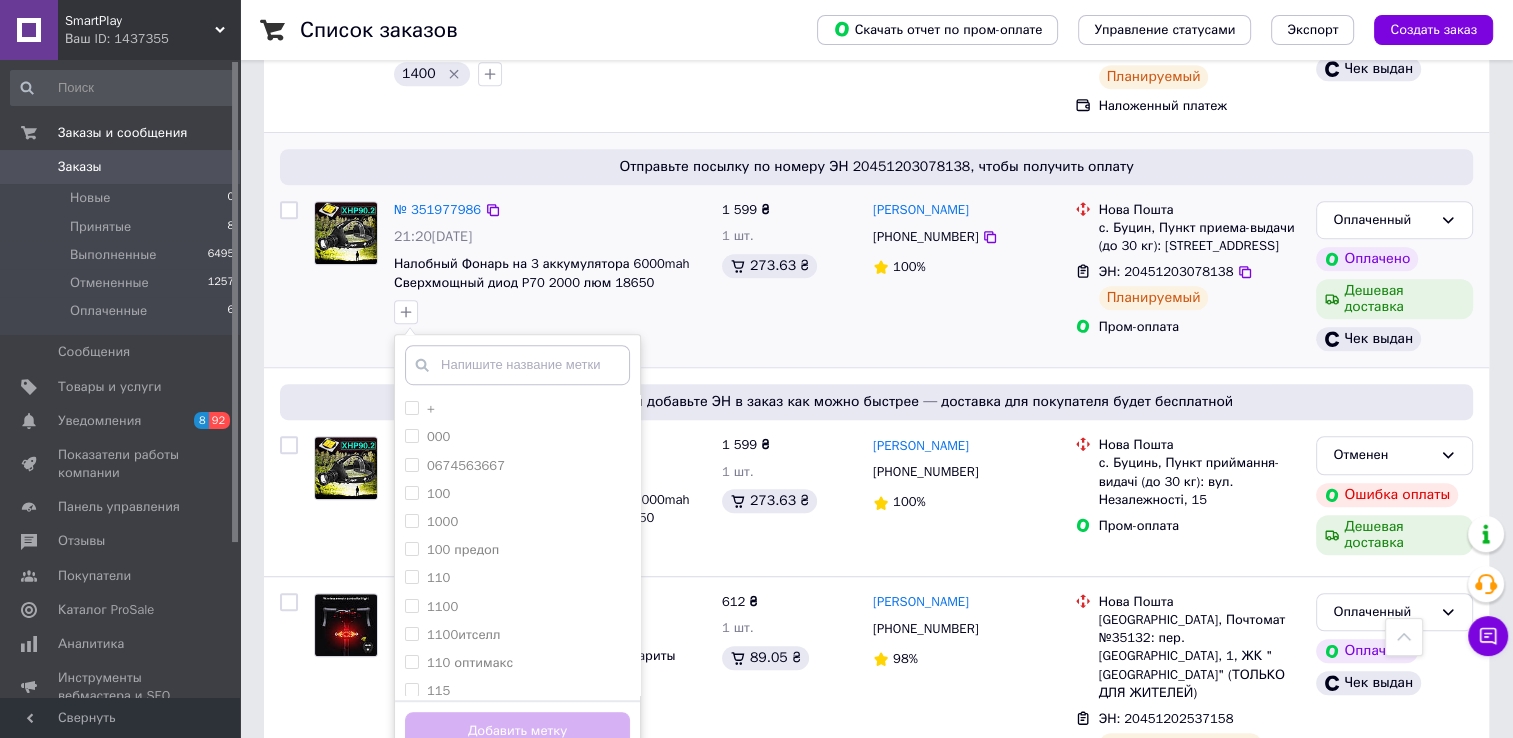 click at bounding box center [517, 365] 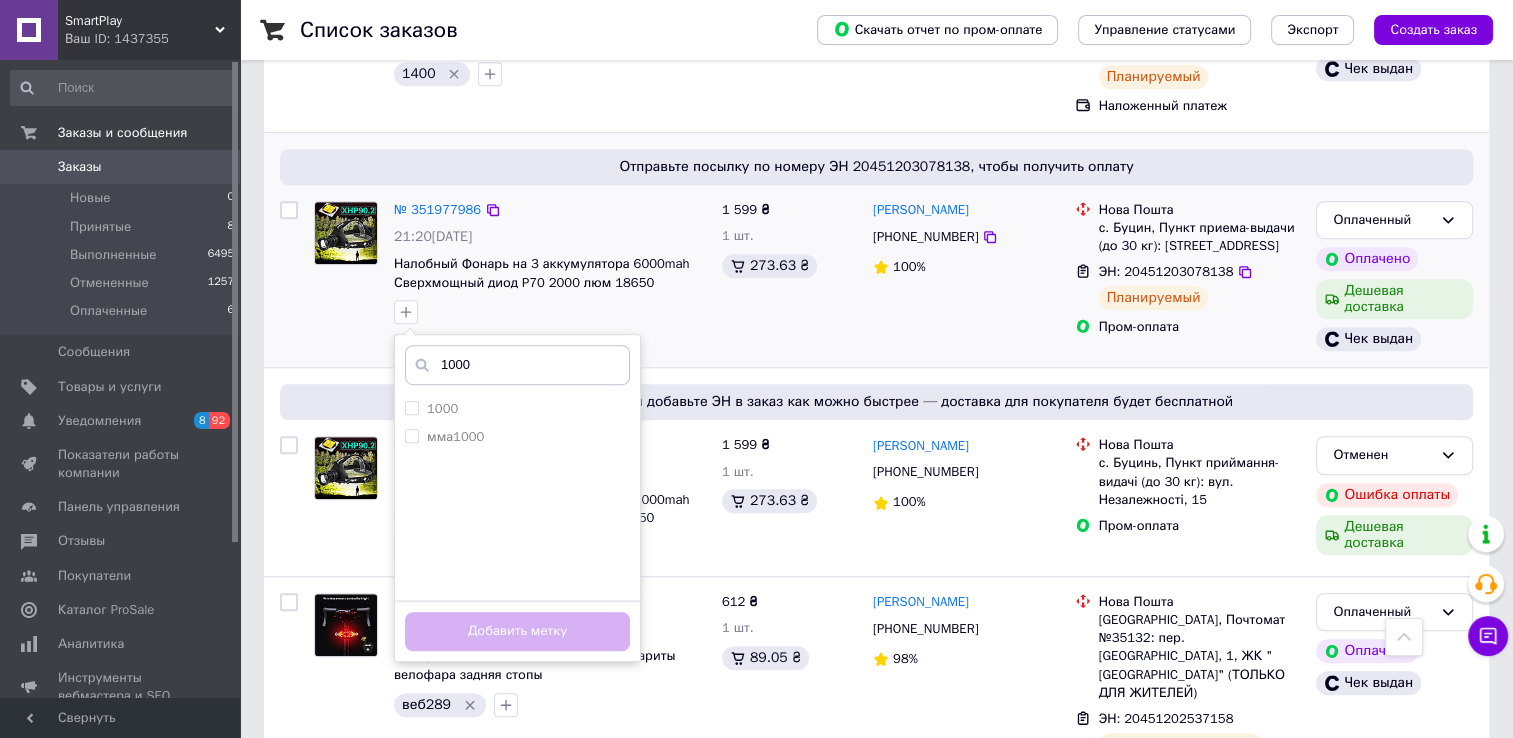 type on "1000" 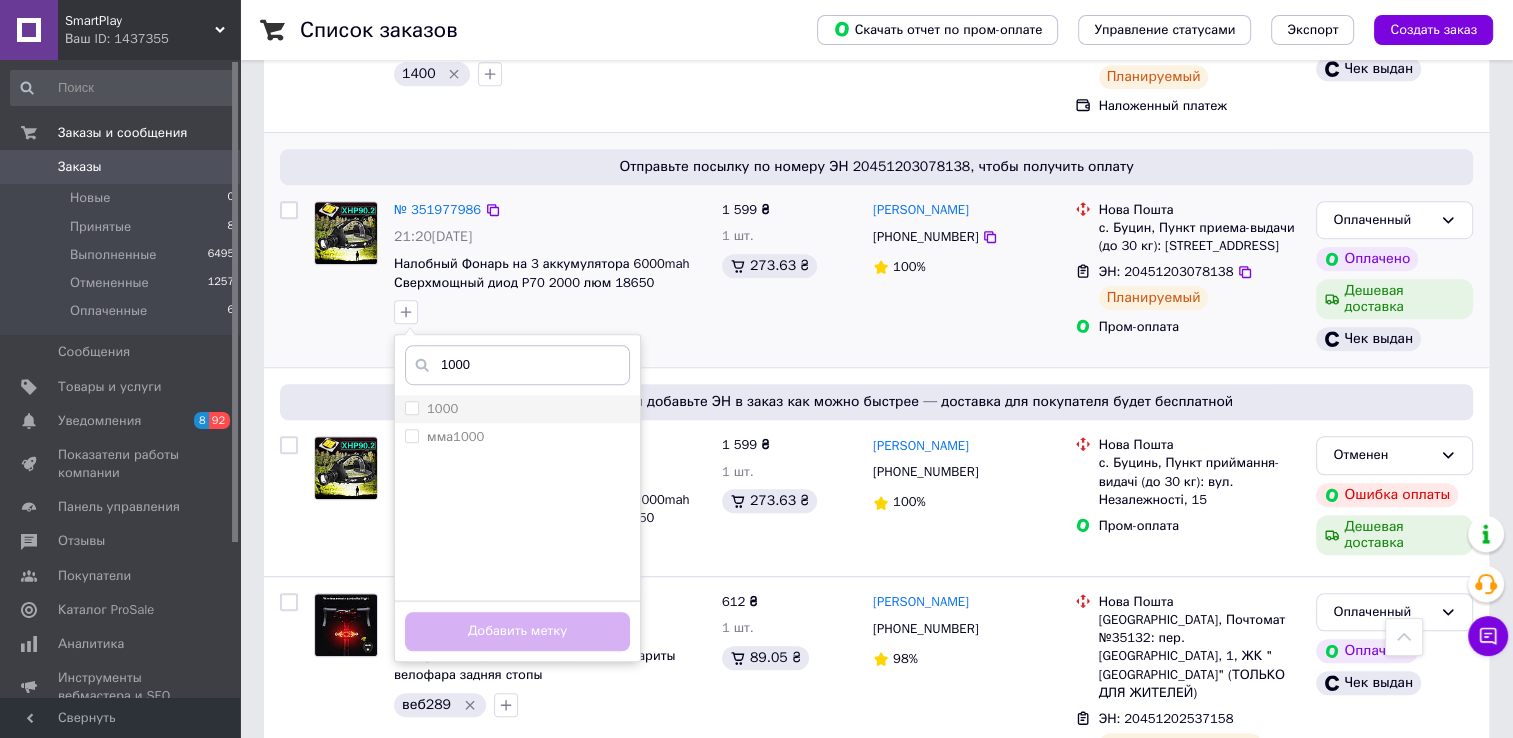 click on "1000" at bounding box center (517, 409) 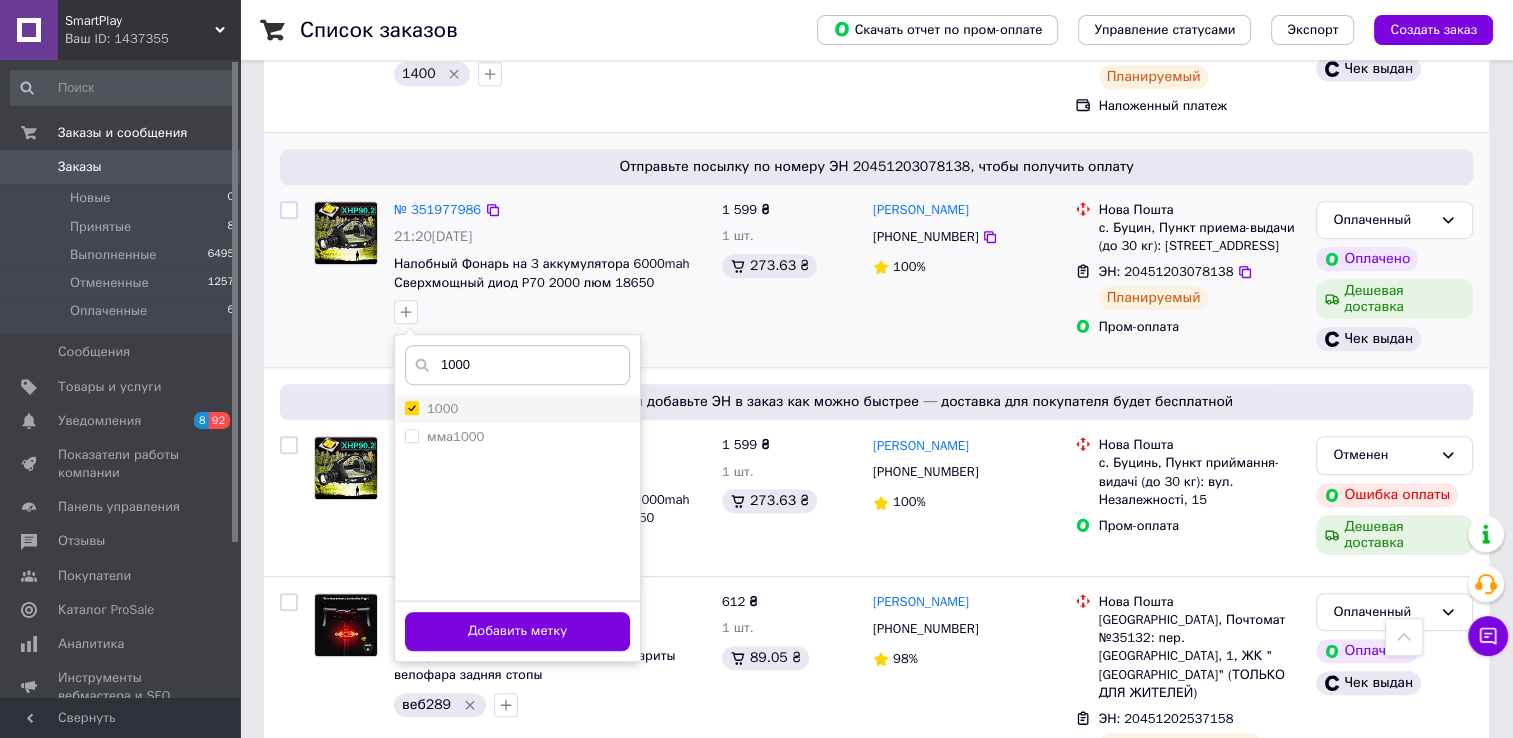 checkbox on "true" 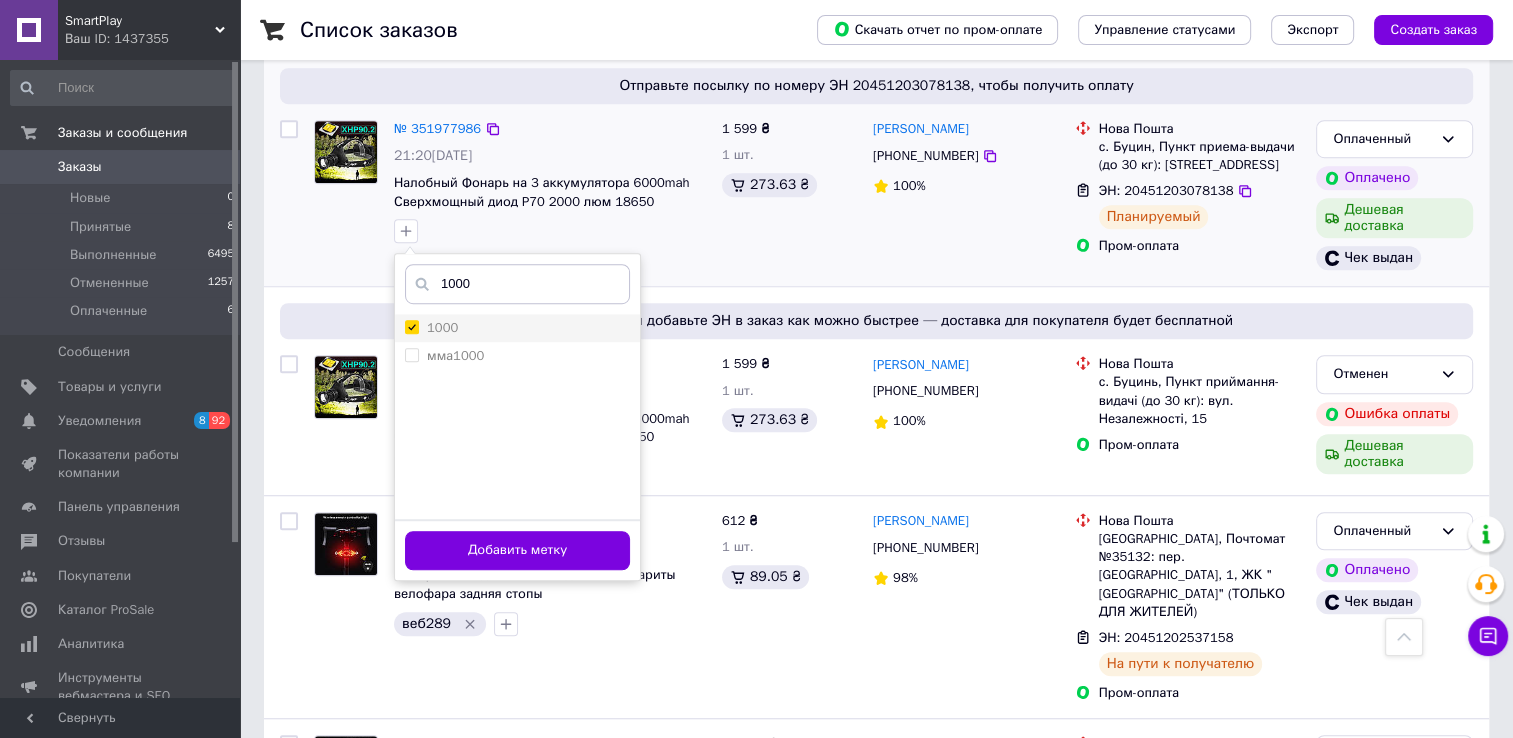 scroll, scrollTop: 1266, scrollLeft: 0, axis: vertical 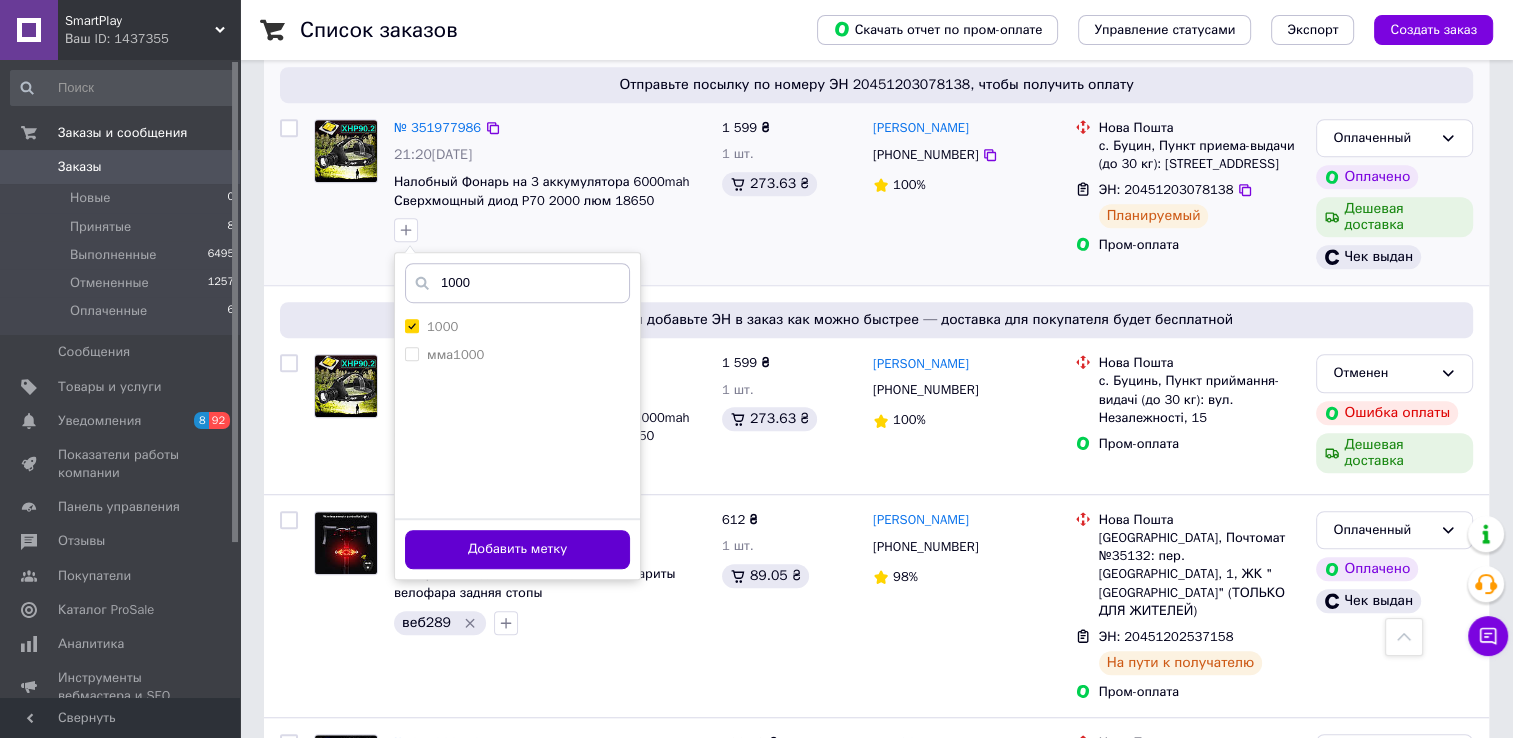 click on "Добавить метку" at bounding box center [517, 549] 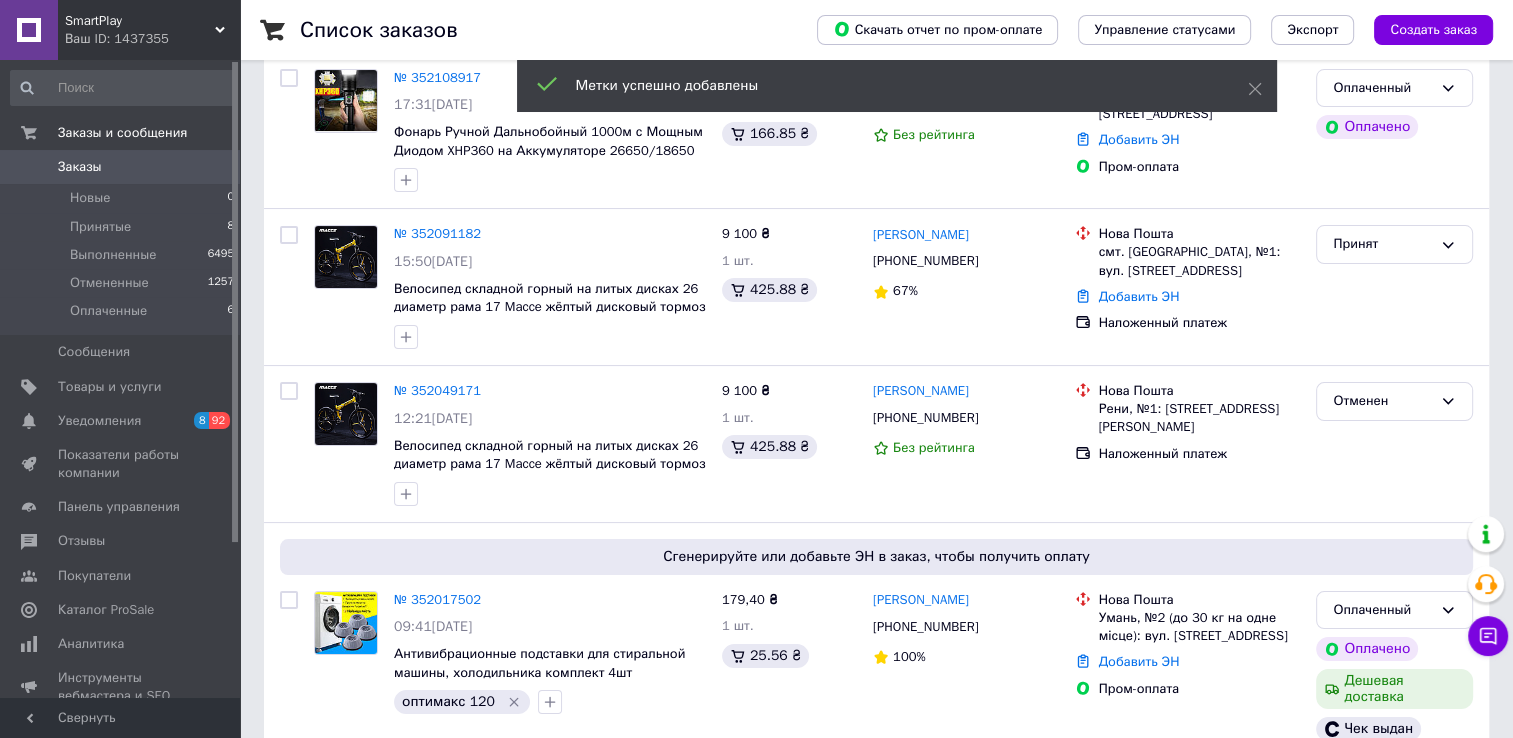 scroll, scrollTop: 0, scrollLeft: 0, axis: both 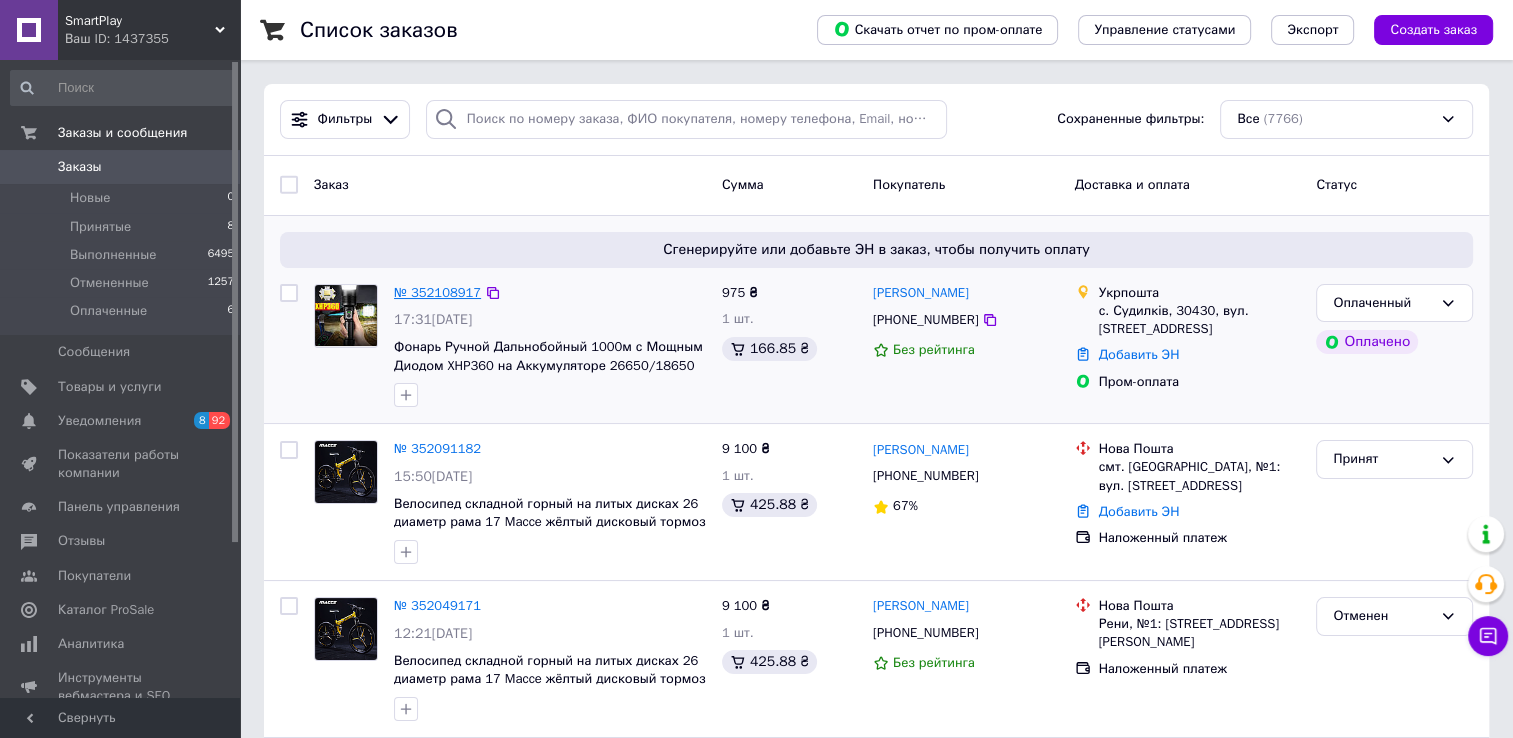 click on "№ 352108917" at bounding box center [437, 292] 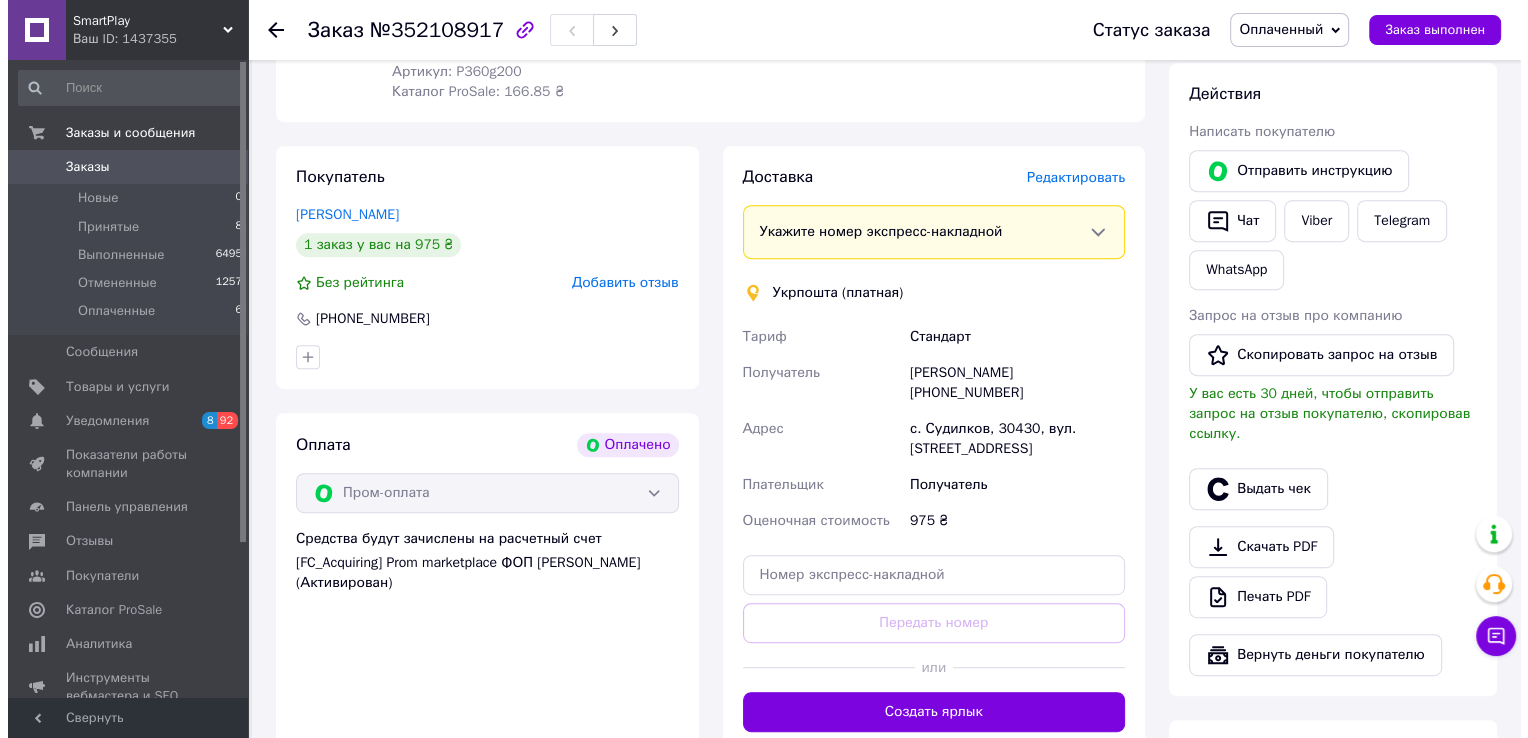 scroll, scrollTop: 863, scrollLeft: 0, axis: vertical 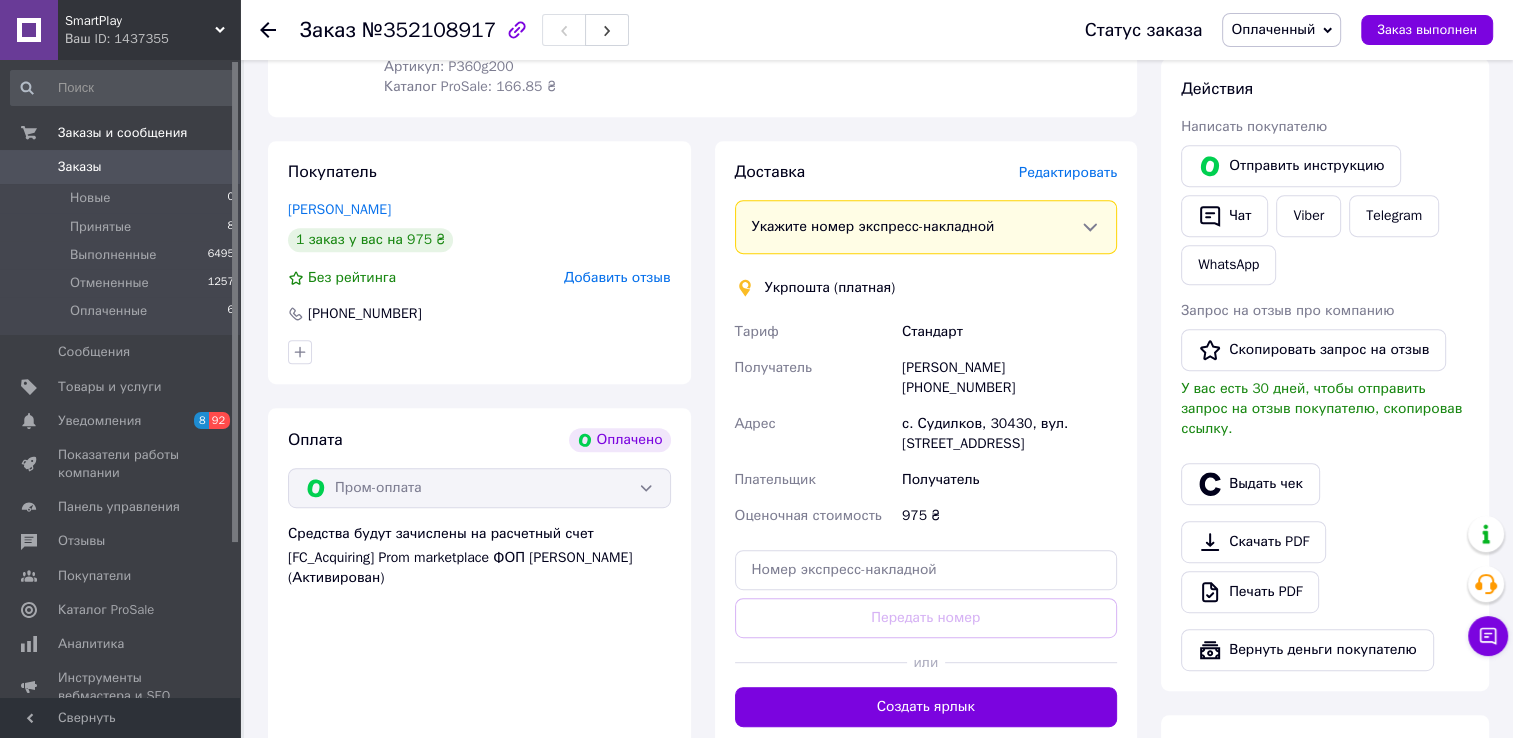 click on "Редактировать" at bounding box center (1068, 173) 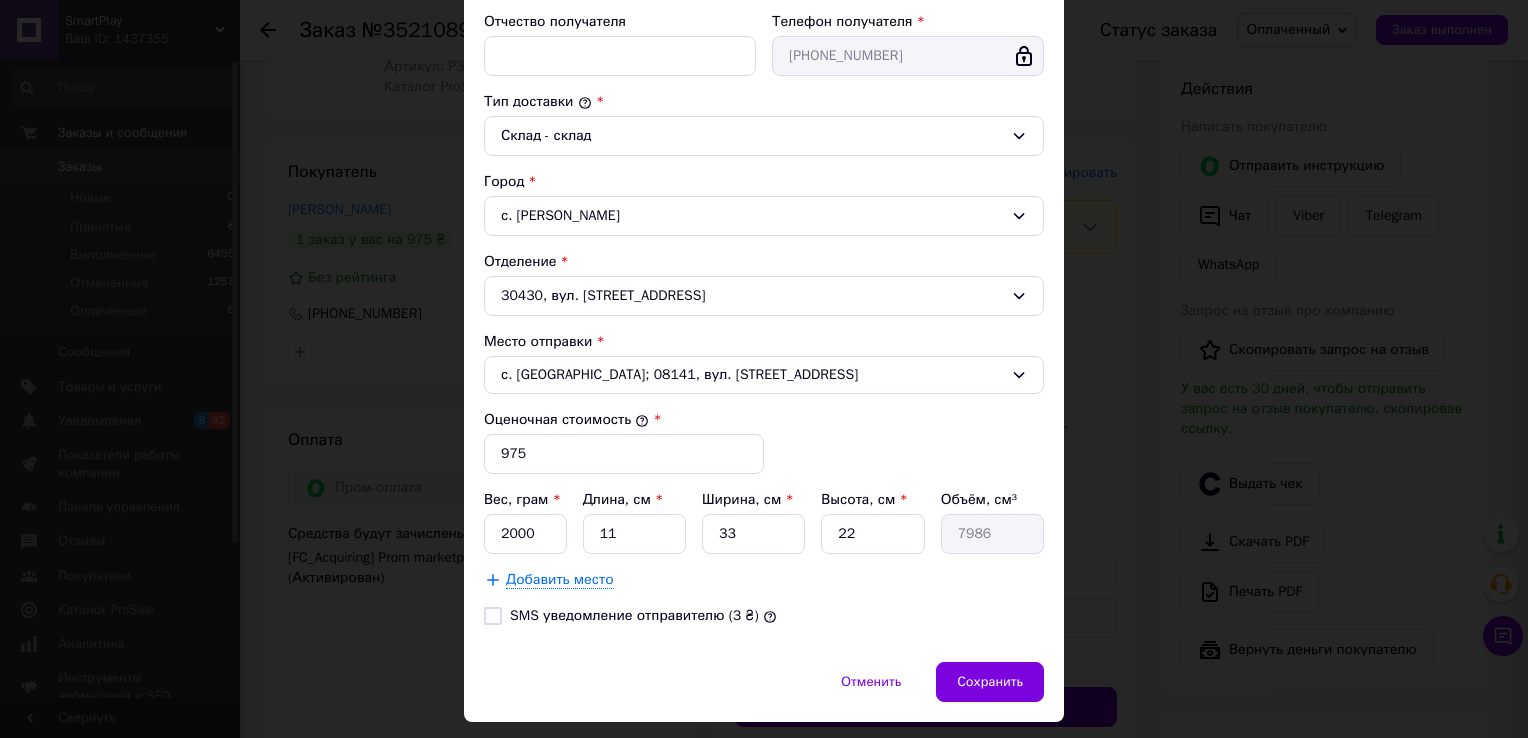 scroll, scrollTop: 461, scrollLeft: 0, axis: vertical 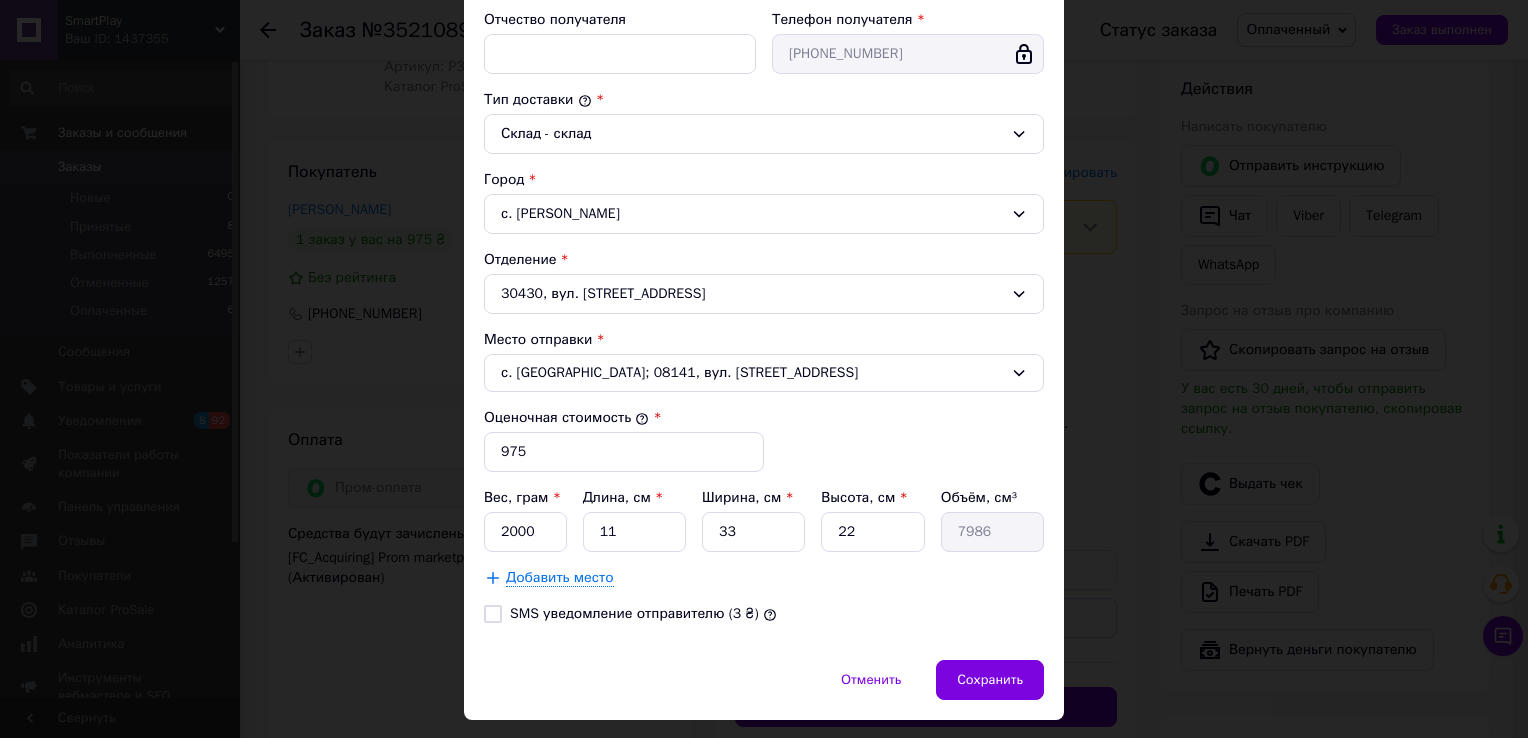 click on "30430, вул. Героїв Майдану, 49" at bounding box center (764, 294) 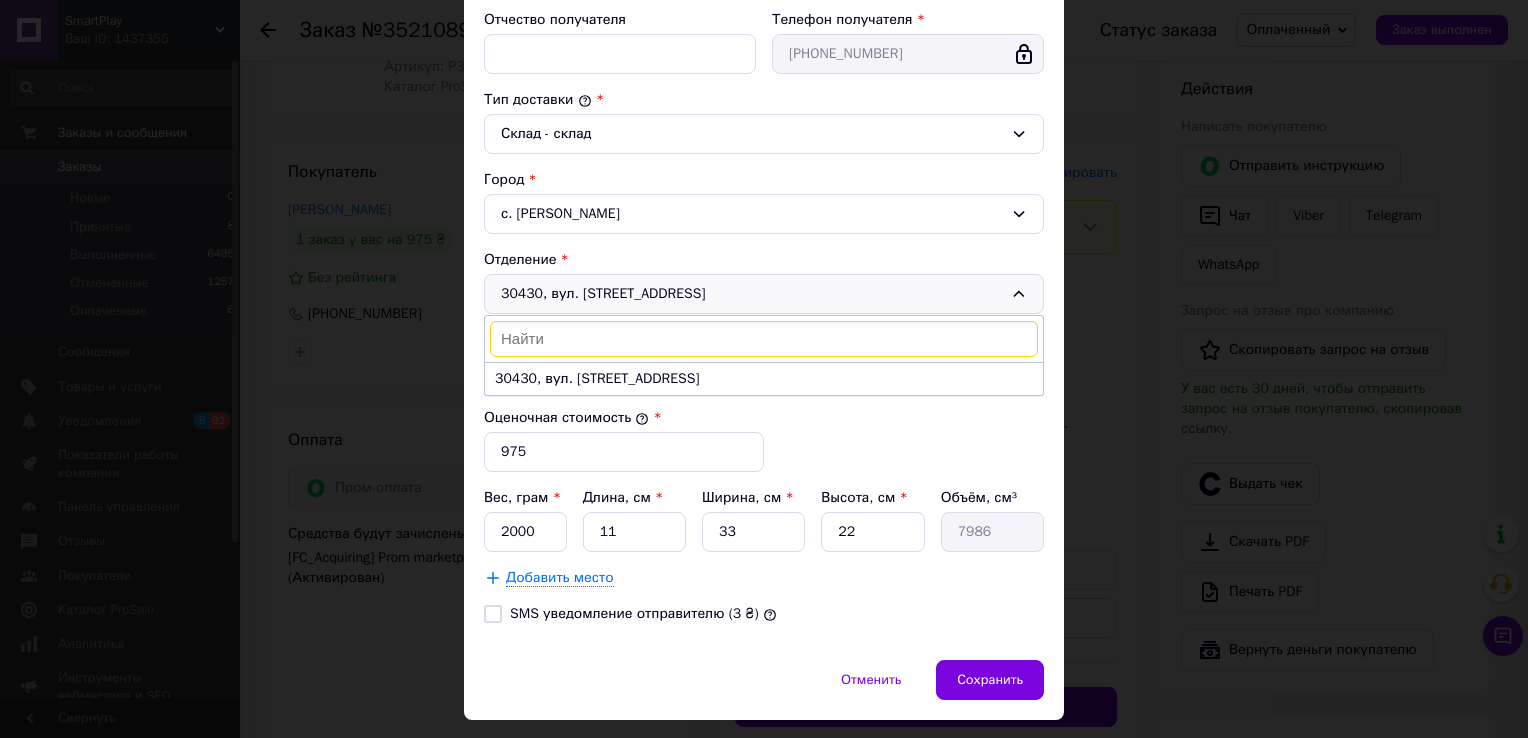 click at bounding box center [764, 339] 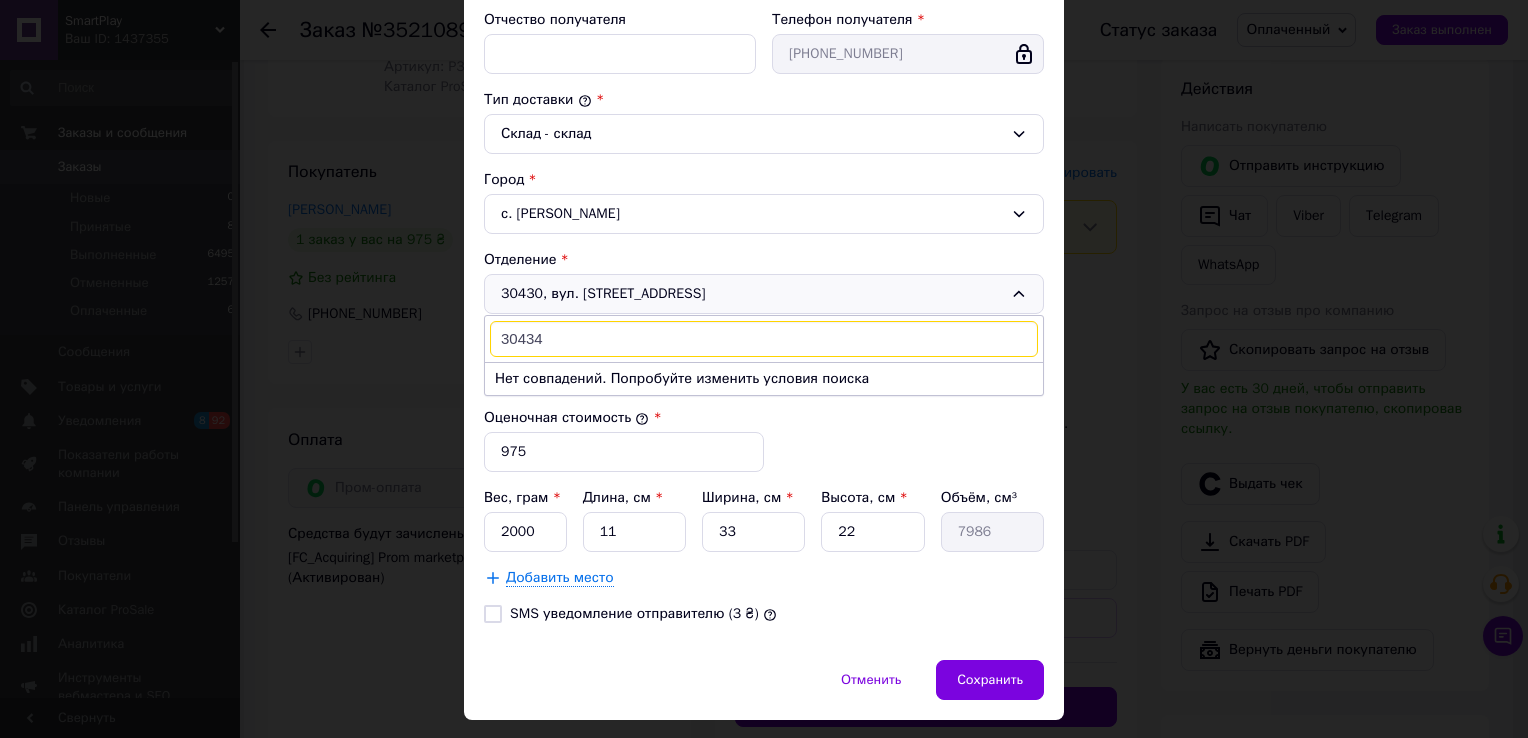 type on "30434" 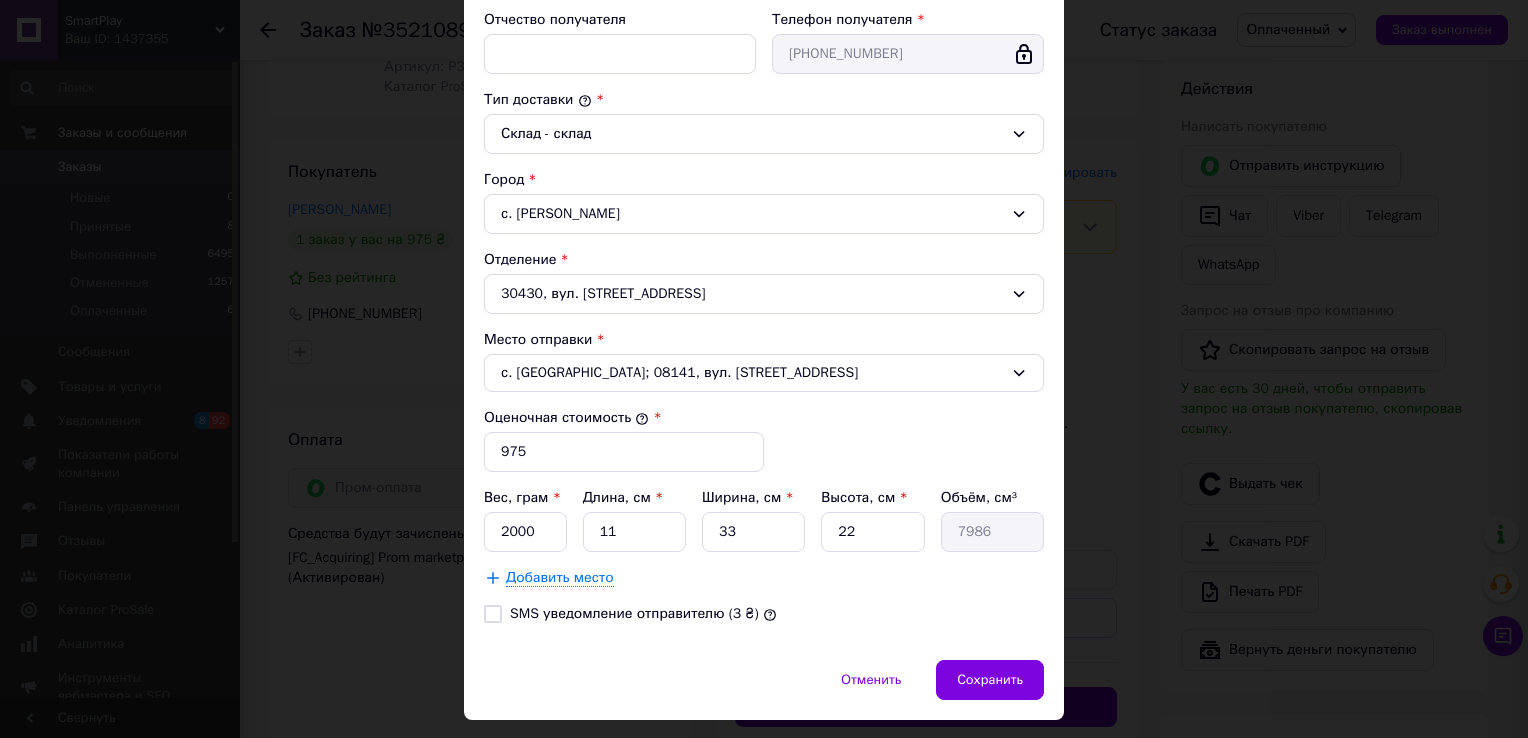 click on "с. Судилков" at bounding box center [764, 214] 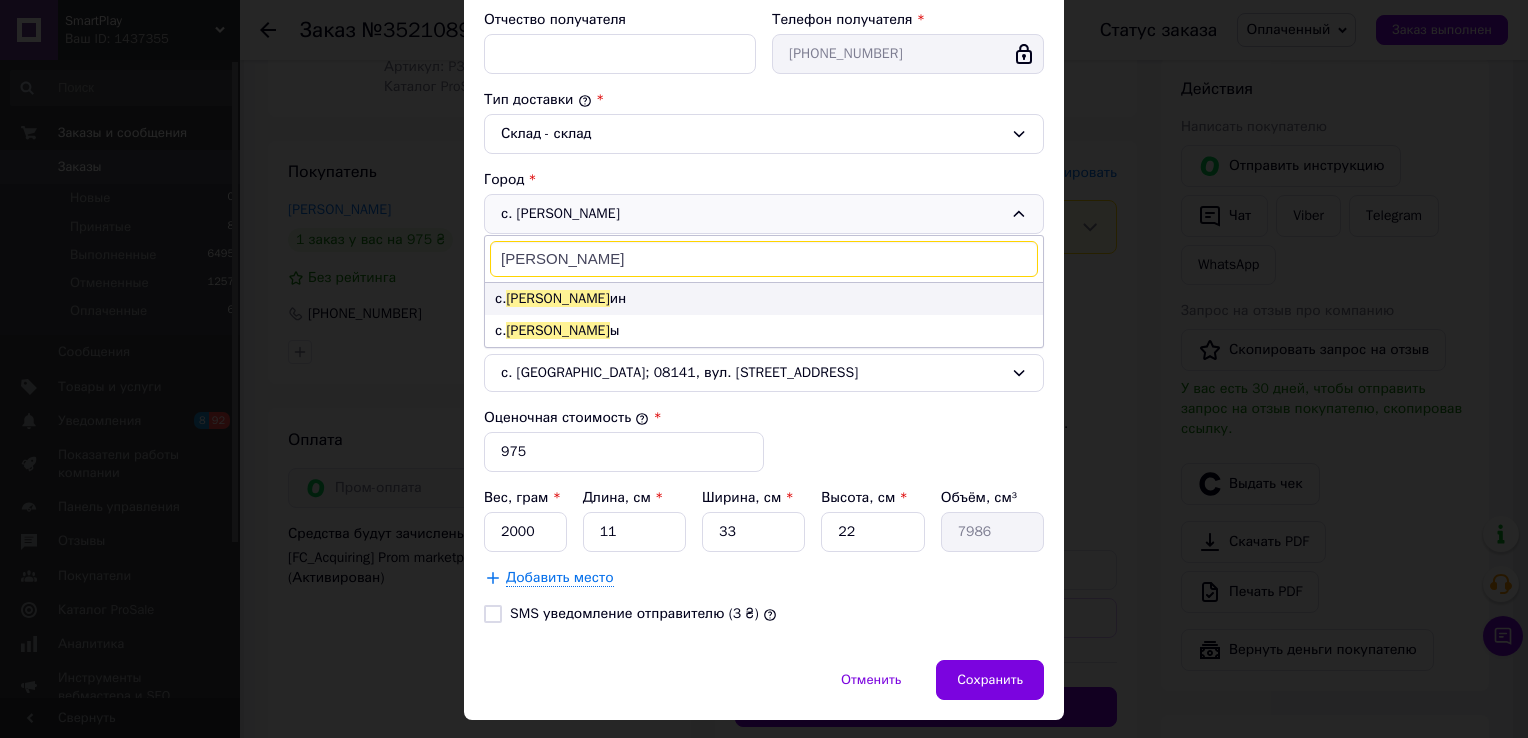 type on "хрол" 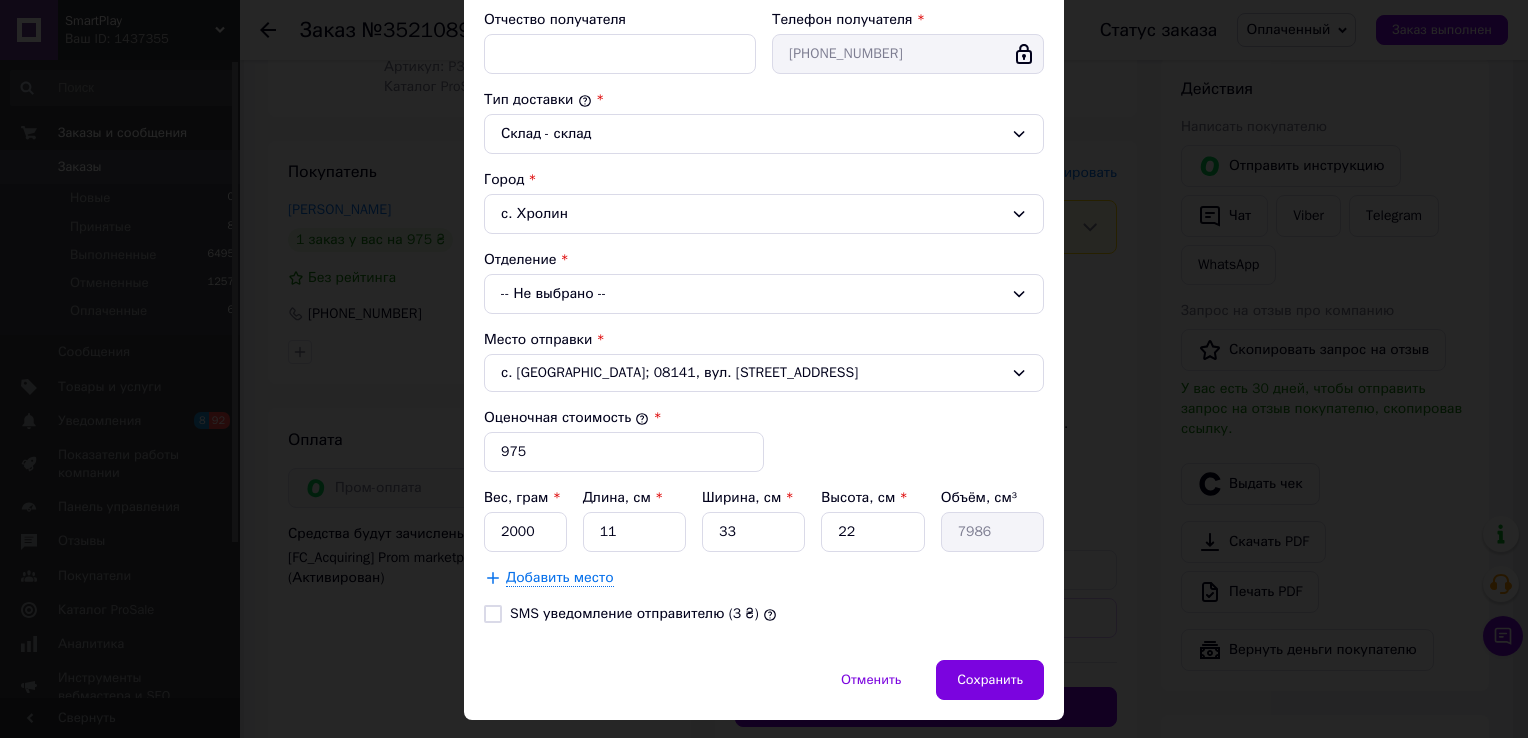 click on "-- Не выбрано --" at bounding box center [764, 294] 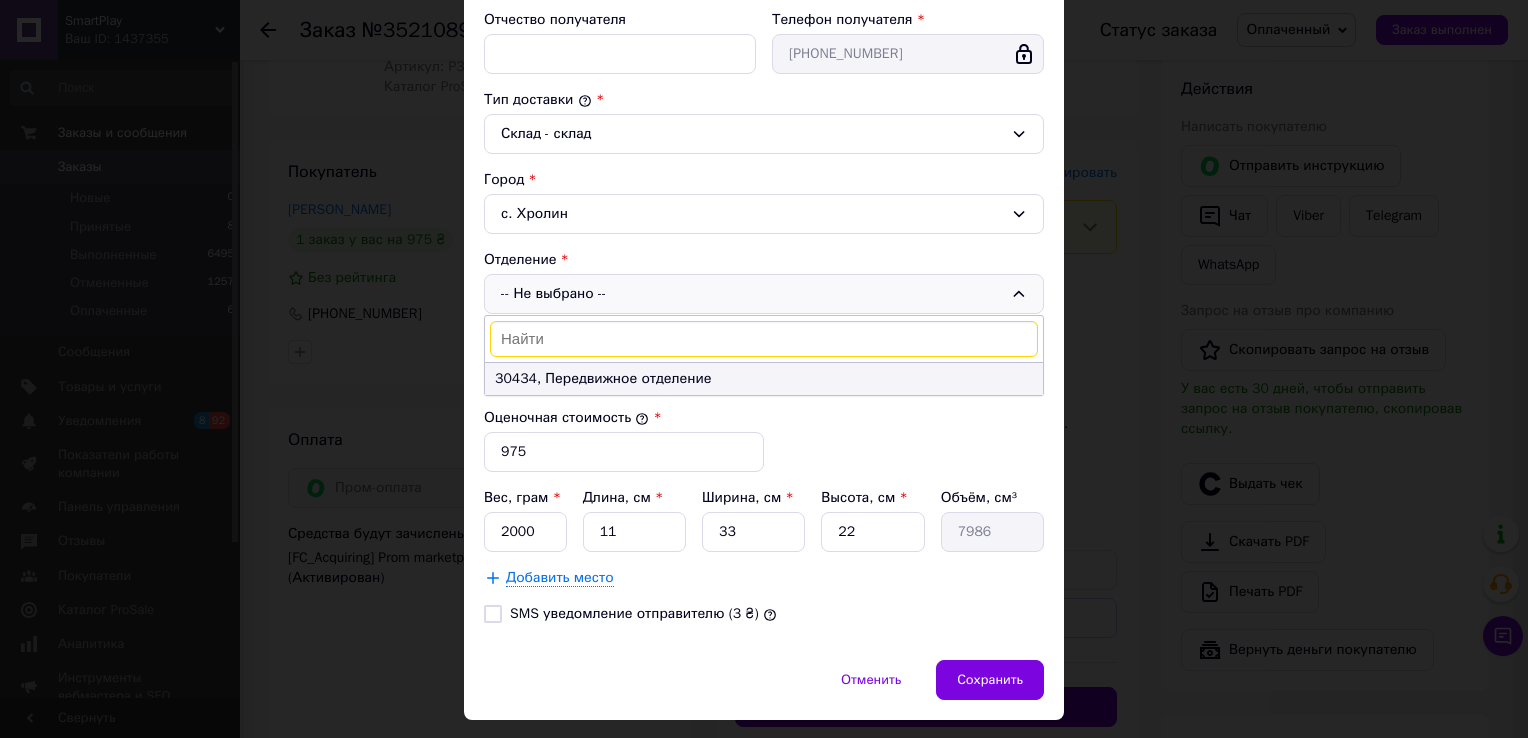 click on "30434, Передвижное отделение" at bounding box center [764, 379] 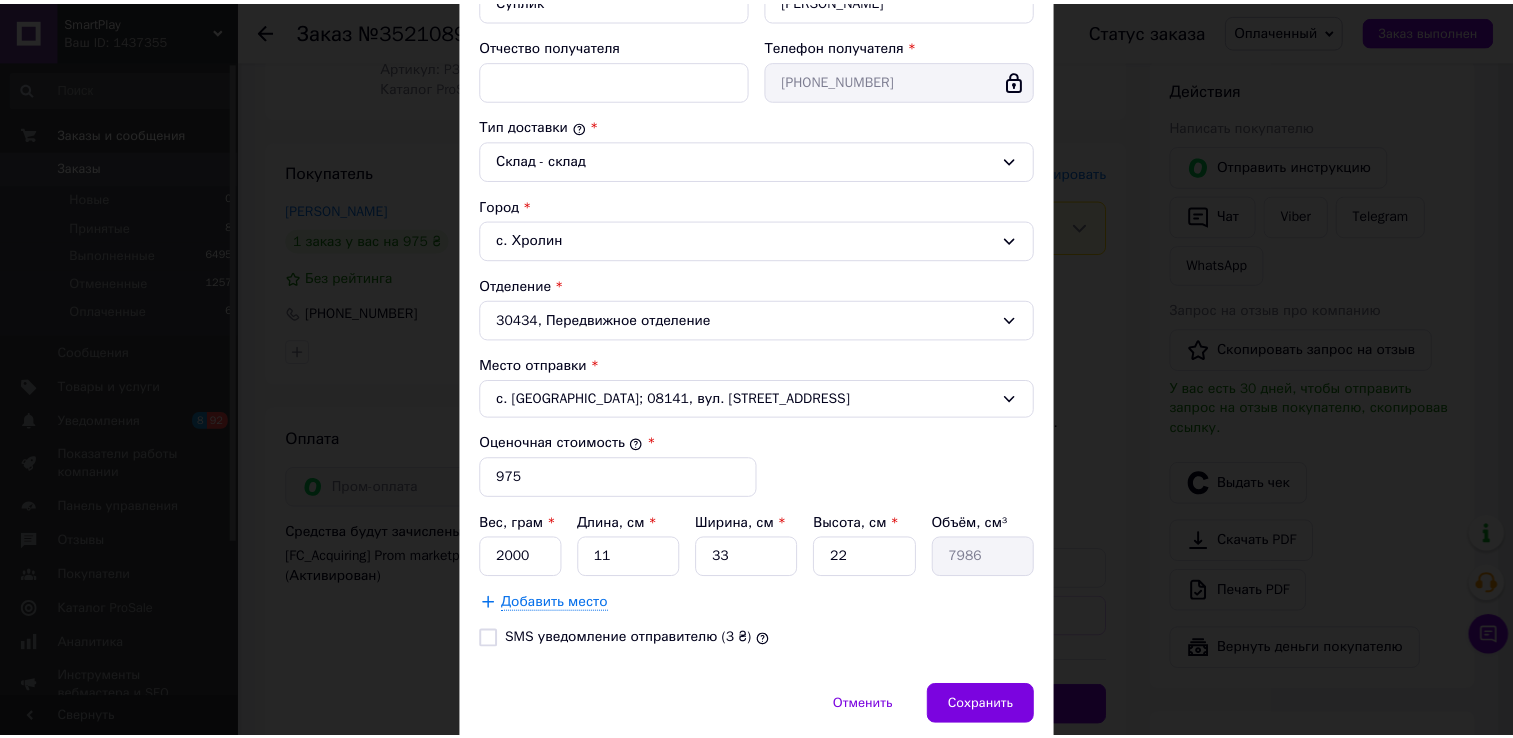 scroll, scrollTop: 440, scrollLeft: 0, axis: vertical 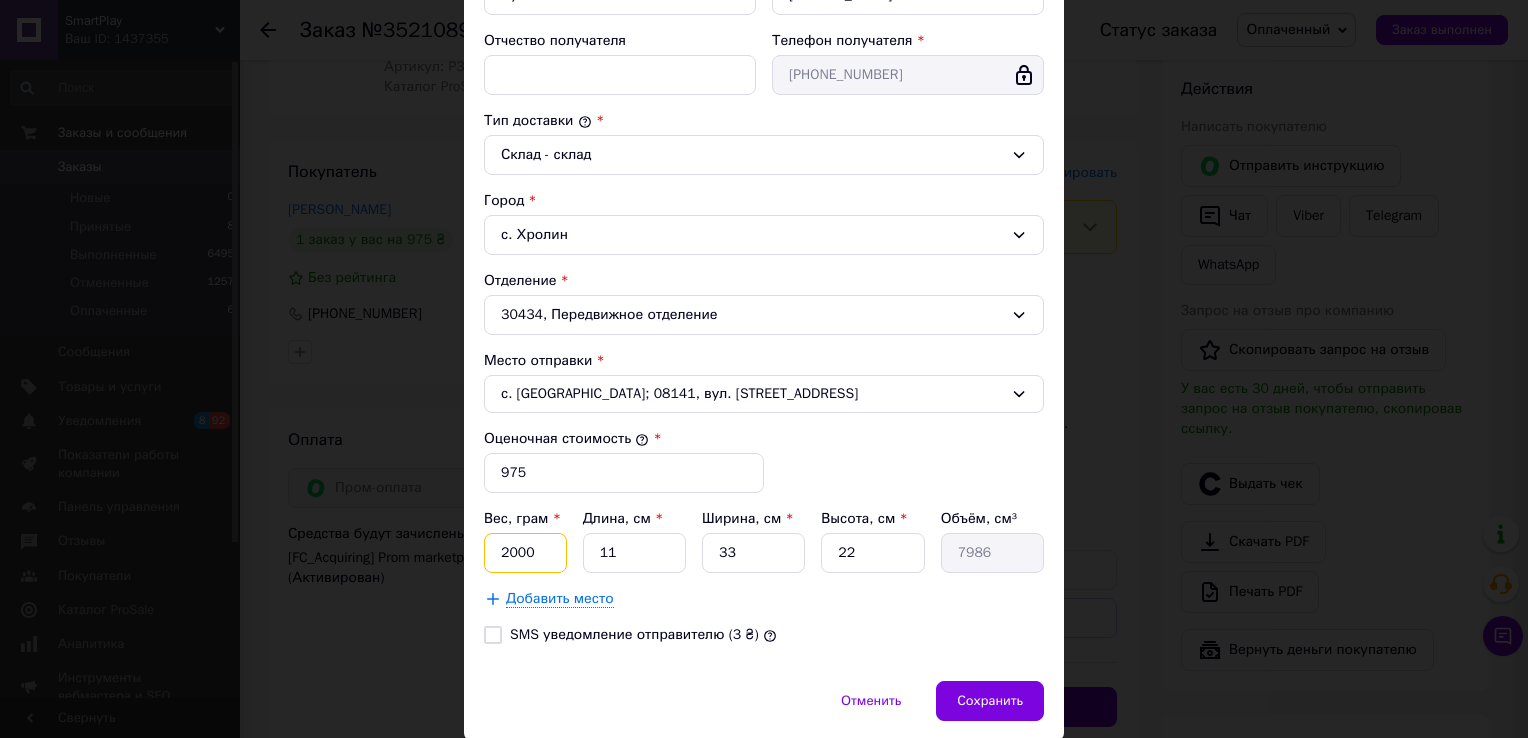 click on "2000" at bounding box center (525, 553) 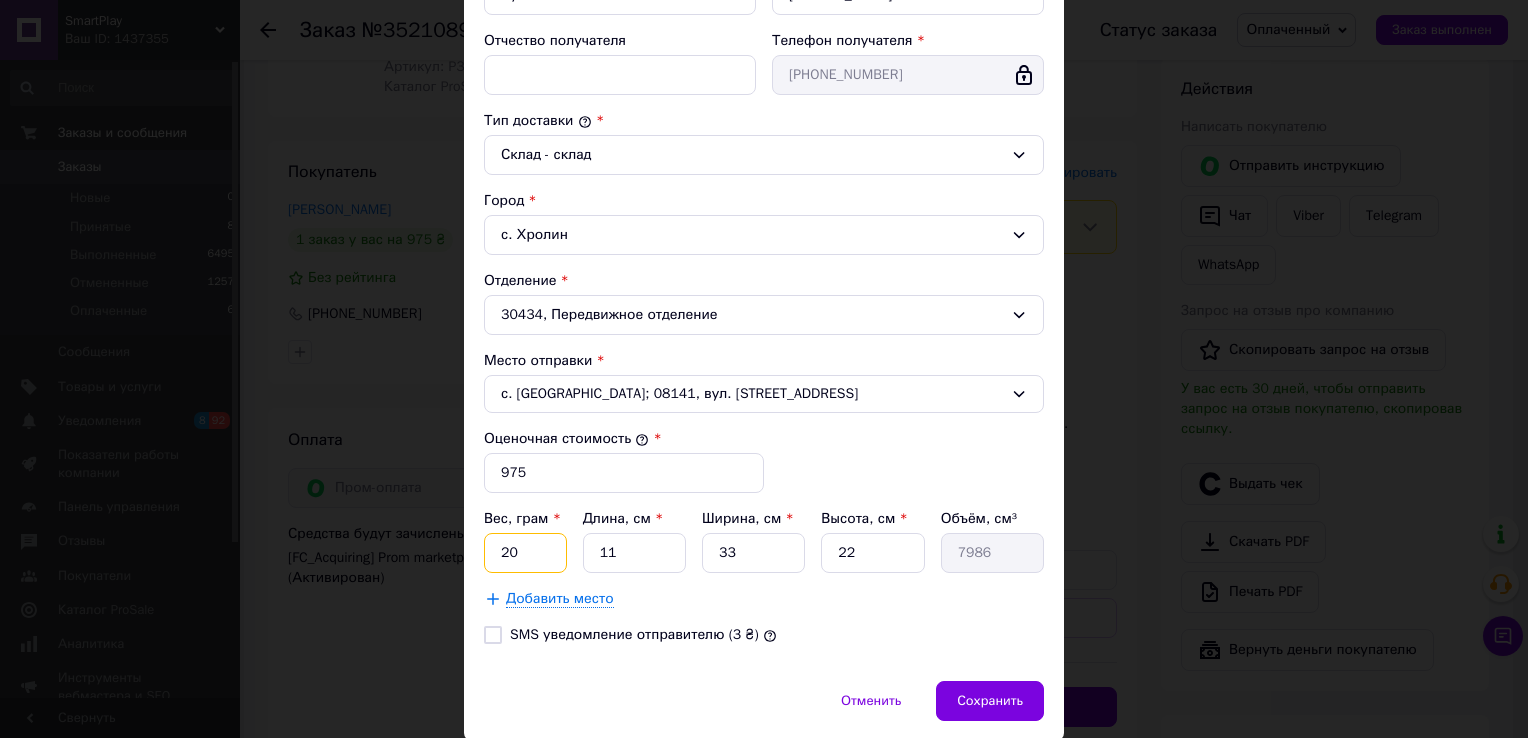 type on "2" 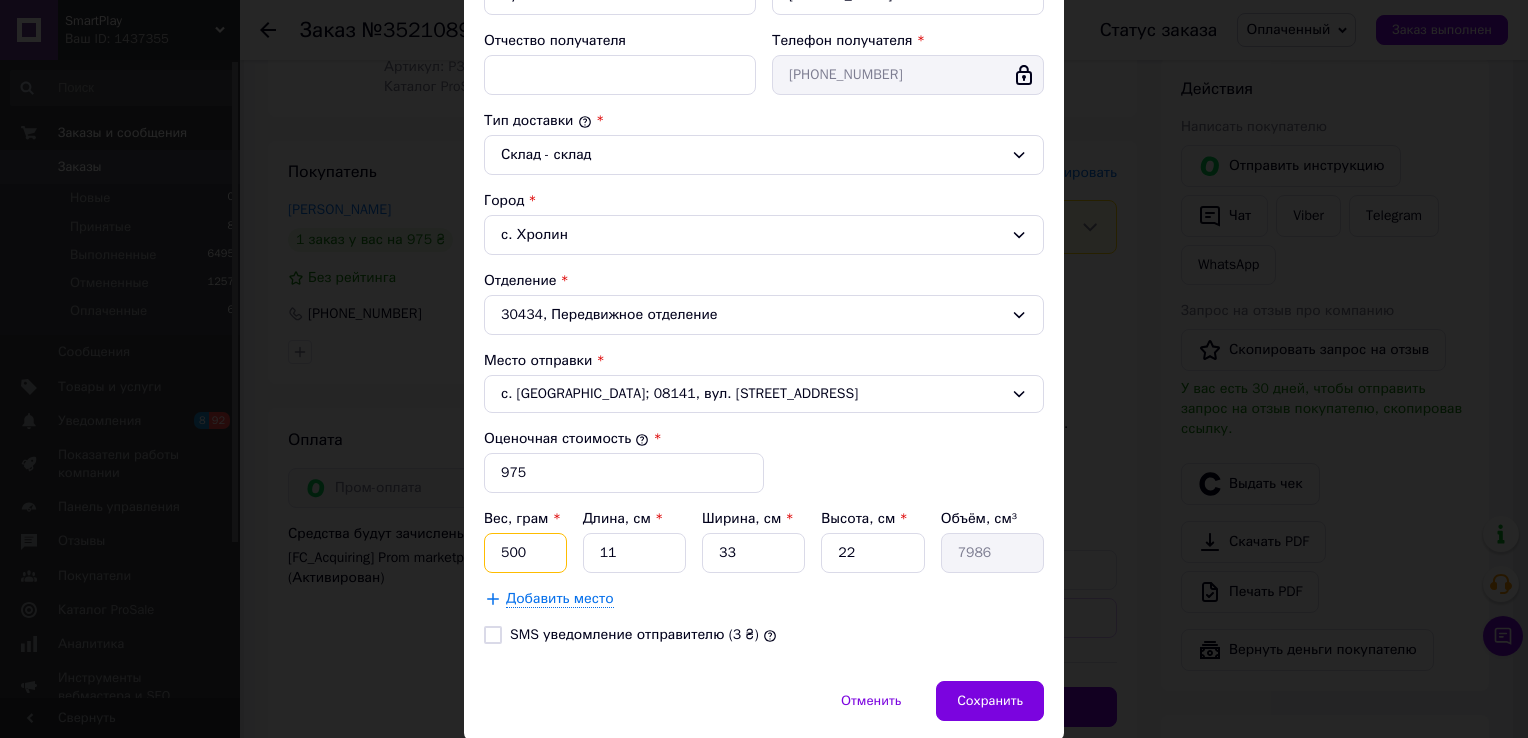 type on "500" 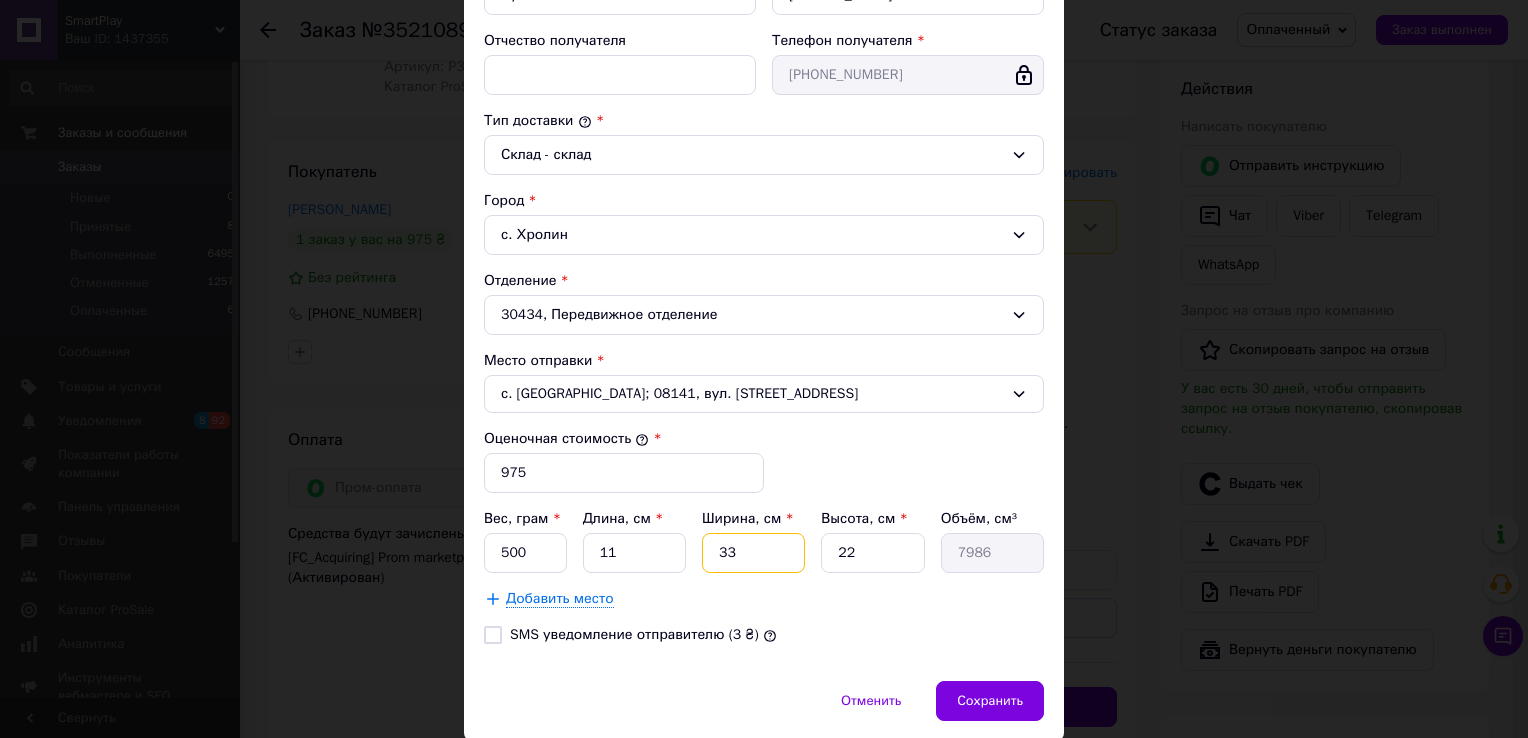 click on "33" at bounding box center (753, 553) 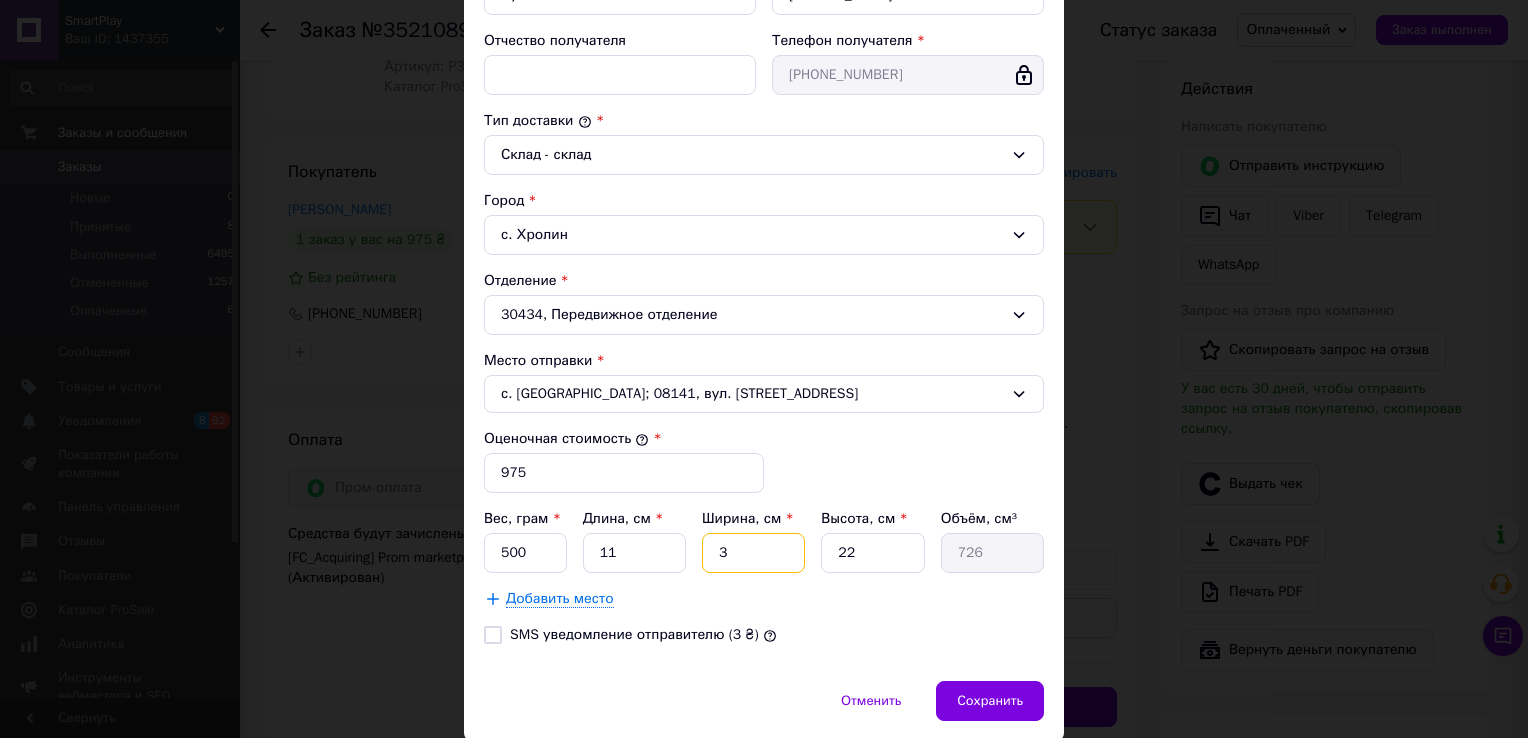 type 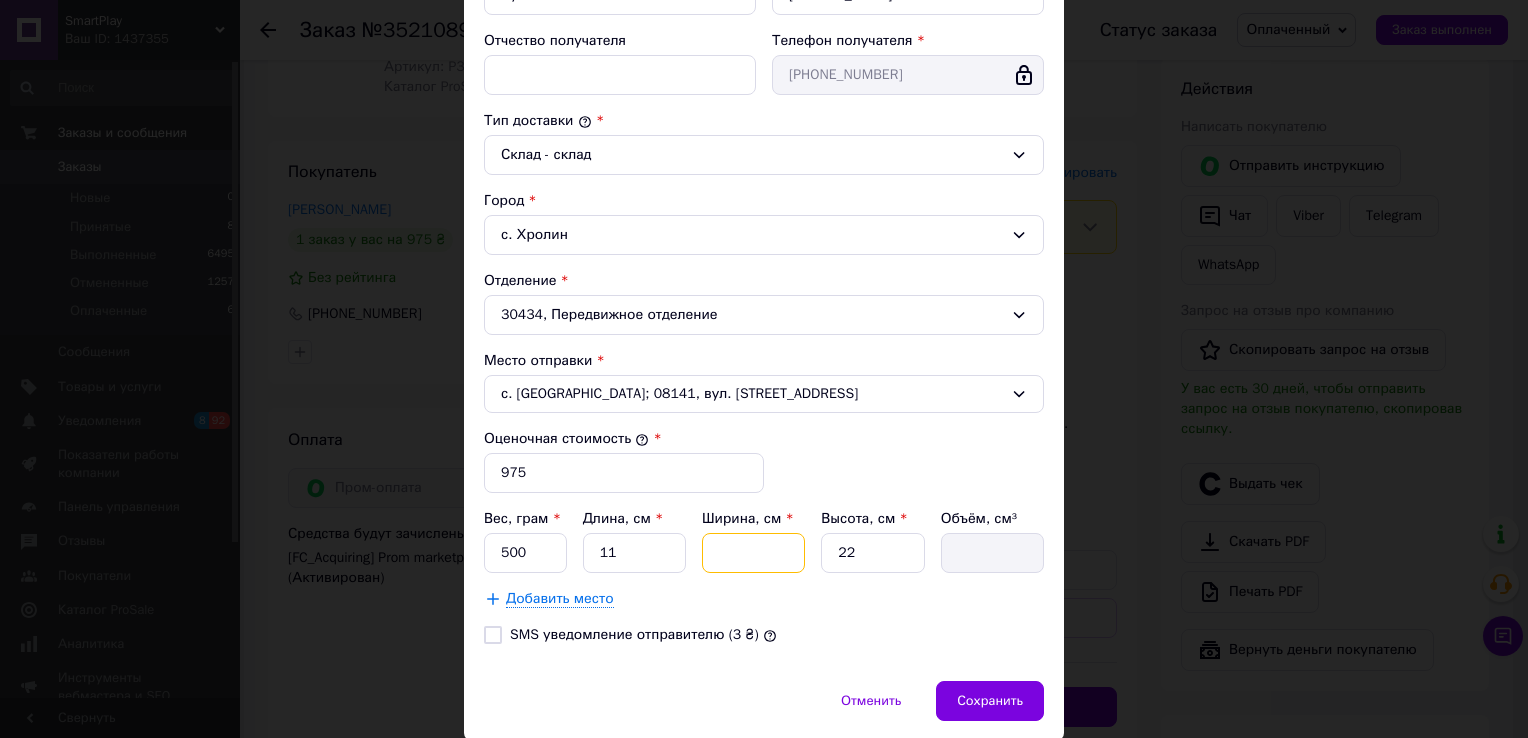 type on "2" 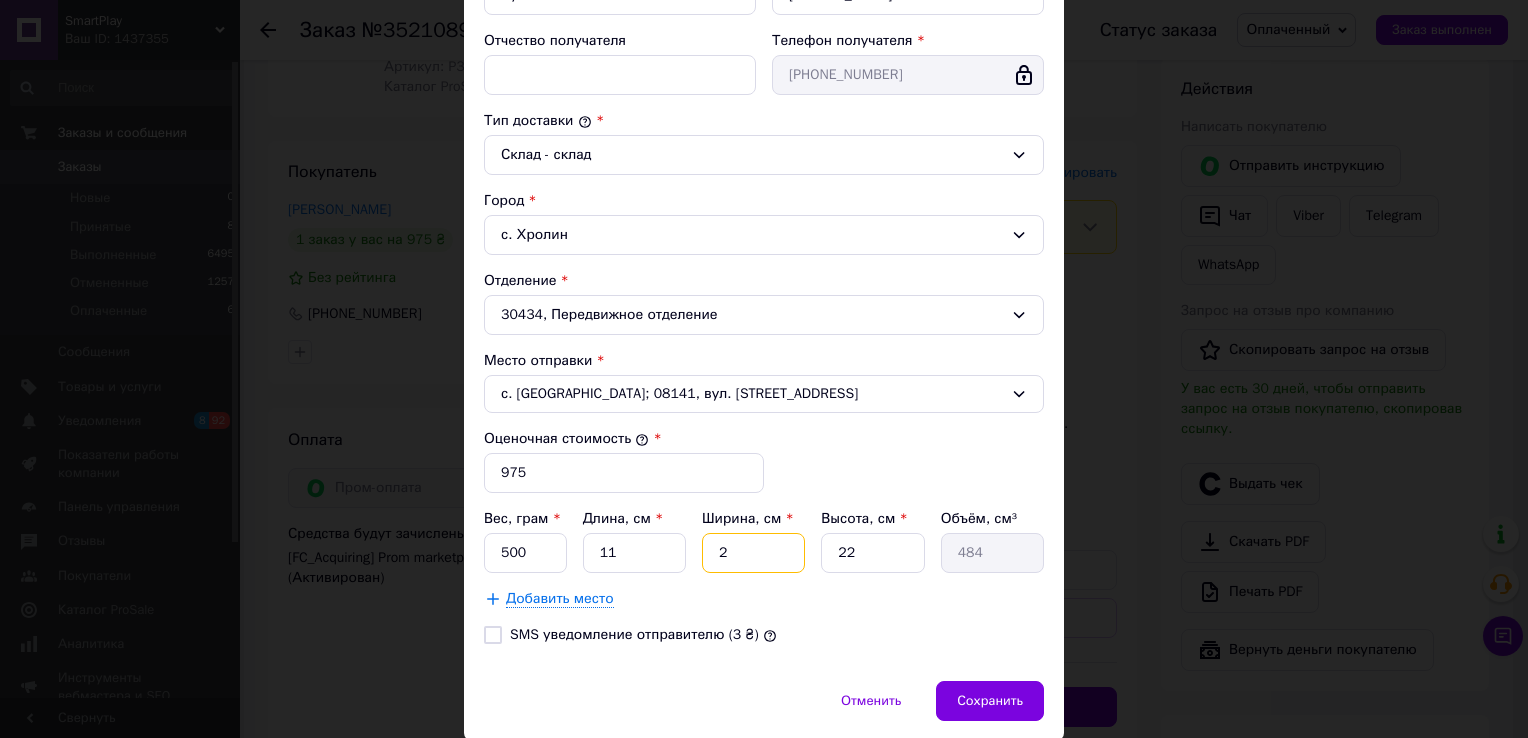 type on "20" 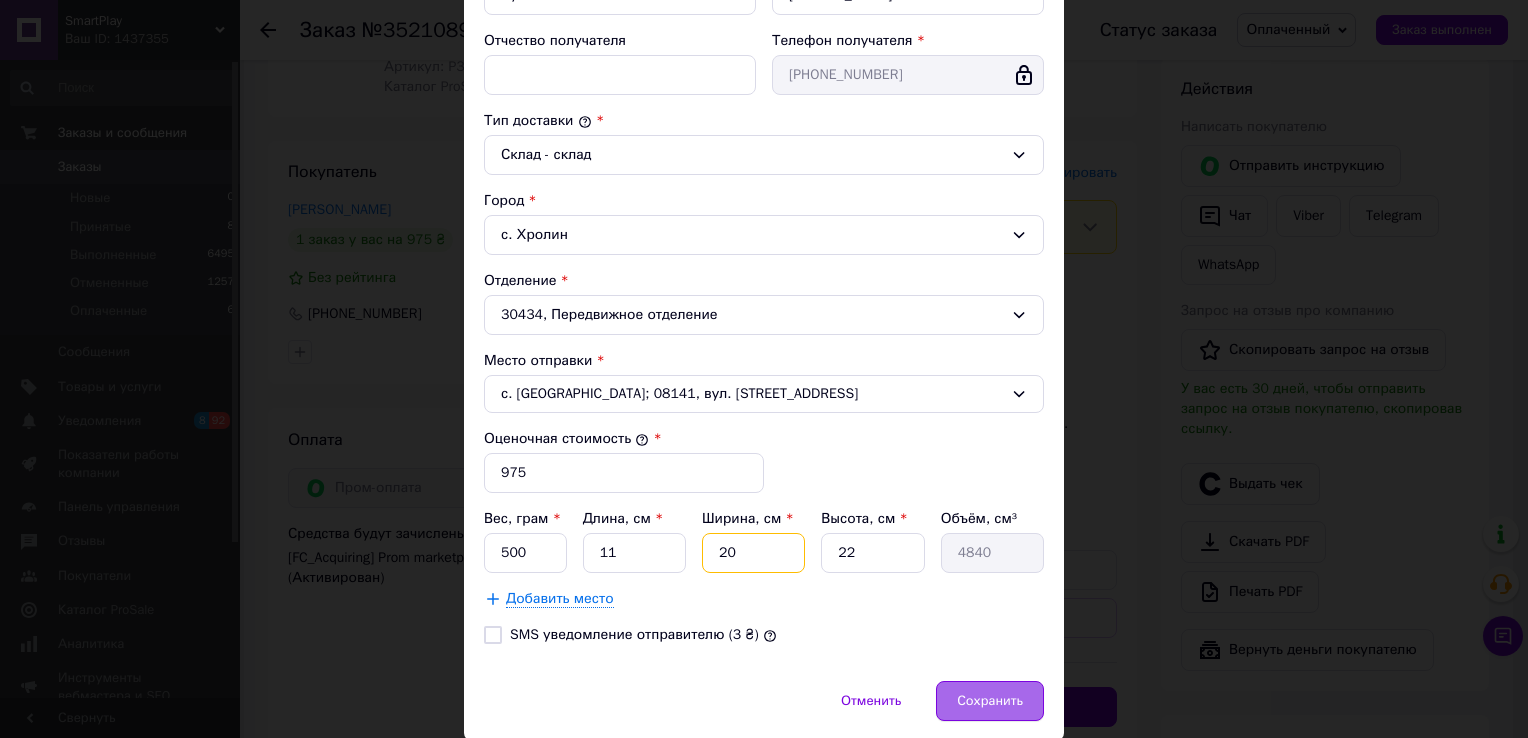 type on "20" 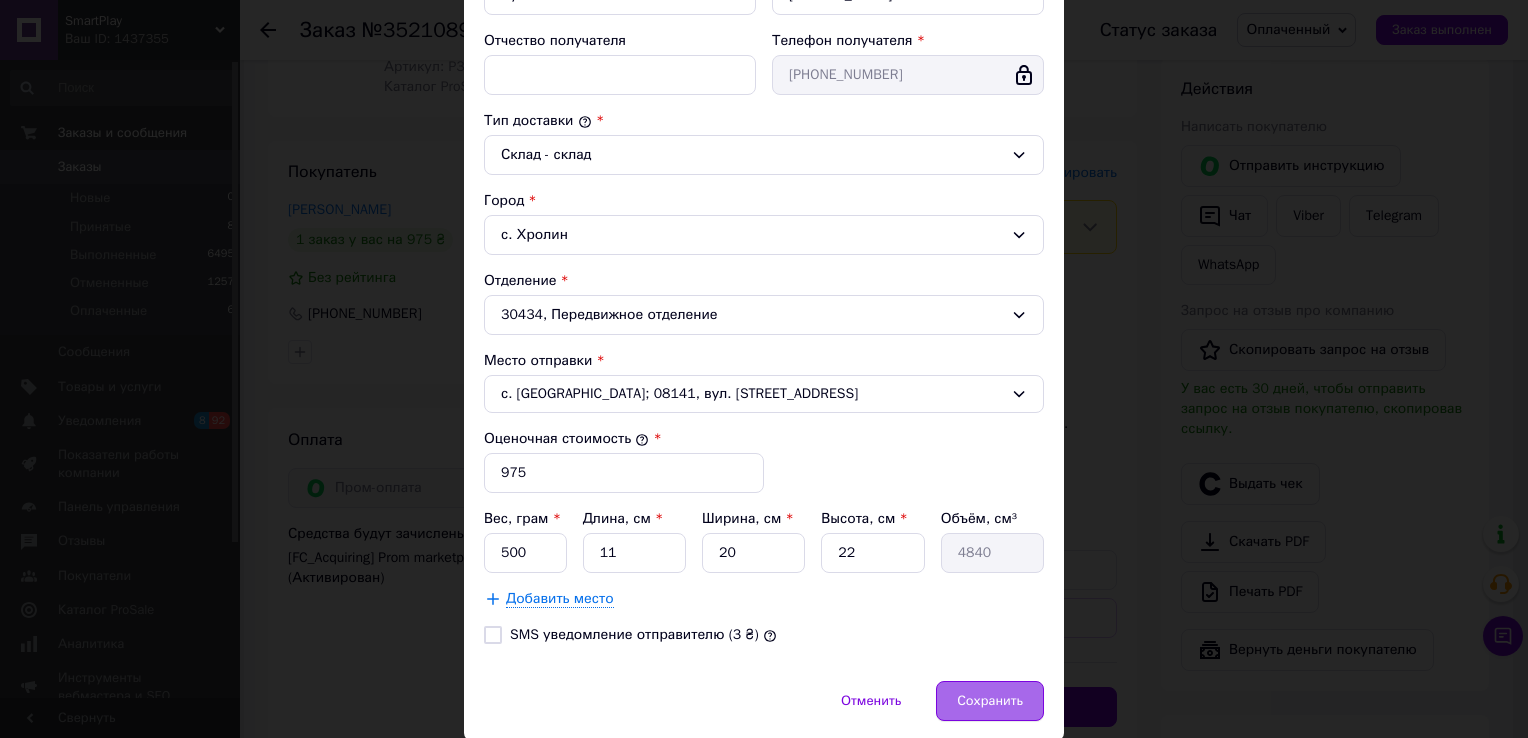 click on "Сохранить" at bounding box center (990, 701) 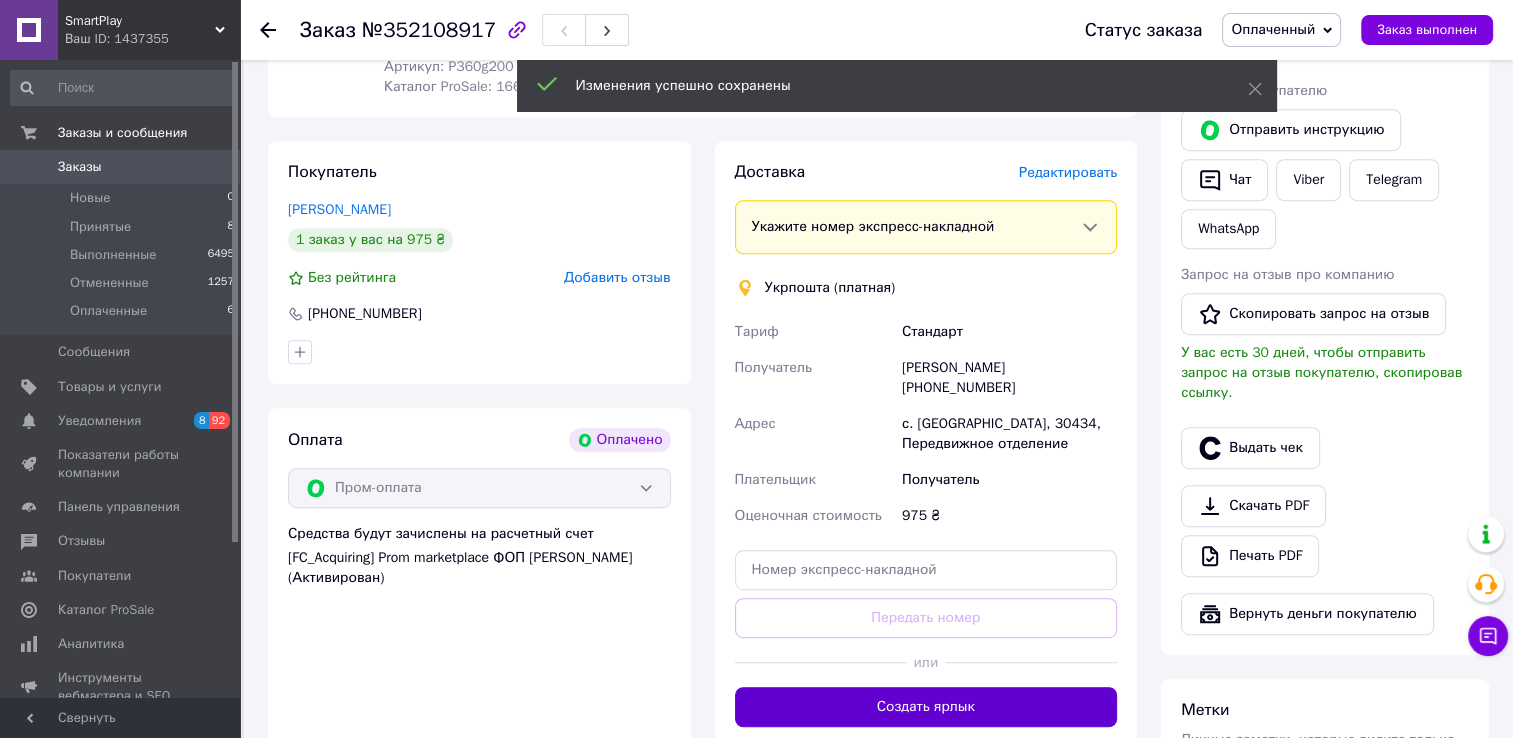 click on "Создать ярлык" at bounding box center (926, 707) 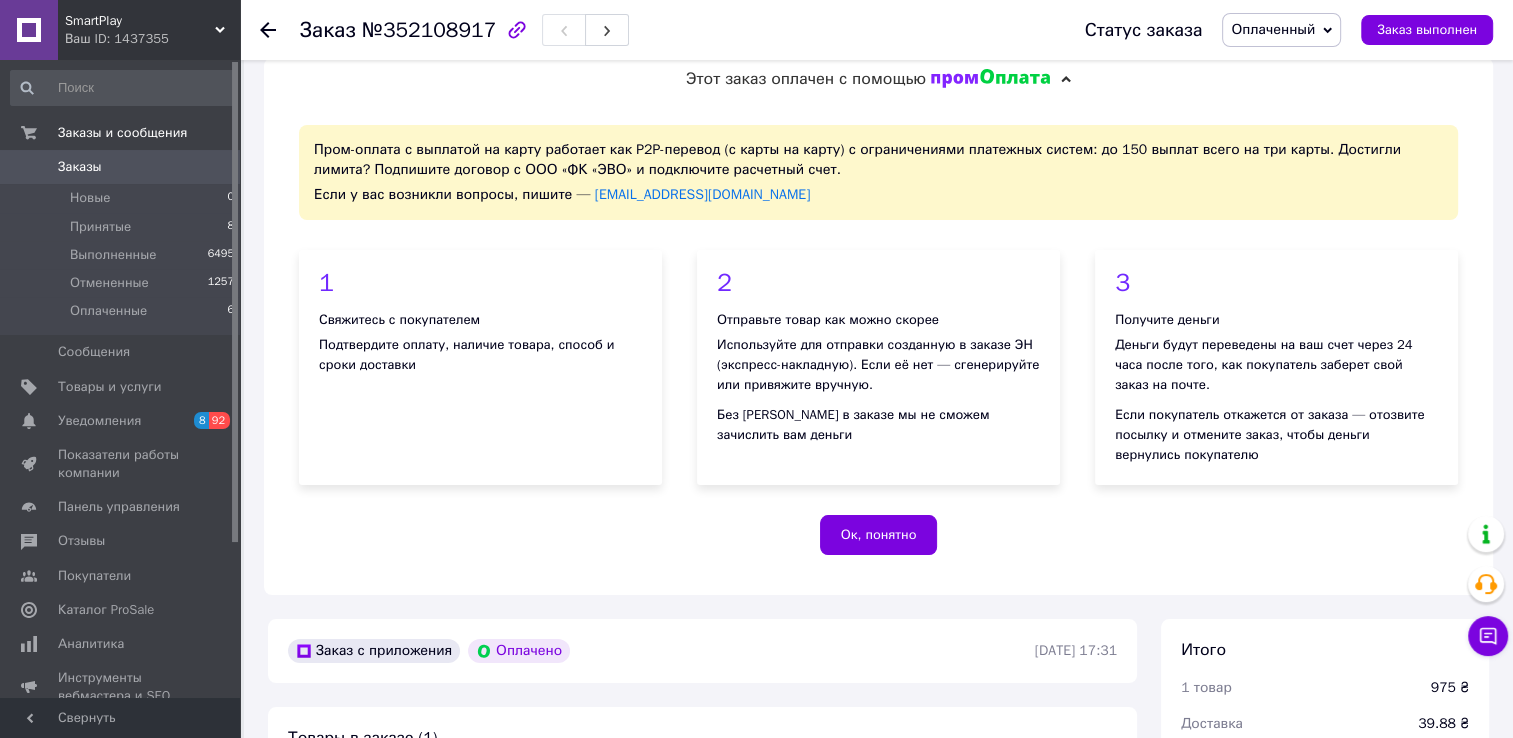scroll, scrollTop: 0, scrollLeft: 0, axis: both 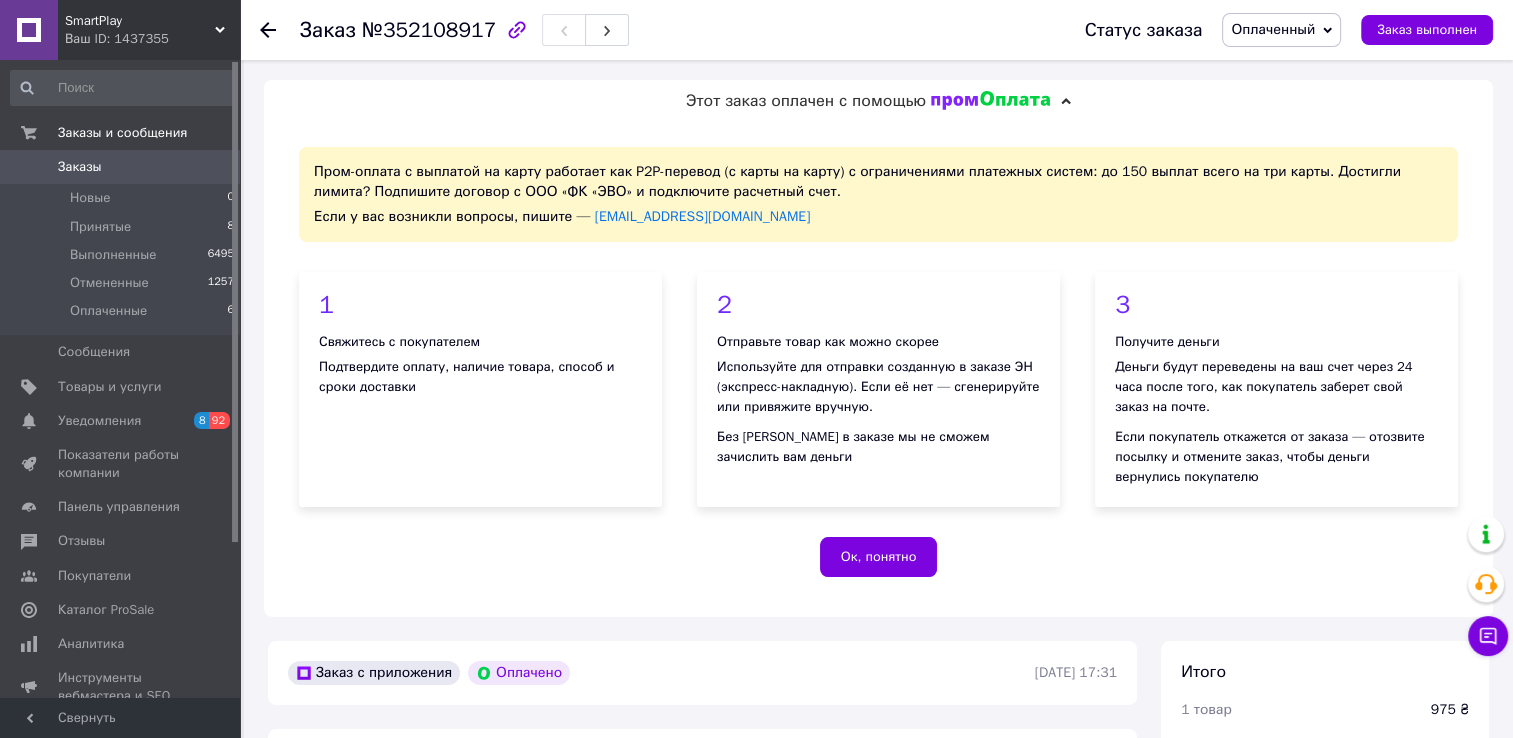 click on "Заказы" at bounding box center [121, 167] 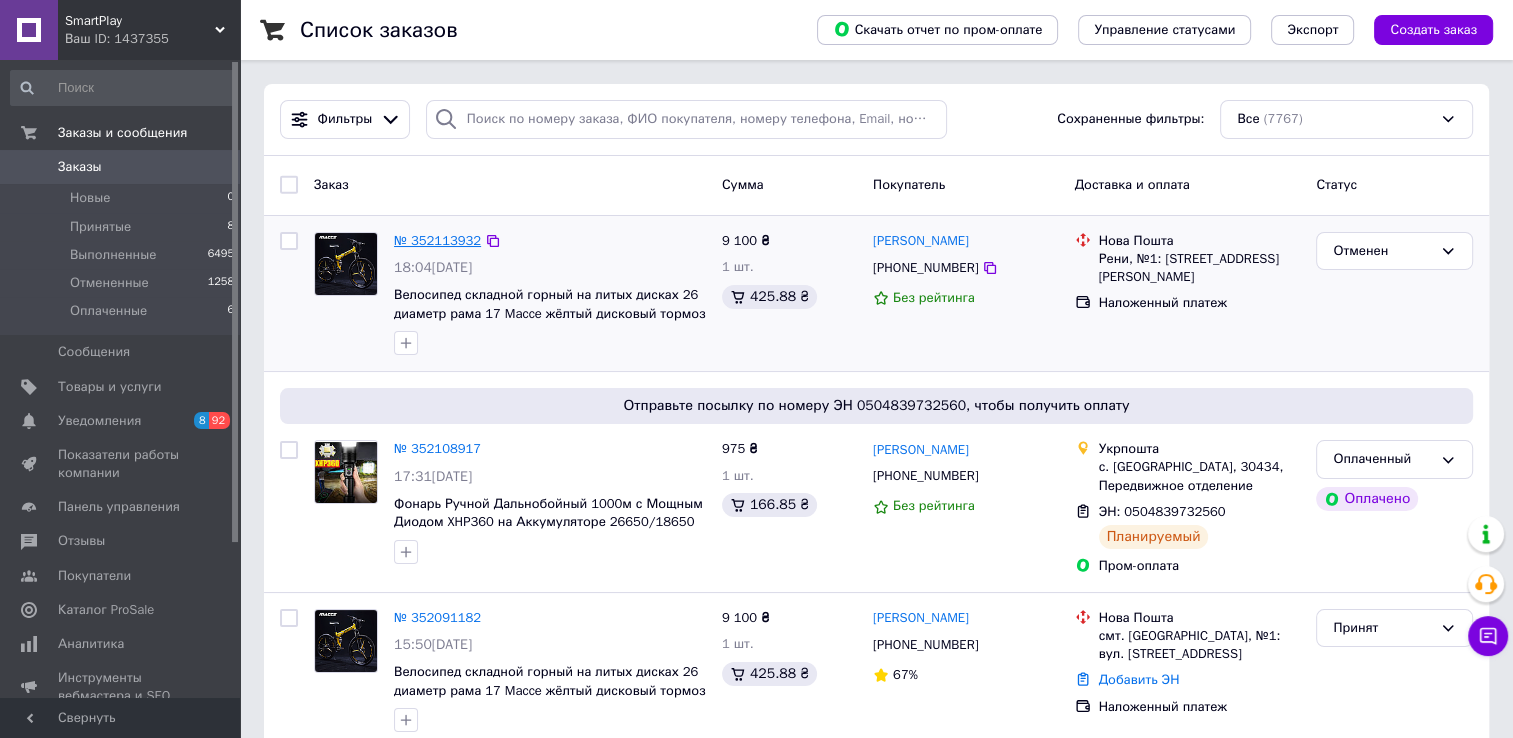 click on "№ 352113932" at bounding box center [437, 240] 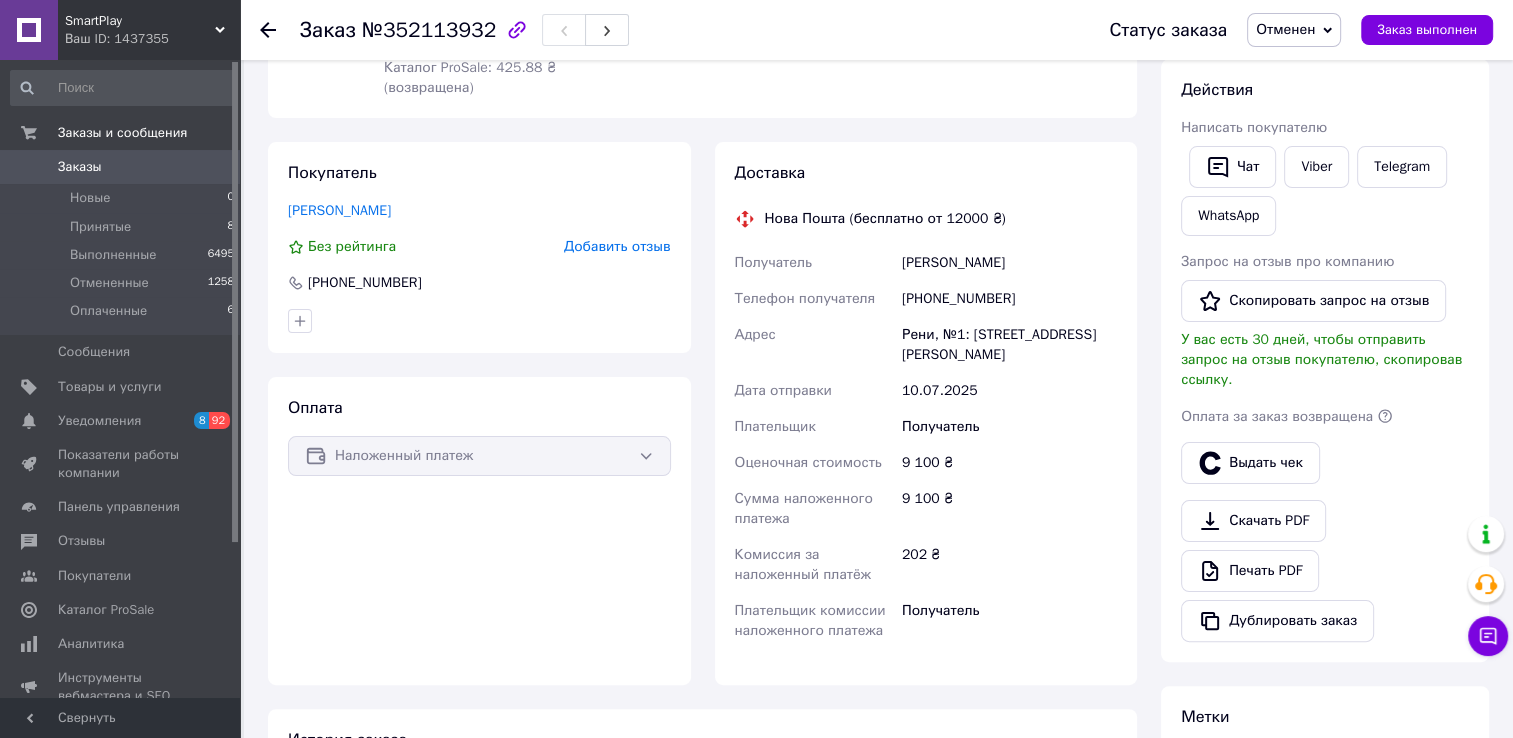 scroll, scrollTop: 323, scrollLeft: 0, axis: vertical 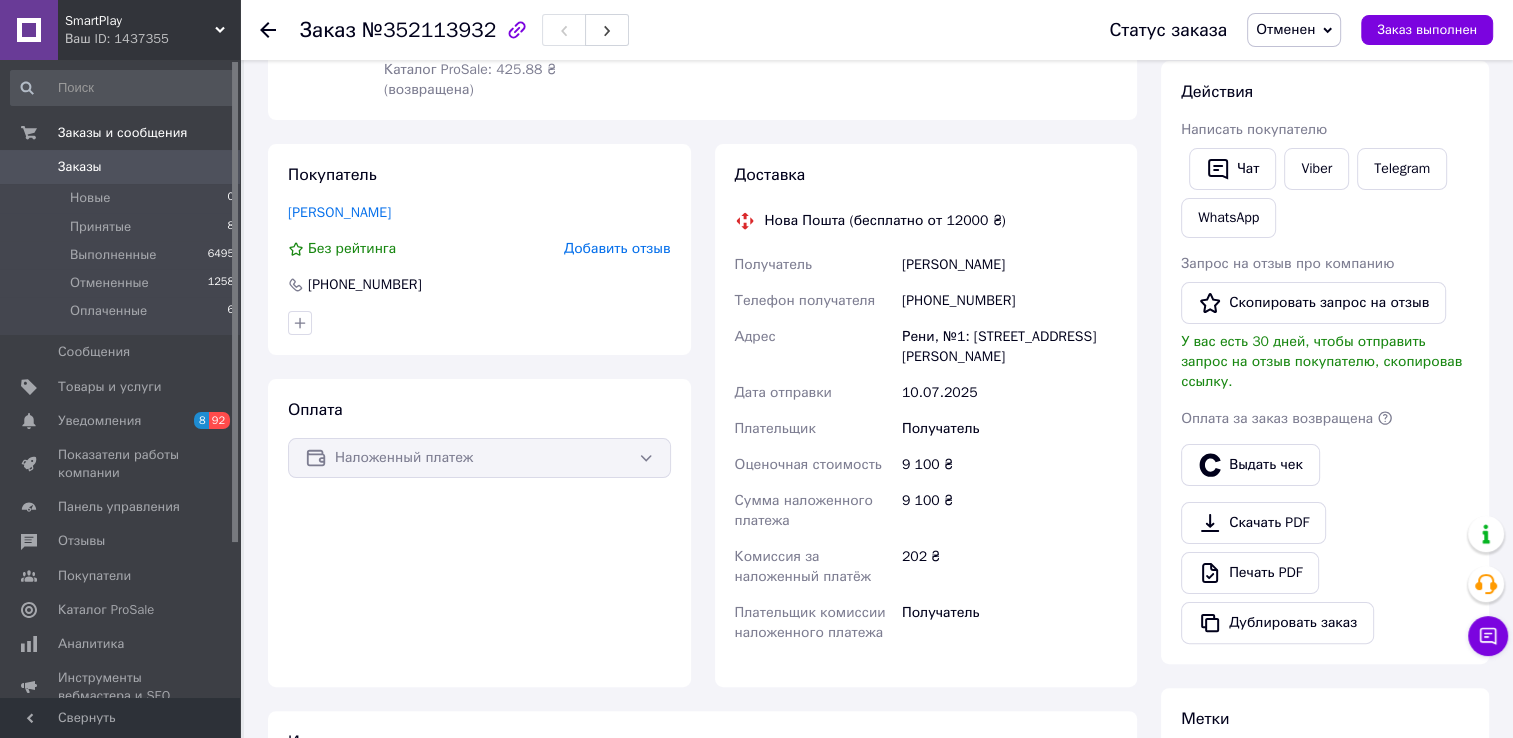 click on "Покупатель Бобков Виталий Без рейтинга   Добавить отзыв +380638296638" at bounding box center [479, 249] 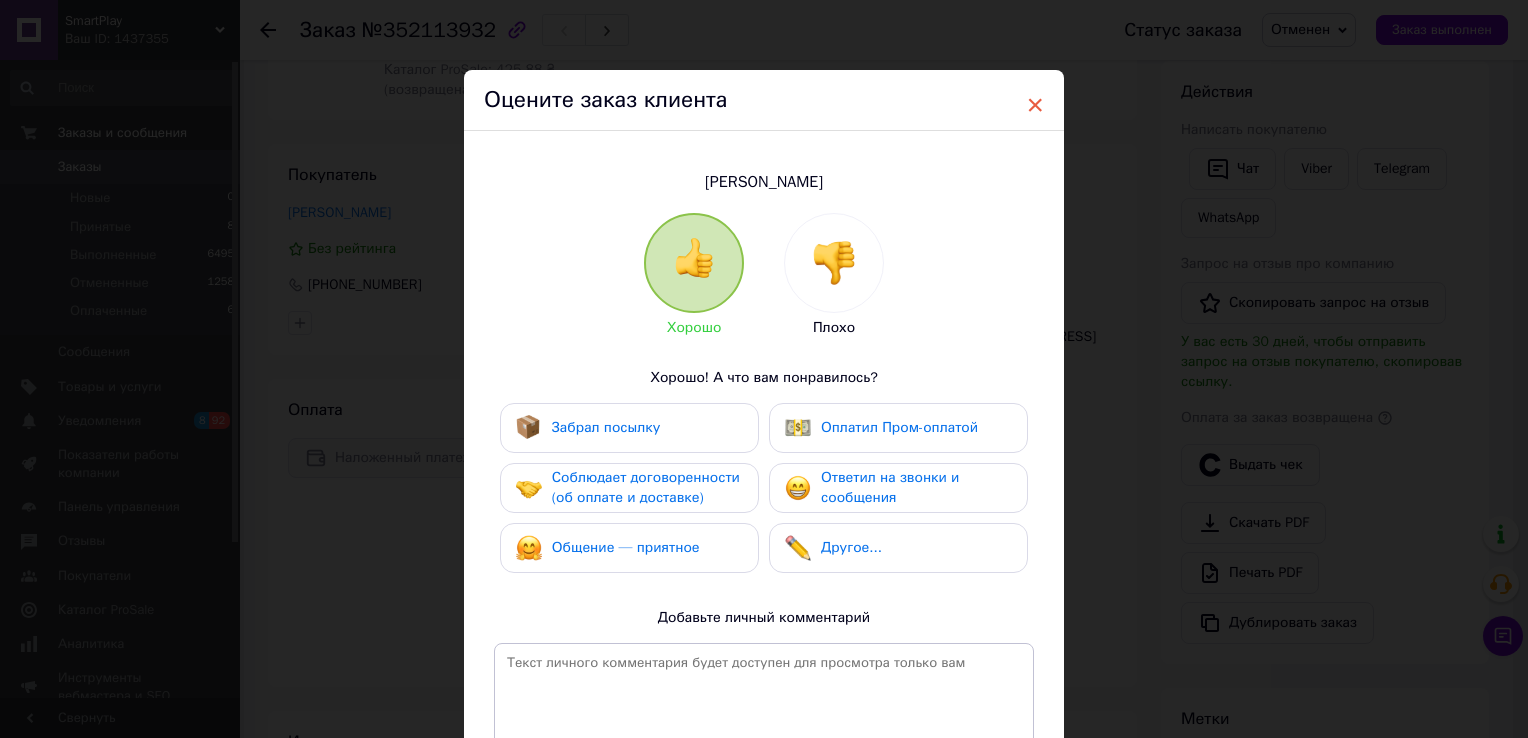 click on "×" at bounding box center [1035, 105] 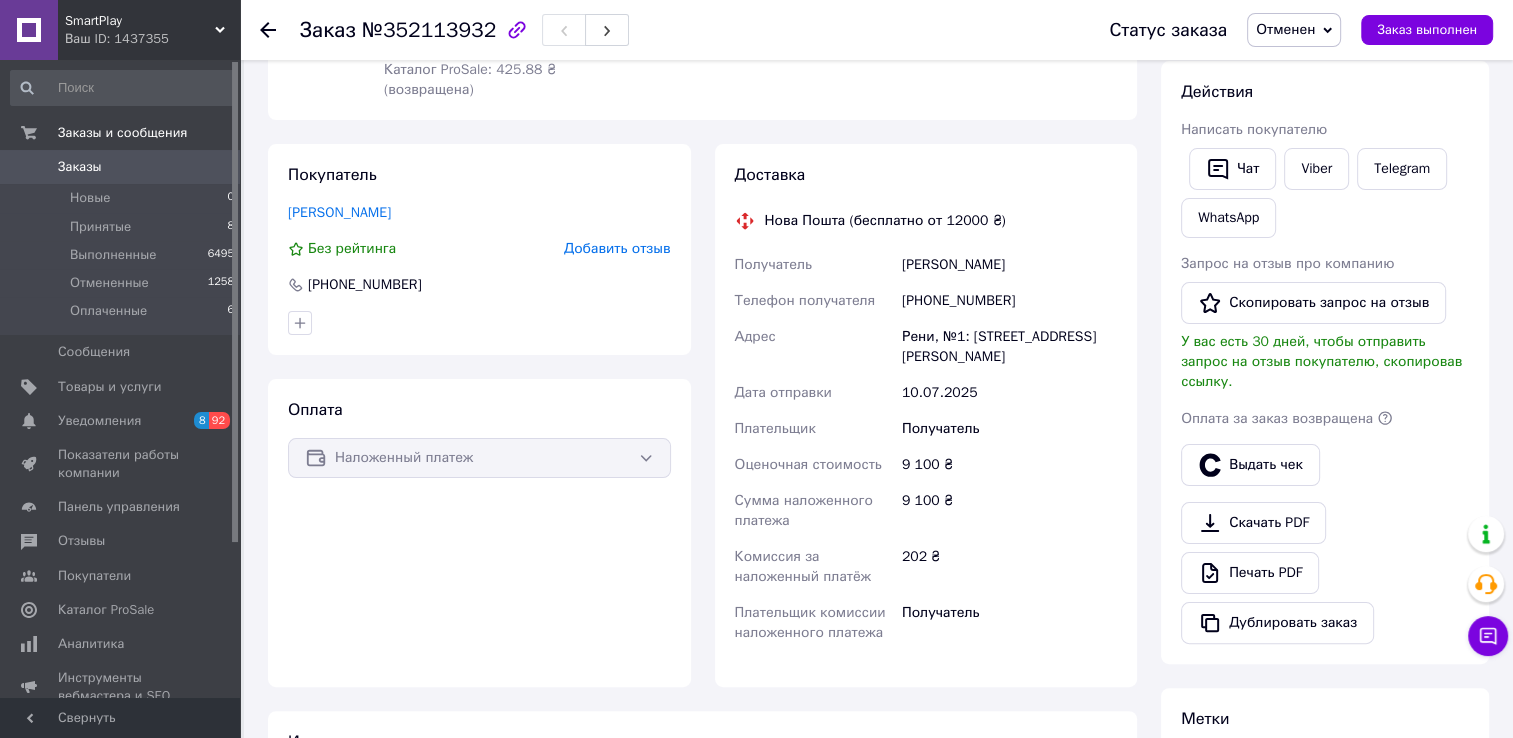 click on "Покупатель Бобков Виталий Без рейтинга   Добавить отзыв +380638296638" at bounding box center (479, 249) 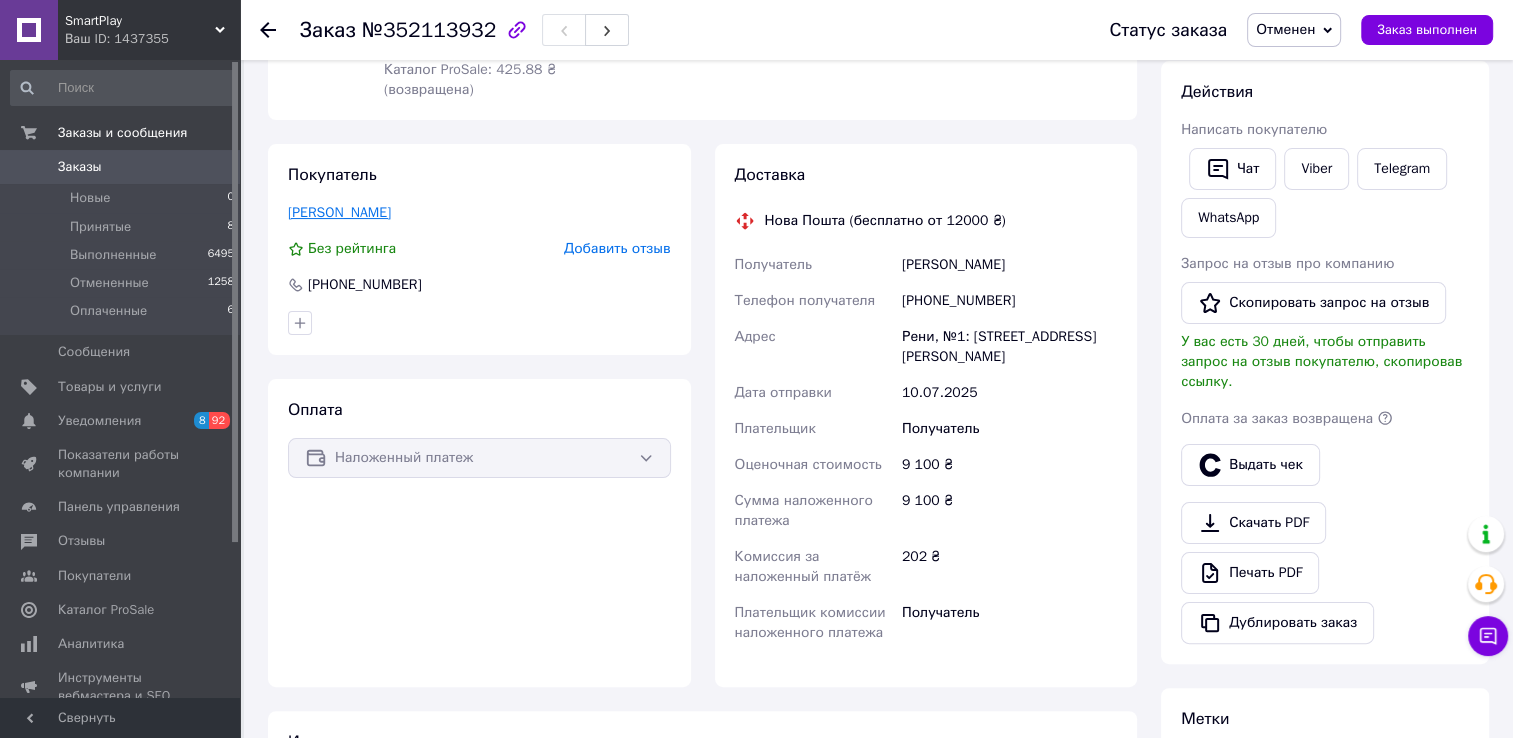 click on "Бобков Виталий" at bounding box center [339, 212] 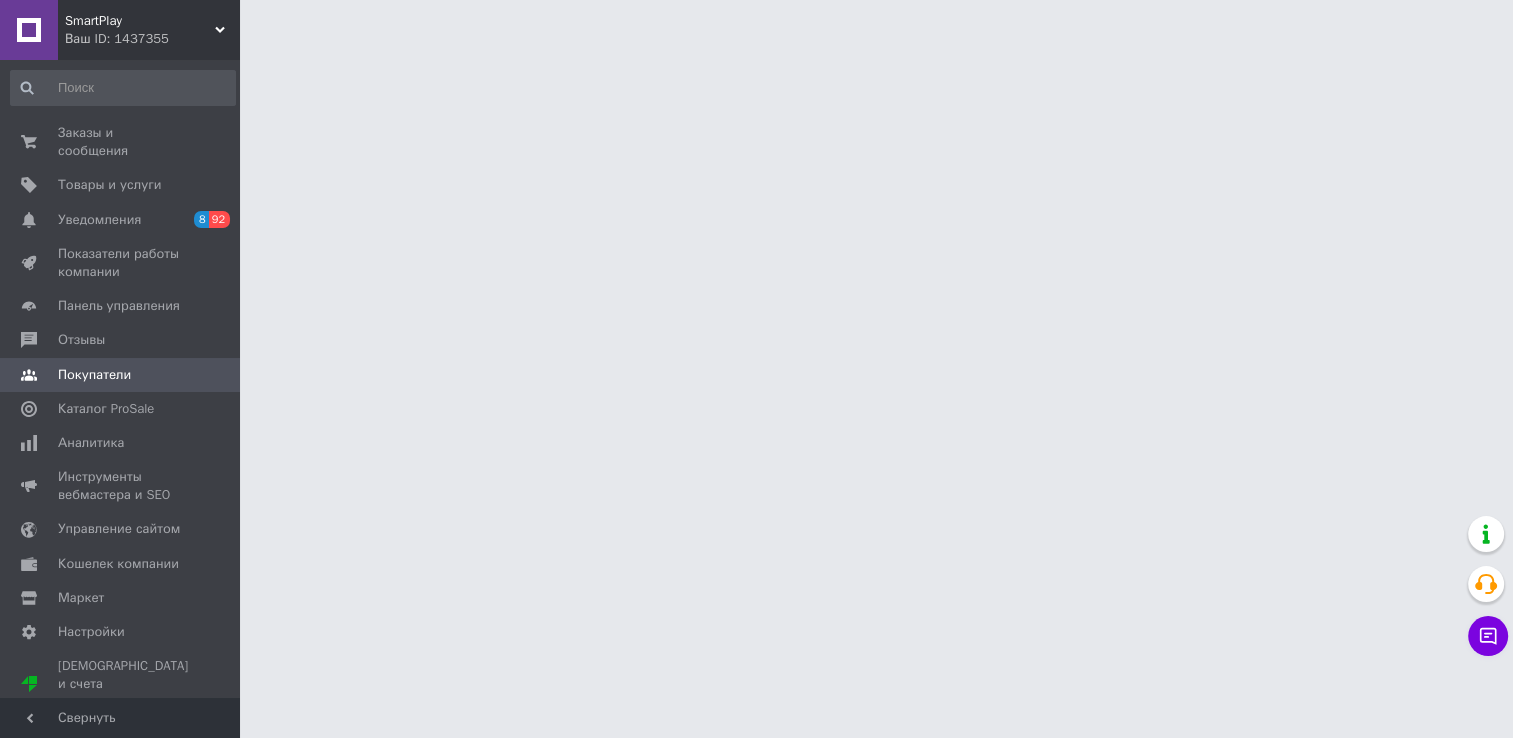 scroll, scrollTop: 0, scrollLeft: 0, axis: both 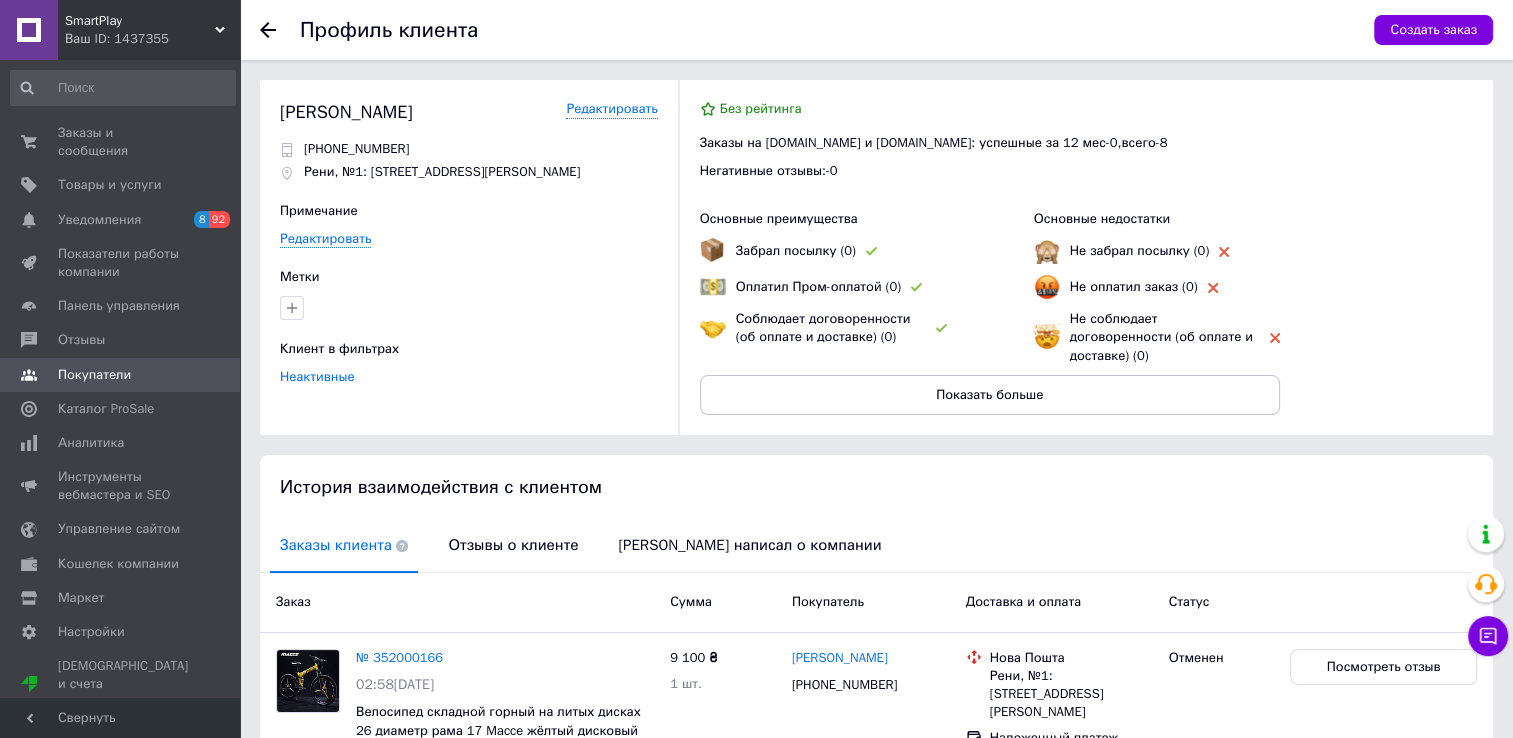 click 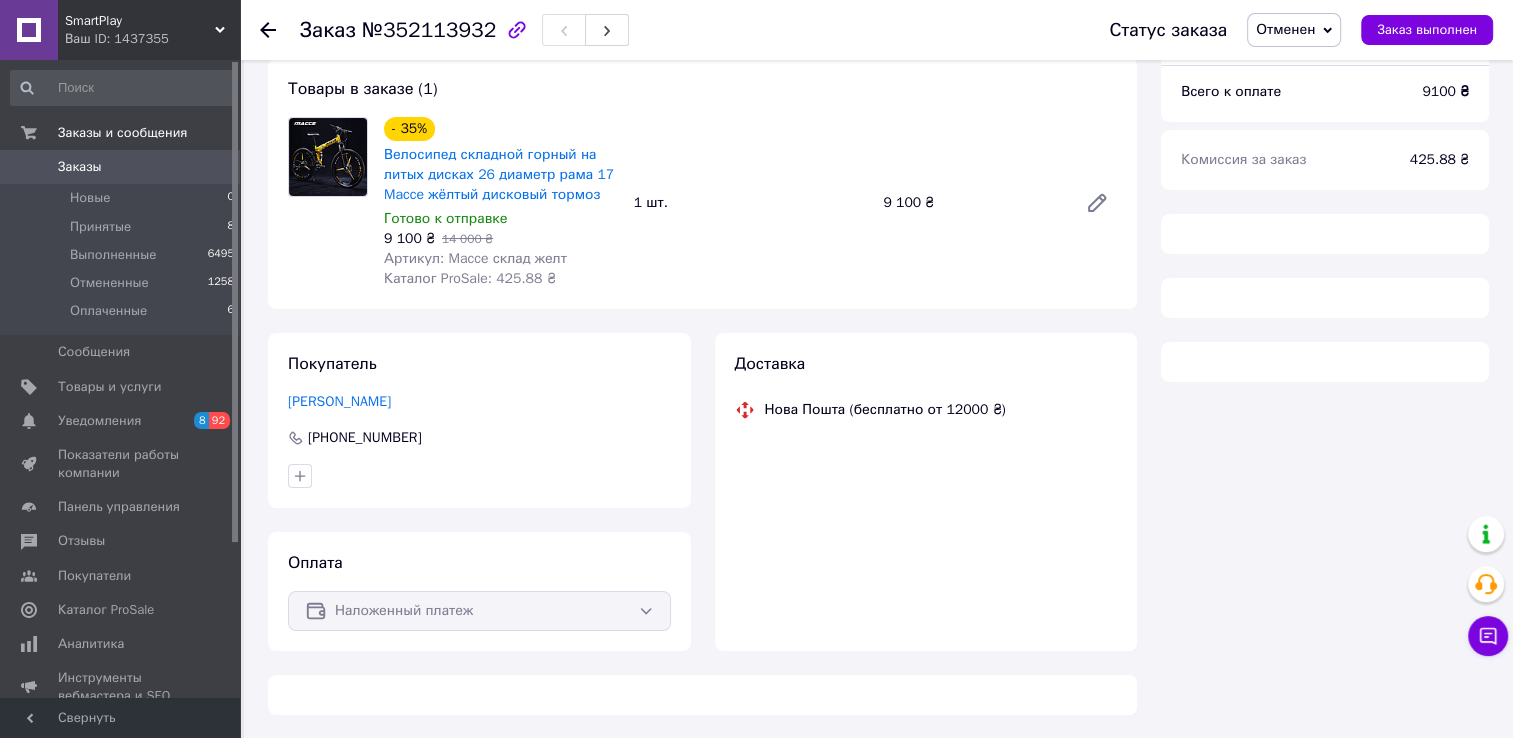 scroll, scrollTop: 176, scrollLeft: 0, axis: vertical 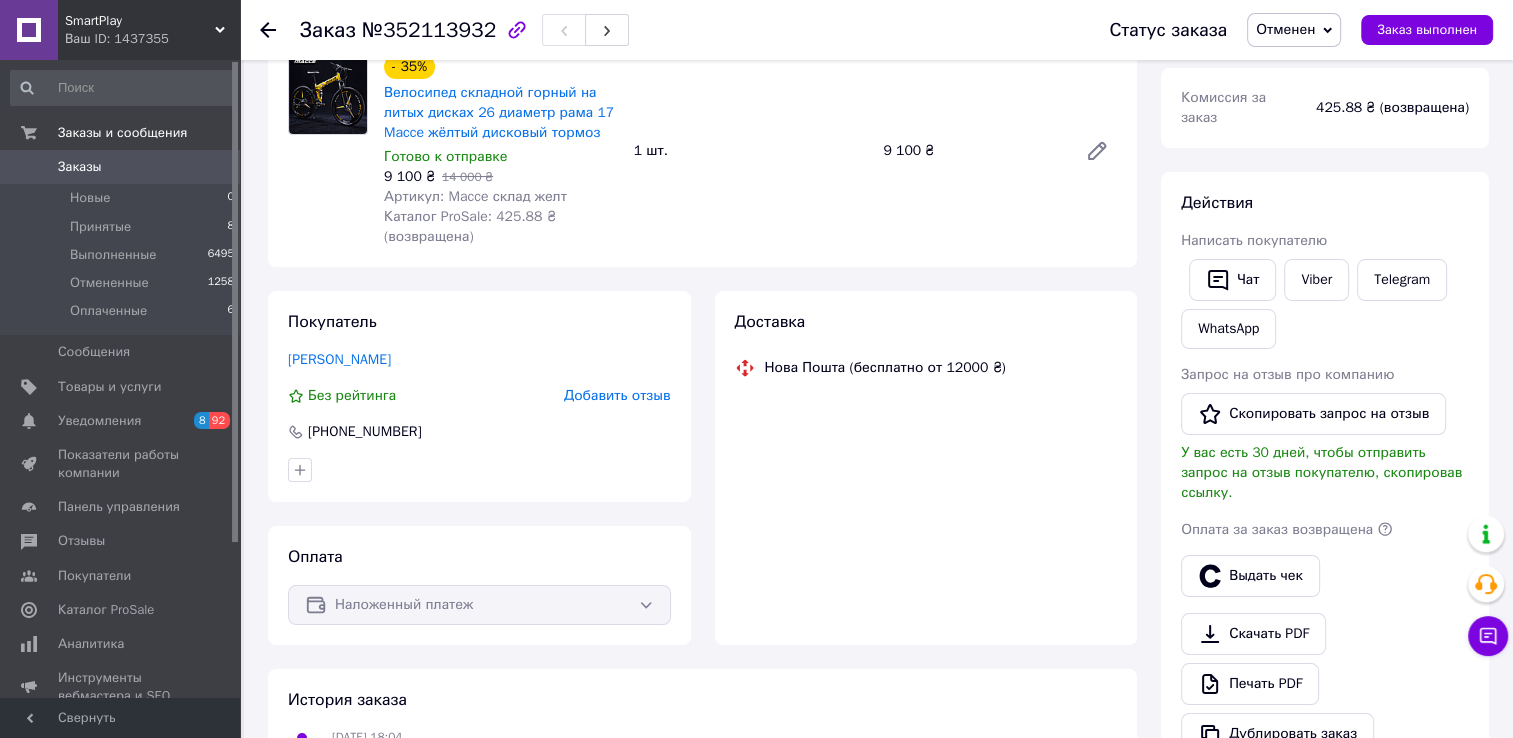 click 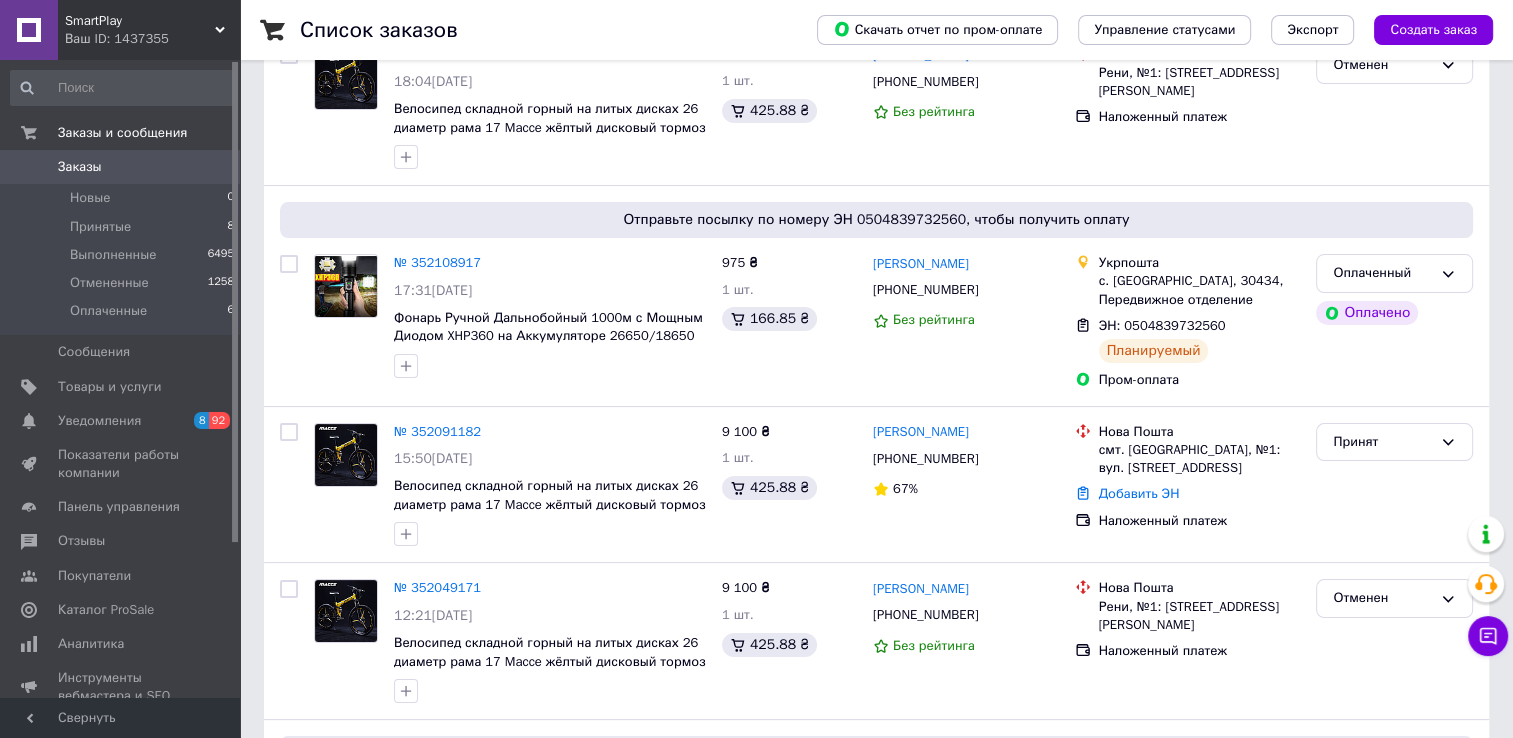 scroll, scrollTop: 191, scrollLeft: 0, axis: vertical 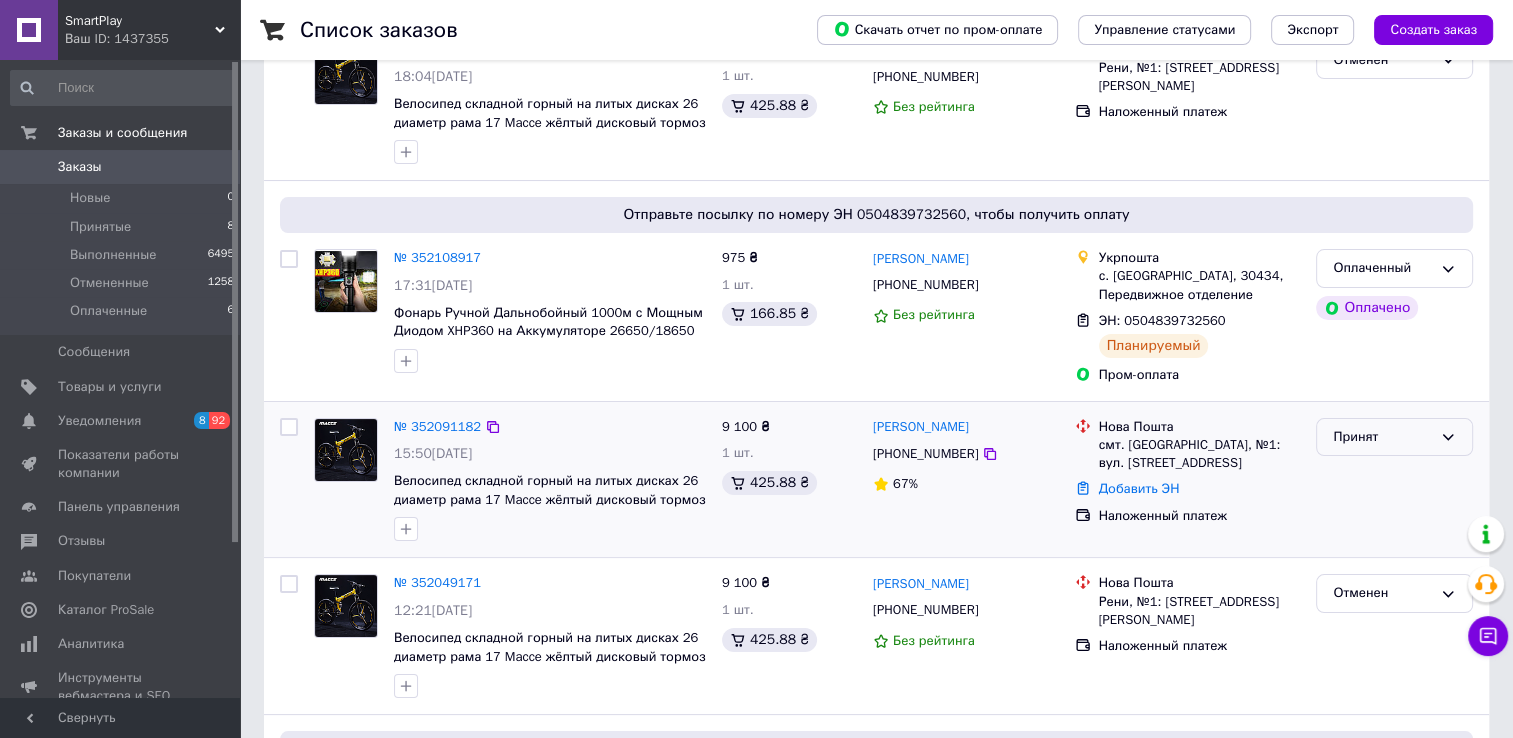 click on "Принят" at bounding box center (1382, 437) 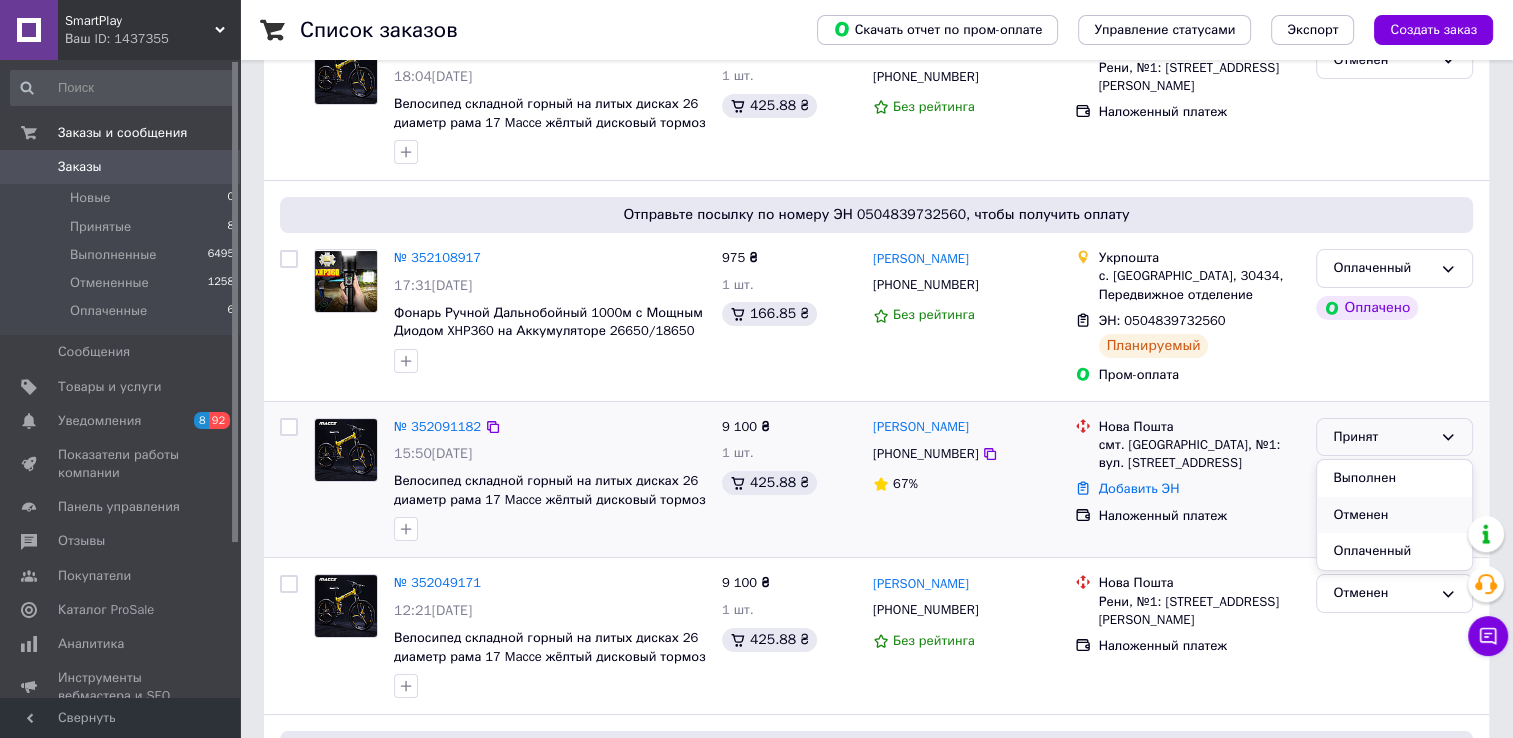 click on "Отменен" at bounding box center [1394, 515] 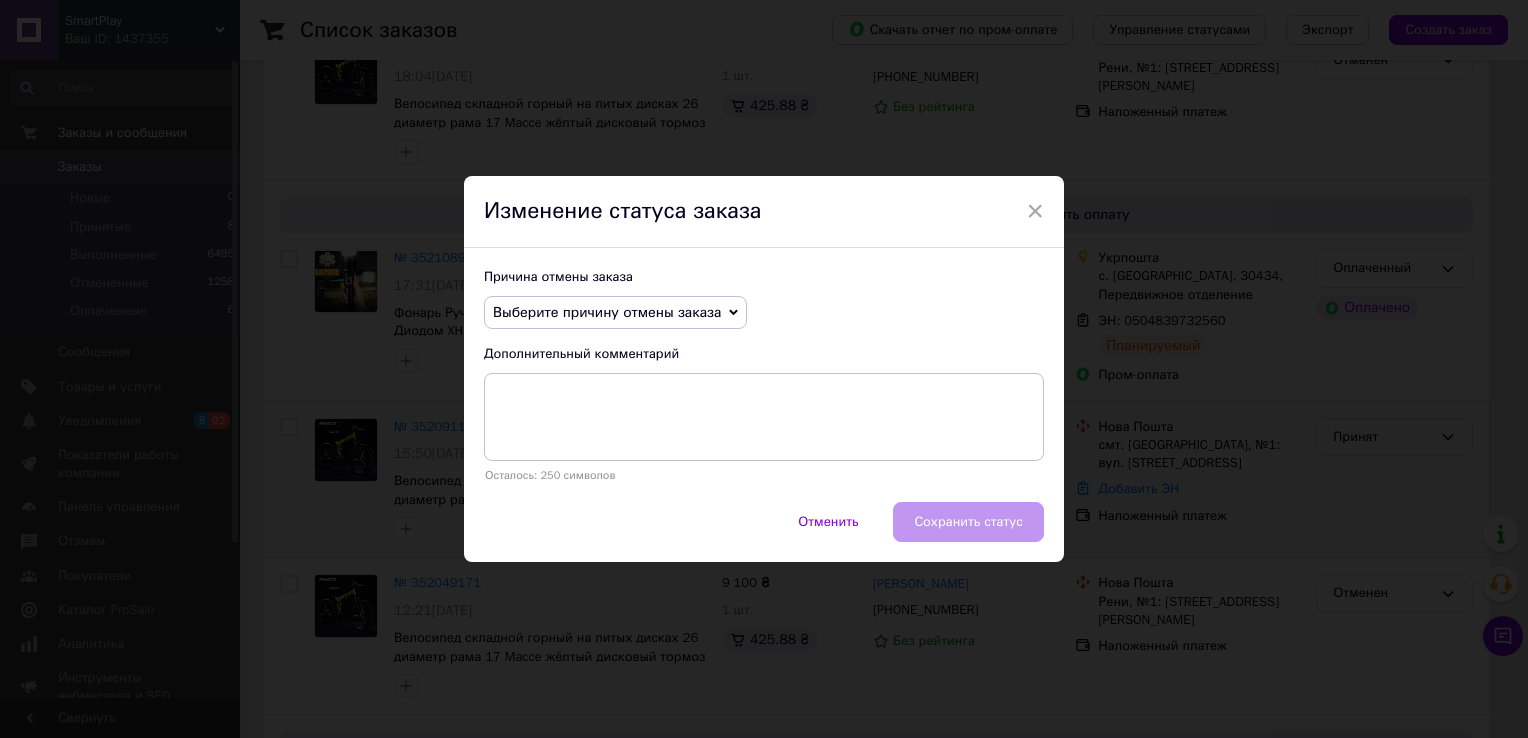 click on "Выберите причину отмены заказа" at bounding box center (607, 312) 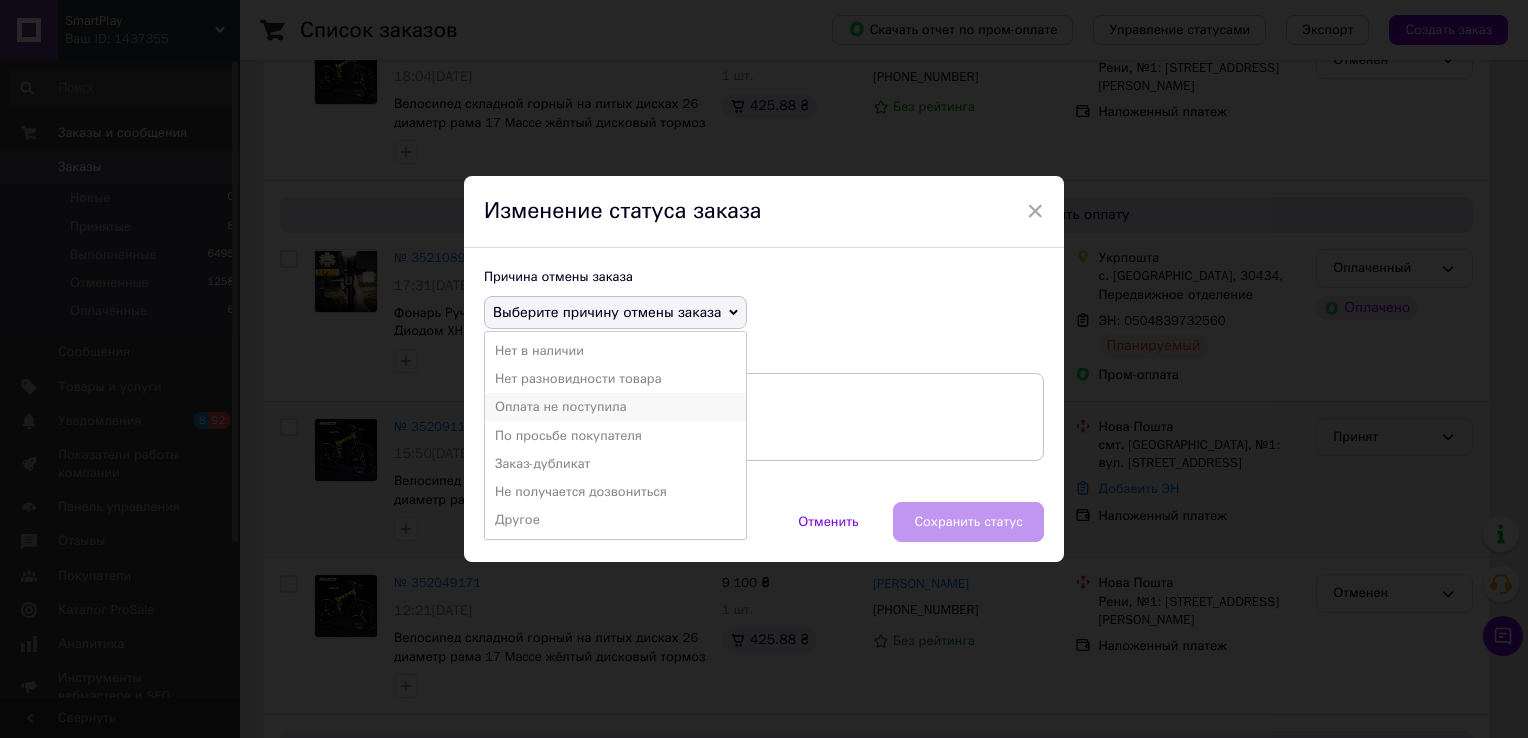 click on "Оплата не поступила" at bounding box center [615, 407] 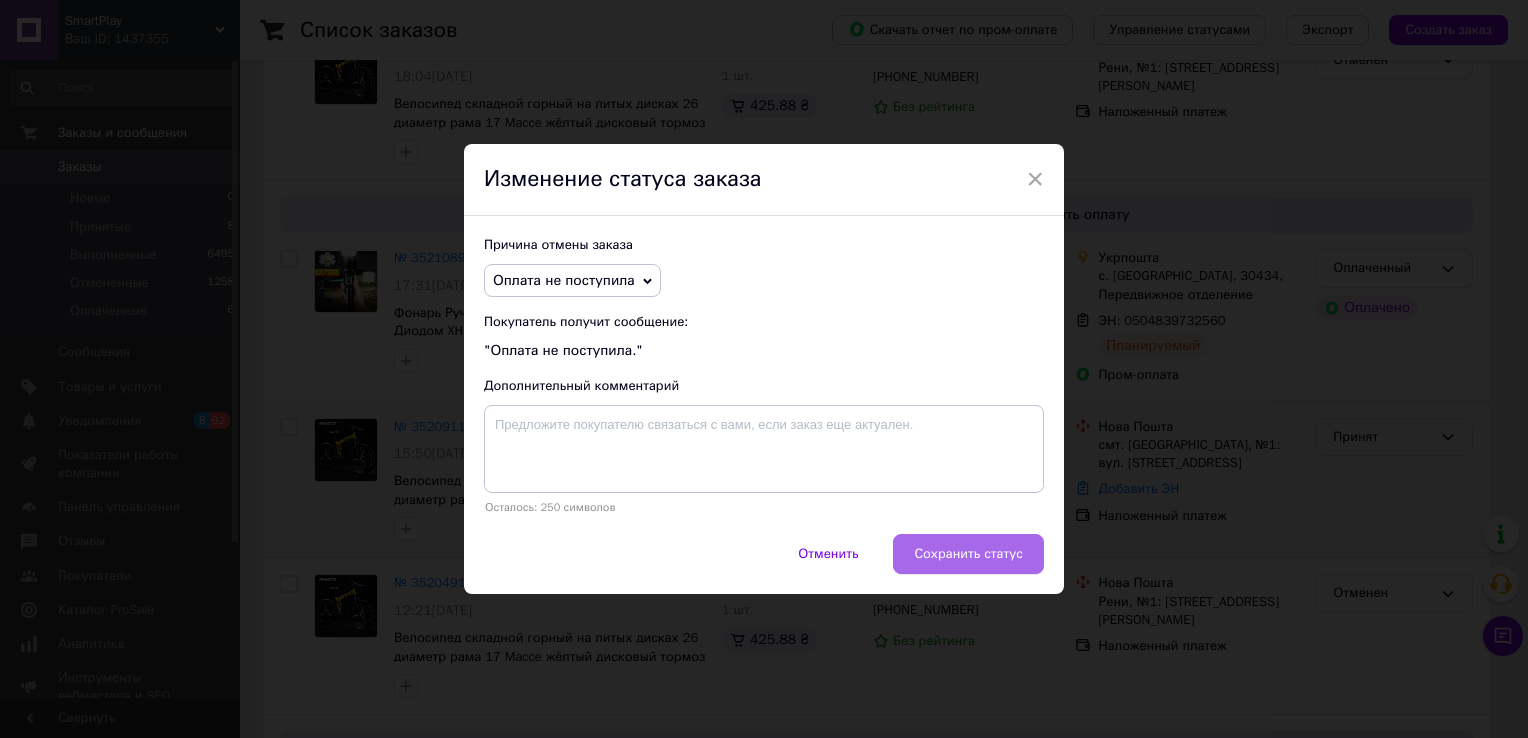 click on "Сохранить статус" at bounding box center [968, 554] 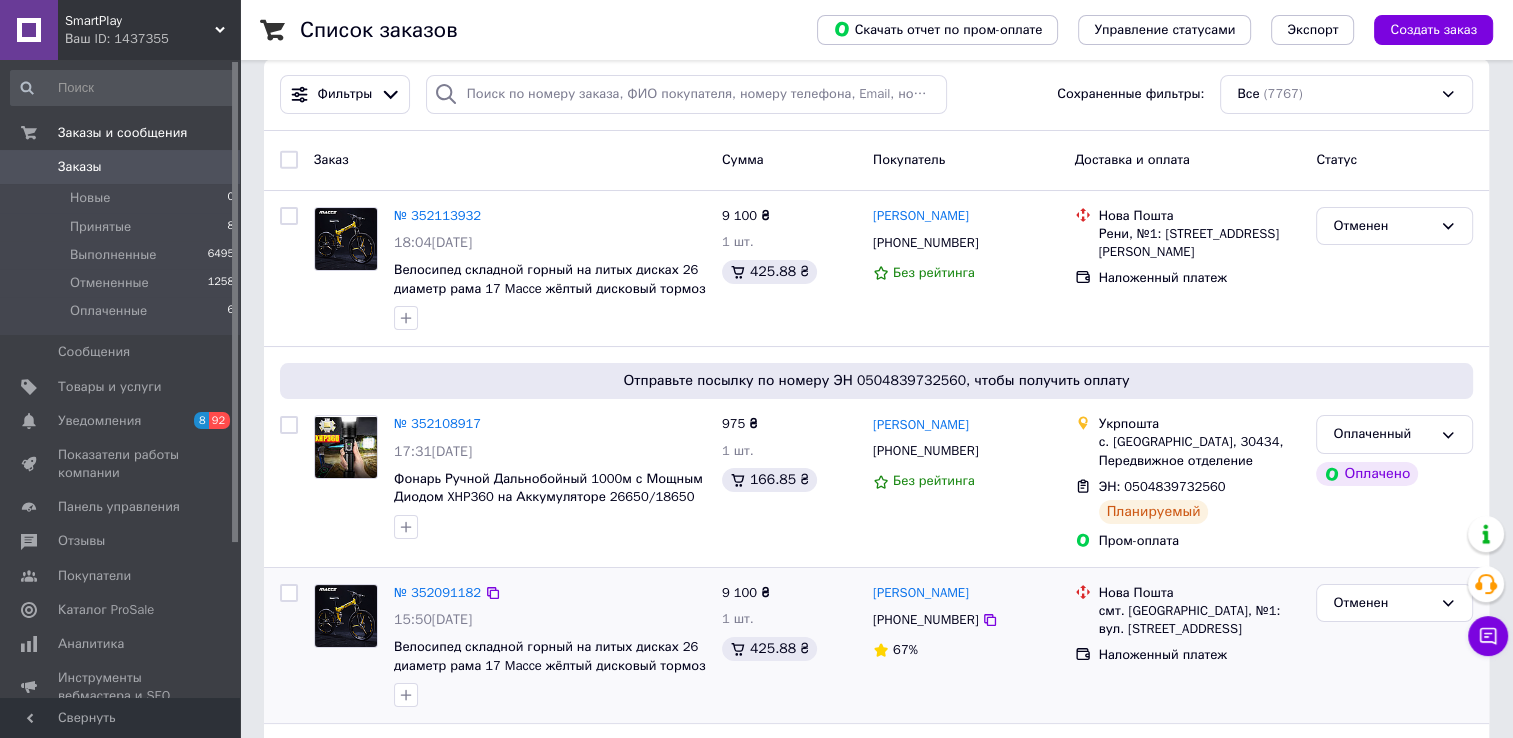 scroll, scrollTop: 0, scrollLeft: 0, axis: both 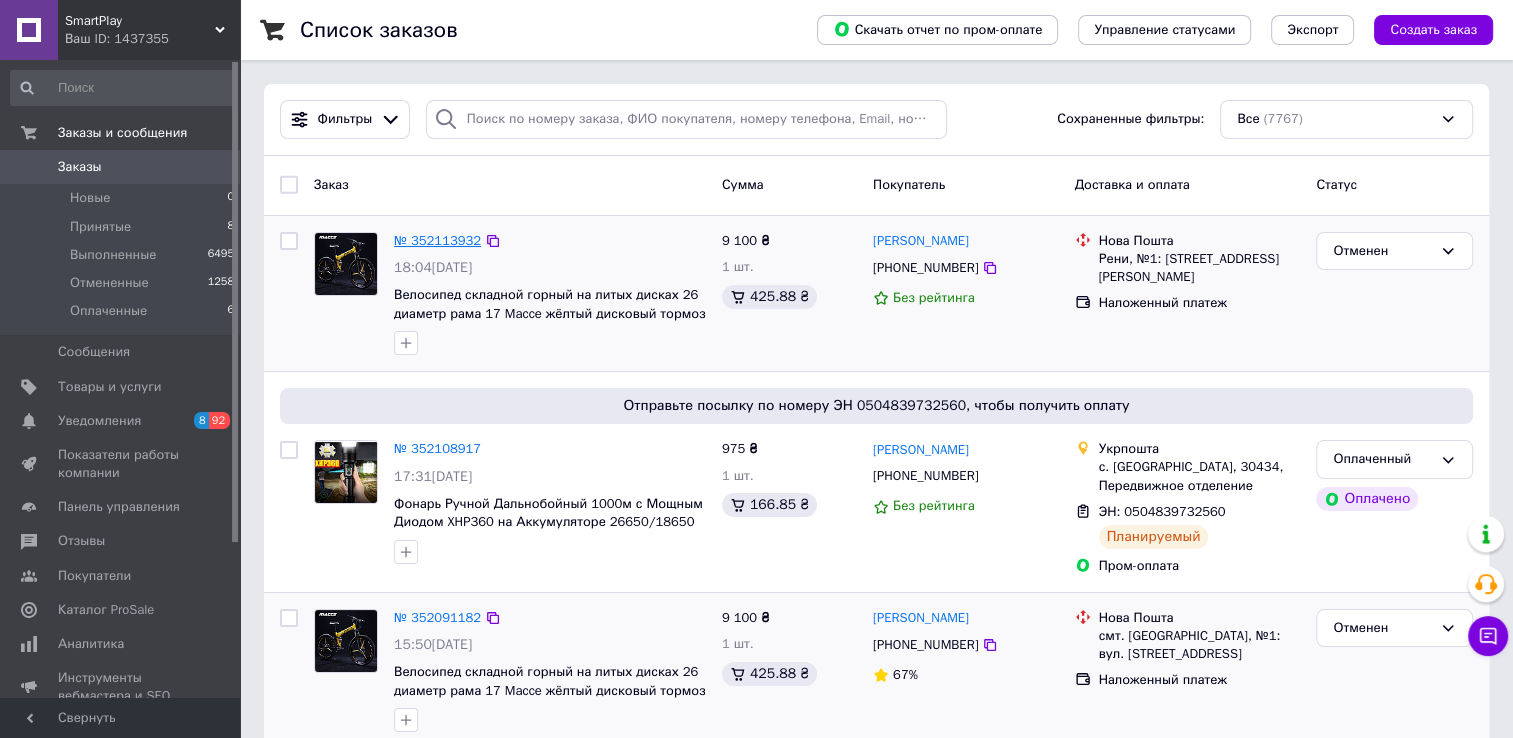 click on "№ 352113932" at bounding box center [437, 240] 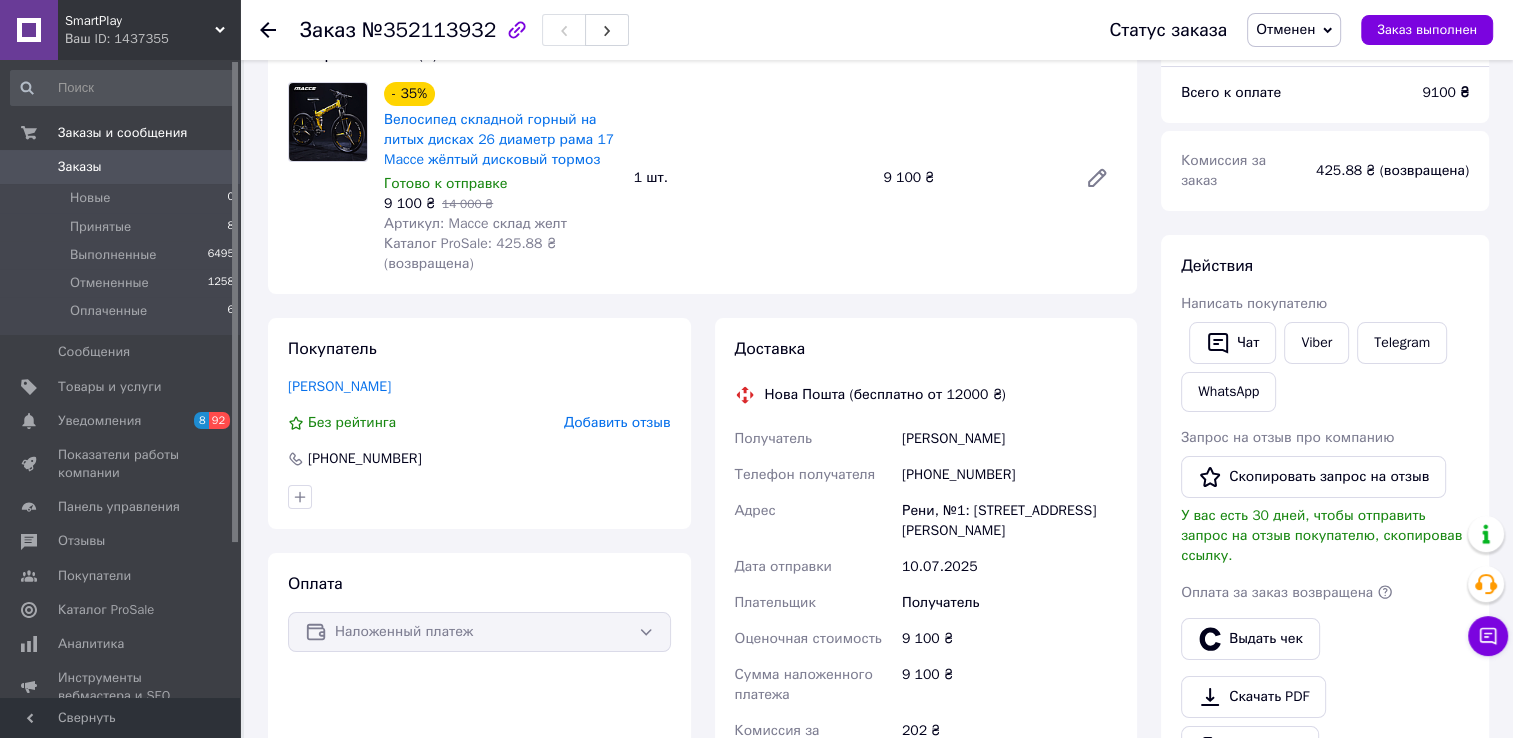 scroll, scrollTop: 0, scrollLeft: 0, axis: both 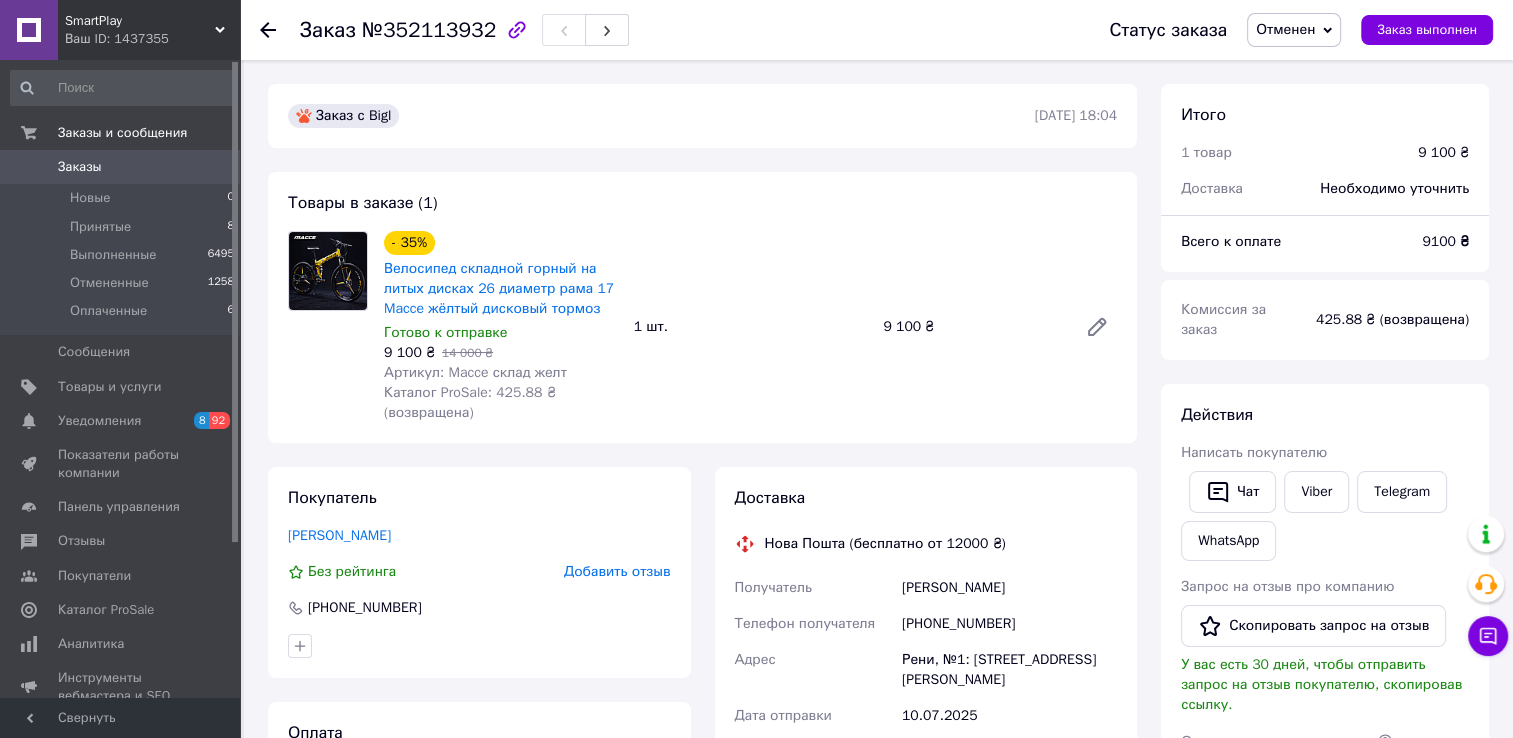 click at bounding box center [280, 30] 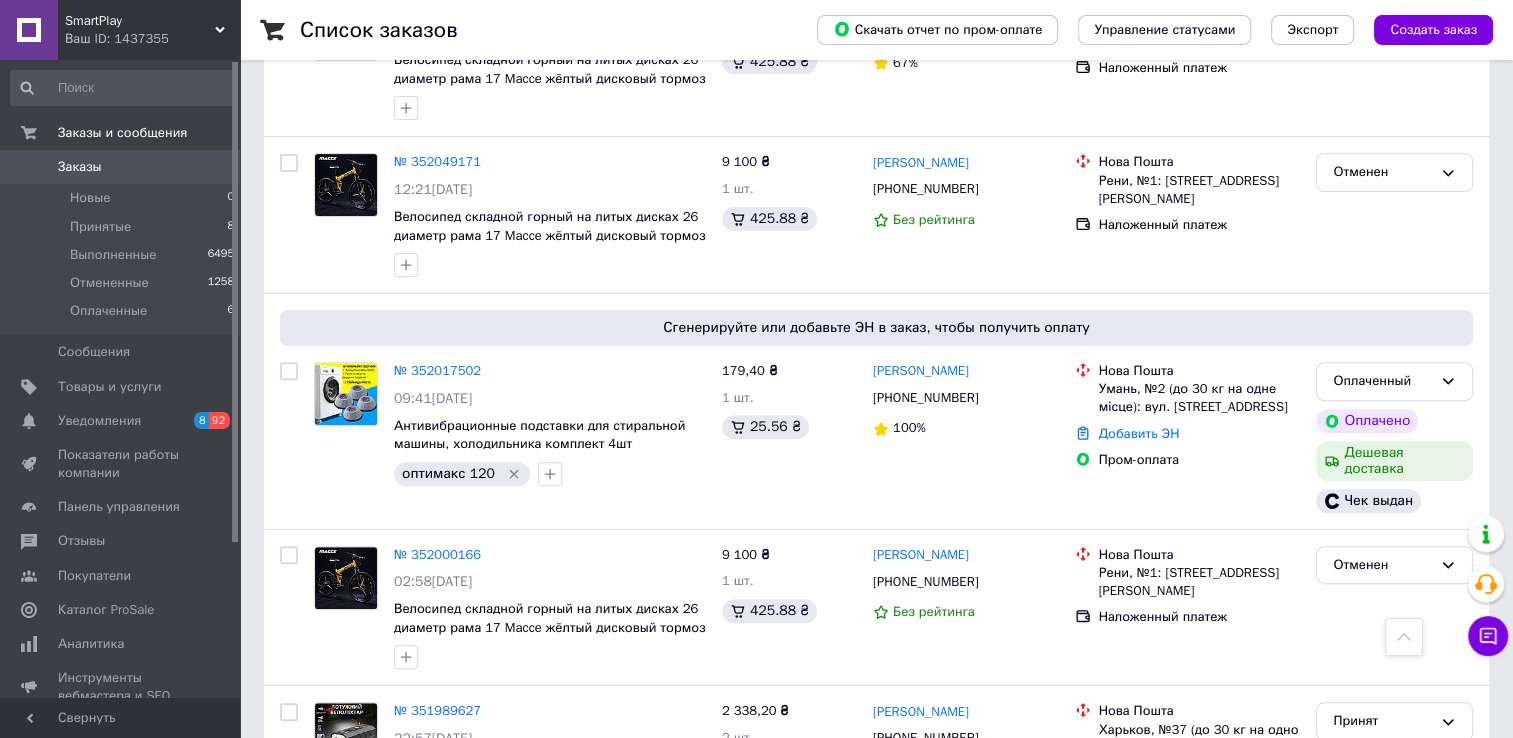 scroll, scrollTop: 618, scrollLeft: 0, axis: vertical 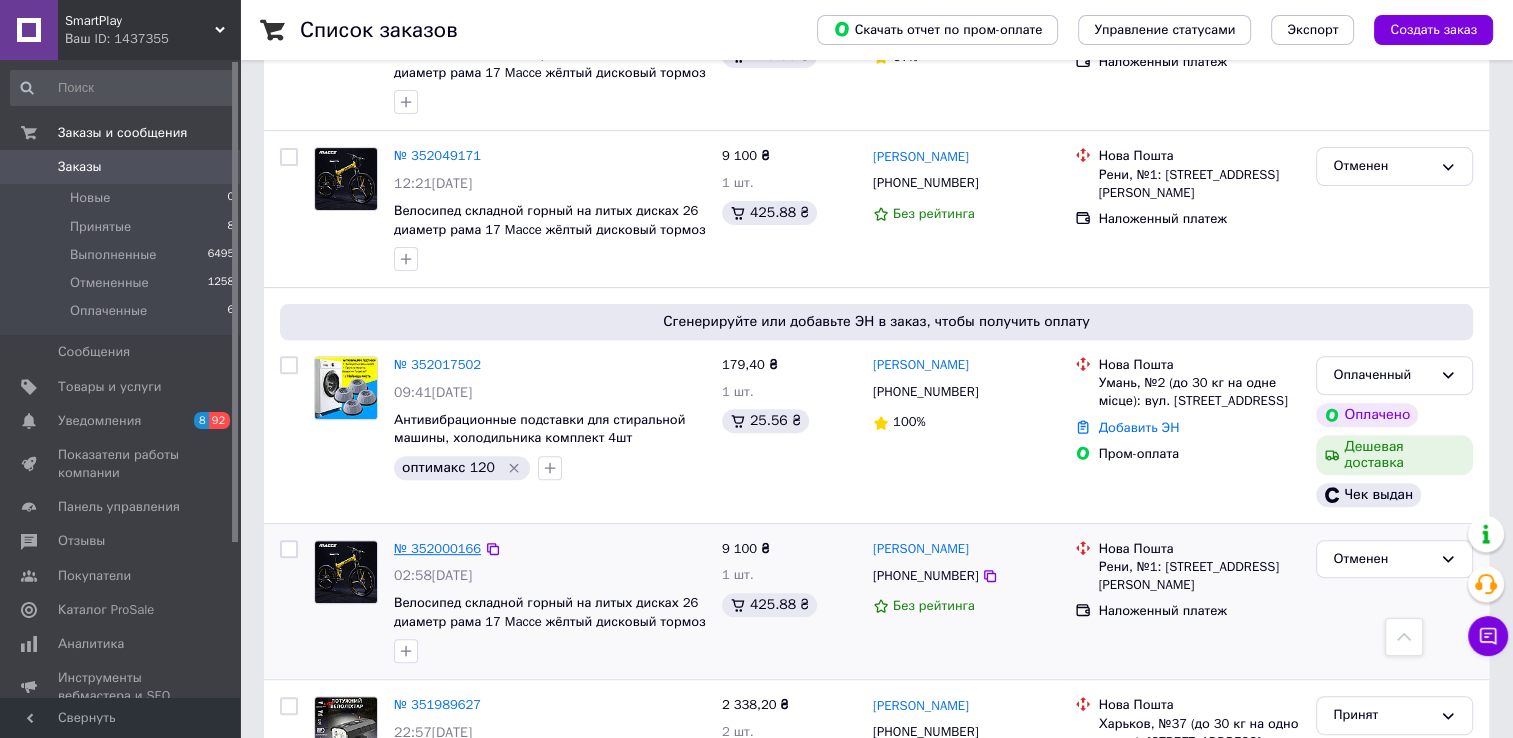 click on "№ 352000166" at bounding box center (437, 548) 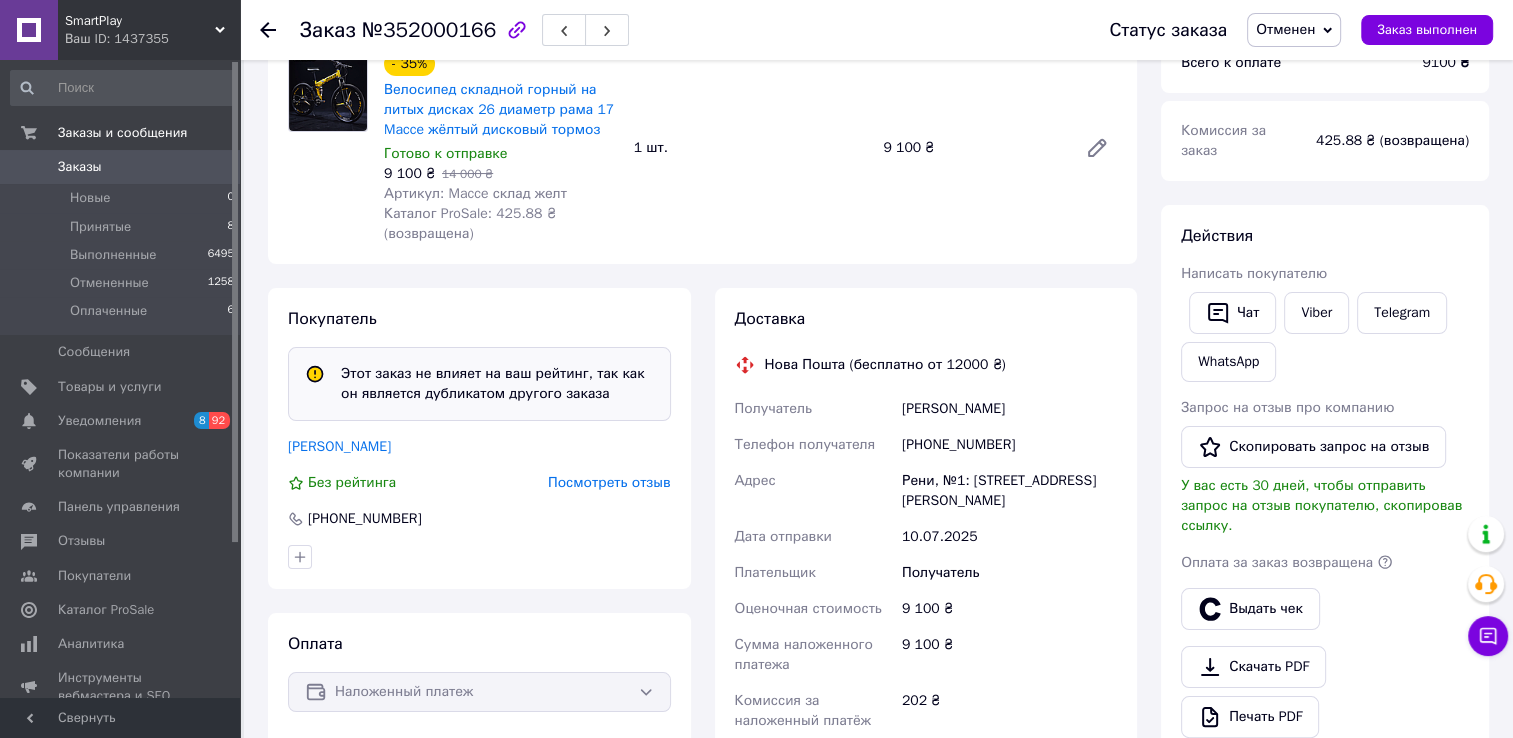 scroll, scrollTop: 221, scrollLeft: 0, axis: vertical 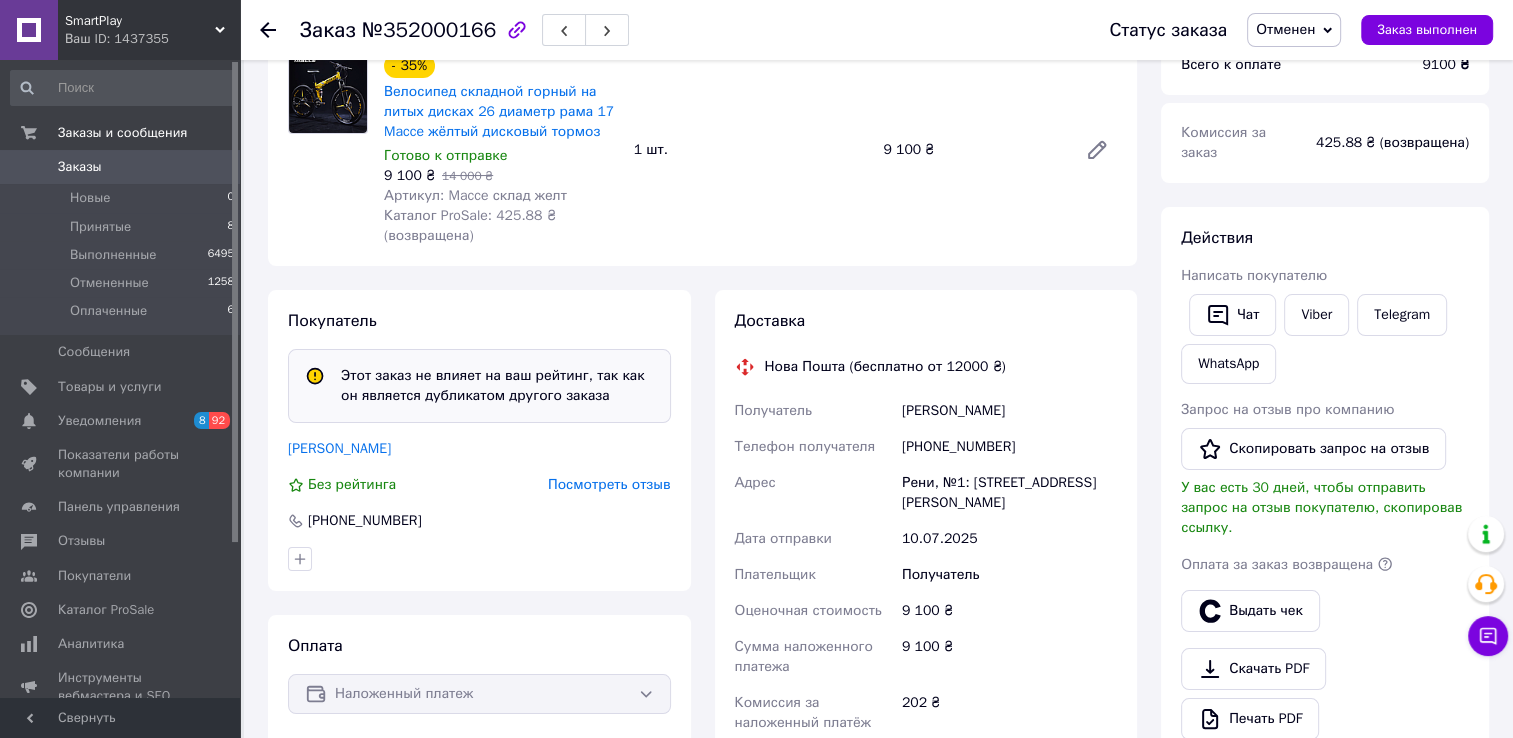 click at bounding box center (268, 30) 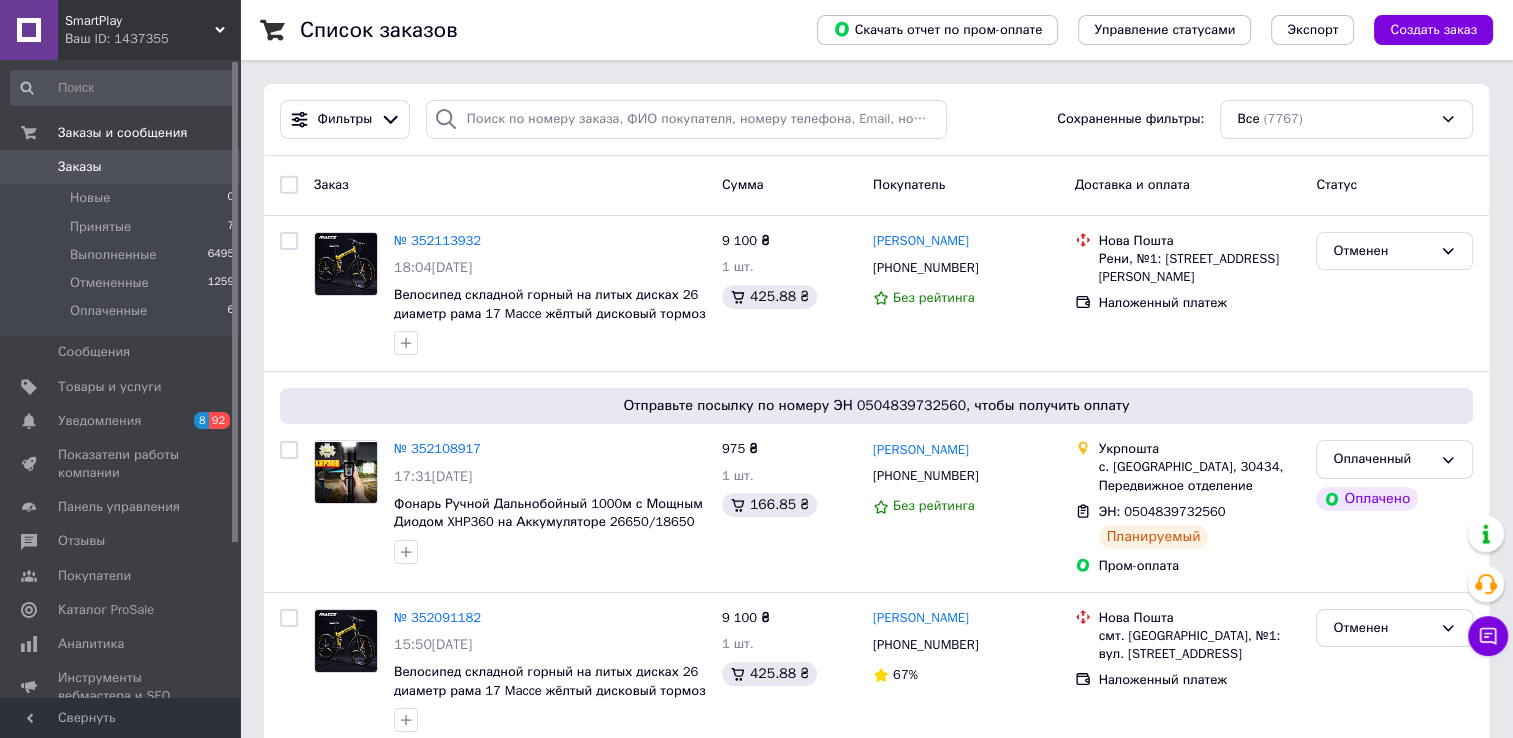 click on "Заказы" at bounding box center (121, 167) 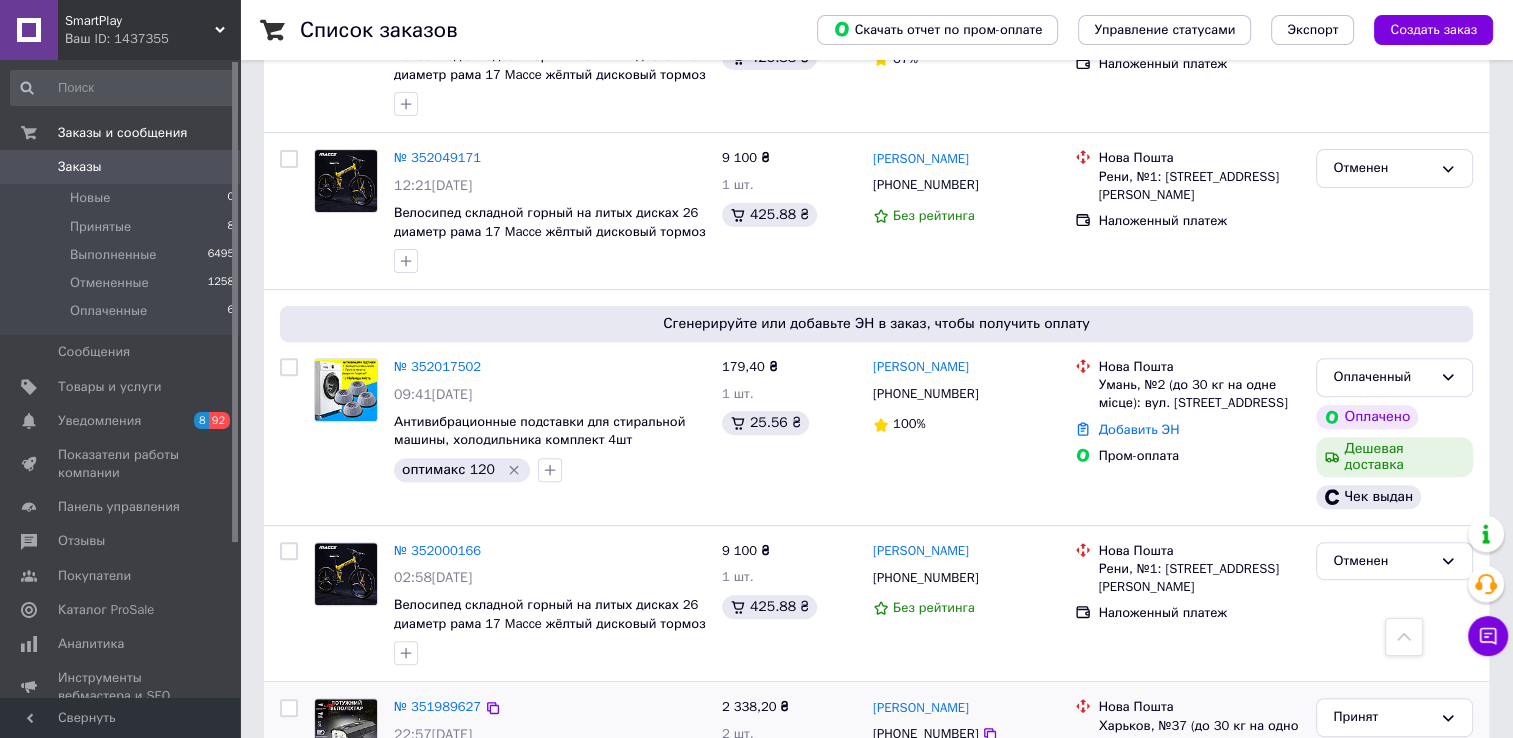 scroll, scrollTop: 617, scrollLeft: 0, axis: vertical 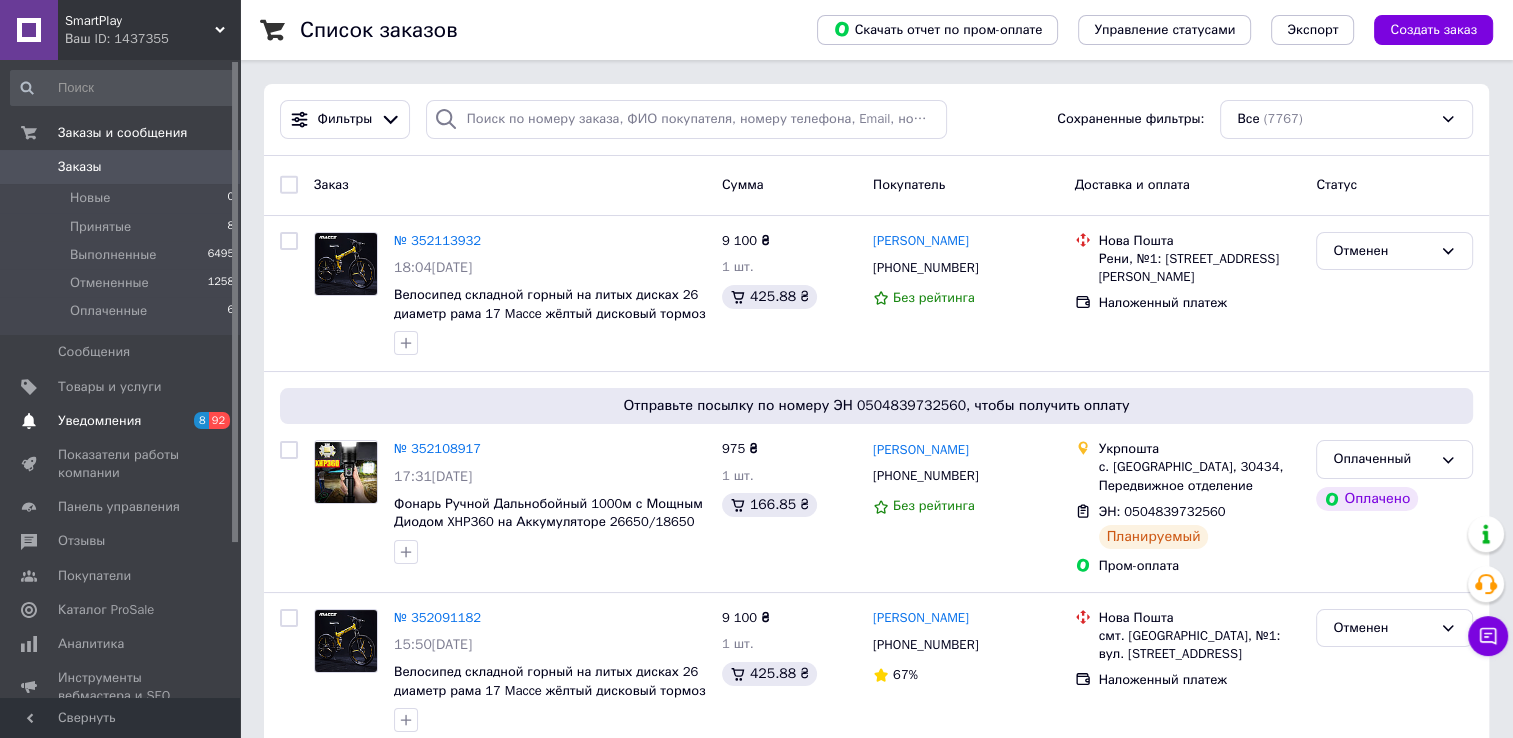 click on "Уведомления" at bounding box center [99, 421] 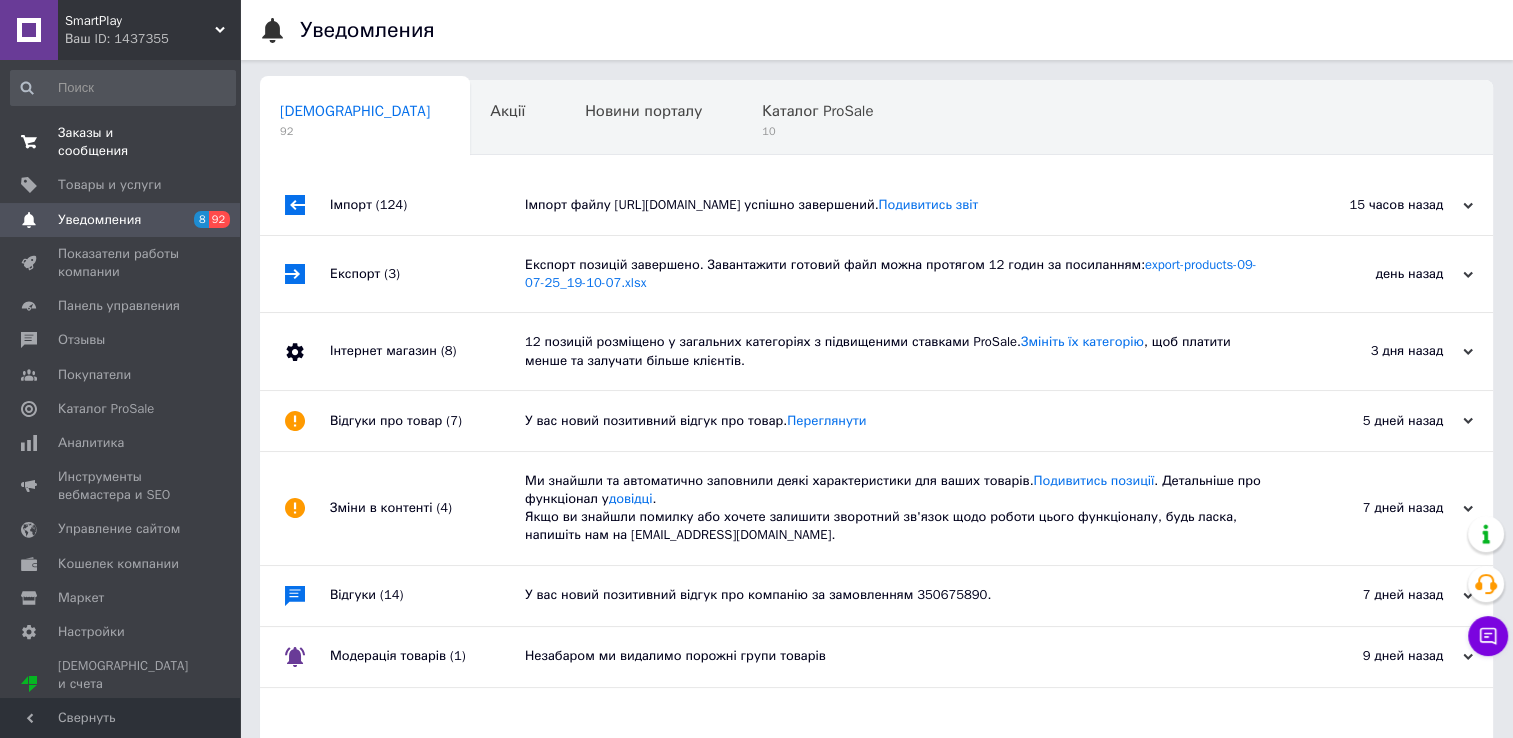 click on "Заказы и сообщения 0 0" at bounding box center [123, 142] 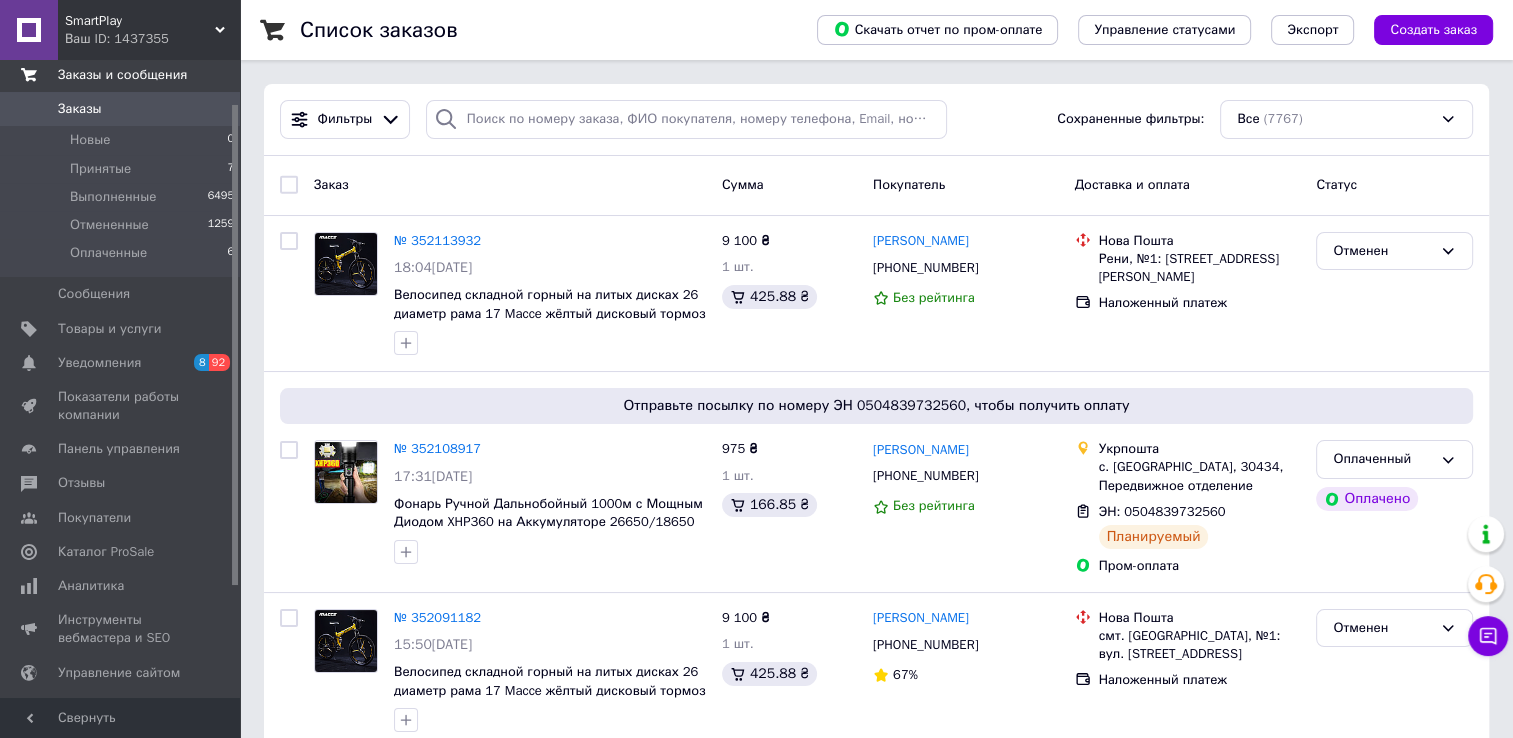 scroll, scrollTop: 60, scrollLeft: 0, axis: vertical 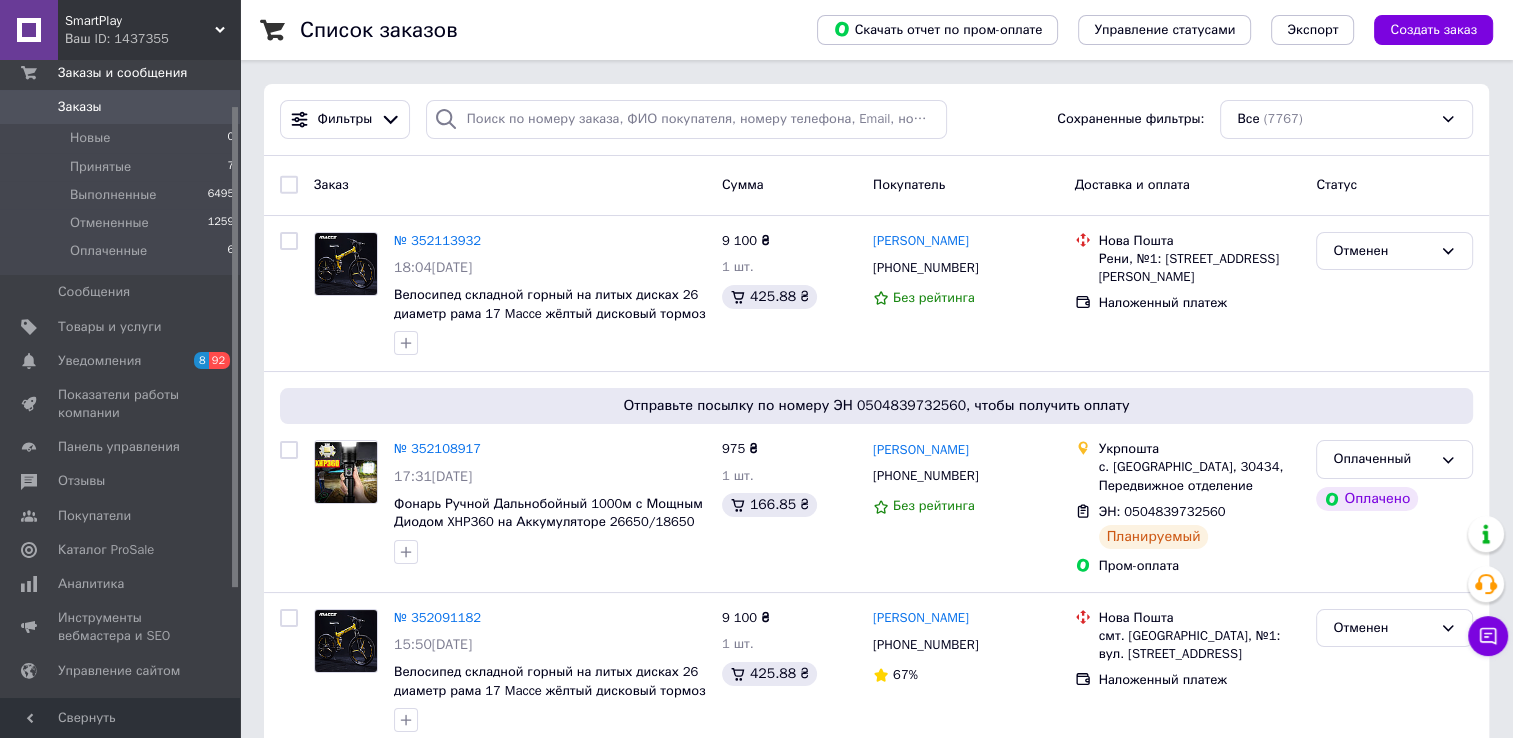 click on "Заказы" at bounding box center (80, 107) 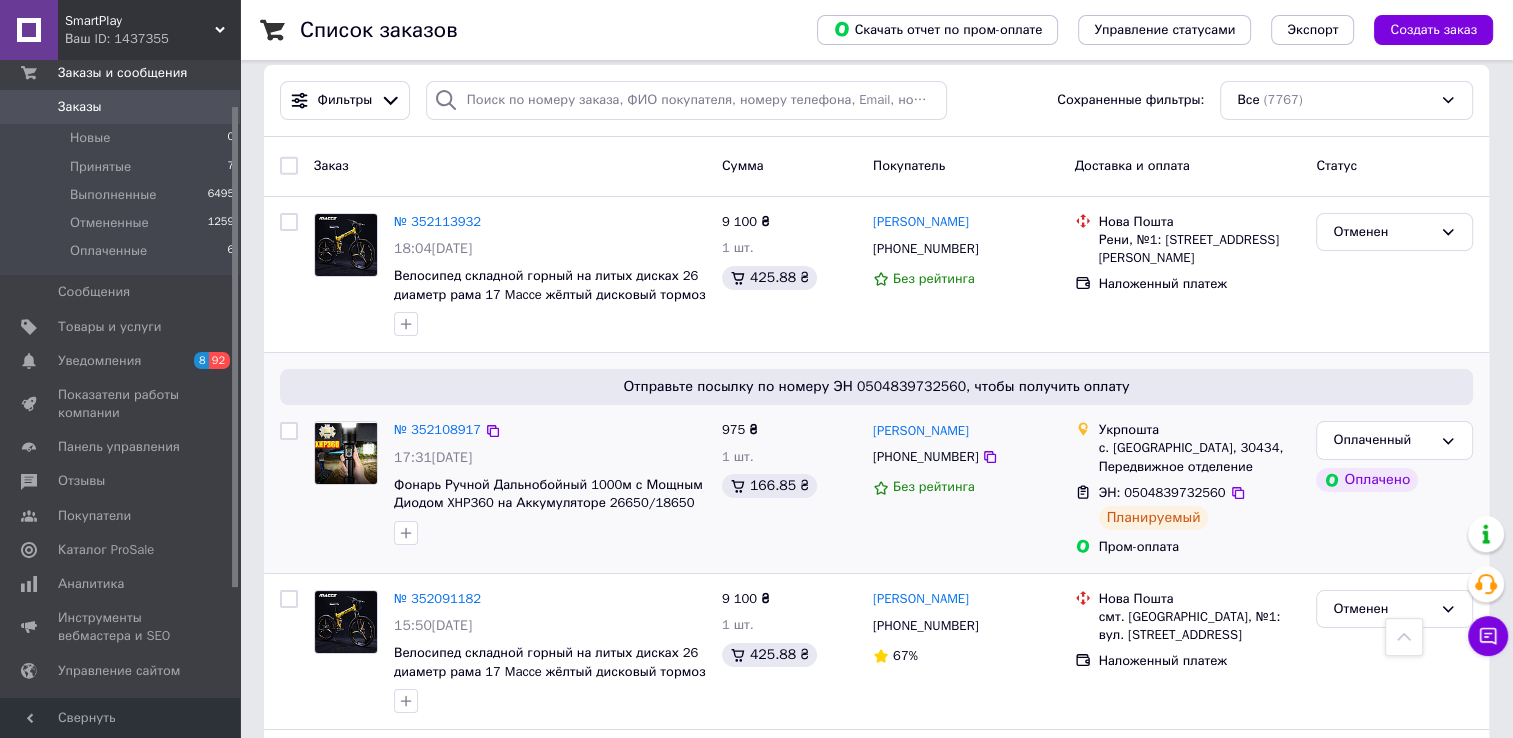 scroll, scrollTop: 0, scrollLeft: 0, axis: both 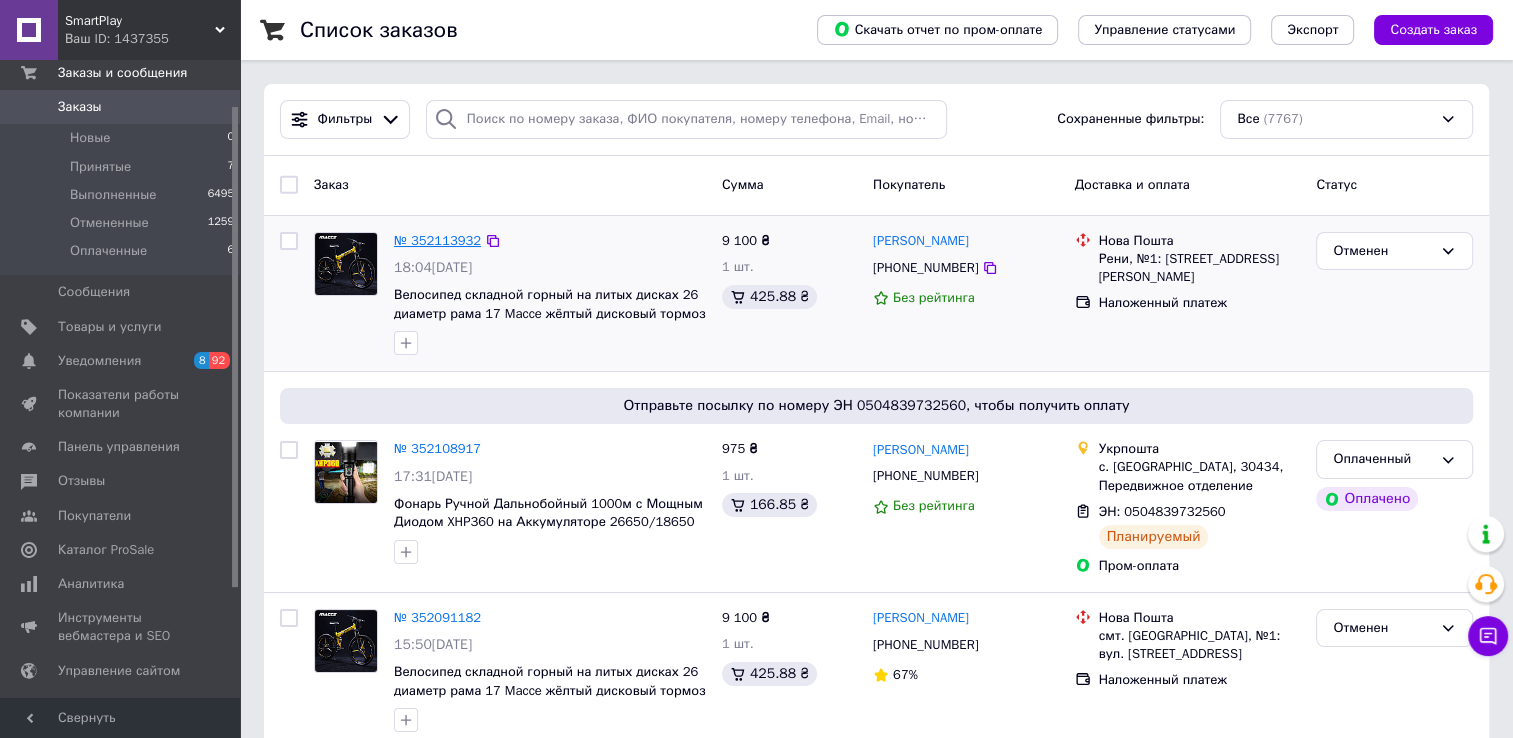 click on "№ 352113932" at bounding box center (437, 240) 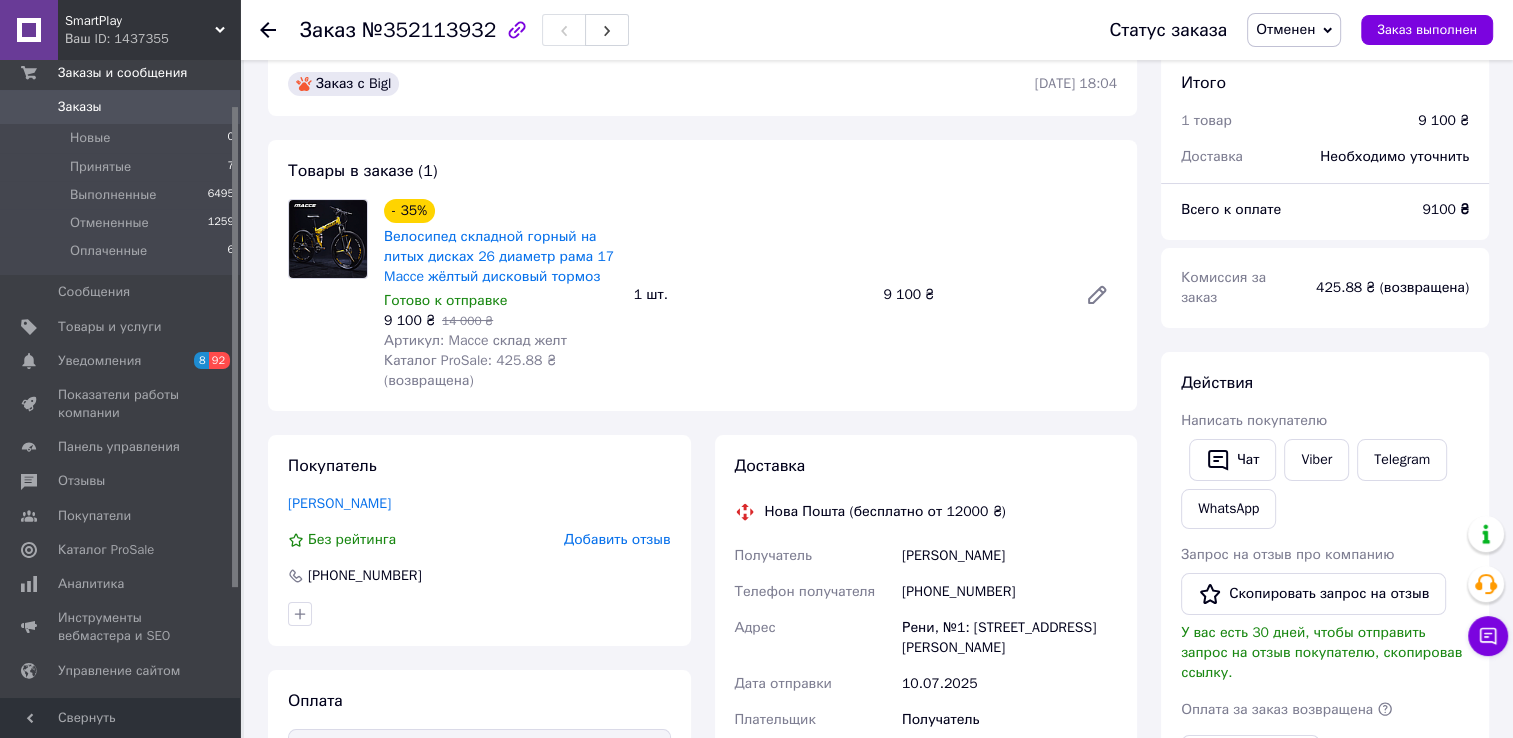 scroll, scrollTop: 31, scrollLeft: 0, axis: vertical 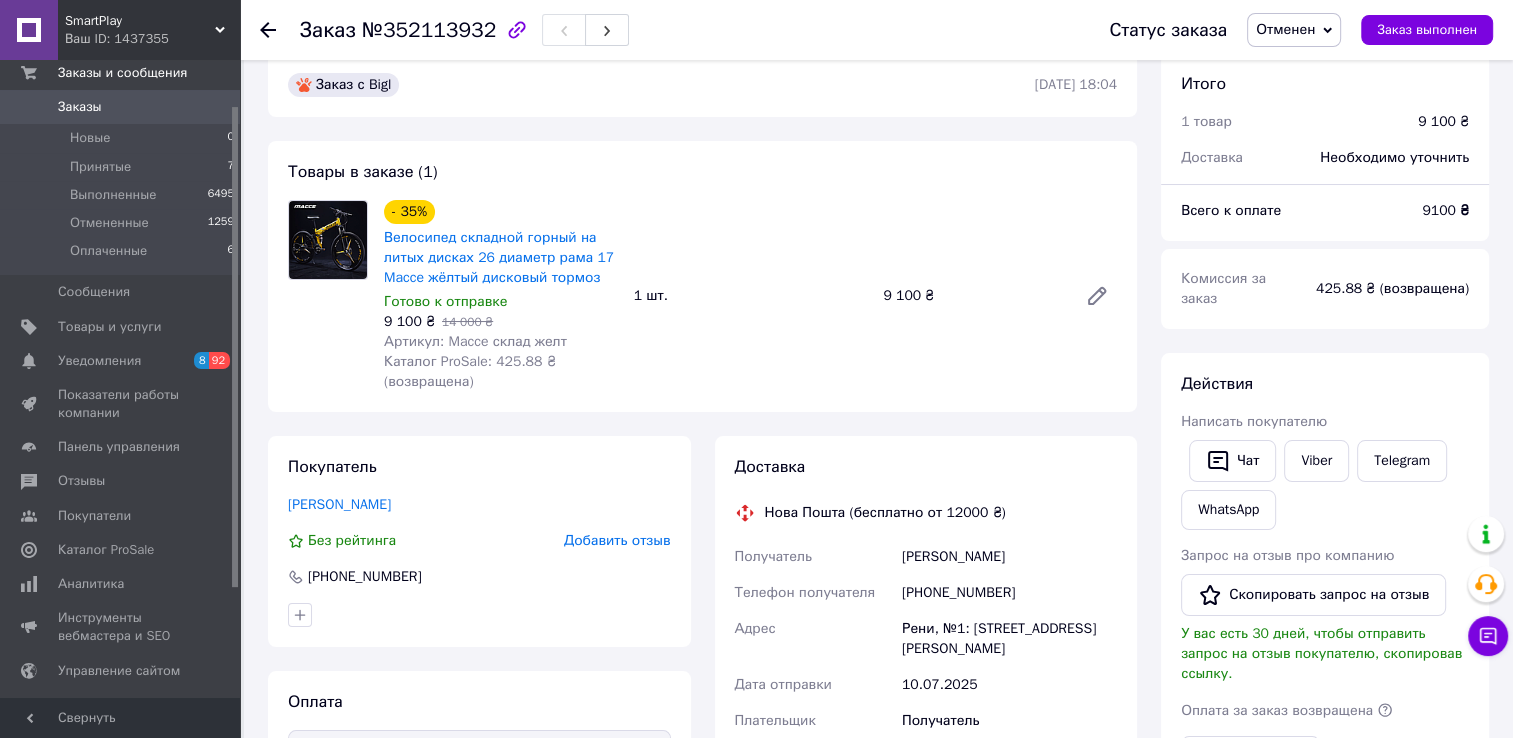 click 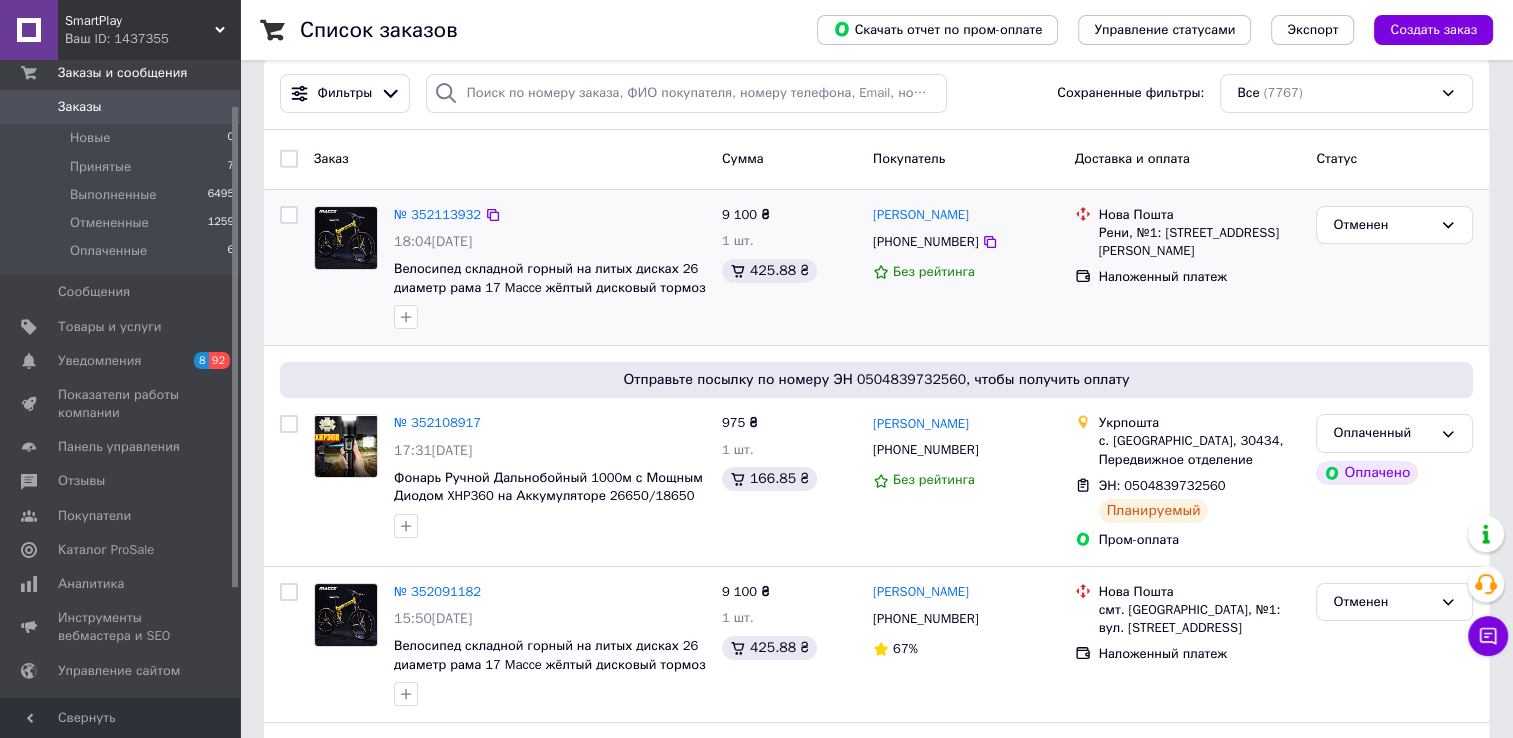 scroll, scrollTop: 0, scrollLeft: 0, axis: both 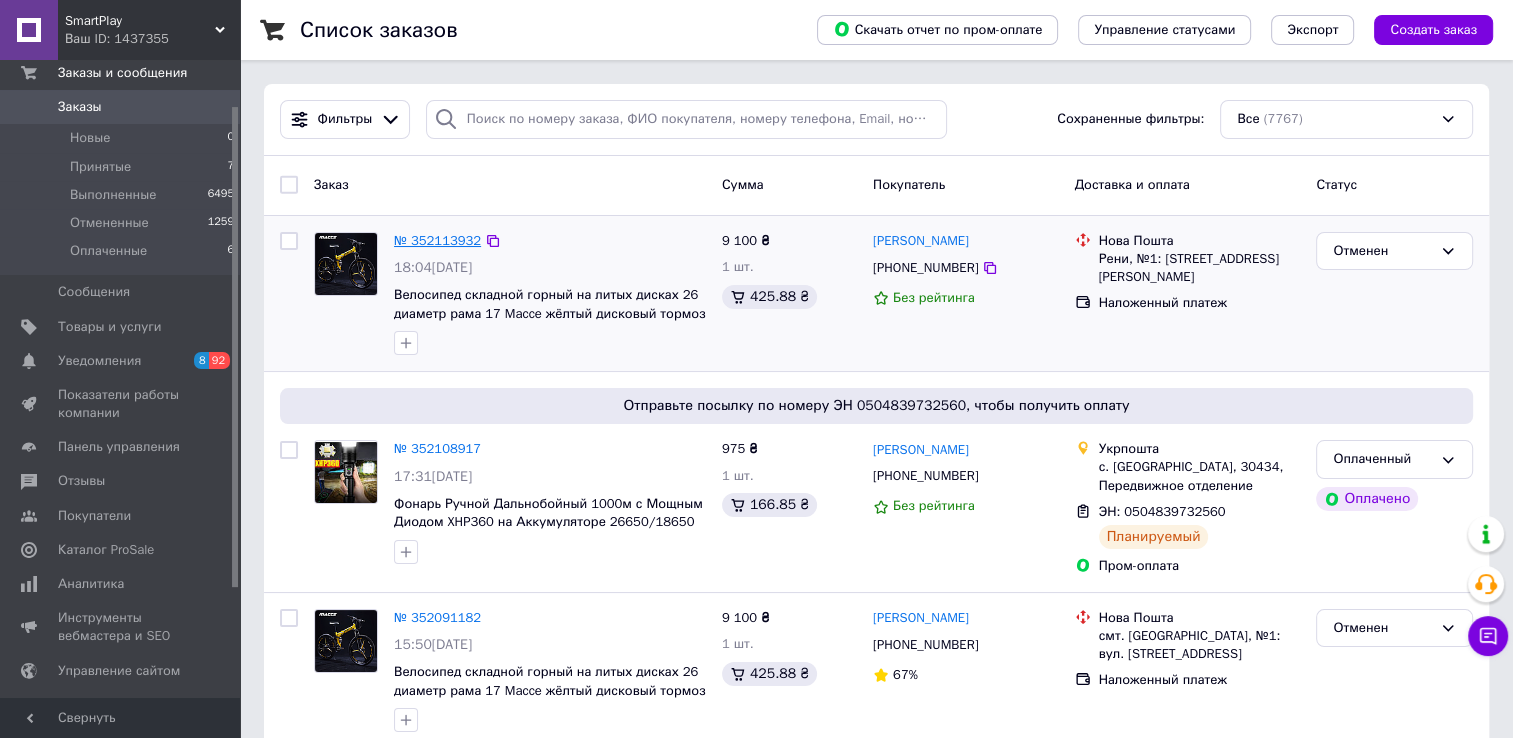 click on "№ 352113932" at bounding box center (437, 240) 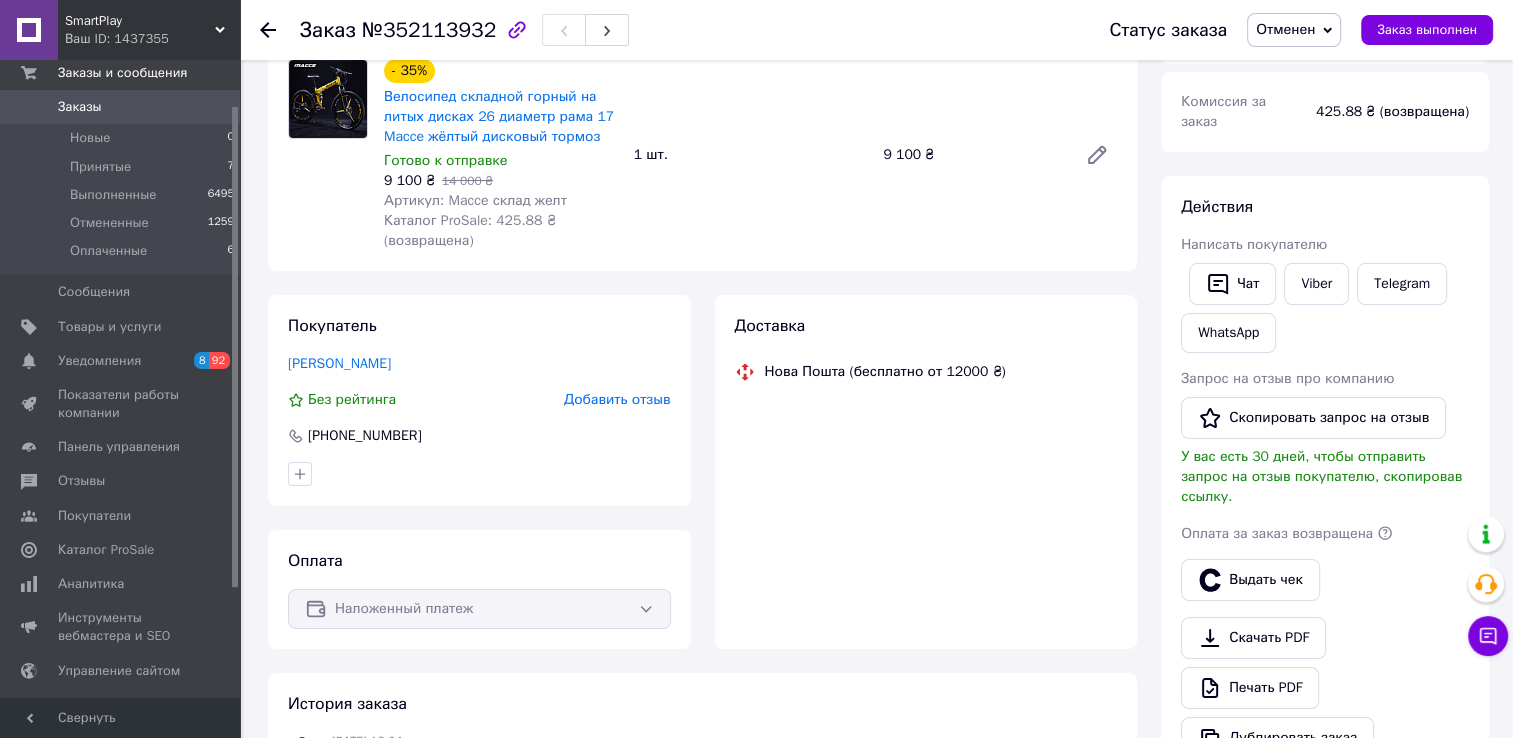 scroll, scrollTop: 176, scrollLeft: 0, axis: vertical 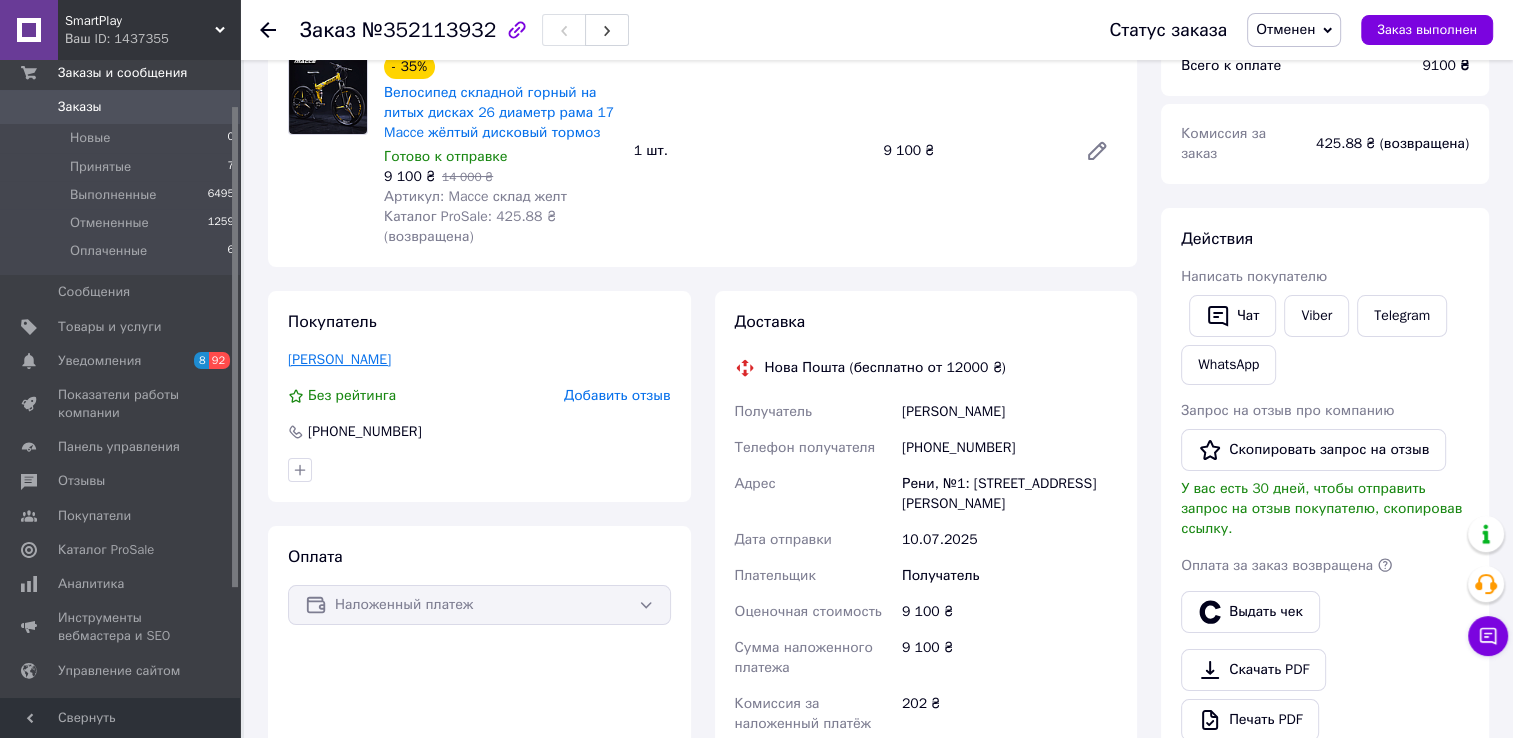 click on "Бобков Виталий" at bounding box center (339, 359) 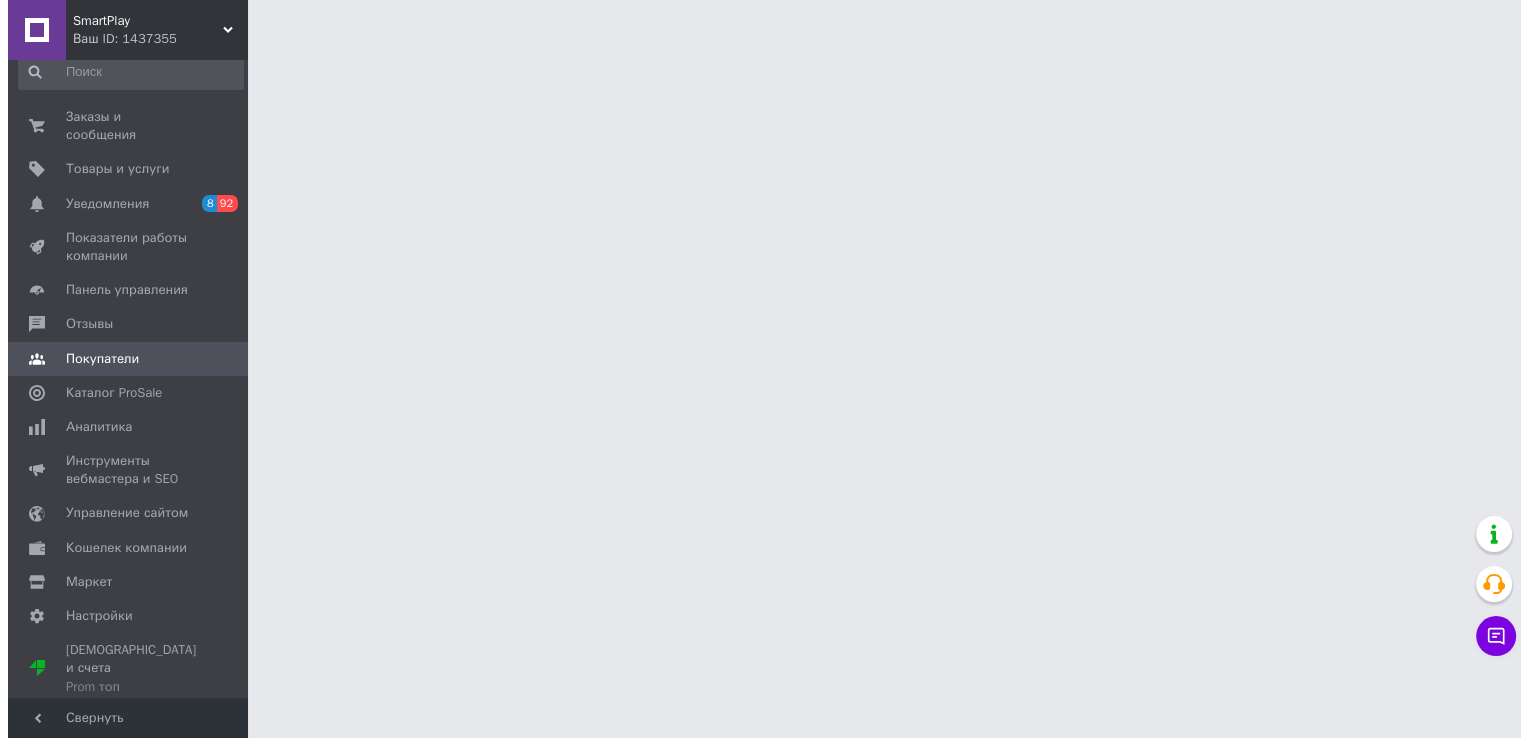 scroll, scrollTop: 0, scrollLeft: 0, axis: both 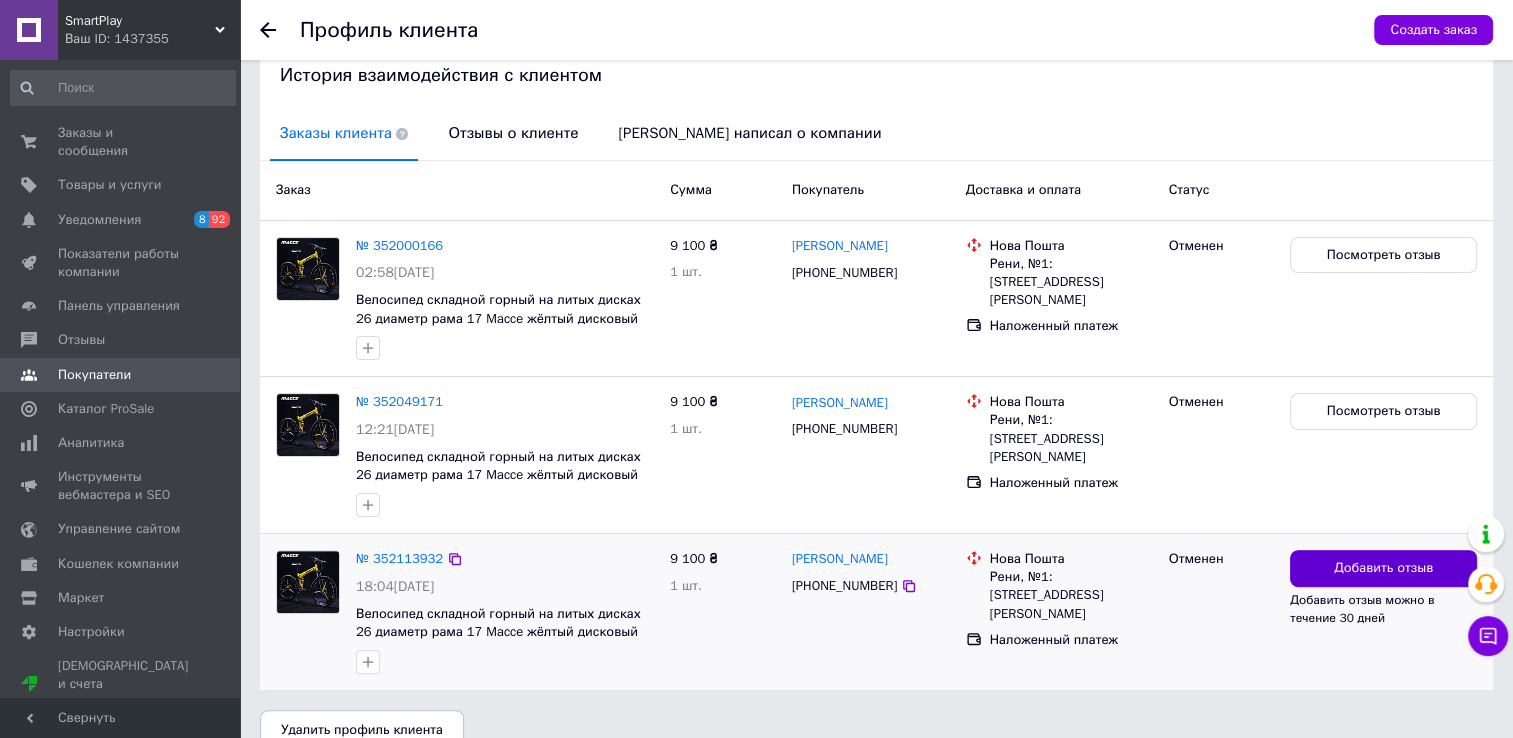 click on "Добавить отзыв" at bounding box center (1383, 568) 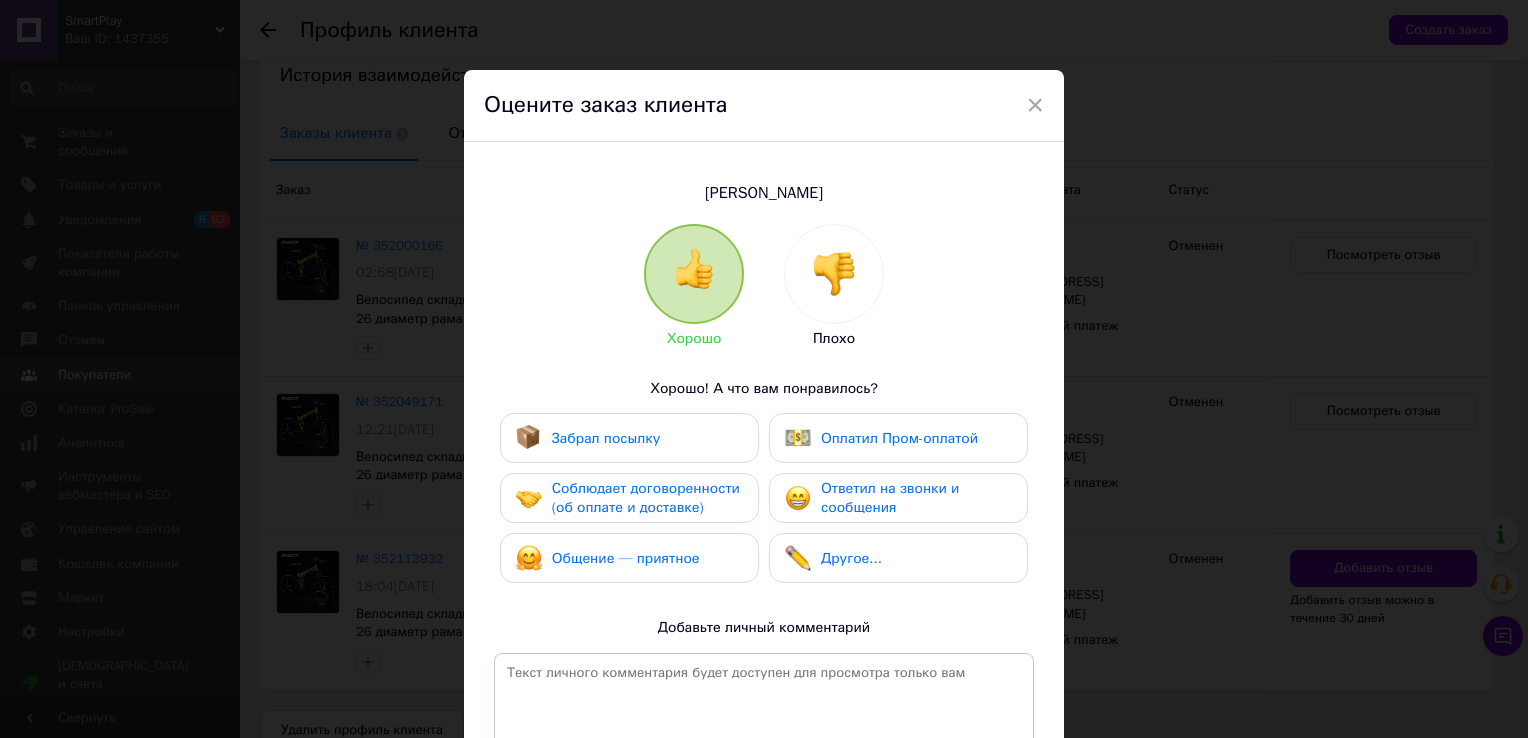 click at bounding box center [834, 274] 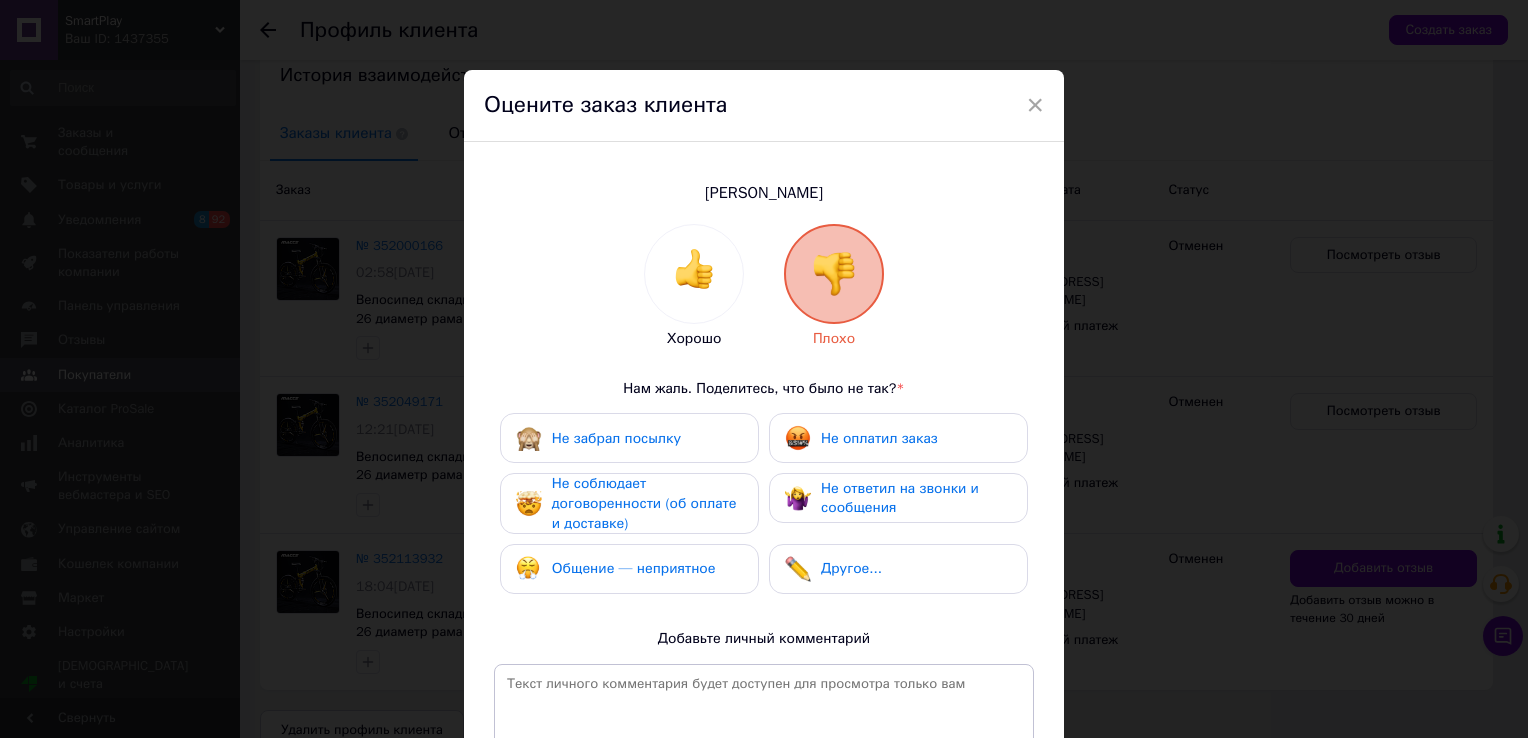 click on "Не оплатил заказ" at bounding box center [861, 438] 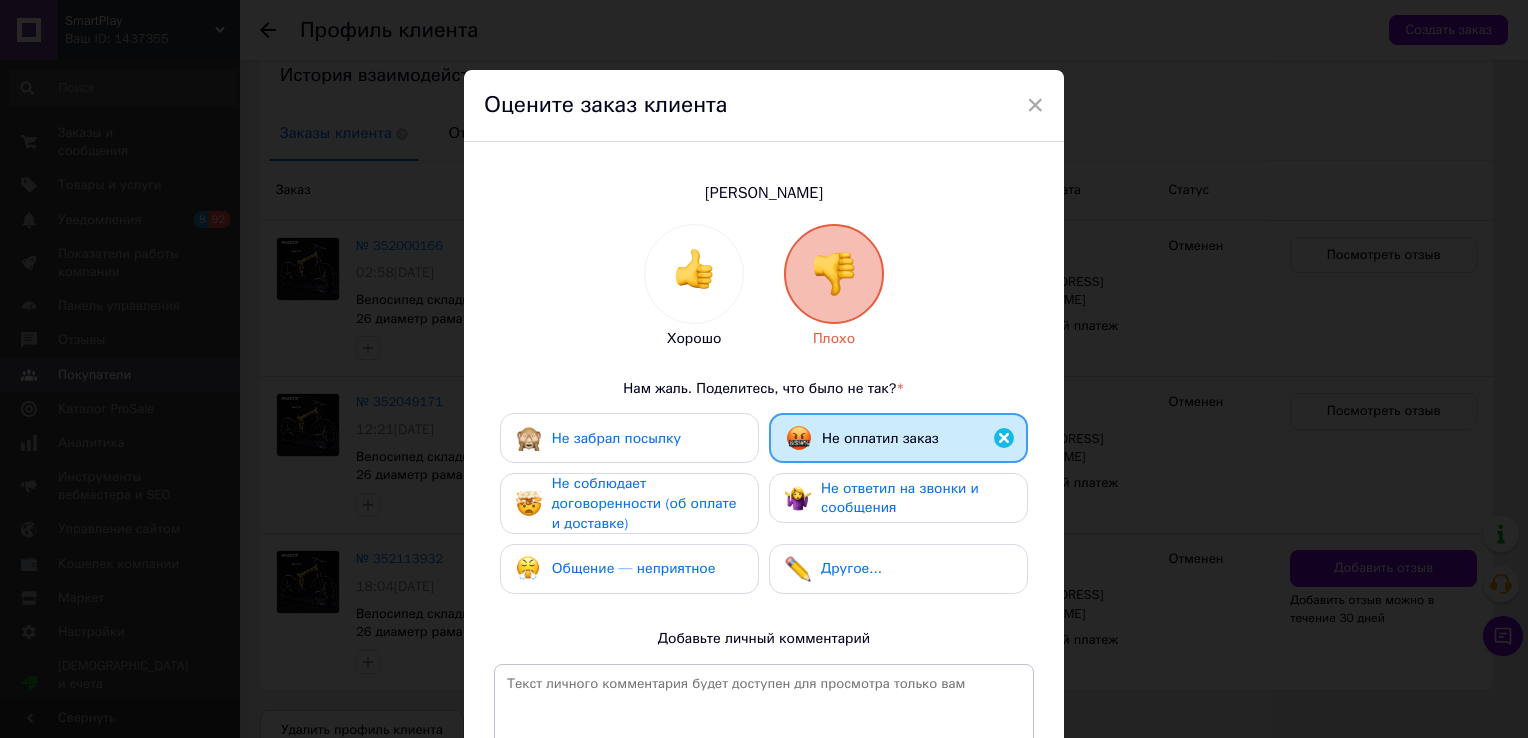 click on "Не ответил на звонки и сообщения" at bounding box center [898, 498] 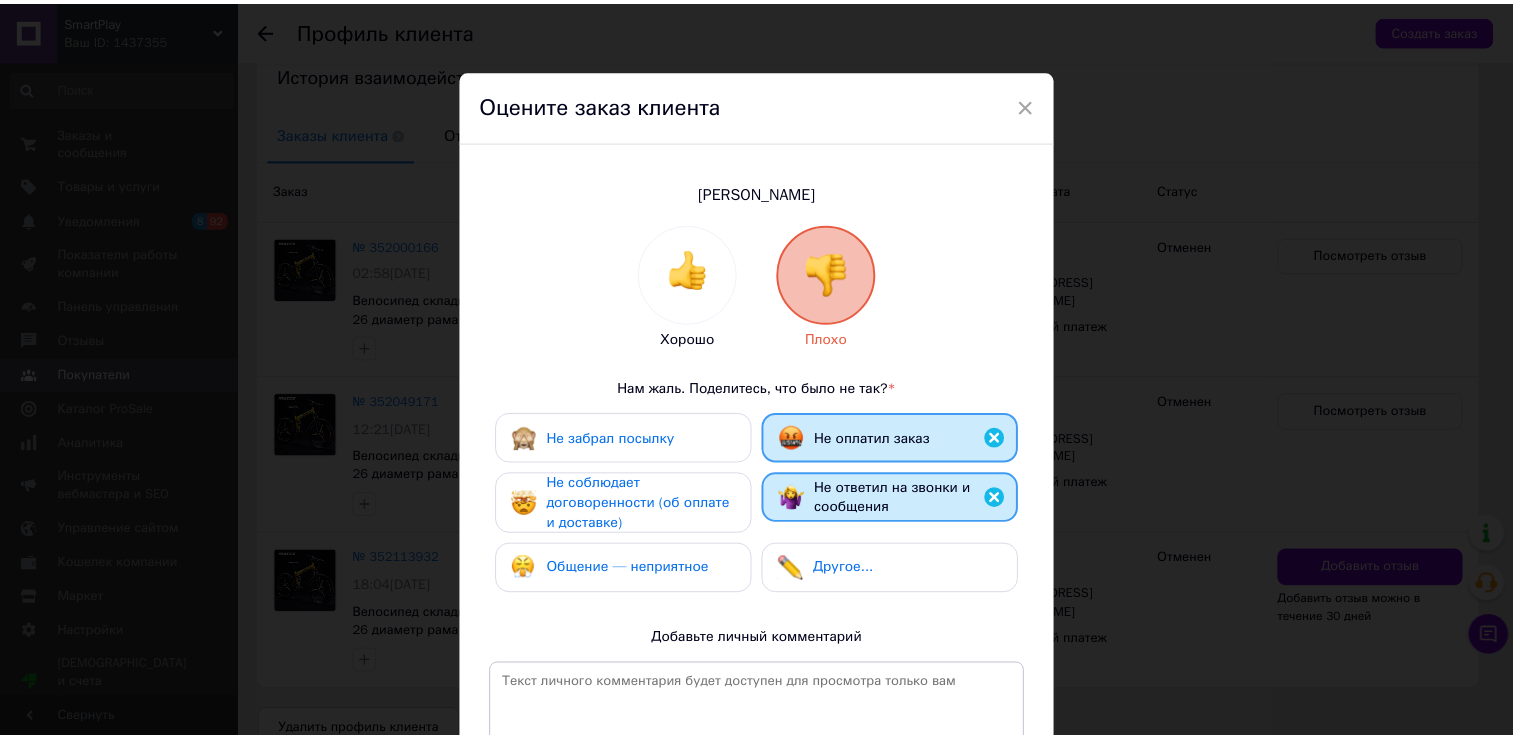 scroll, scrollTop: 257, scrollLeft: 0, axis: vertical 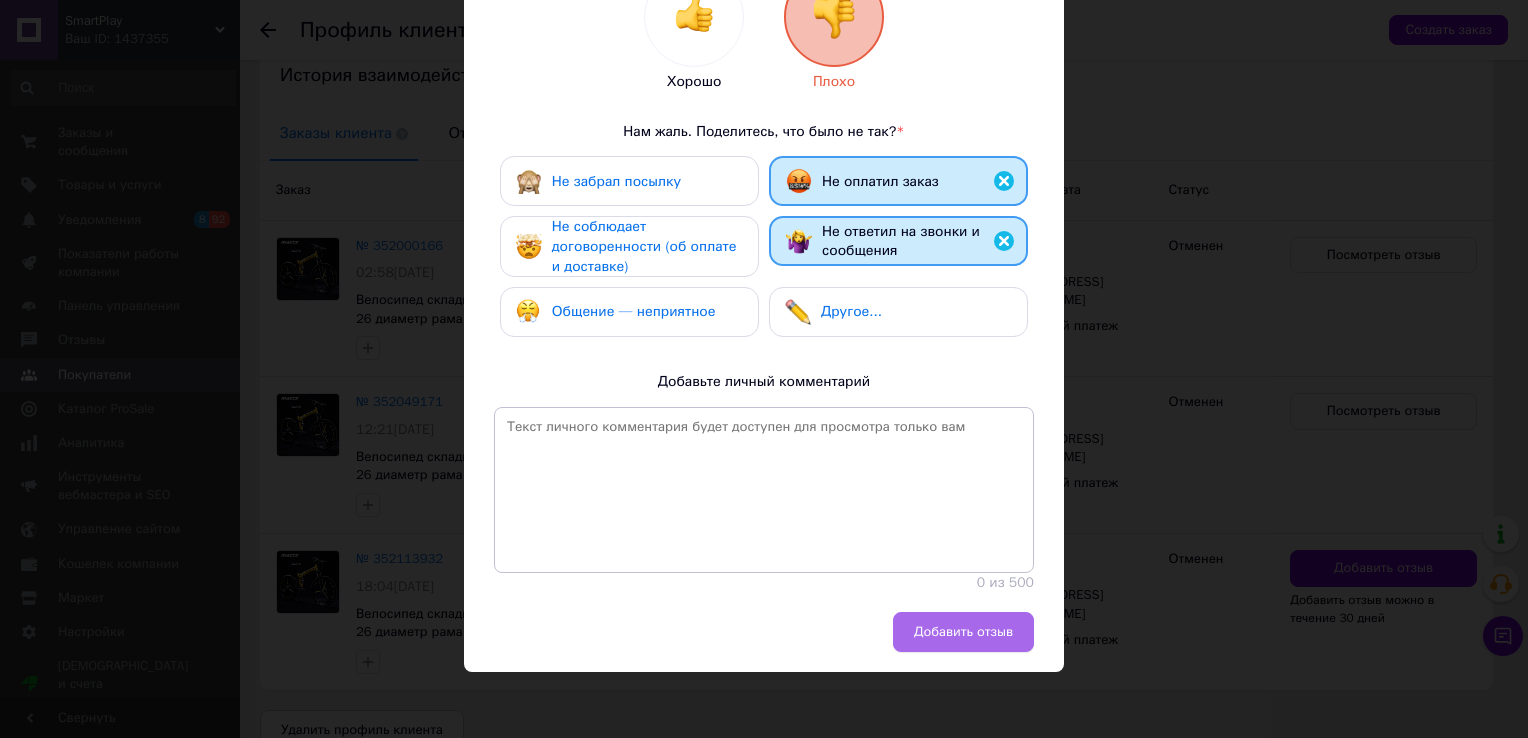 click on "Добавить отзыв" at bounding box center (963, 632) 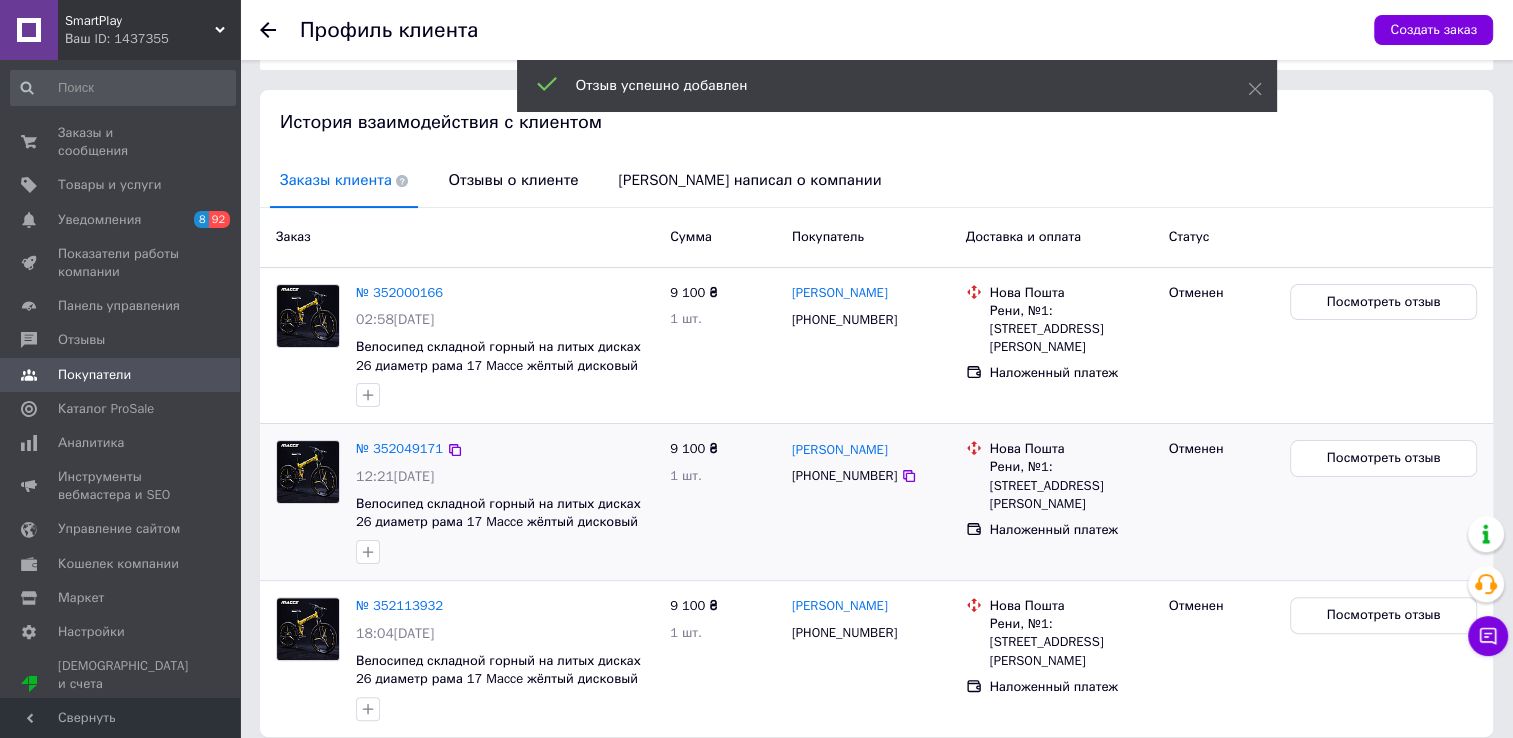 scroll, scrollTop: 358, scrollLeft: 0, axis: vertical 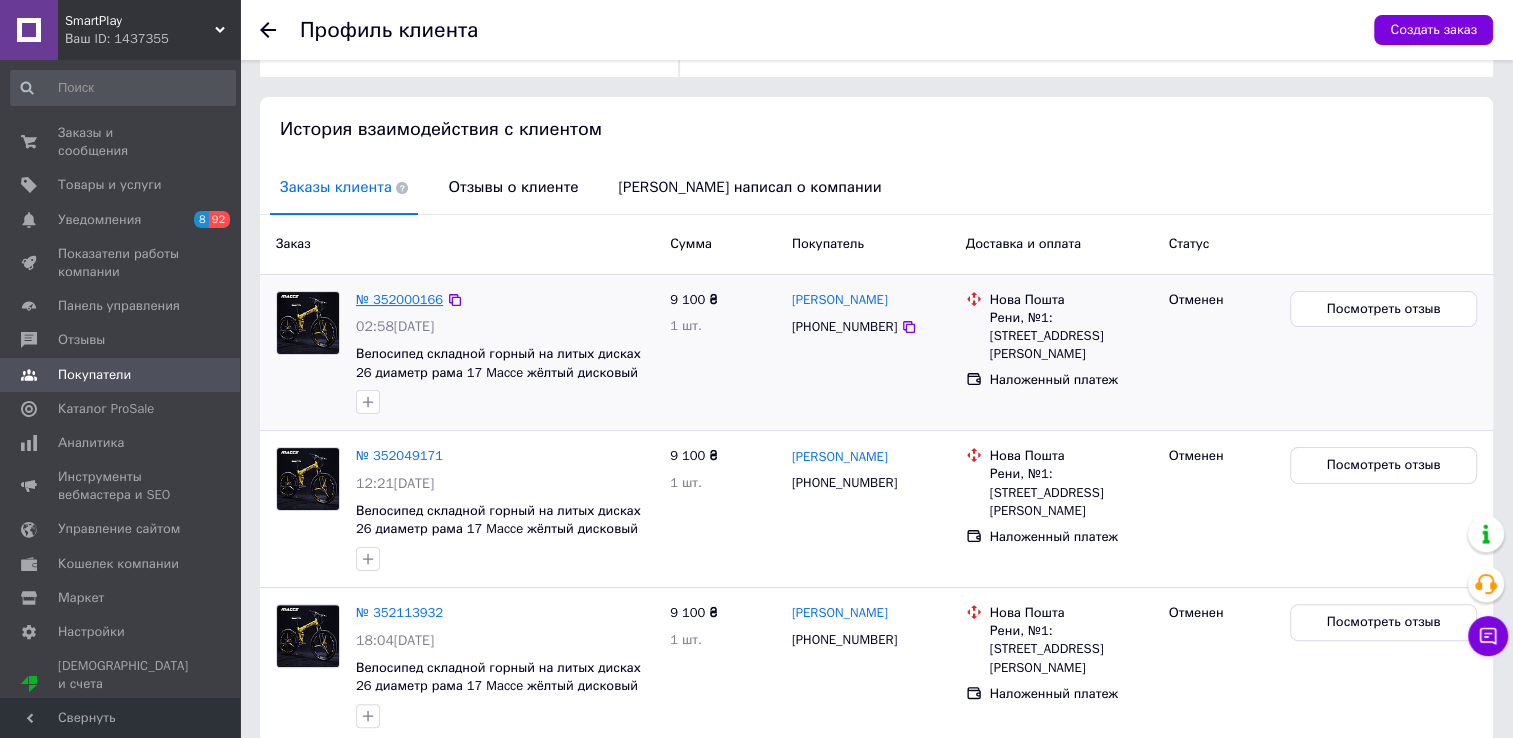 click on "№ 352000166" at bounding box center (399, 299) 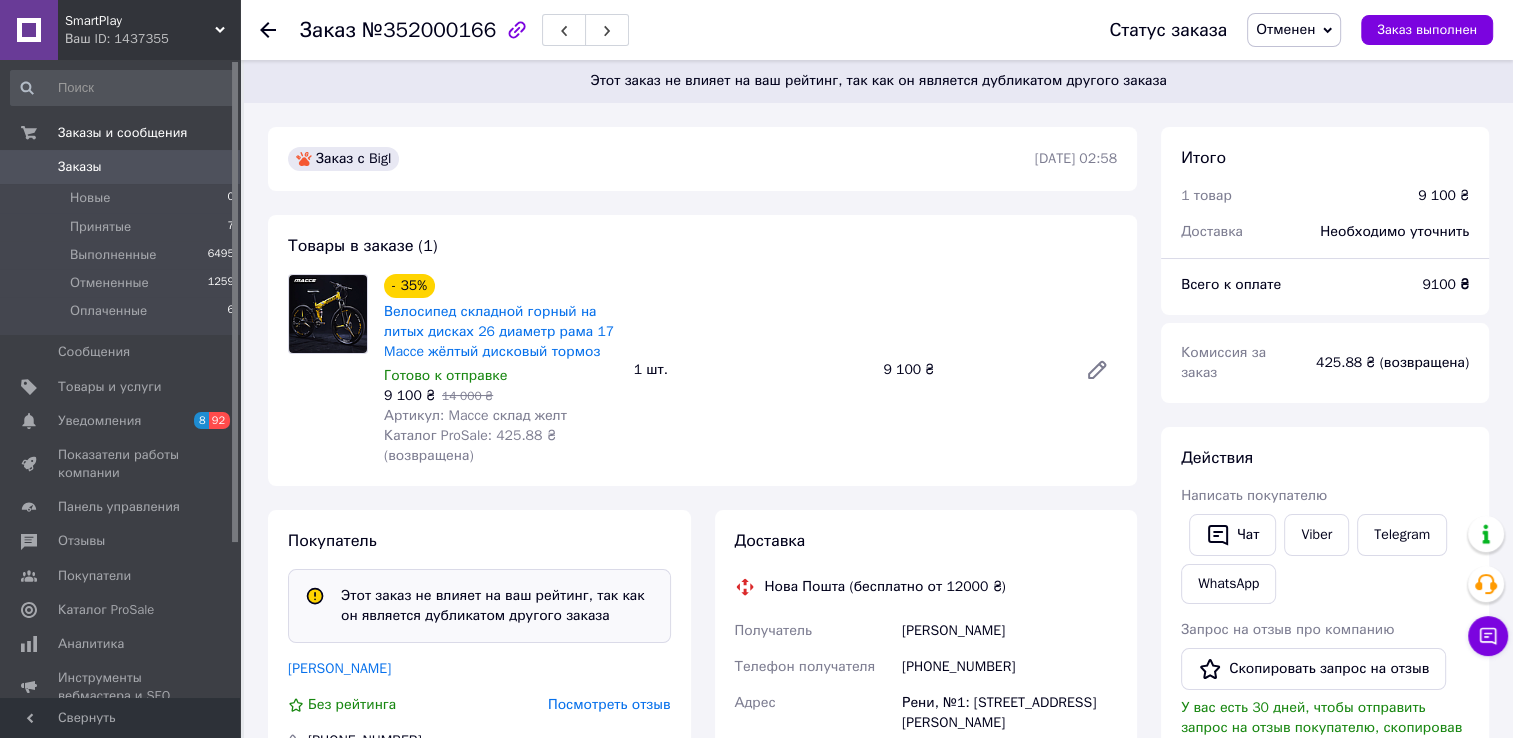 scroll, scrollTop: 0, scrollLeft: 0, axis: both 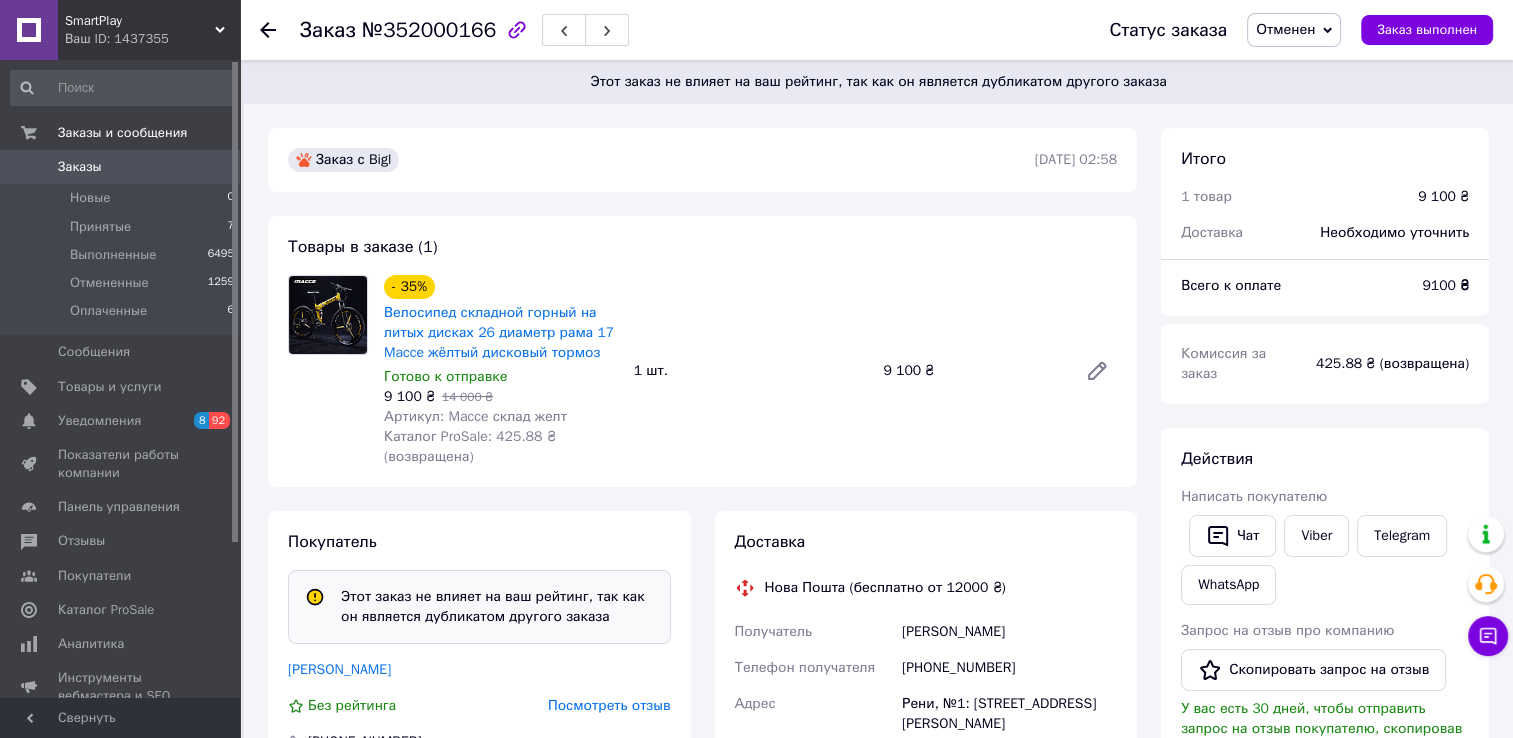 click on "Заказы 0" at bounding box center (123, 167) 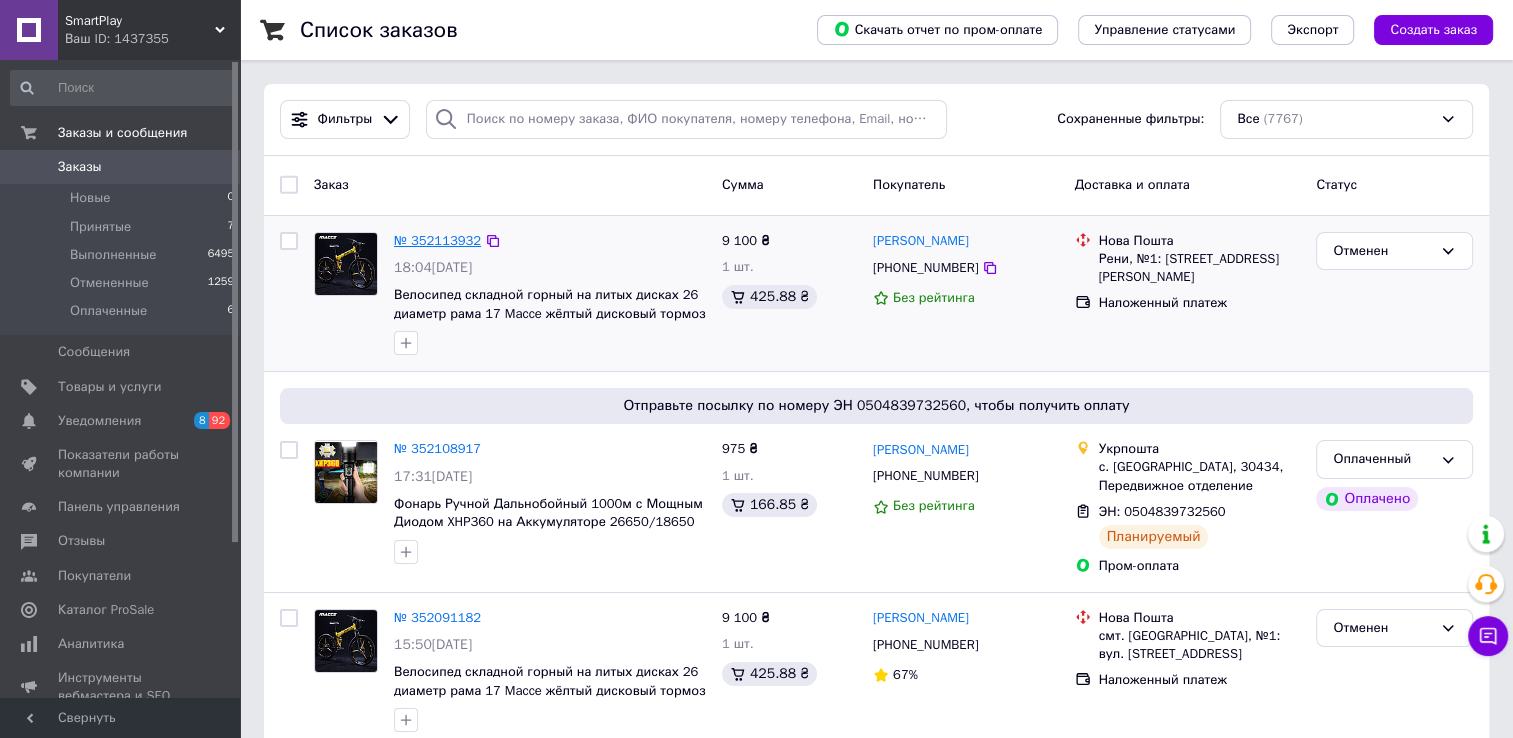 click on "№ 352113932" at bounding box center (437, 240) 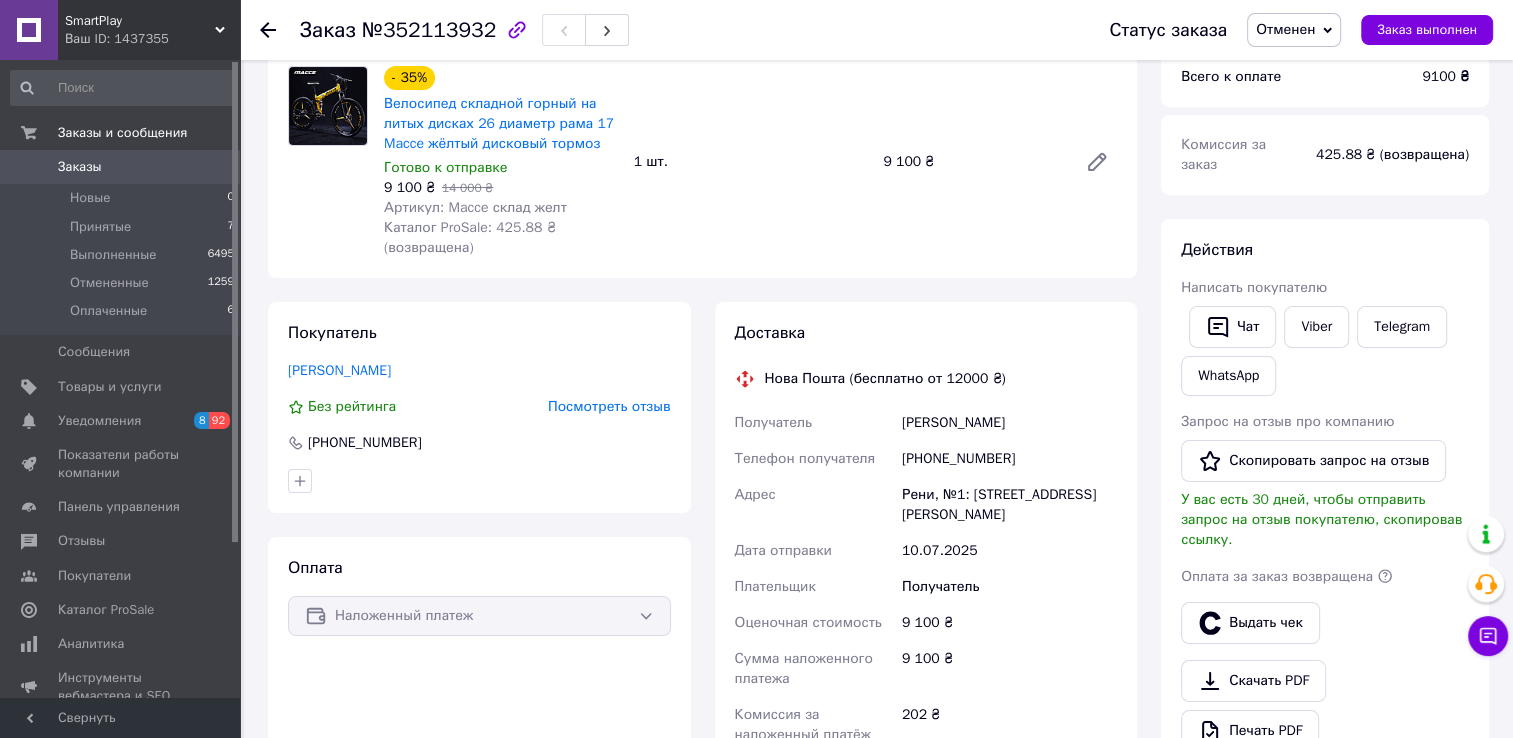 scroll, scrollTop: 223, scrollLeft: 0, axis: vertical 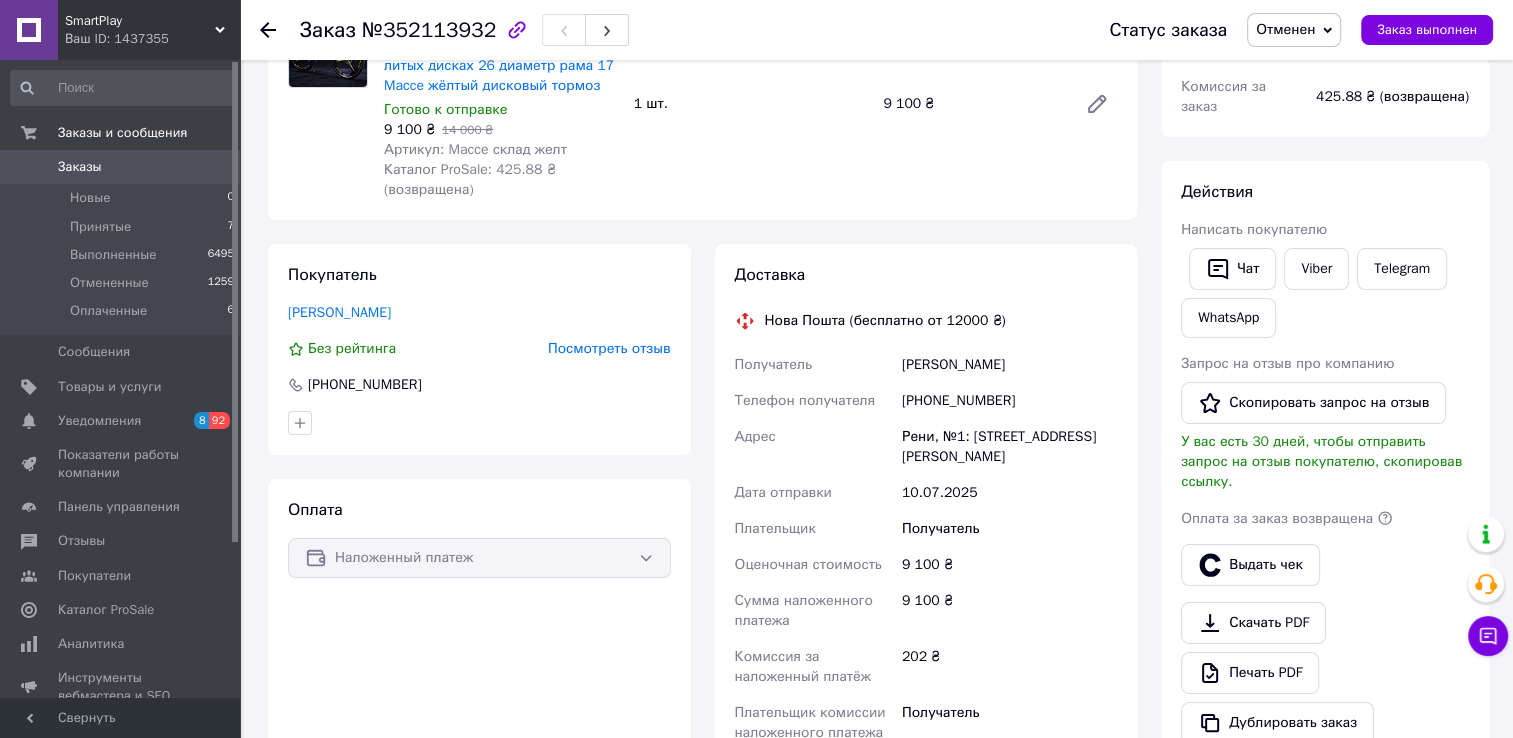 click on "Заказы" at bounding box center [80, 167] 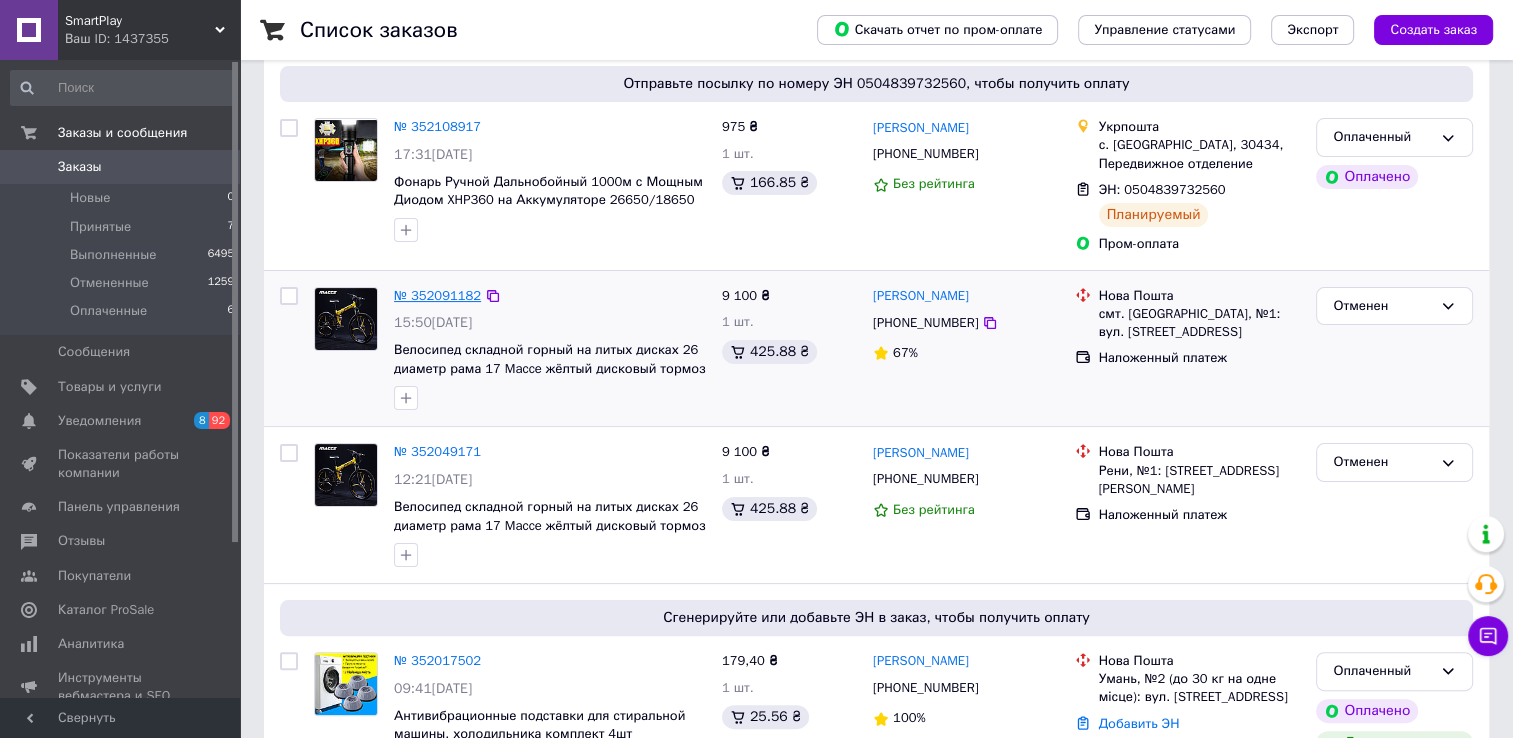 click on "№ 352091182" at bounding box center [437, 295] 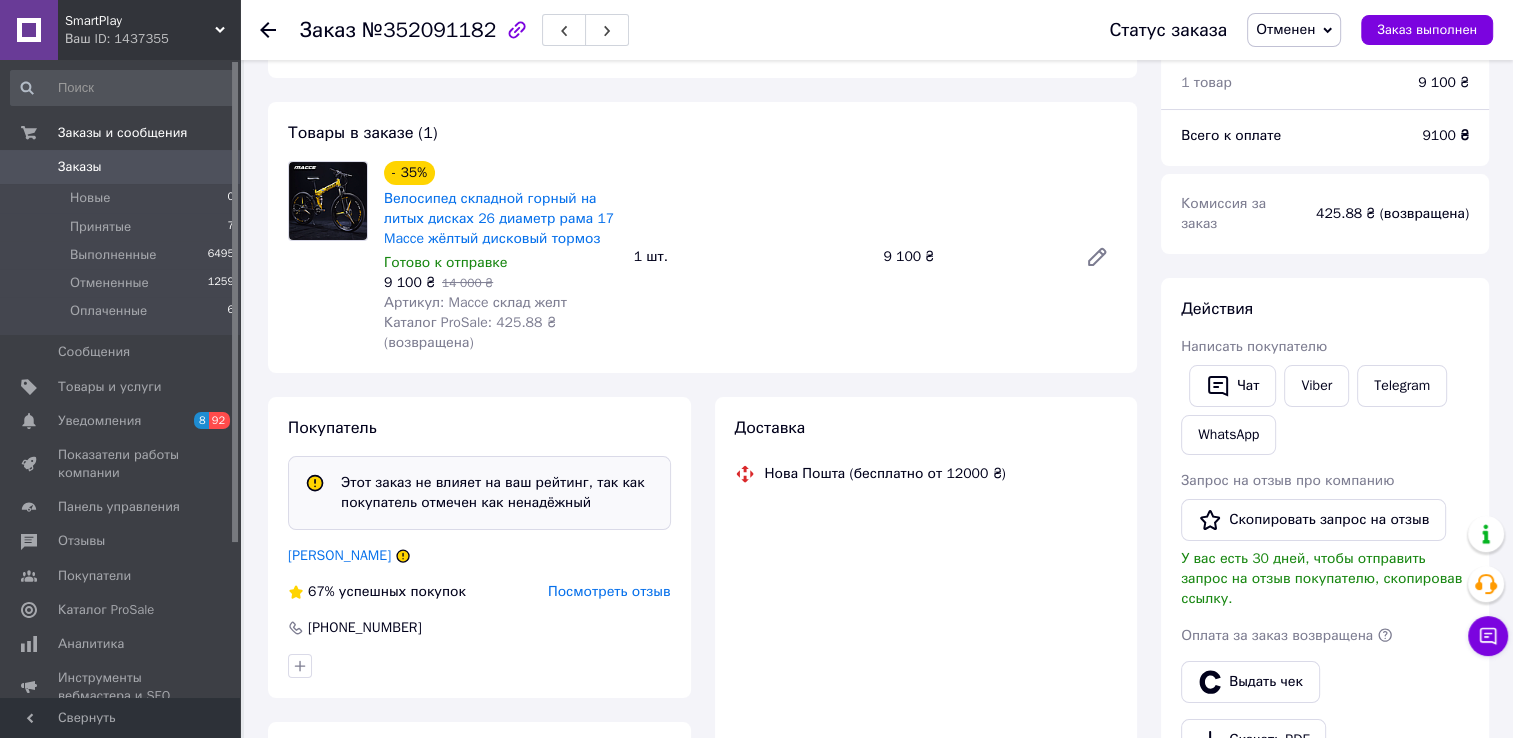 scroll, scrollTop: 322, scrollLeft: 0, axis: vertical 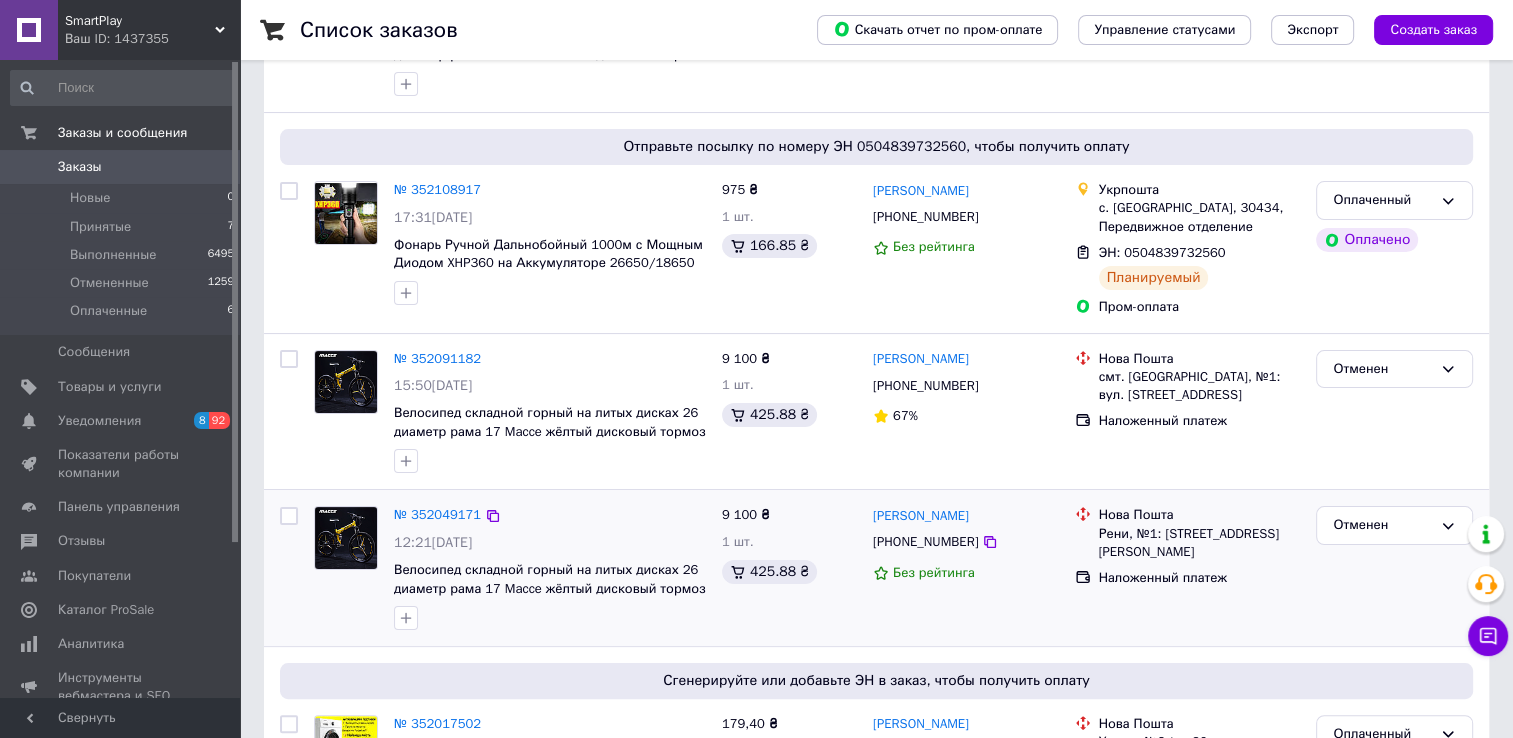 click on "№ 352049171" at bounding box center (437, 515) 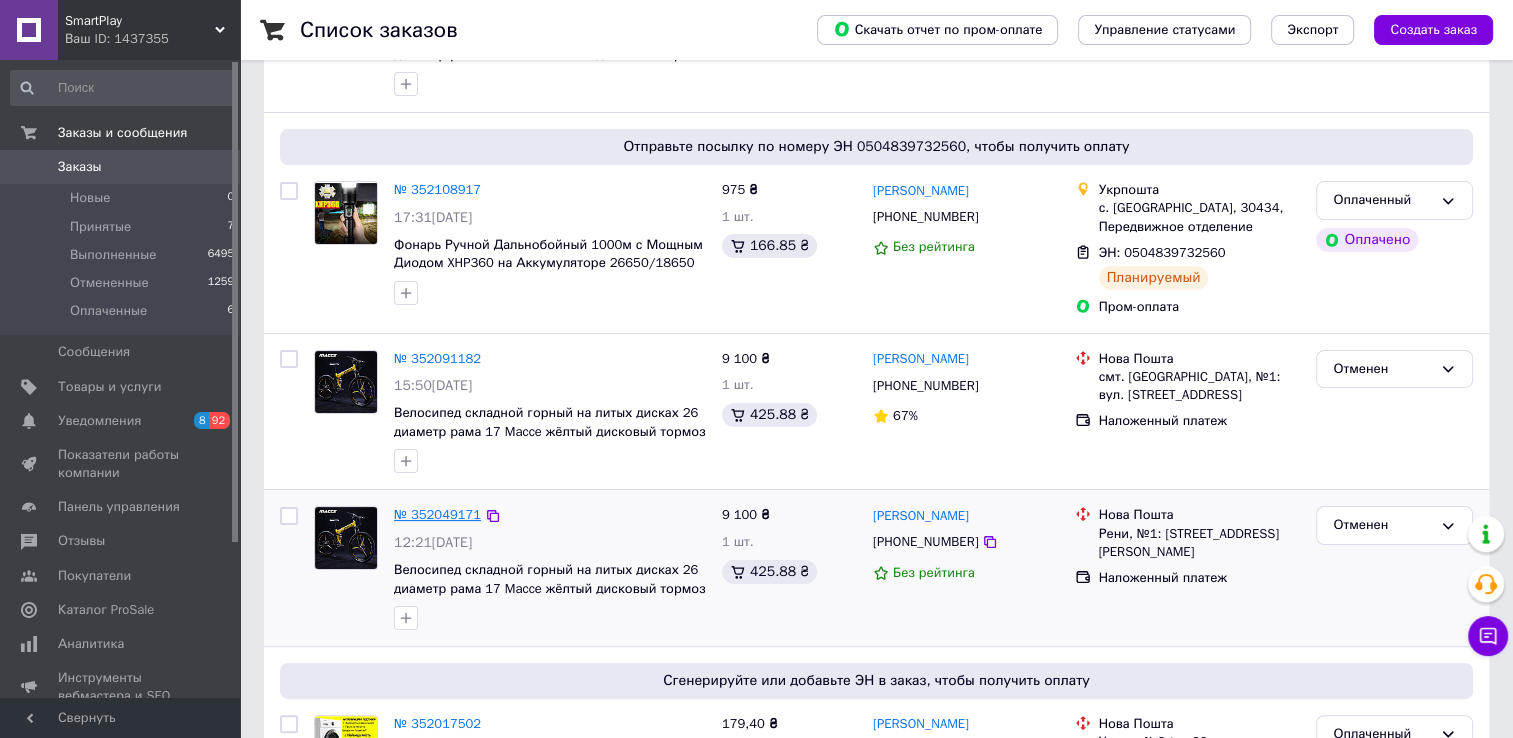click on "№ 352049171" at bounding box center [437, 514] 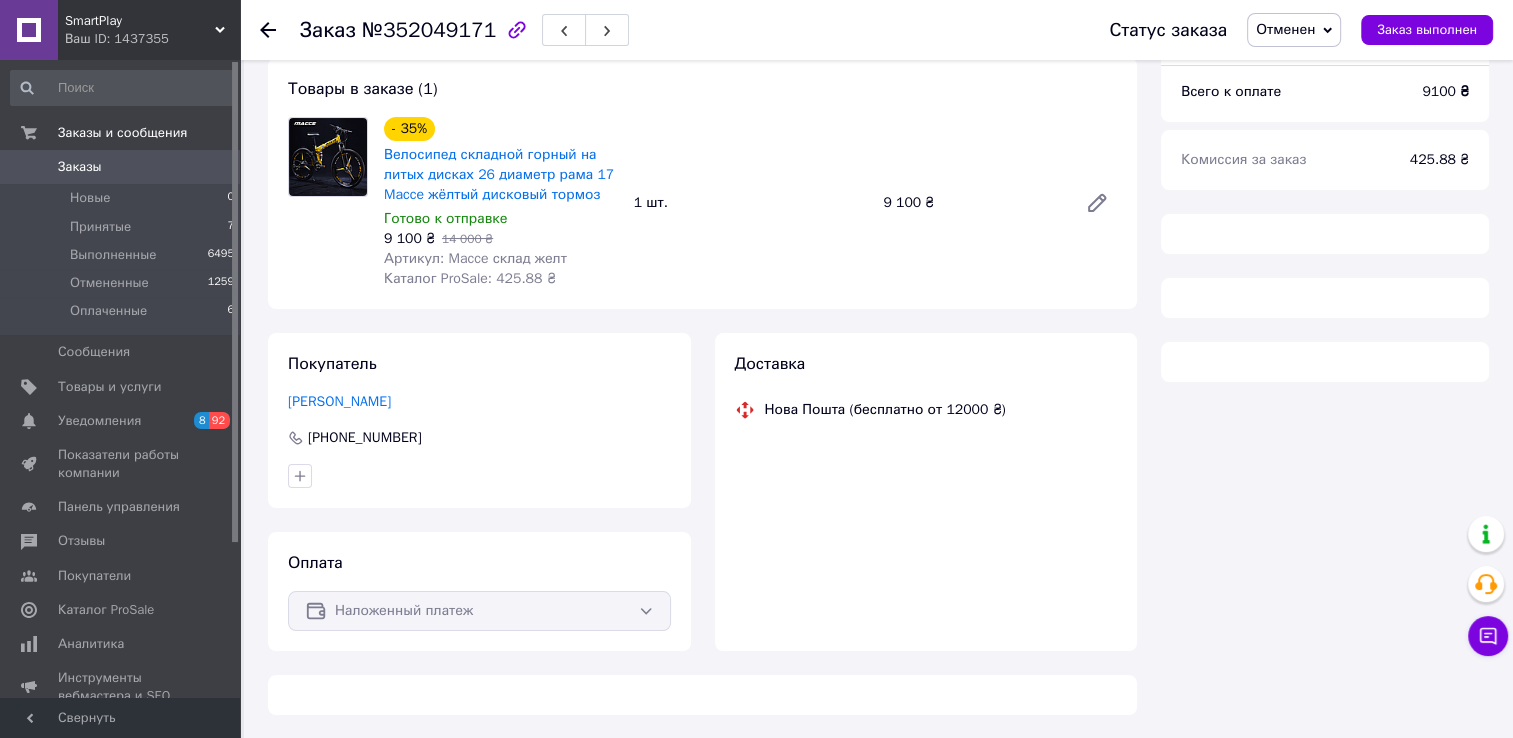scroll, scrollTop: 259, scrollLeft: 0, axis: vertical 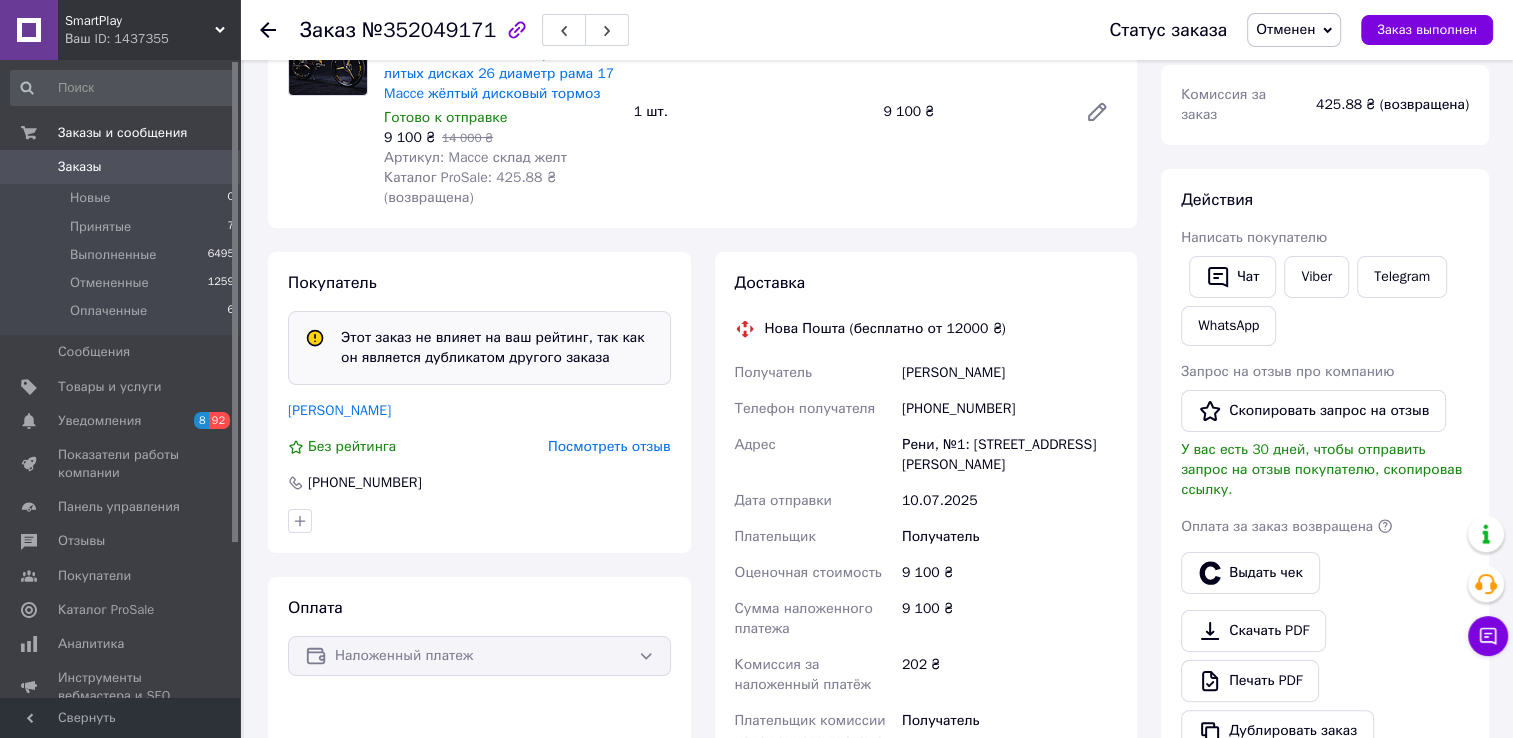 click 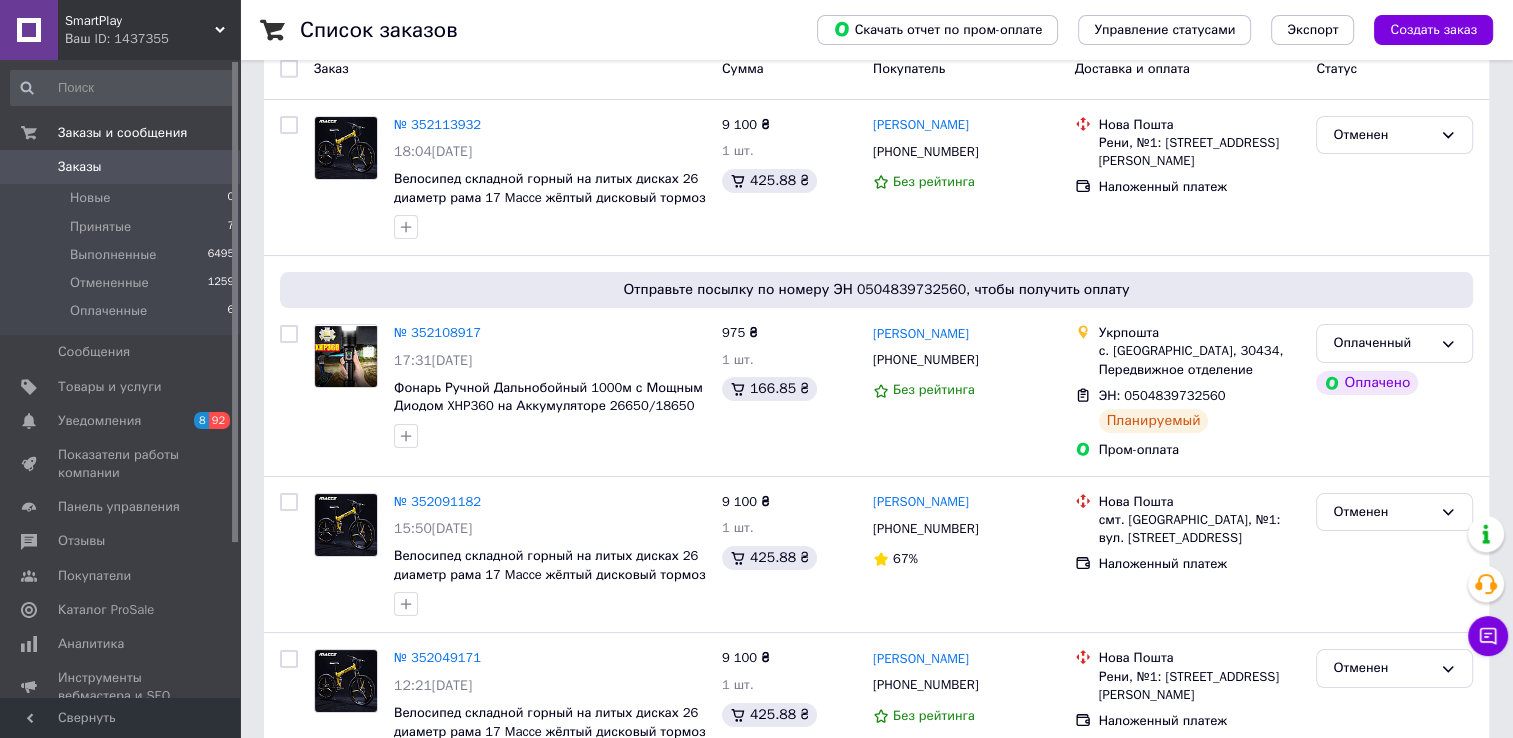 scroll, scrollTop: 175, scrollLeft: 0, axis: vertical 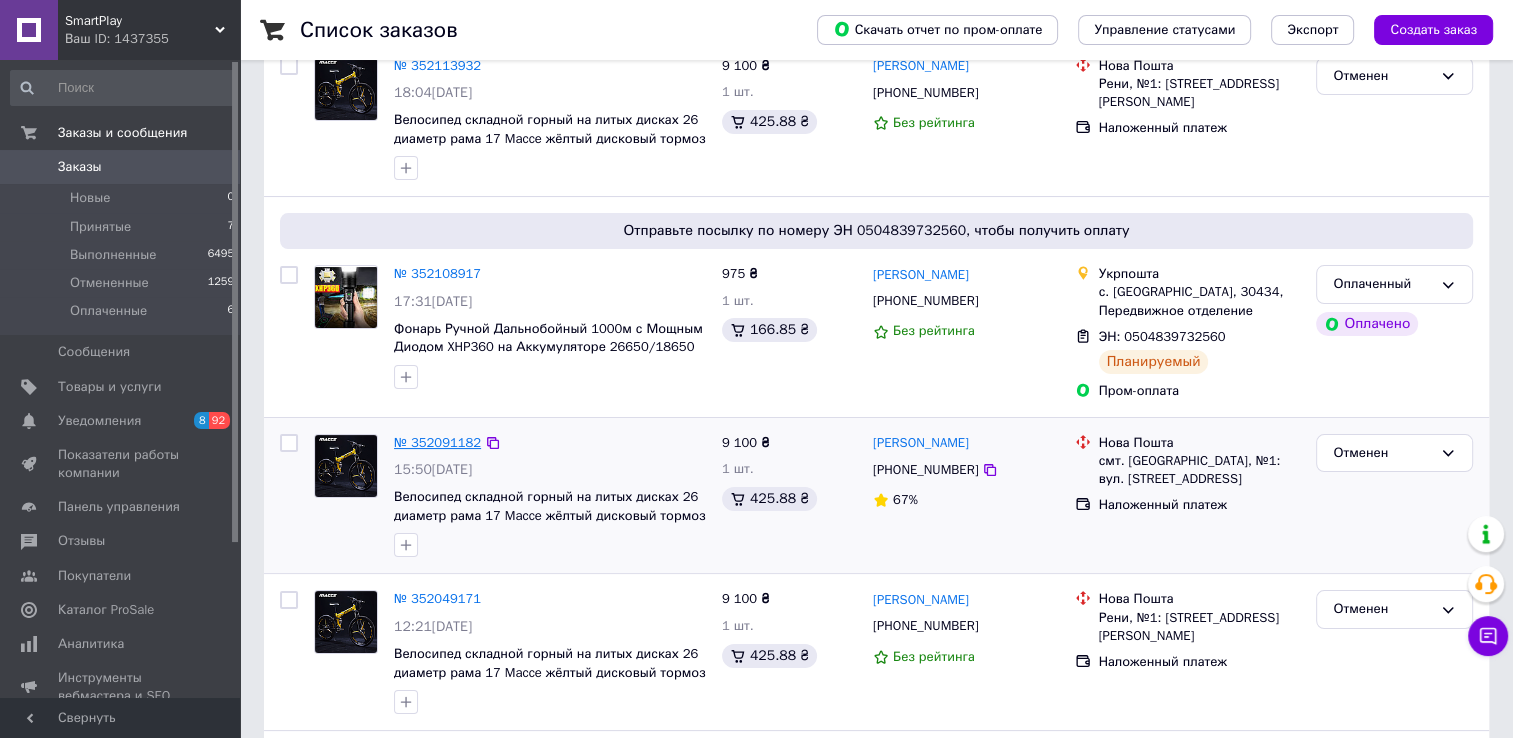 click on "№ 352091182" at bounding box center (437, 442) 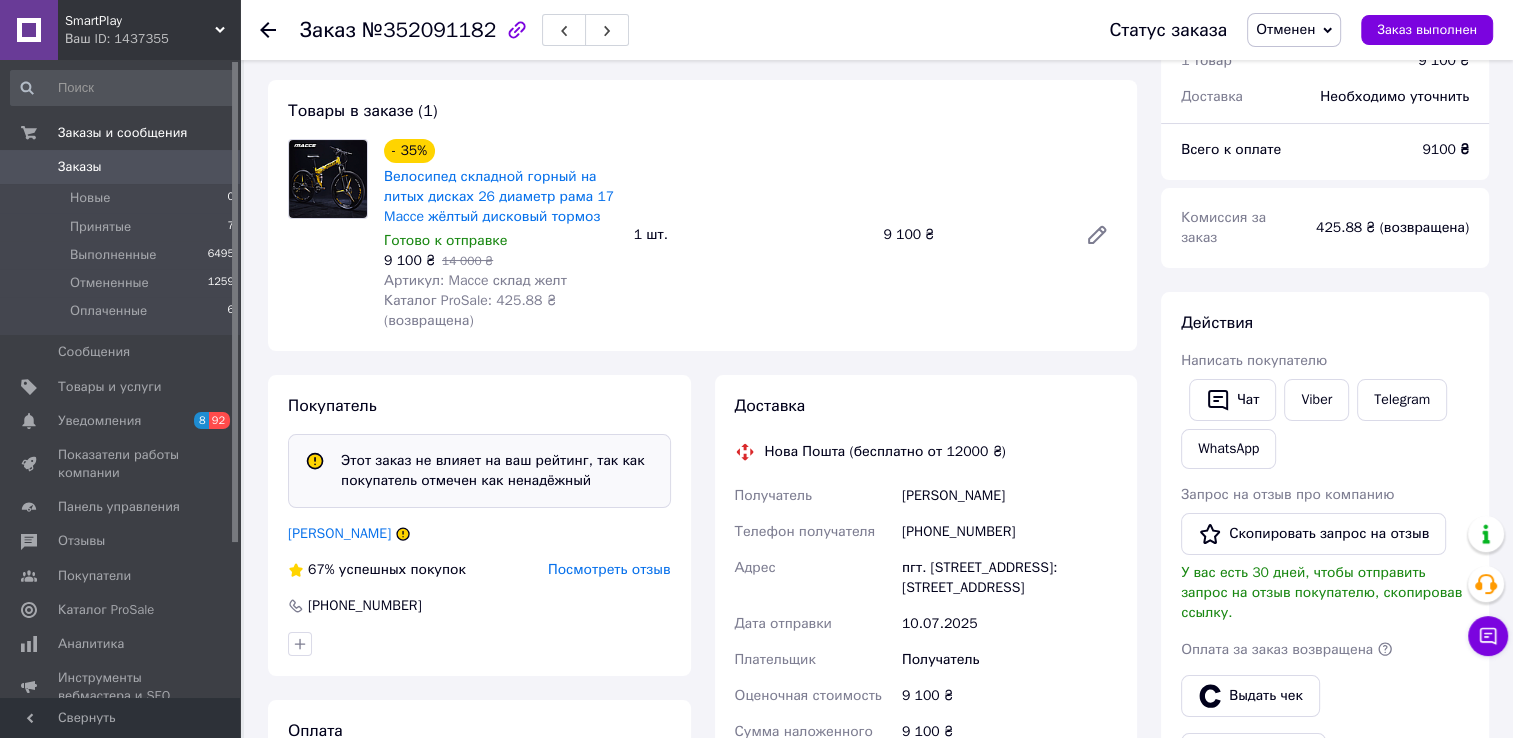 scroll, scrollTop: 105, scrollLeft: 0, axis: vertical 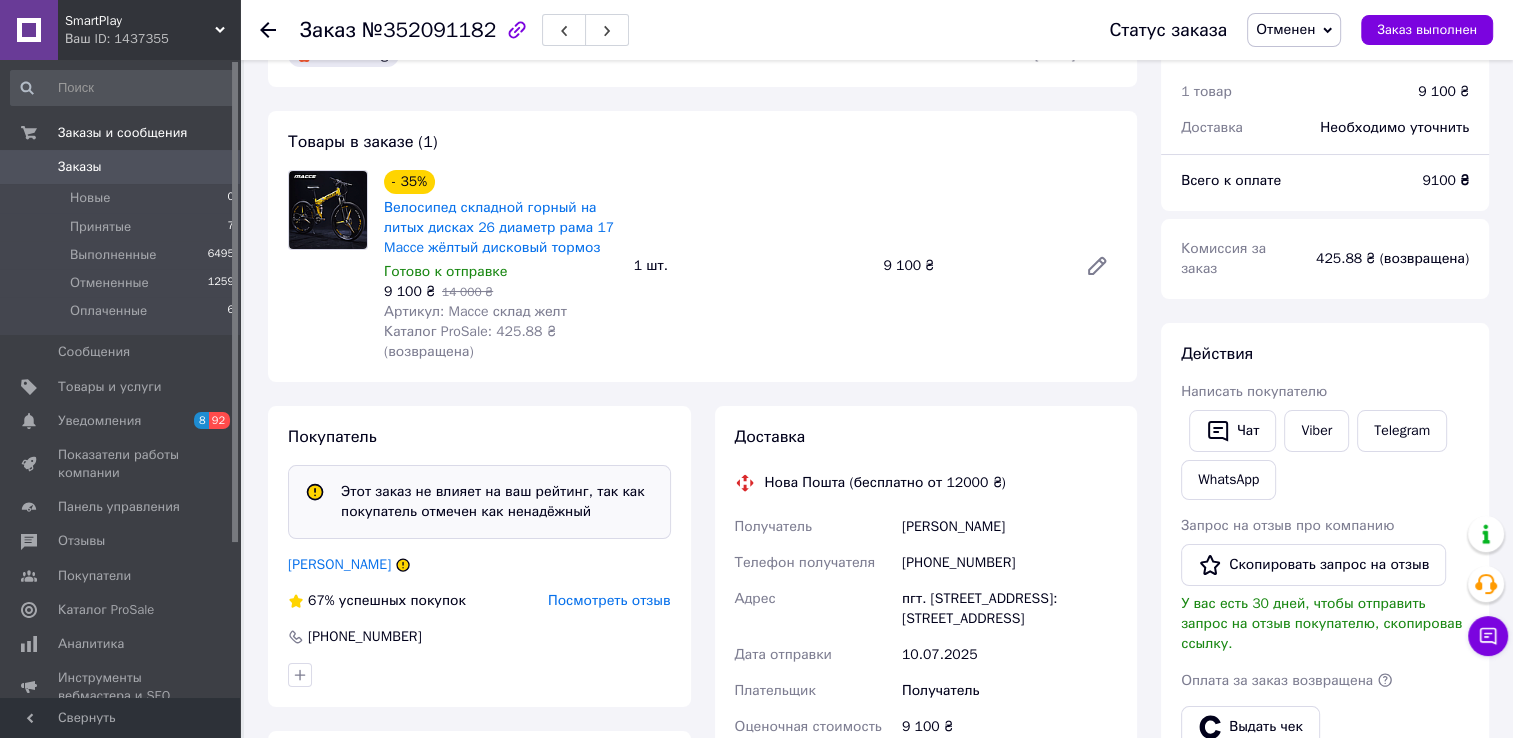 click 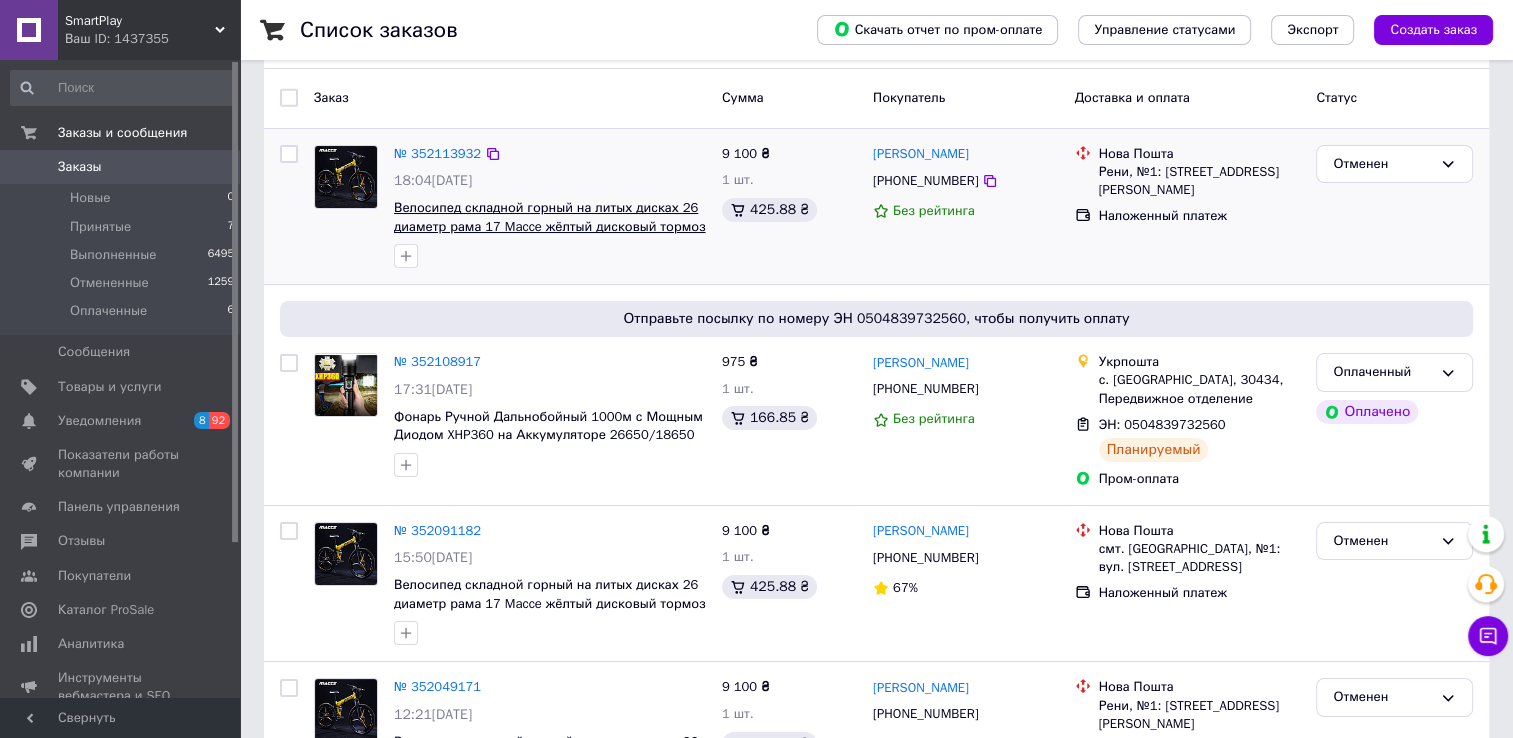 scroll, scrollTop: 89, scrollLeft: 0, axis: vertical 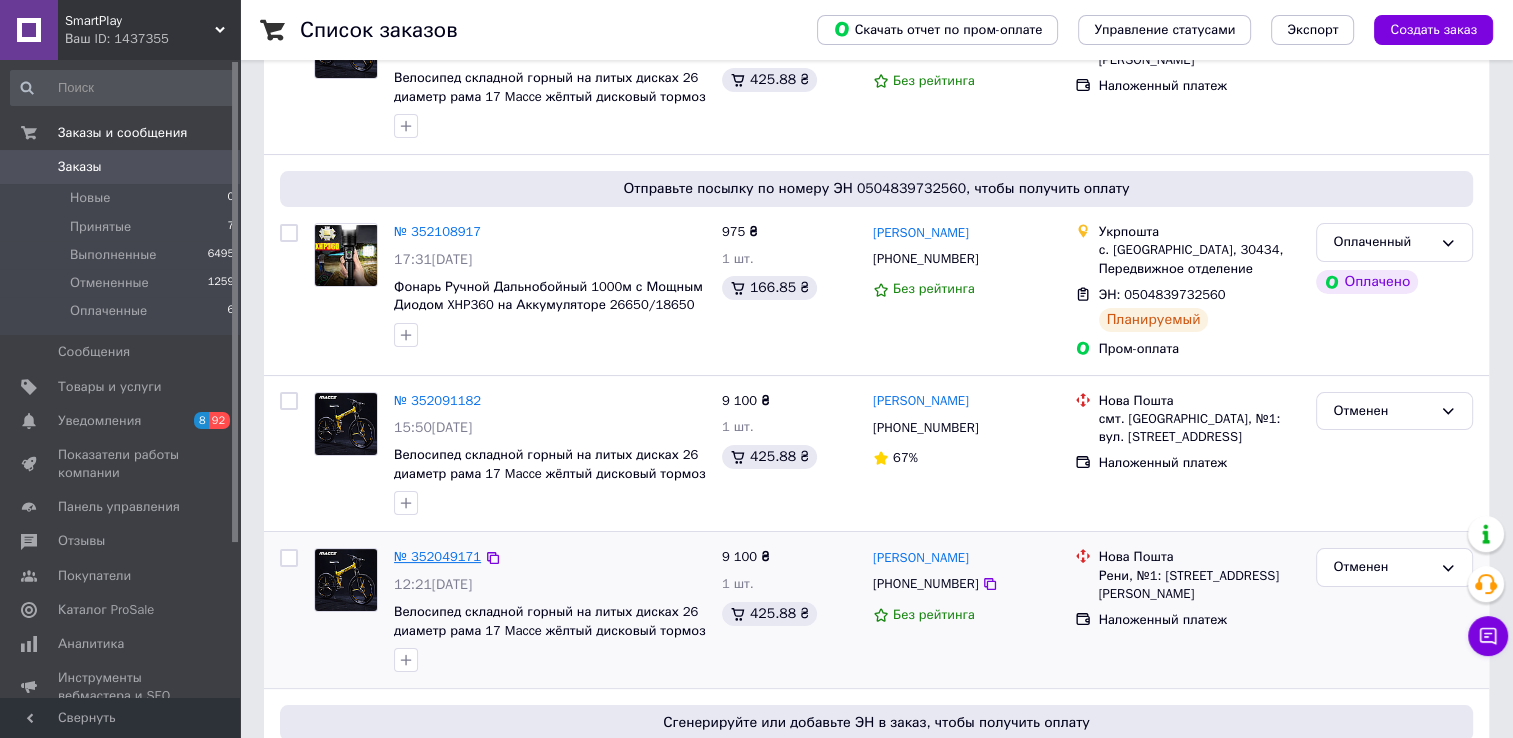 click on "№ 352049171" at bounding box center (437, 556) 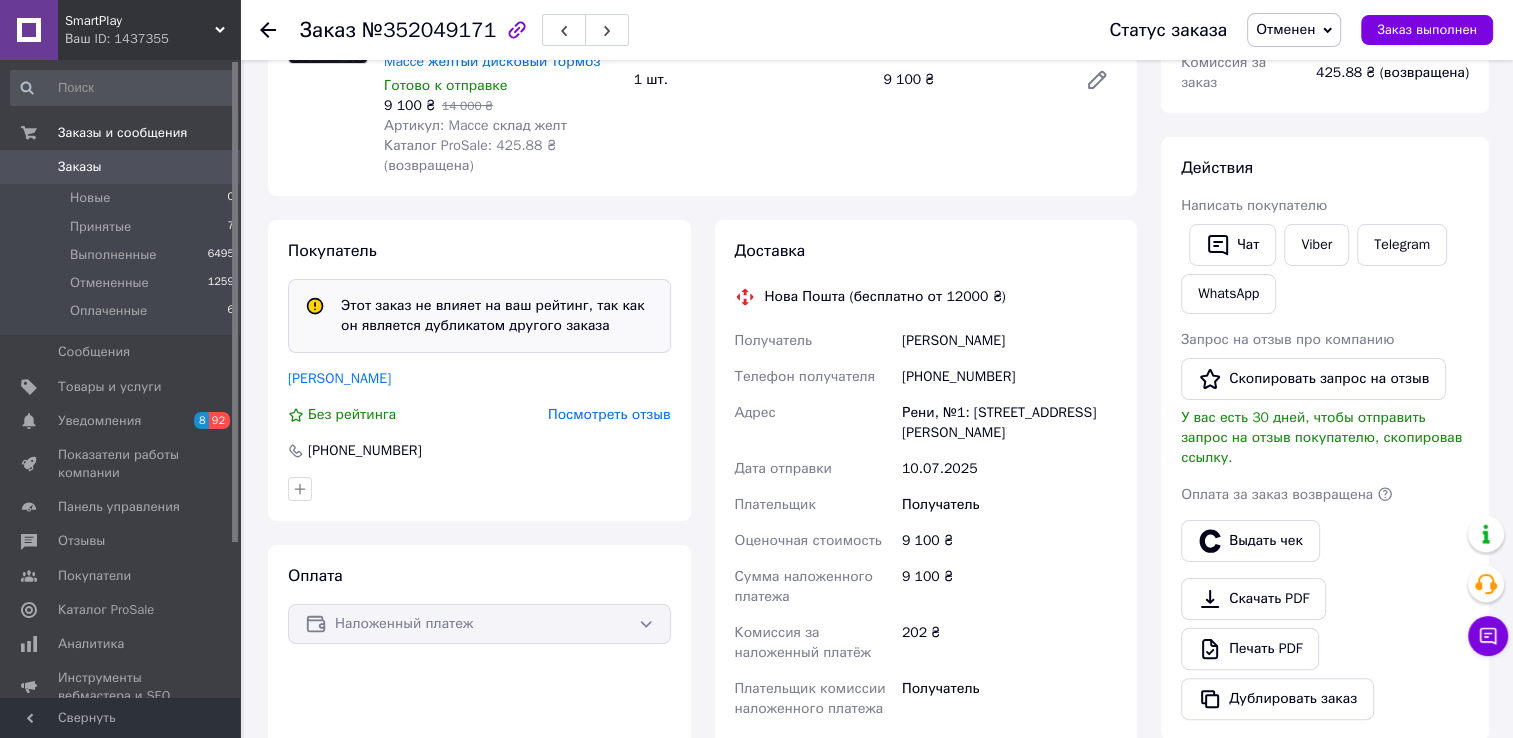 scroll, scrollTop: 195, scrollLeft: 0, axis: vertical 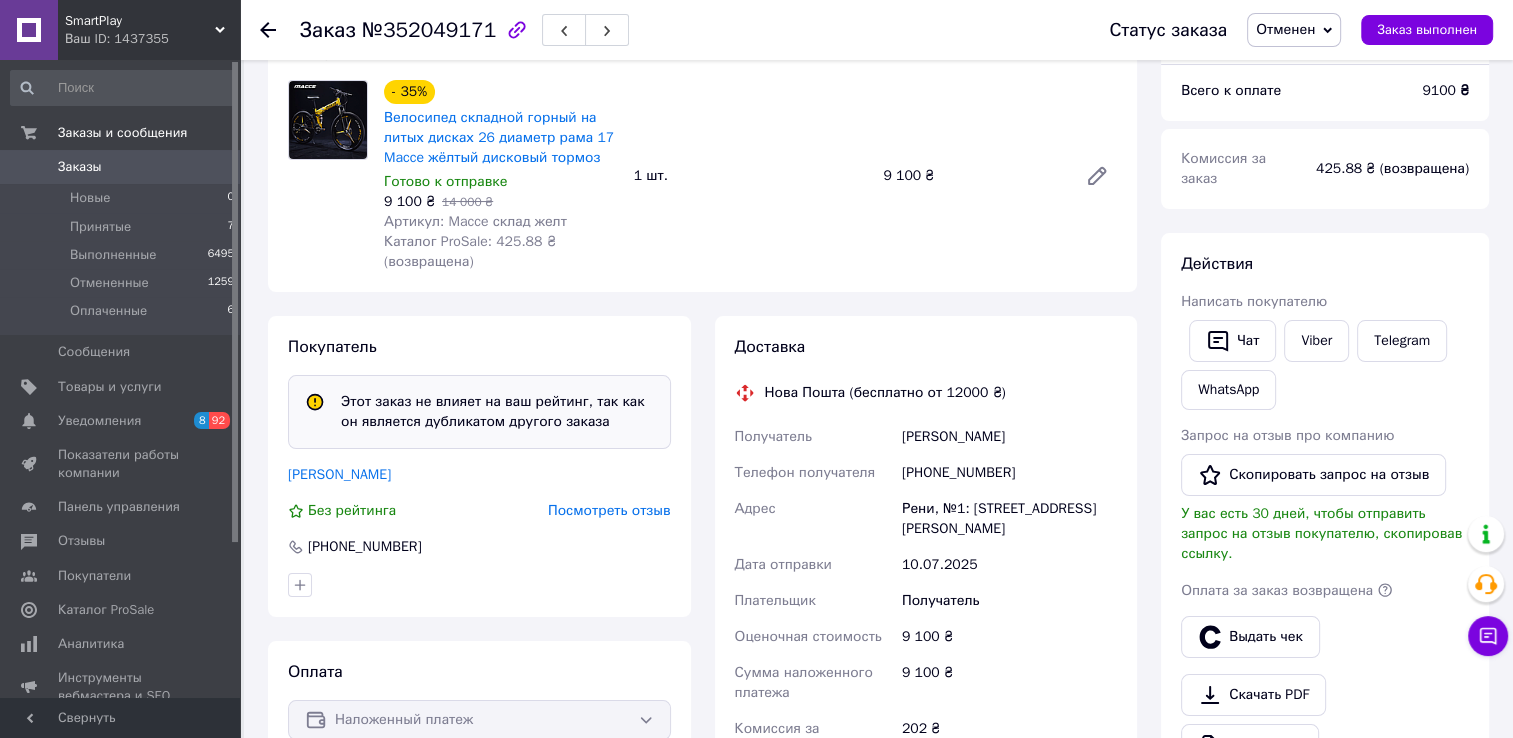 click 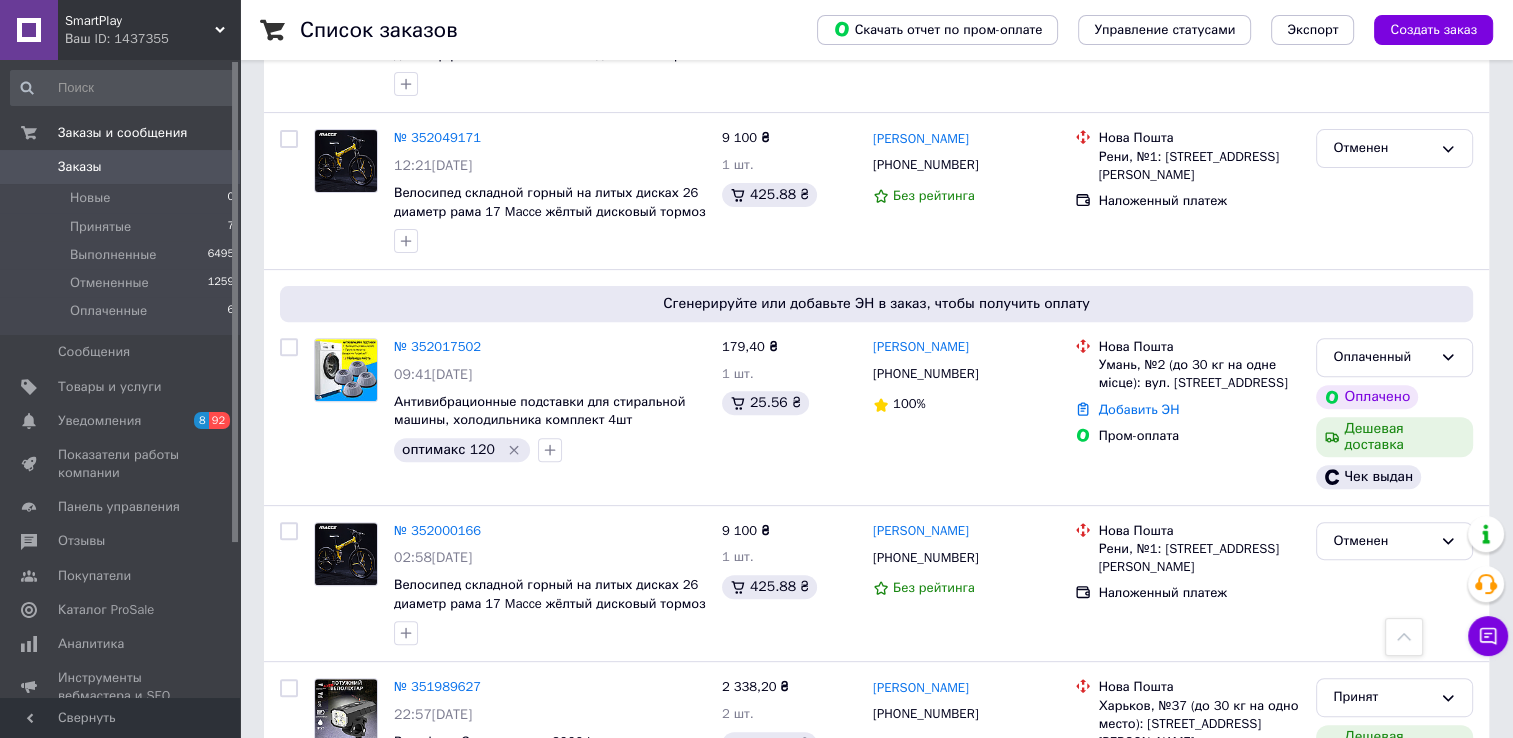 scroll, scrollTop: 637, scrollLeft: 0, axis: vertical 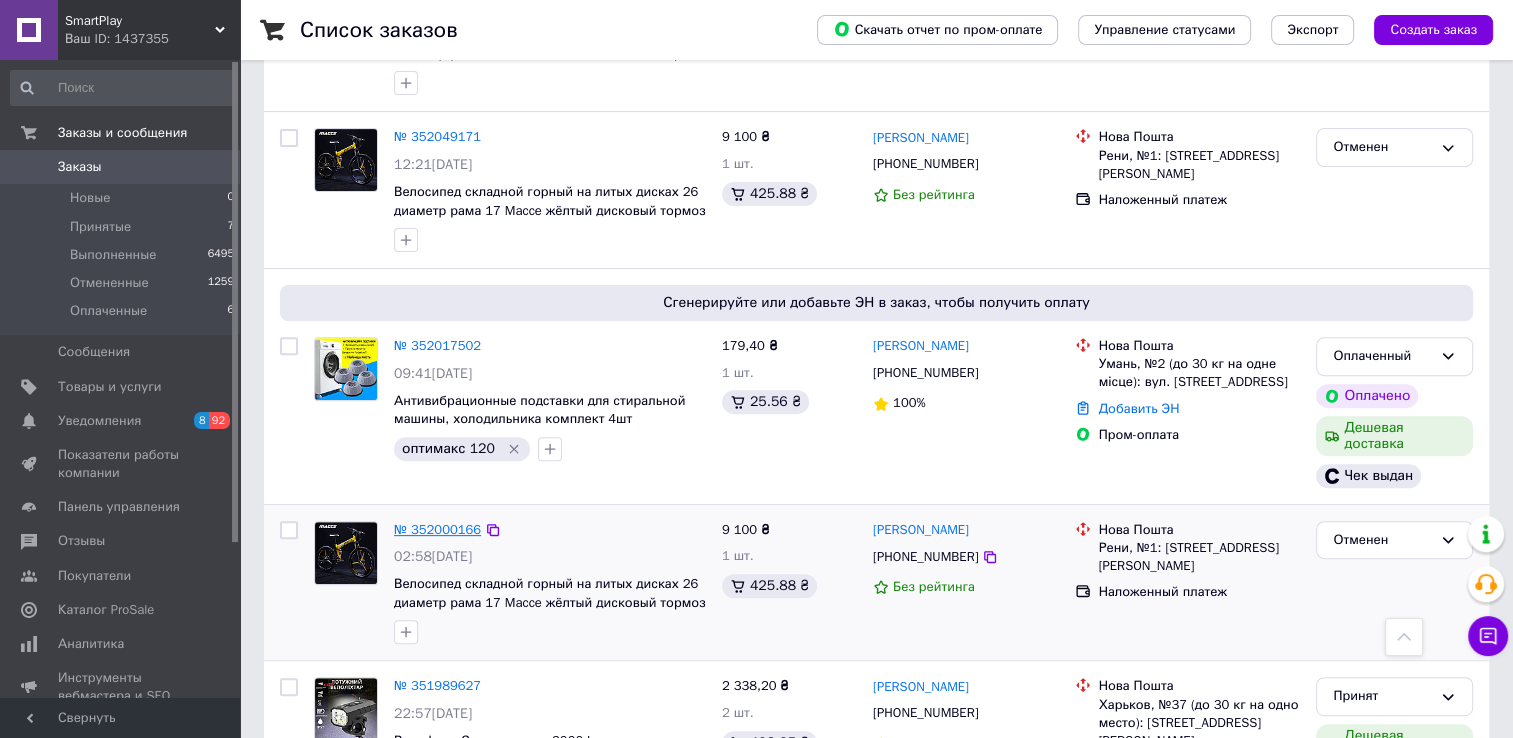 click on "№ 352000166" at bounding box center (437, 529) 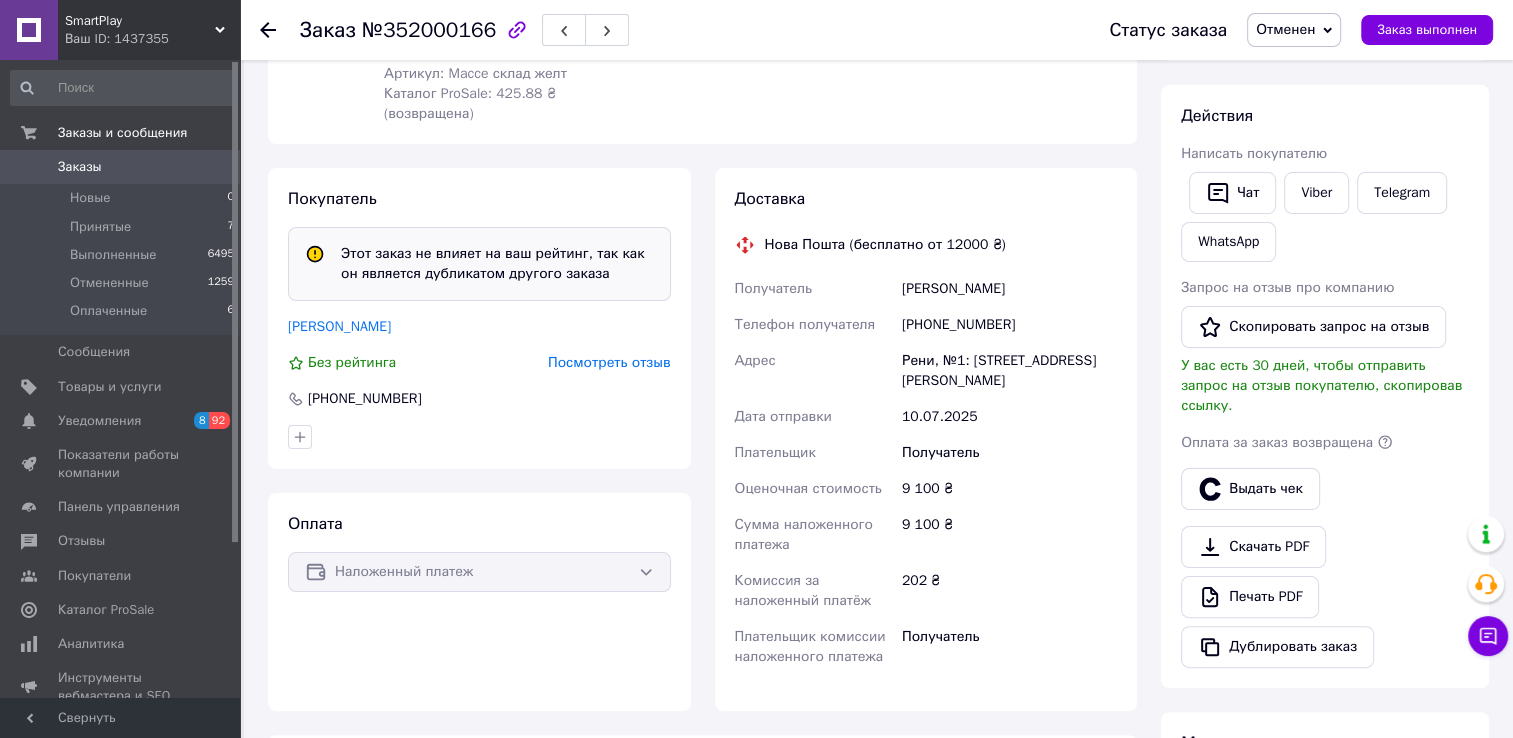 scroll, scrollTop: 336, scrollLeft: 0, axis: vertical 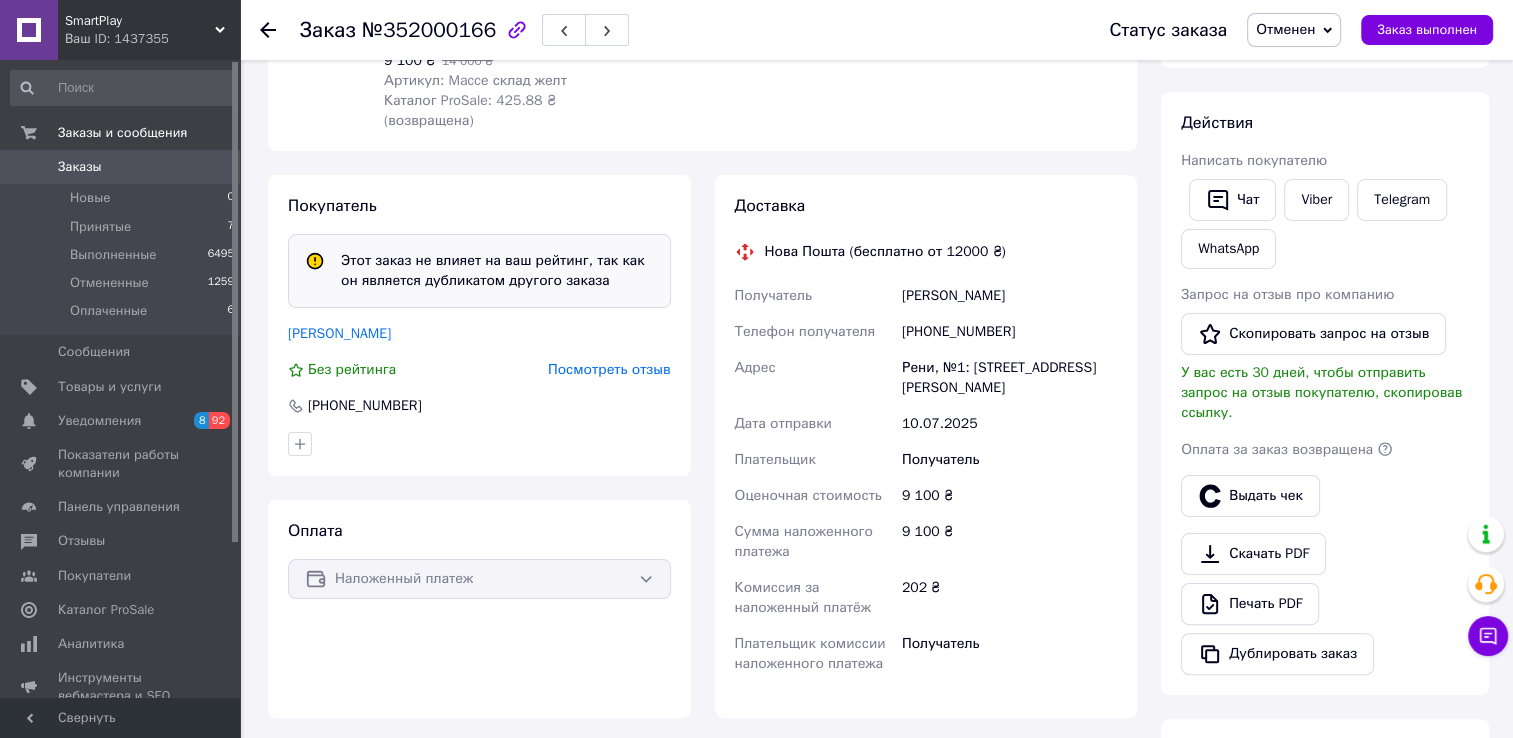 click 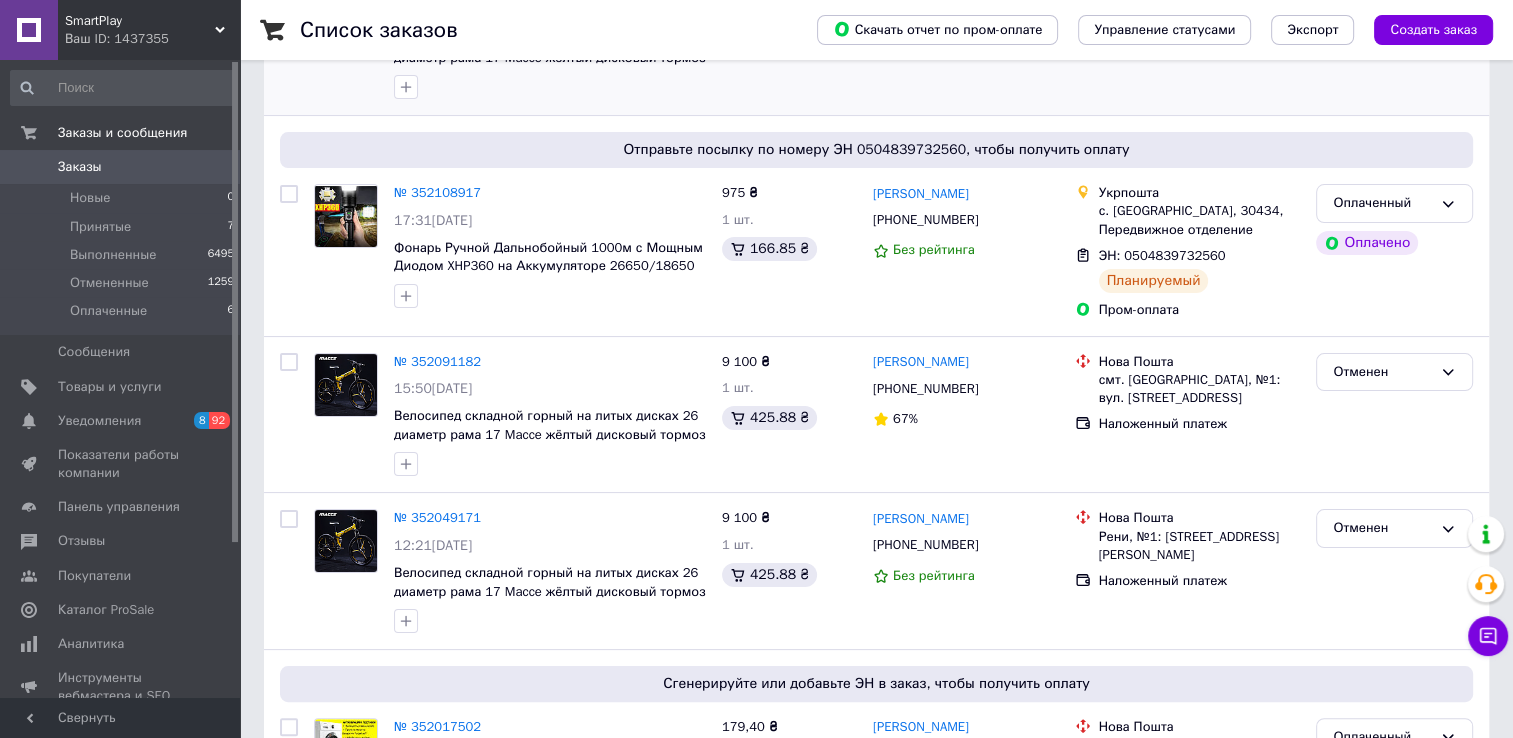 scroll, scrollTop: 292, scrollLeft: 0, axis: vertical 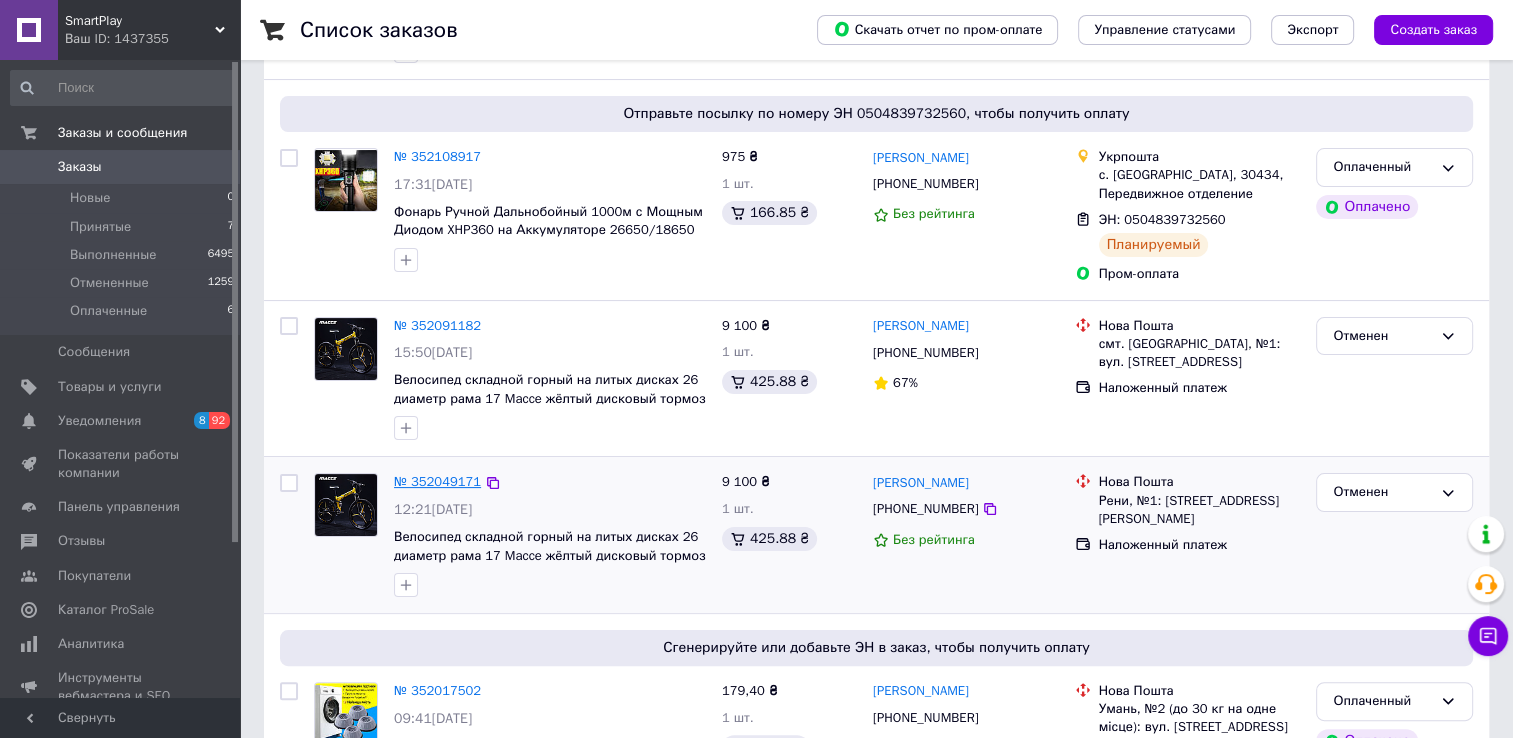 click on "№ 352049171" at bounding box center [437, 481] 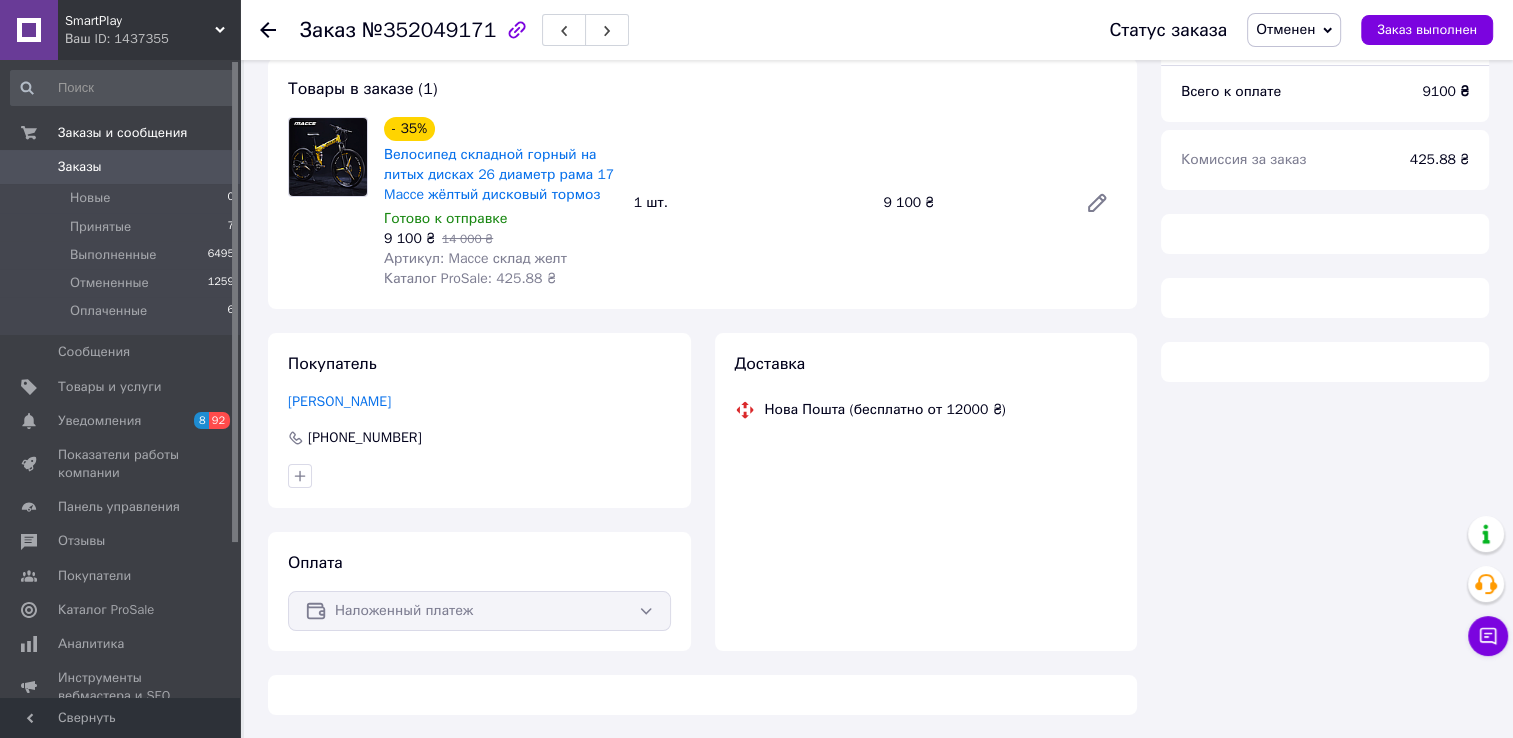 scroll, scrollTop: 292, scrollLeft: 0, axis: vertical 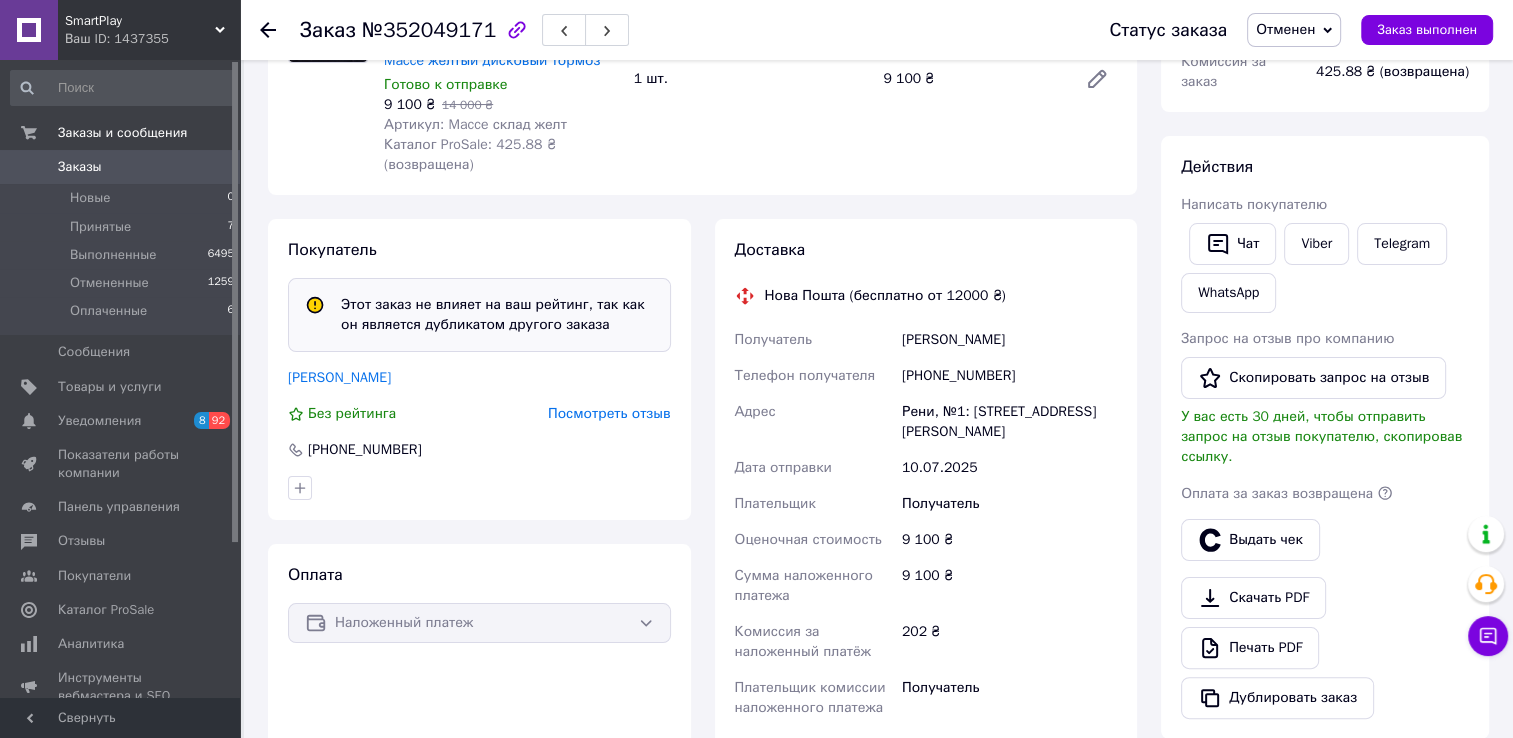 click 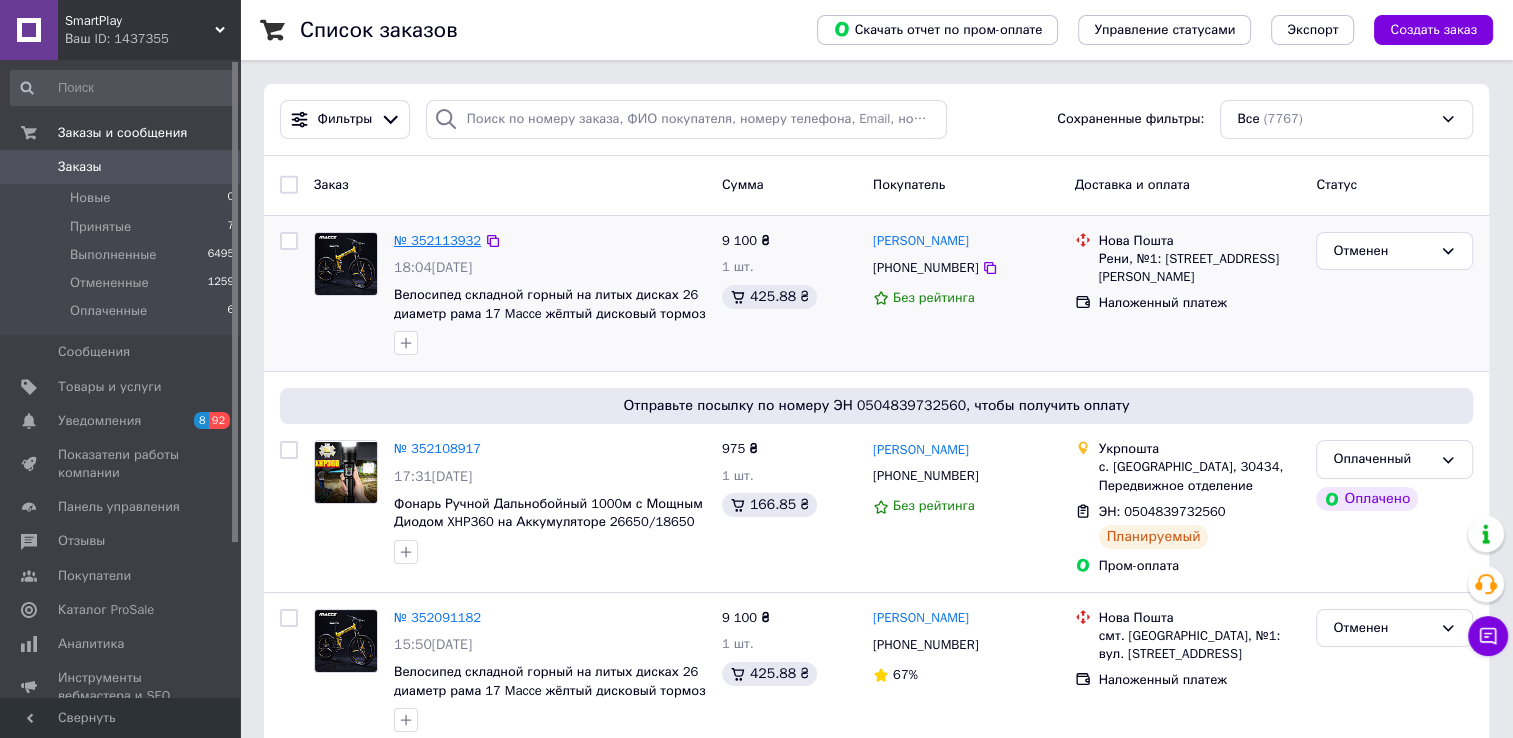 click on "№ 352113932" at bounding box center (437, 240) 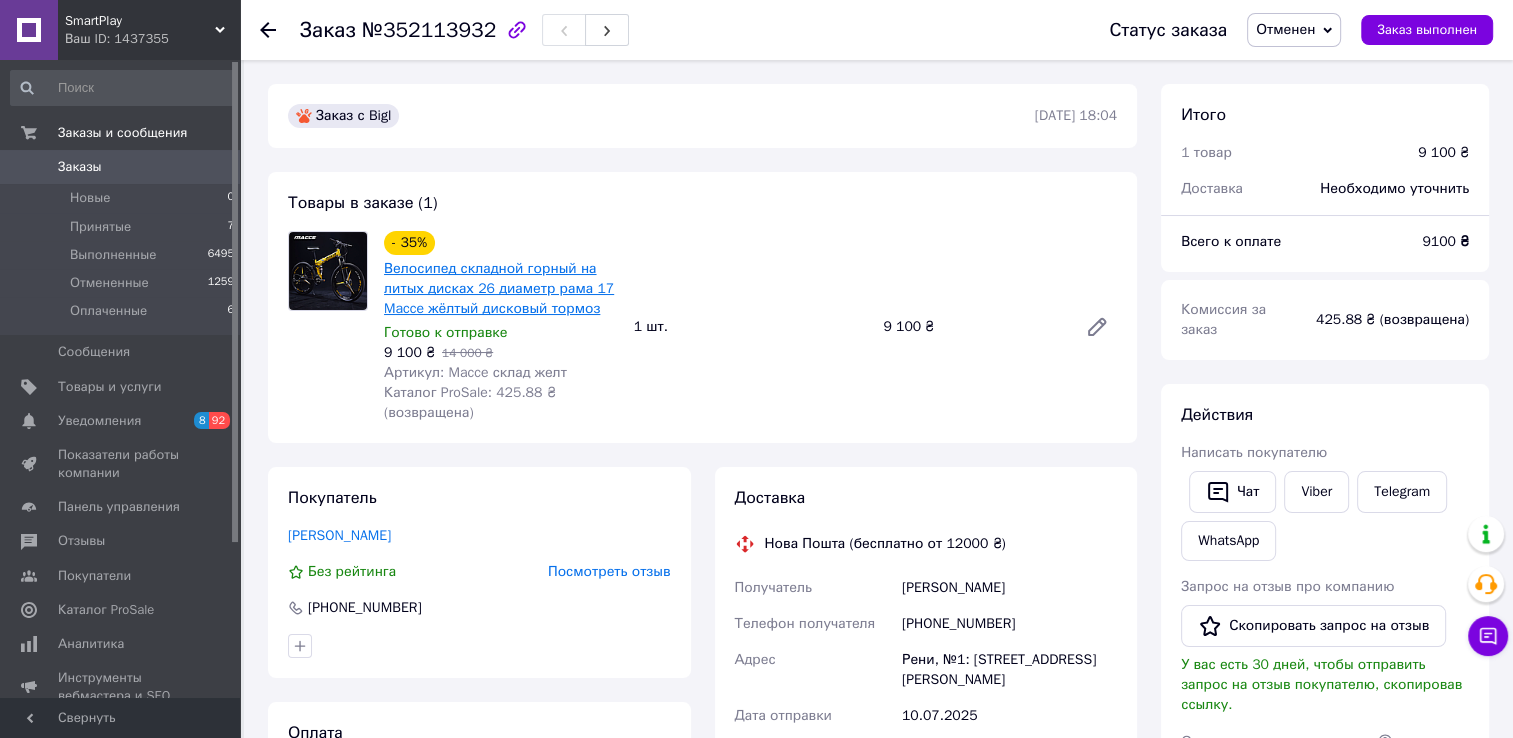 click on "Велосипед складной горный на литых дисках 26 диаметр рама 17 Macce жёлтый  дисковый тормоз" at bounding box center [499, 288] 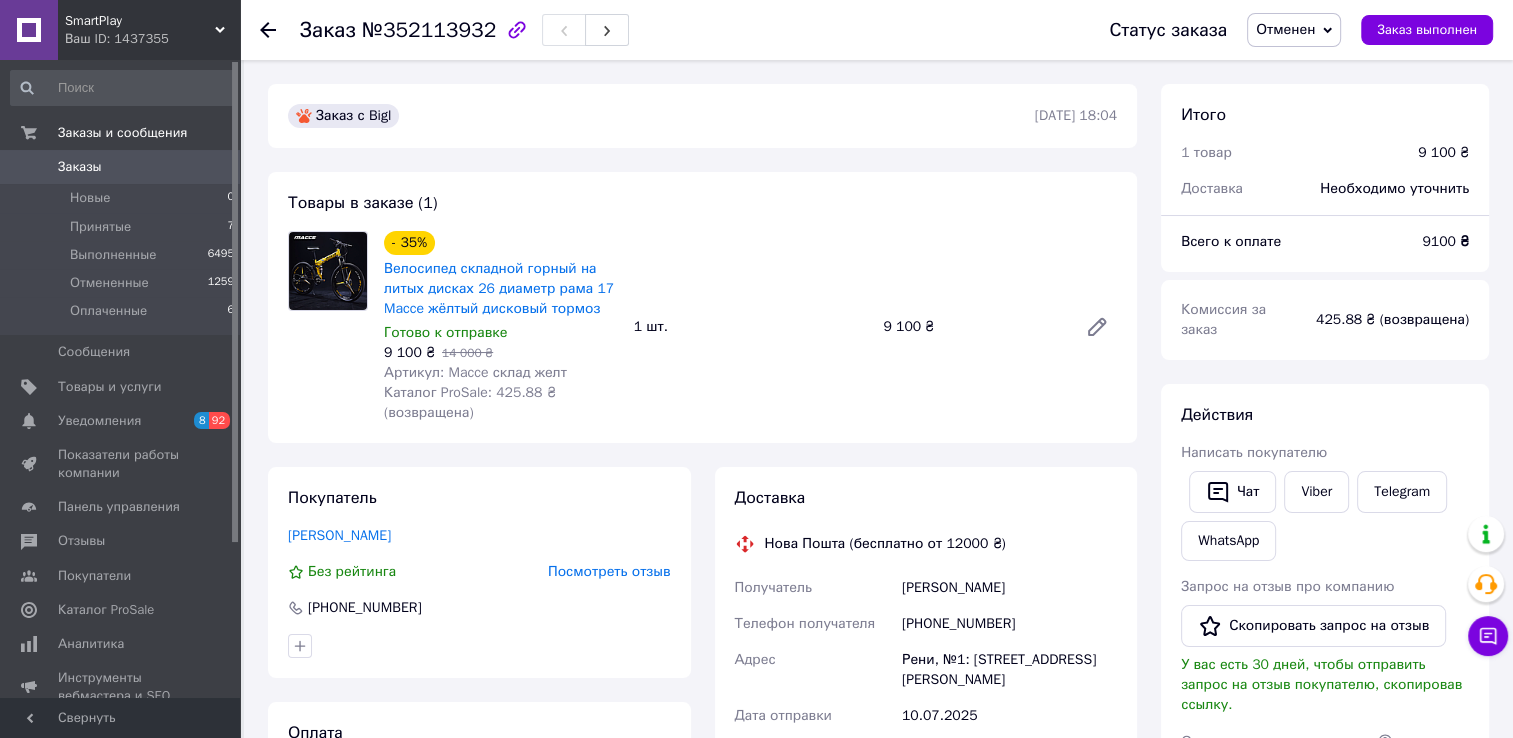 click on "Заказы 0" at bounding box center [123, 167] 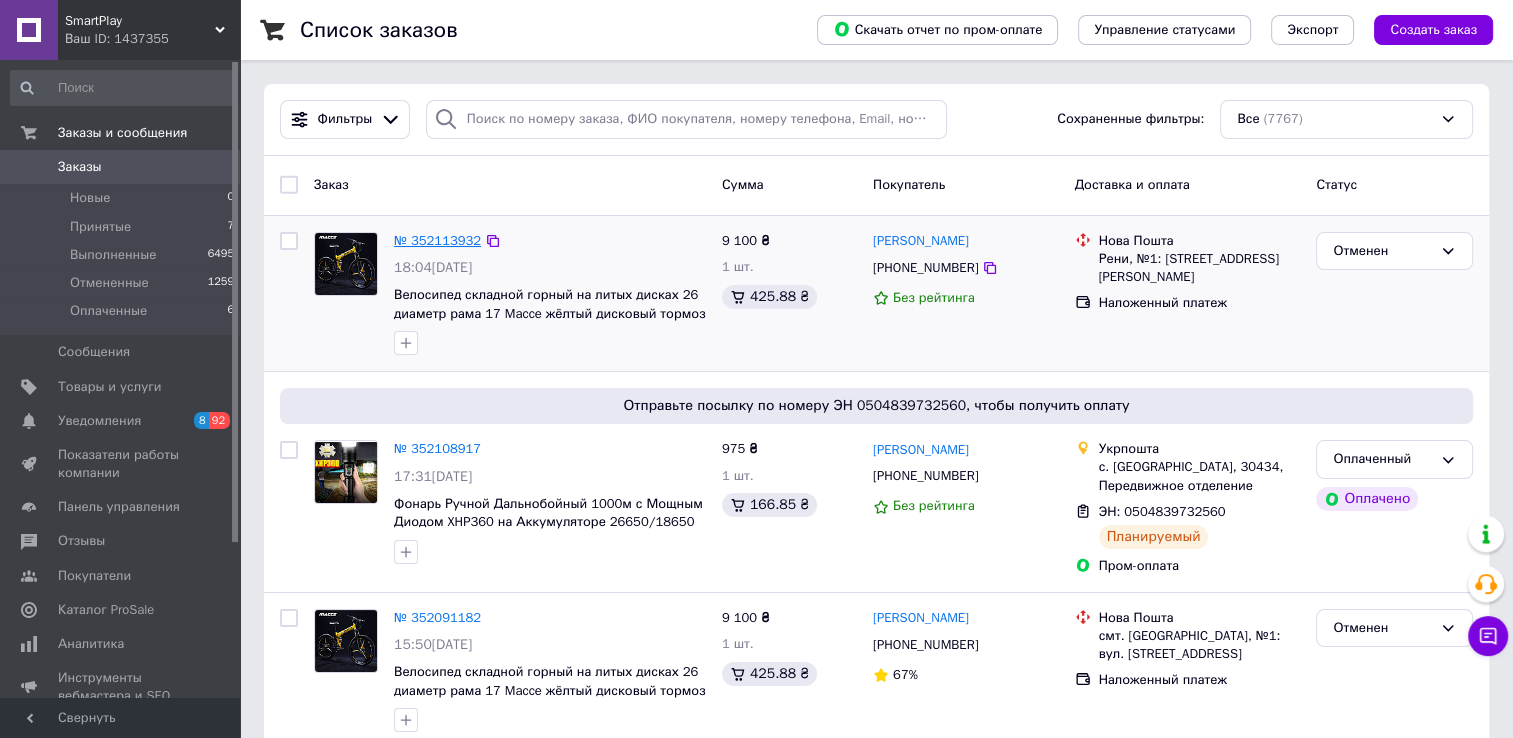 click on "№ 352113932" at bounding box center [437, 240] 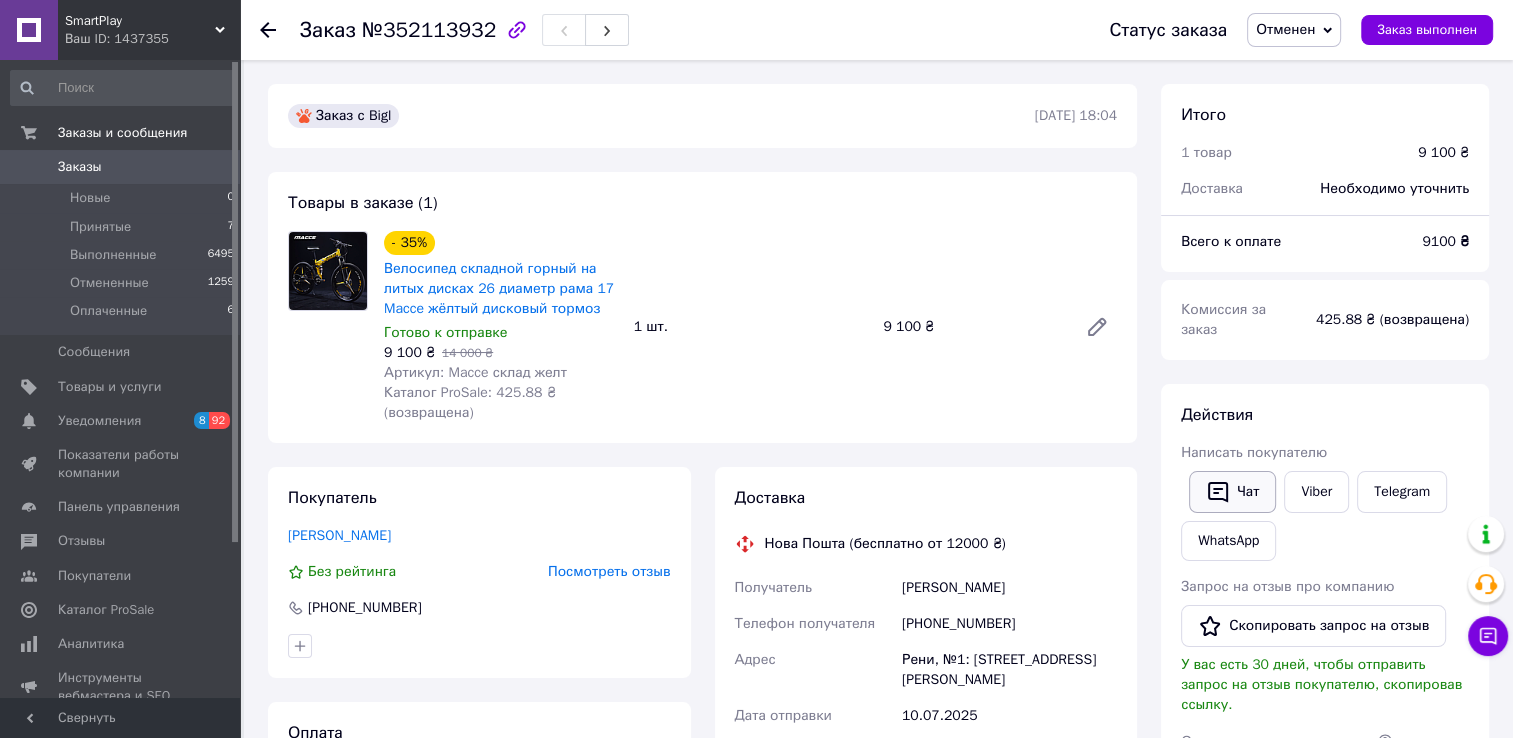 click on "Чат" at bounding box center [1232, 492] 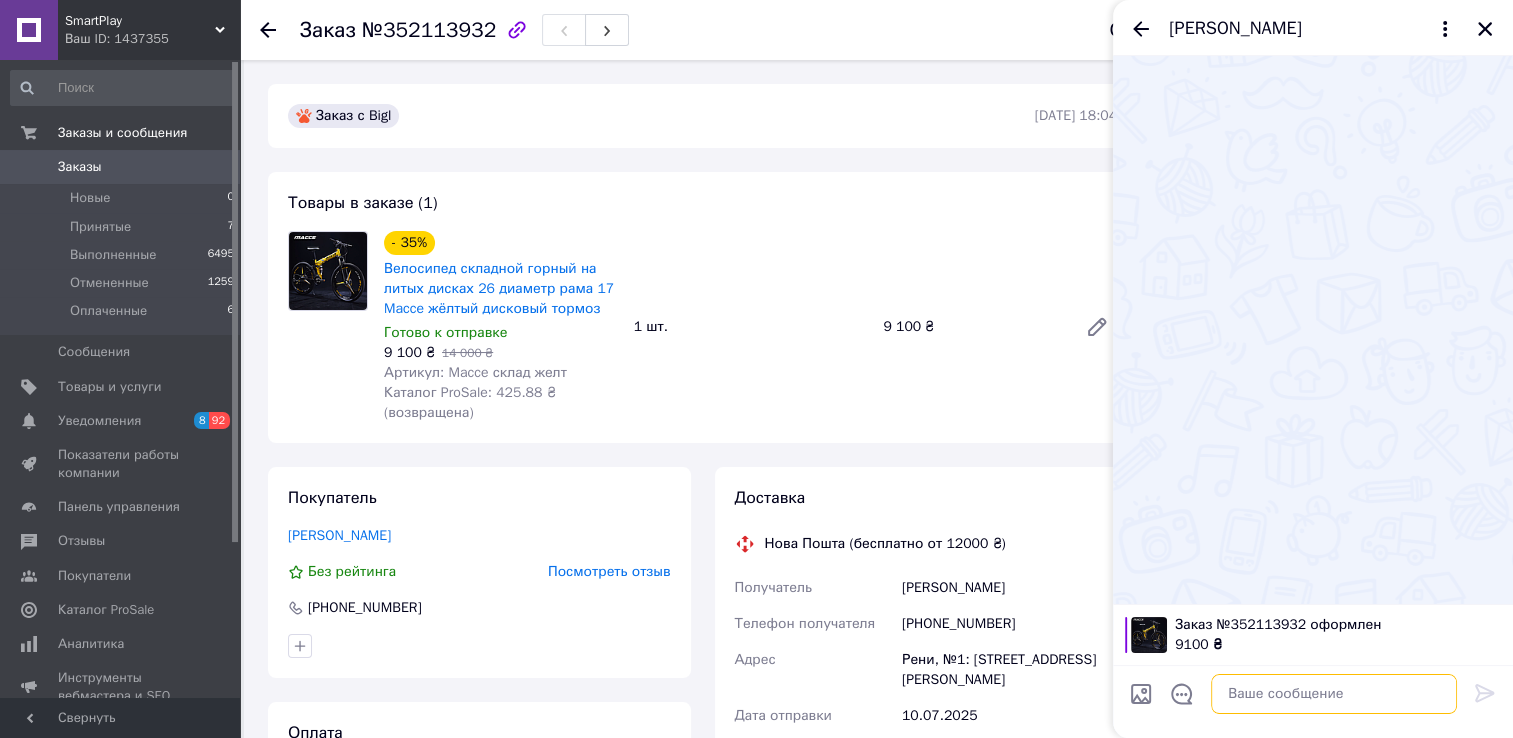click at bounding box center [1334, 694] 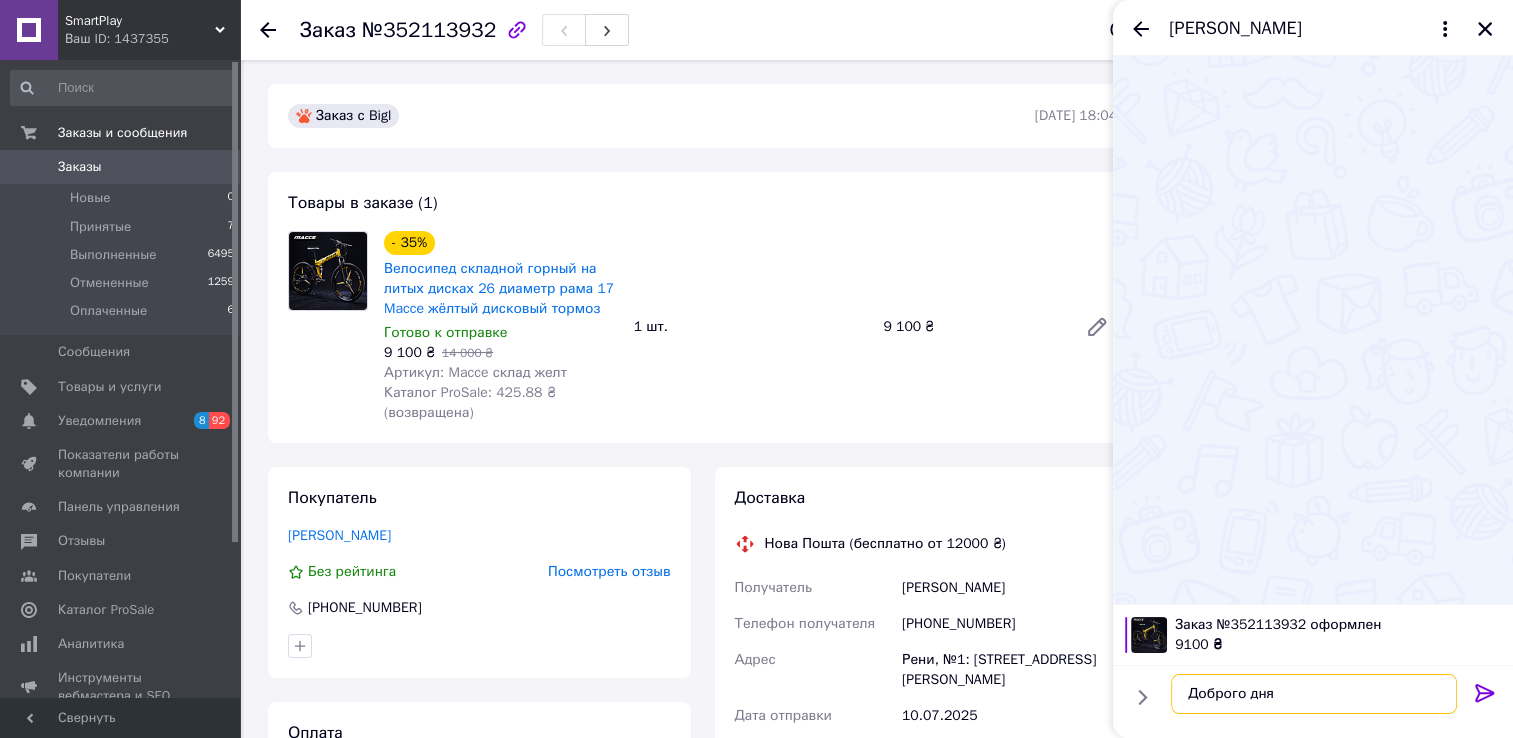 type on "Доброго дня!" 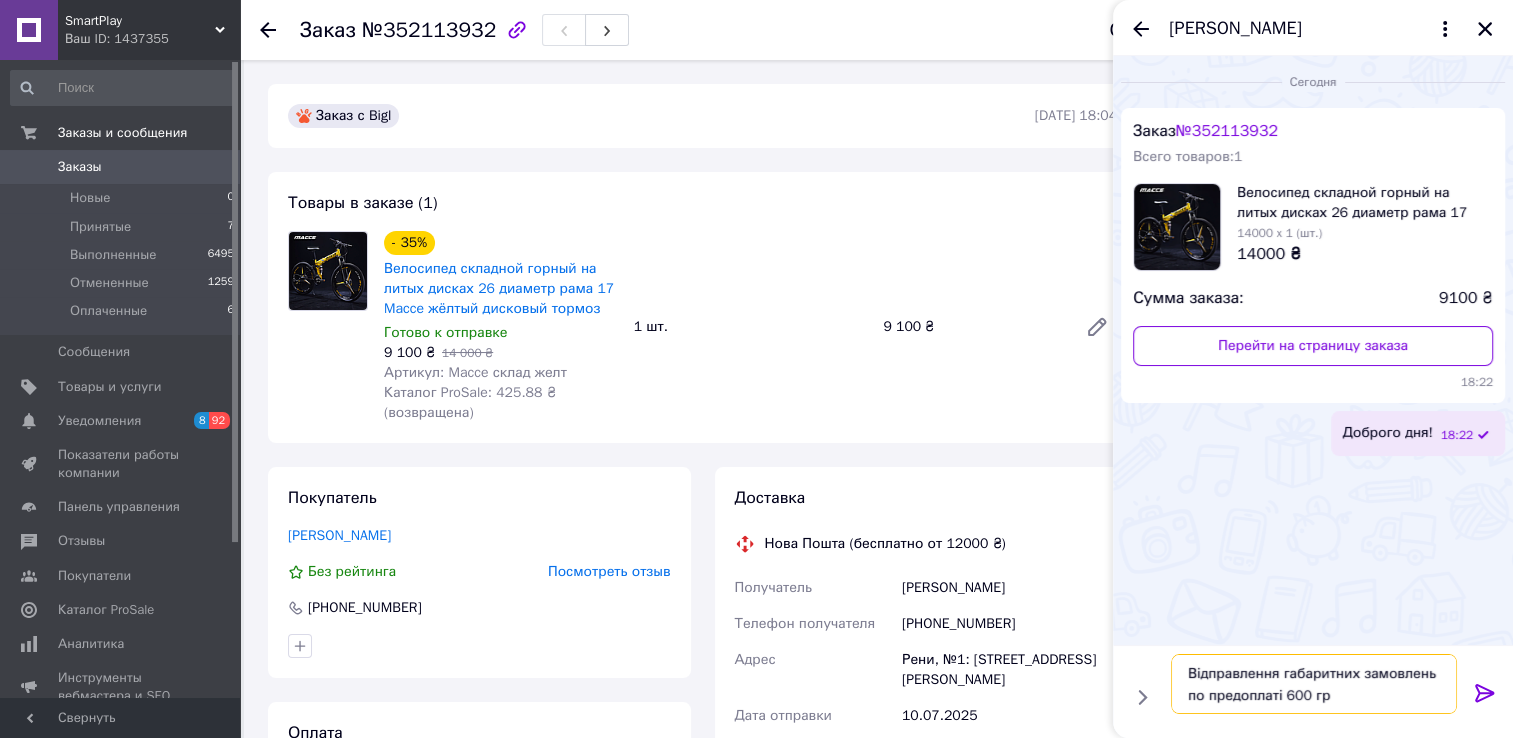 type on "Відправлення габаритних замовлень по предоплаті 600 грн" 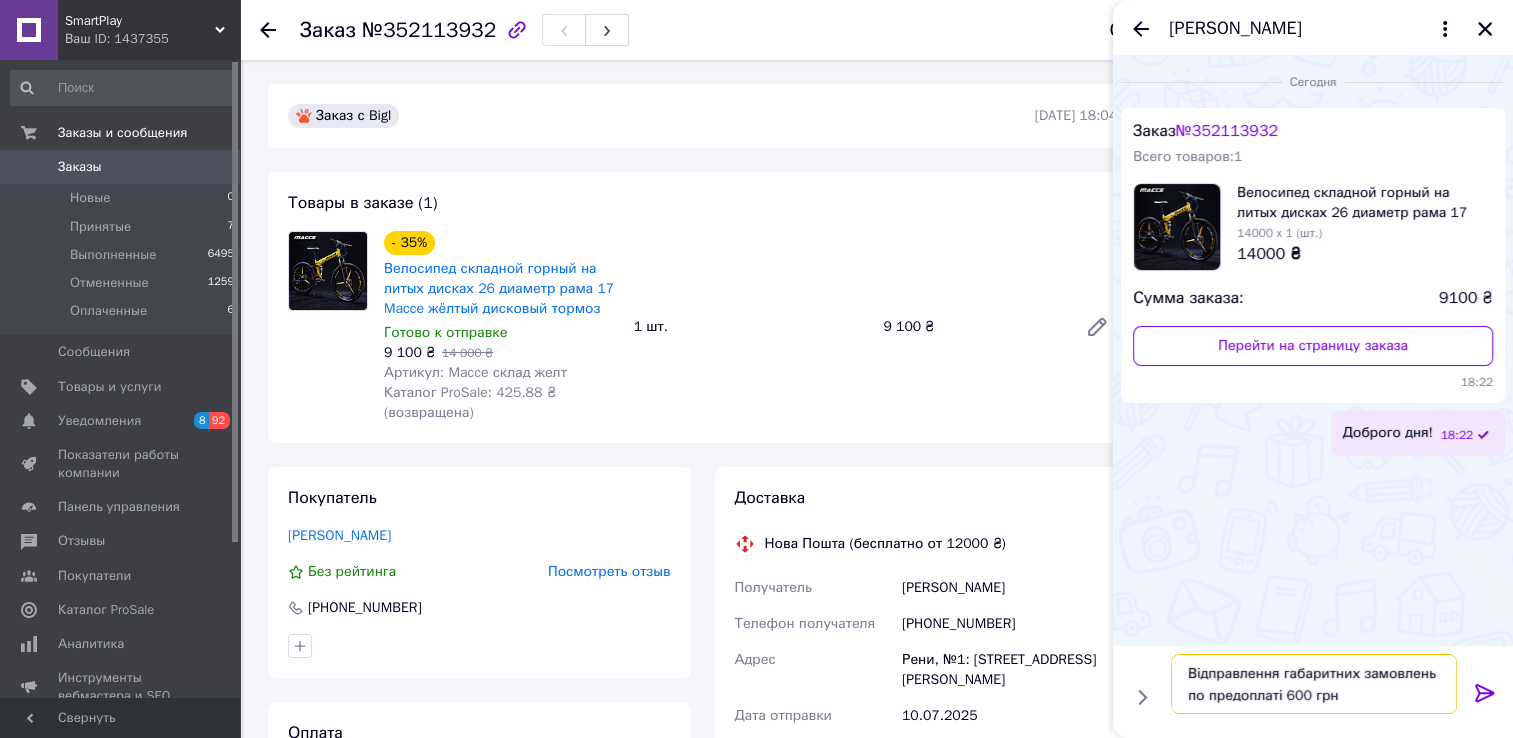 type 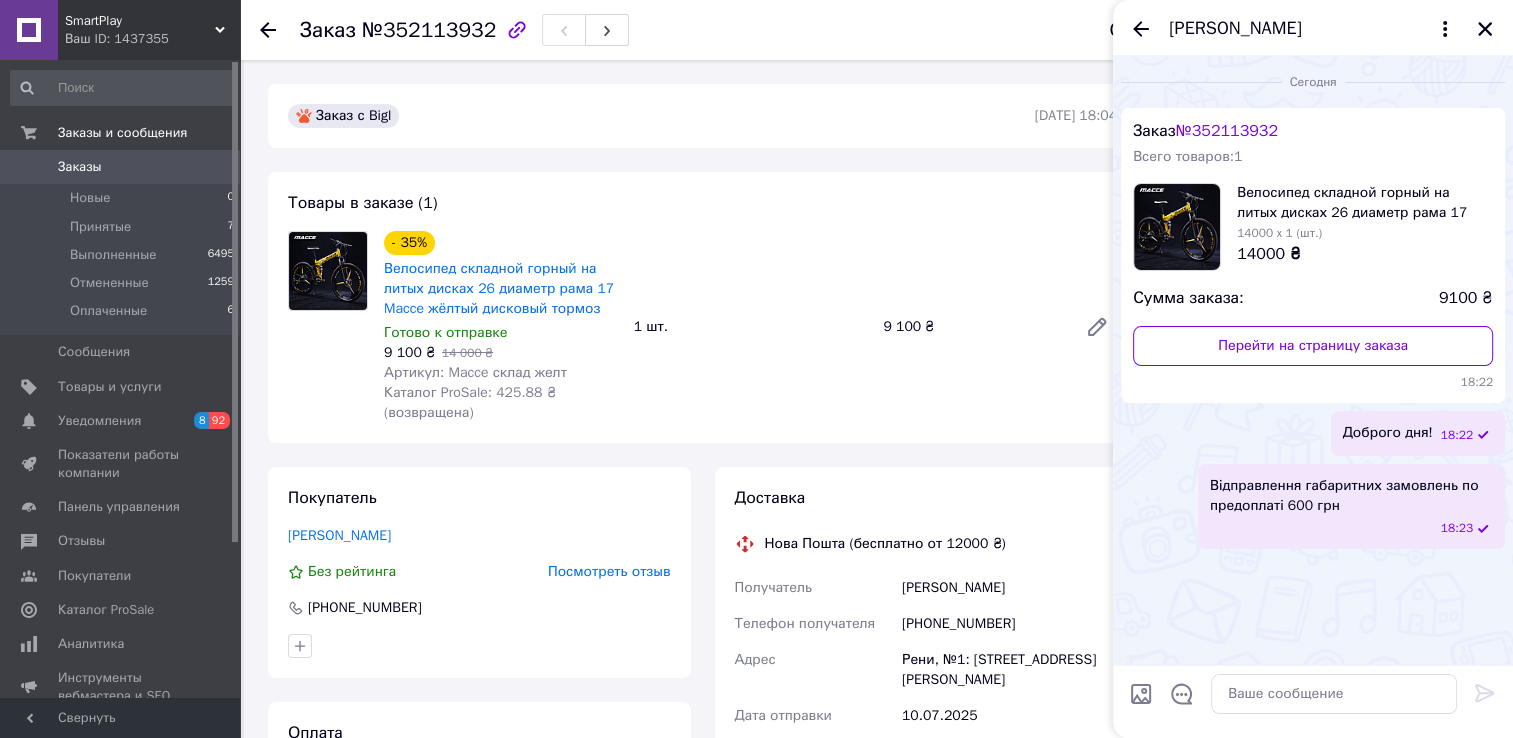 click on "Заказы" at bounding box center [80, 167] 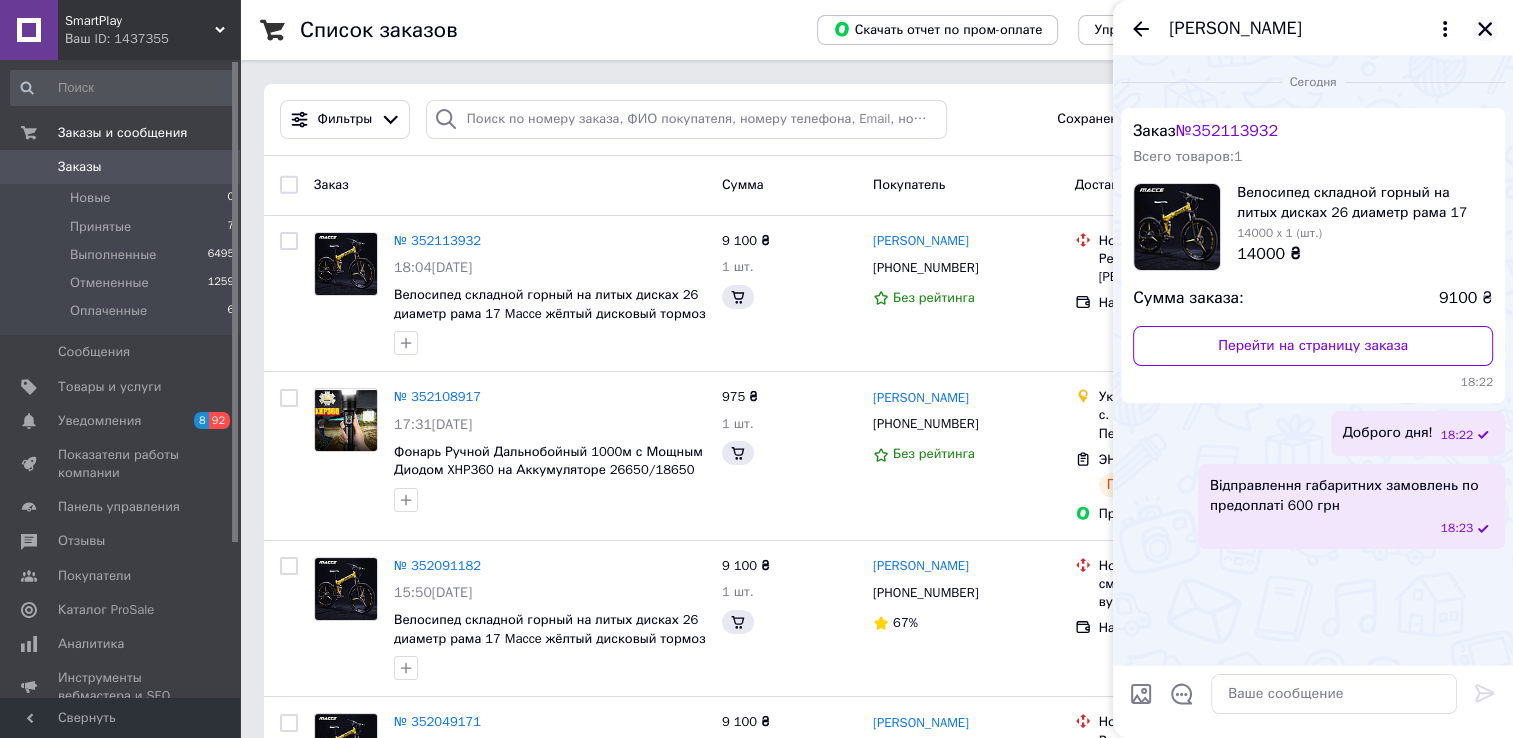 click on "[PERSON_NAME]" at bounding box center [1313, 28] 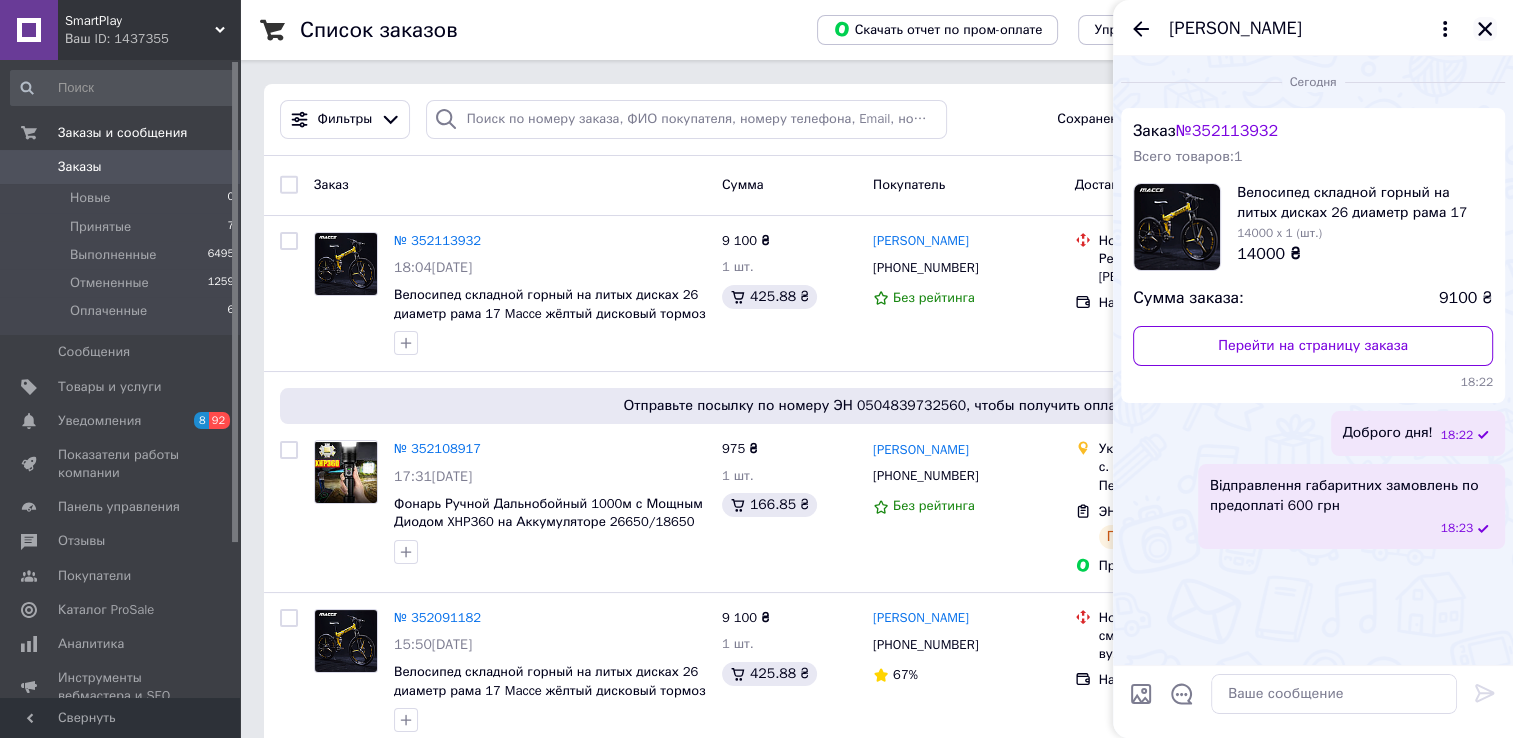 click at bounding box center [1485, 29] 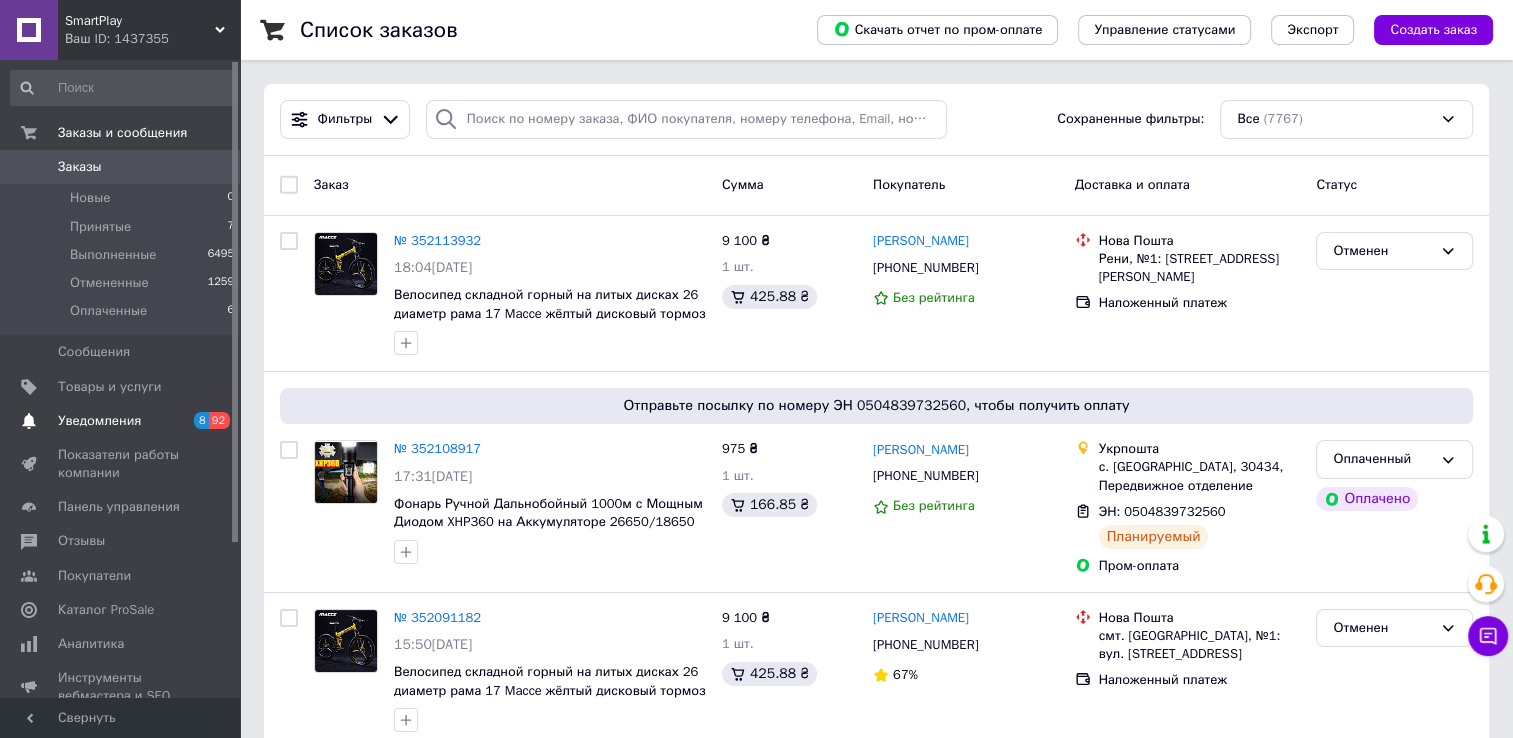 click on "Уведомления" at bounding box center [121, 421] 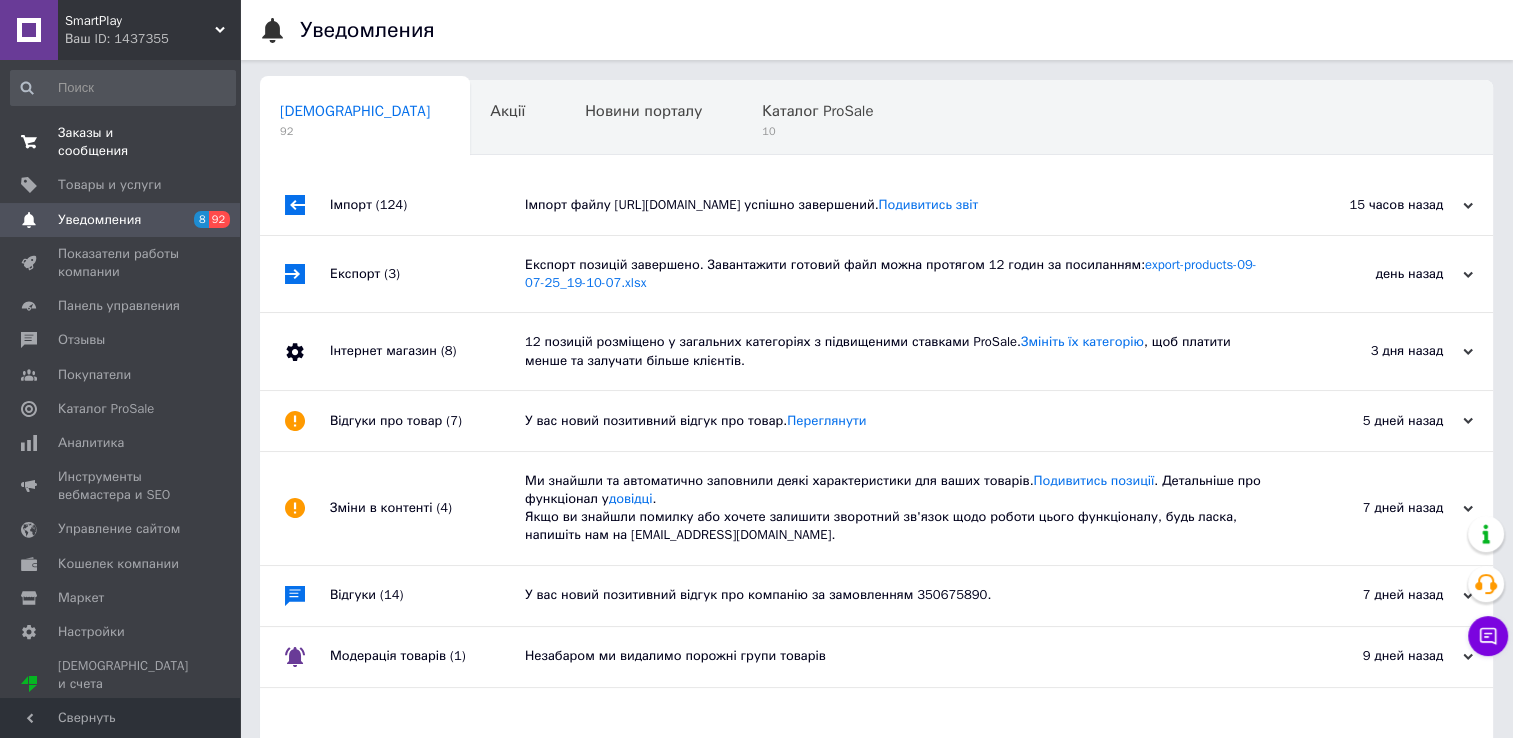 click on "Заказы и сообщения 0 0" at bounding box center [123, 142] 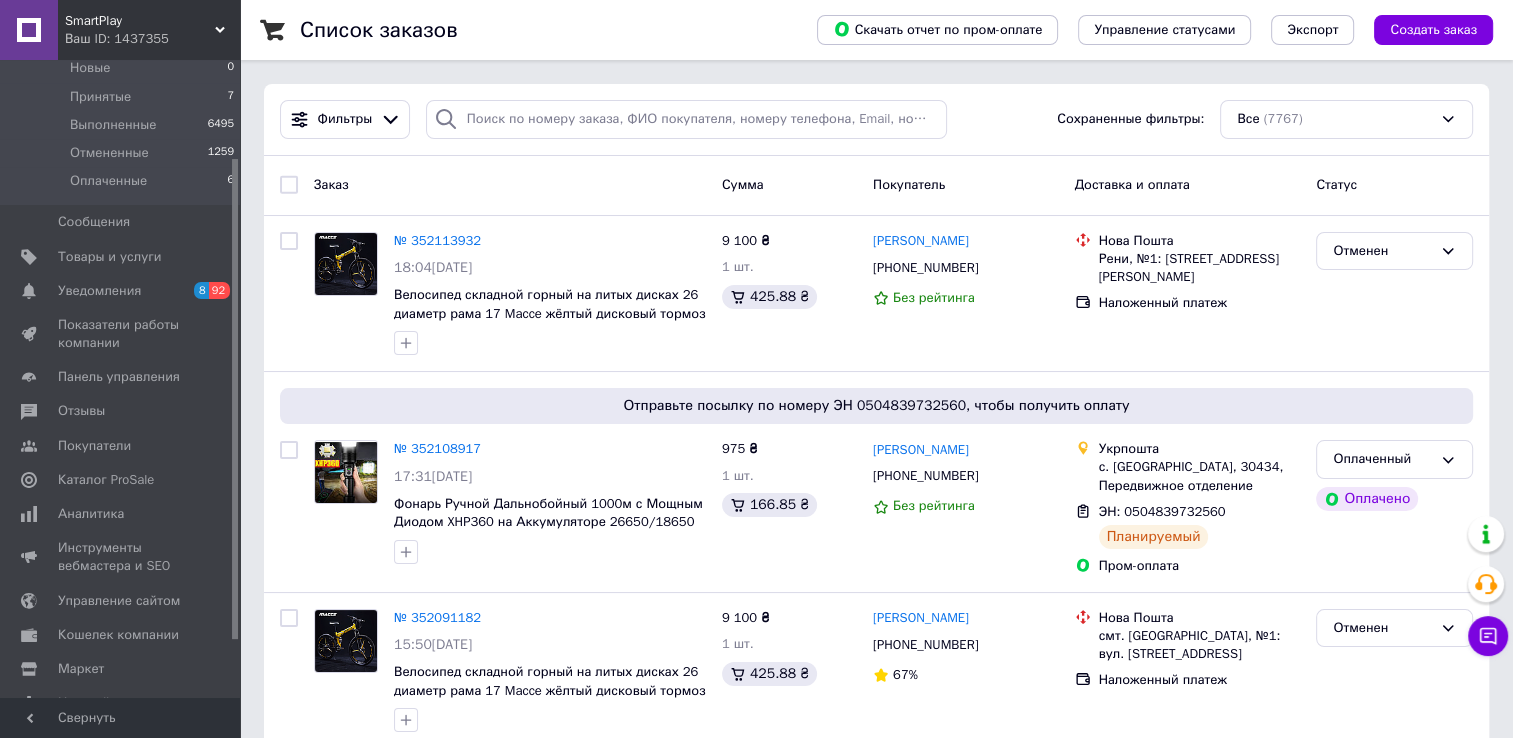 scroll, scrollTop: 132, scrollLeft: 0, axis: vertical 